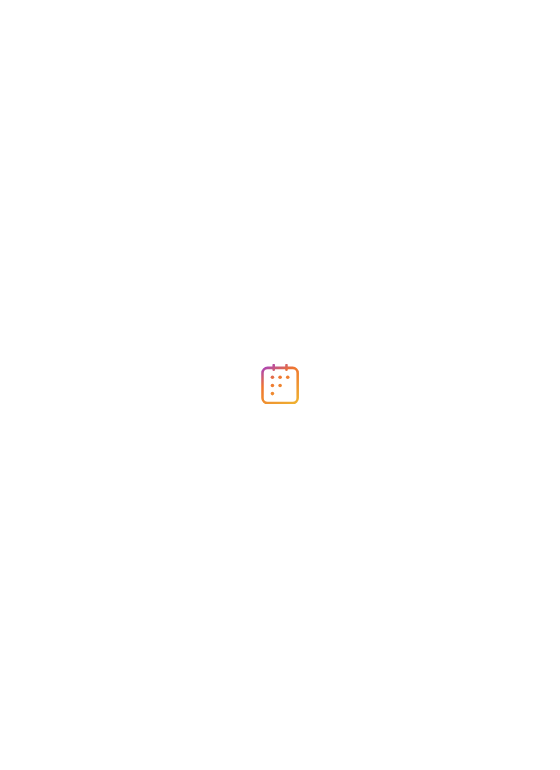 scroll, scrollTop: 0, scrollLeft: 0, axis: both 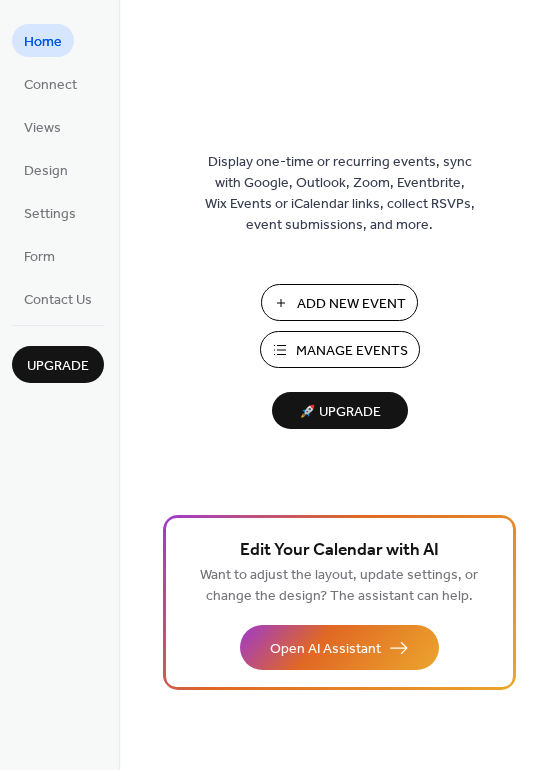 click on "Add New Event" at bounding box center (351, 304) 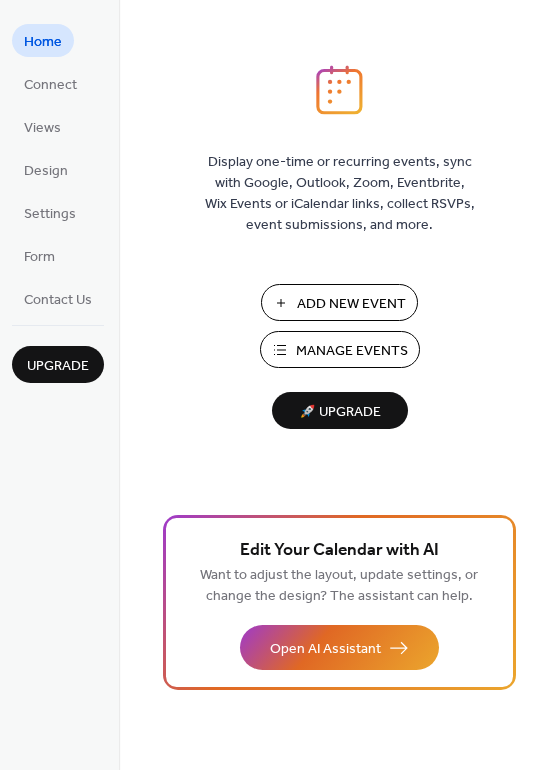 click on "Add New Event" at bounding box center (351, 304) 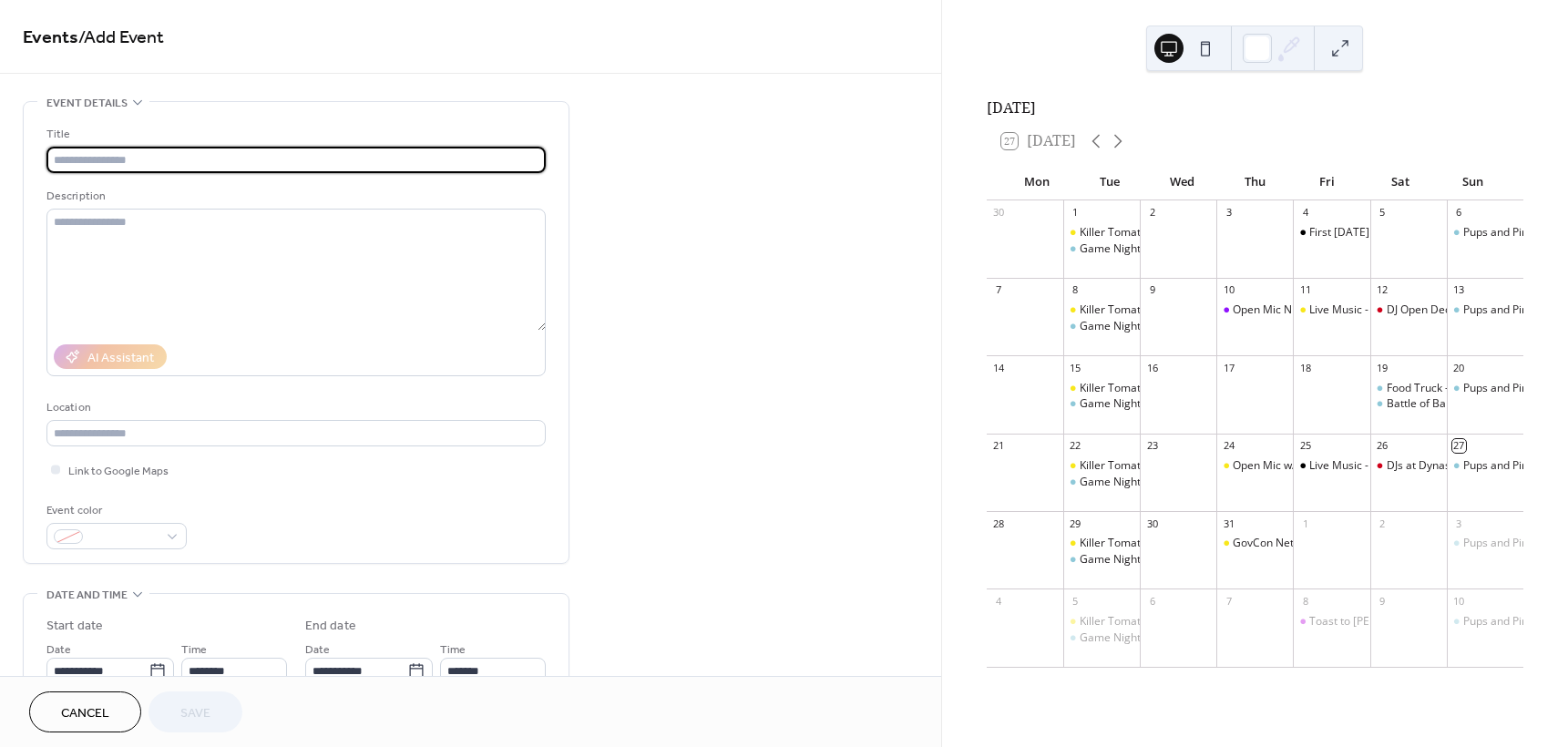 scroll, scrollTop: 0, scrollLeft: 0, axis: both 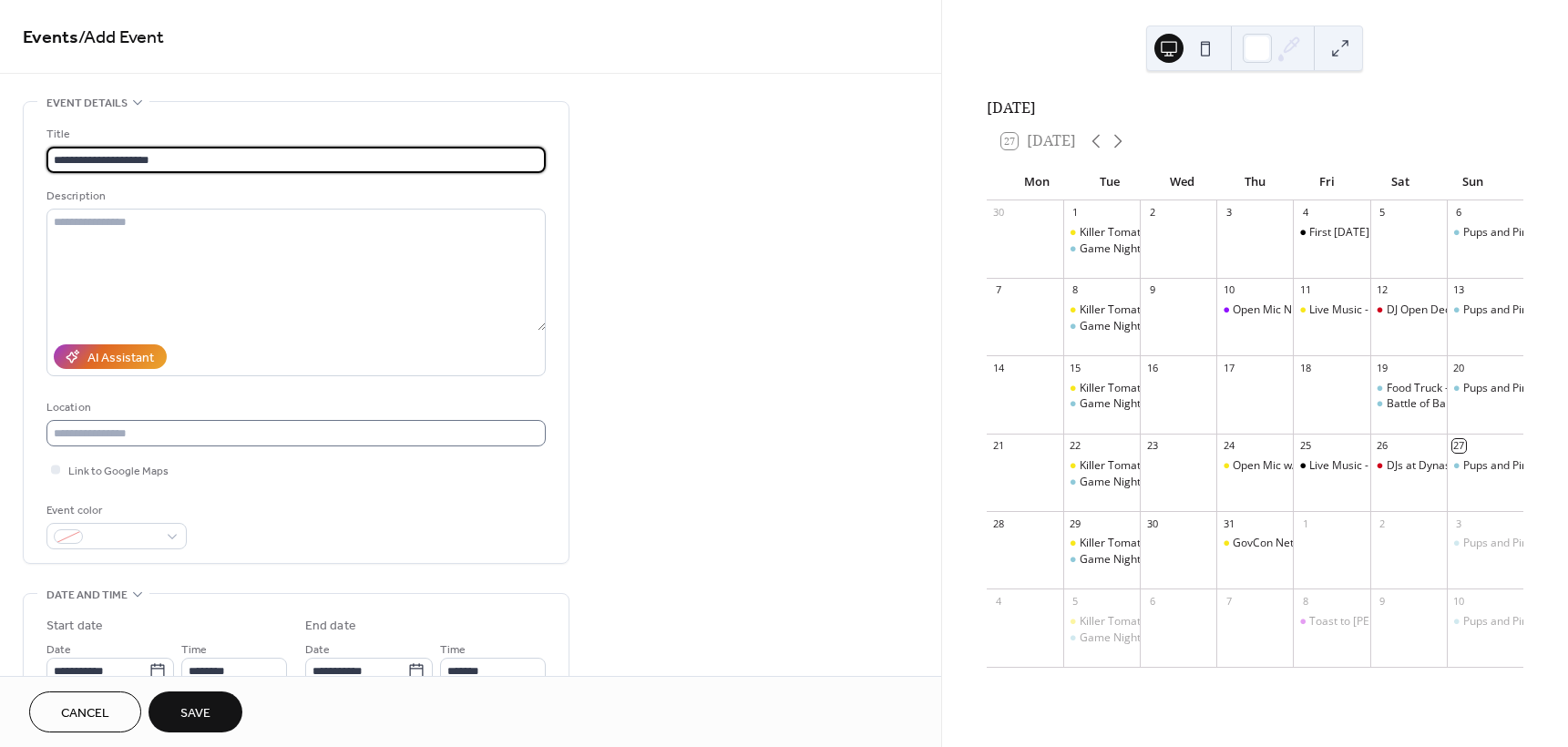 type on "**********" 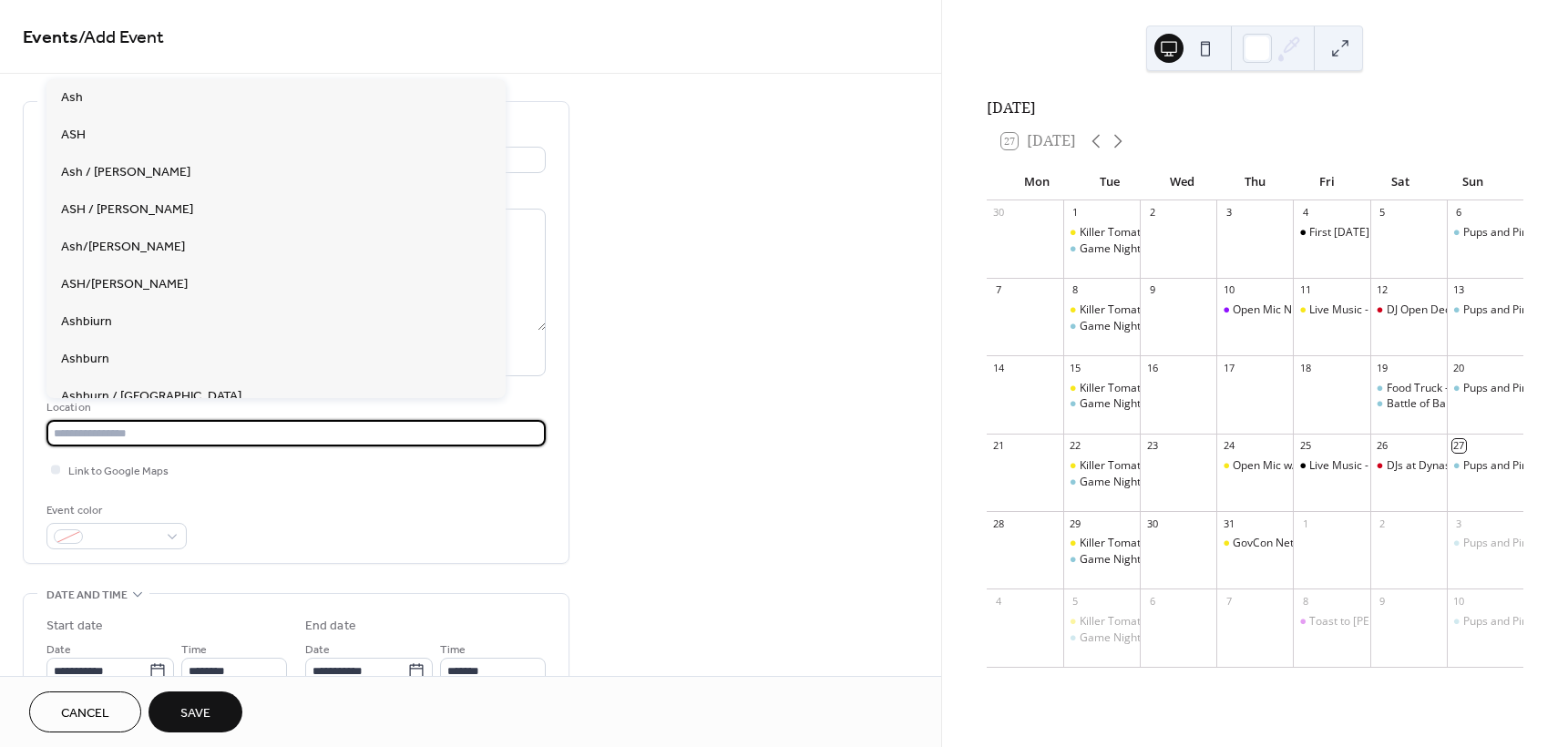 click at bounding box center [296, 433] 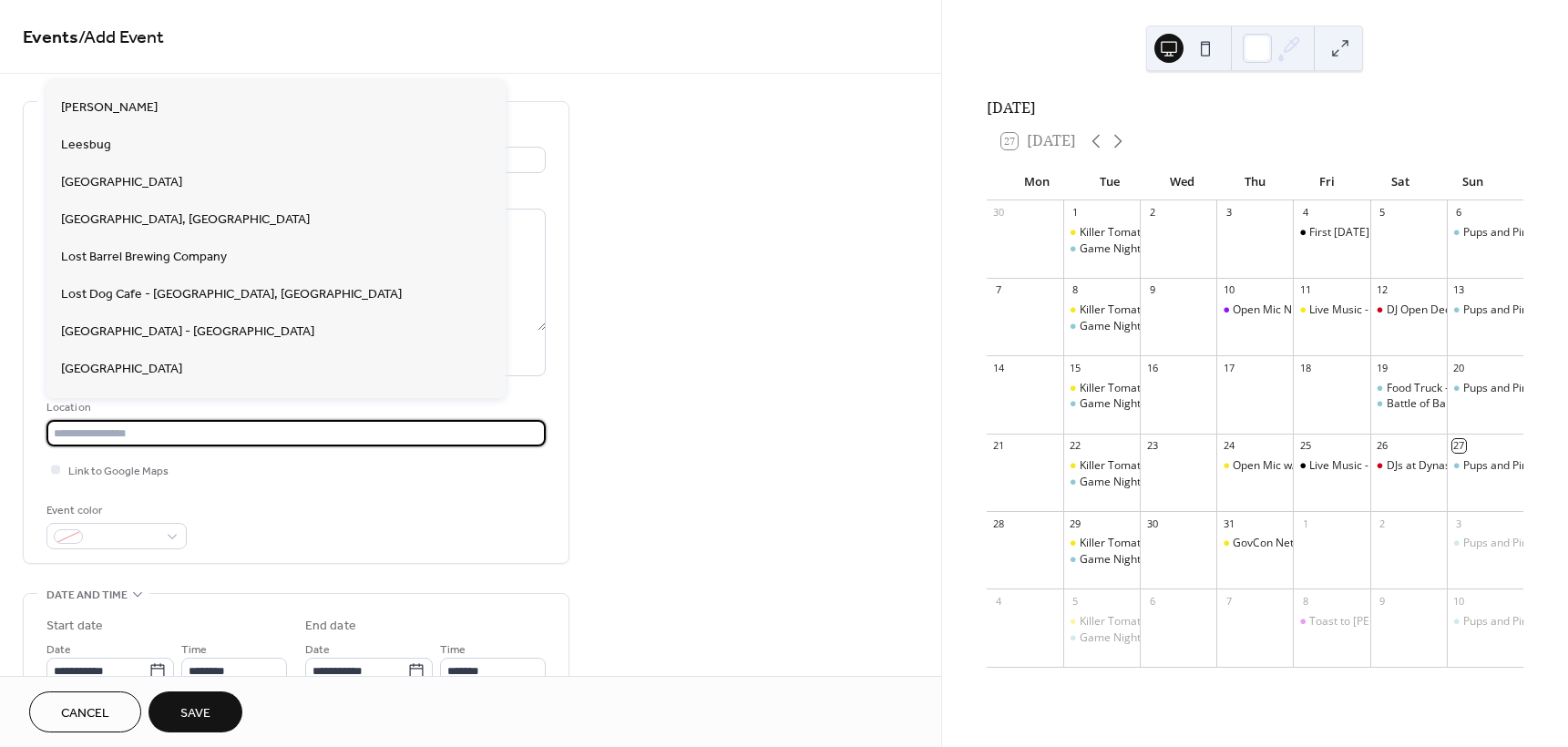 scroll, scrollTop: 850, scrollLeft: 0, axis: vertical 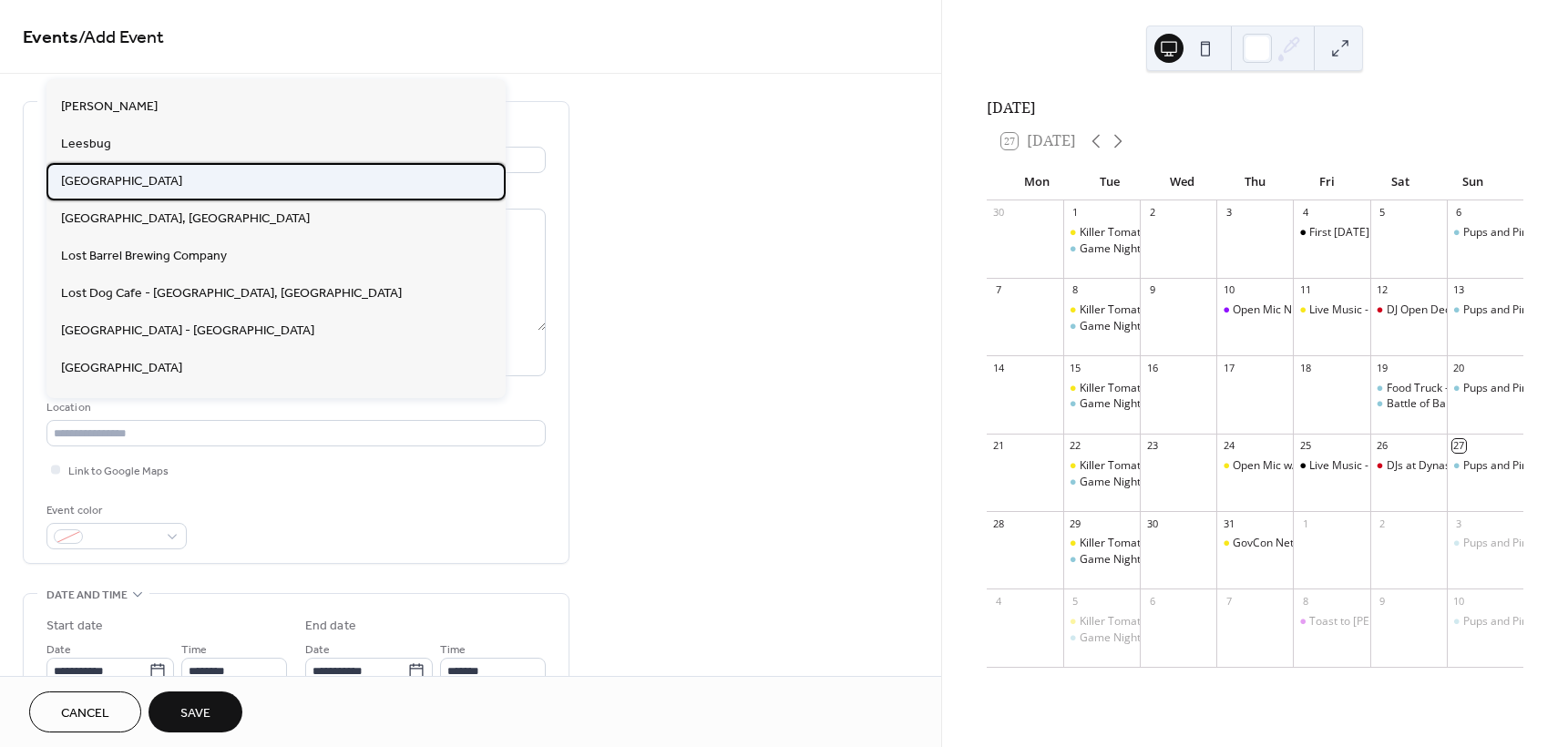 click on "[GEOGRAPHIC_DATA]" at bounding box center [276, 181] 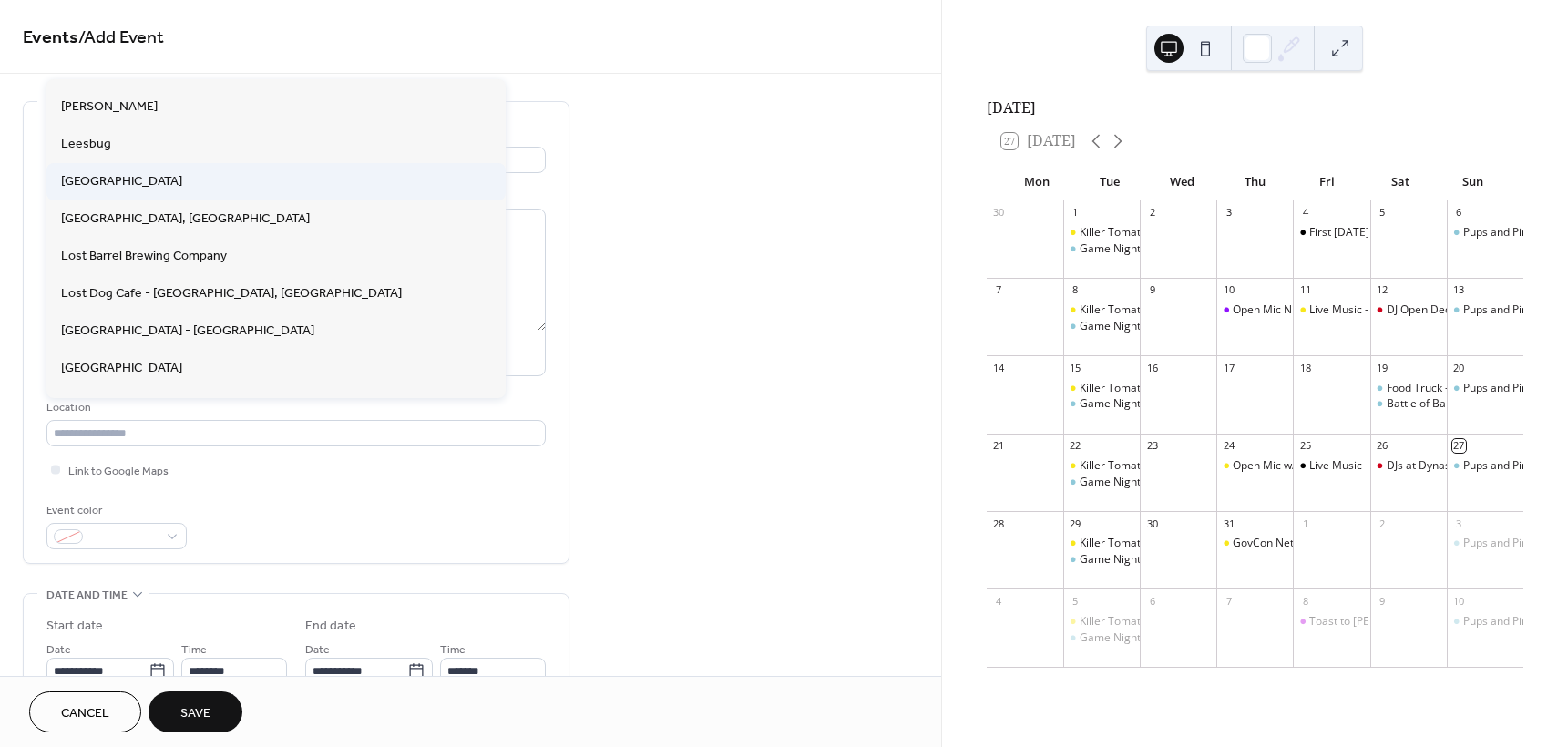 type on "********" 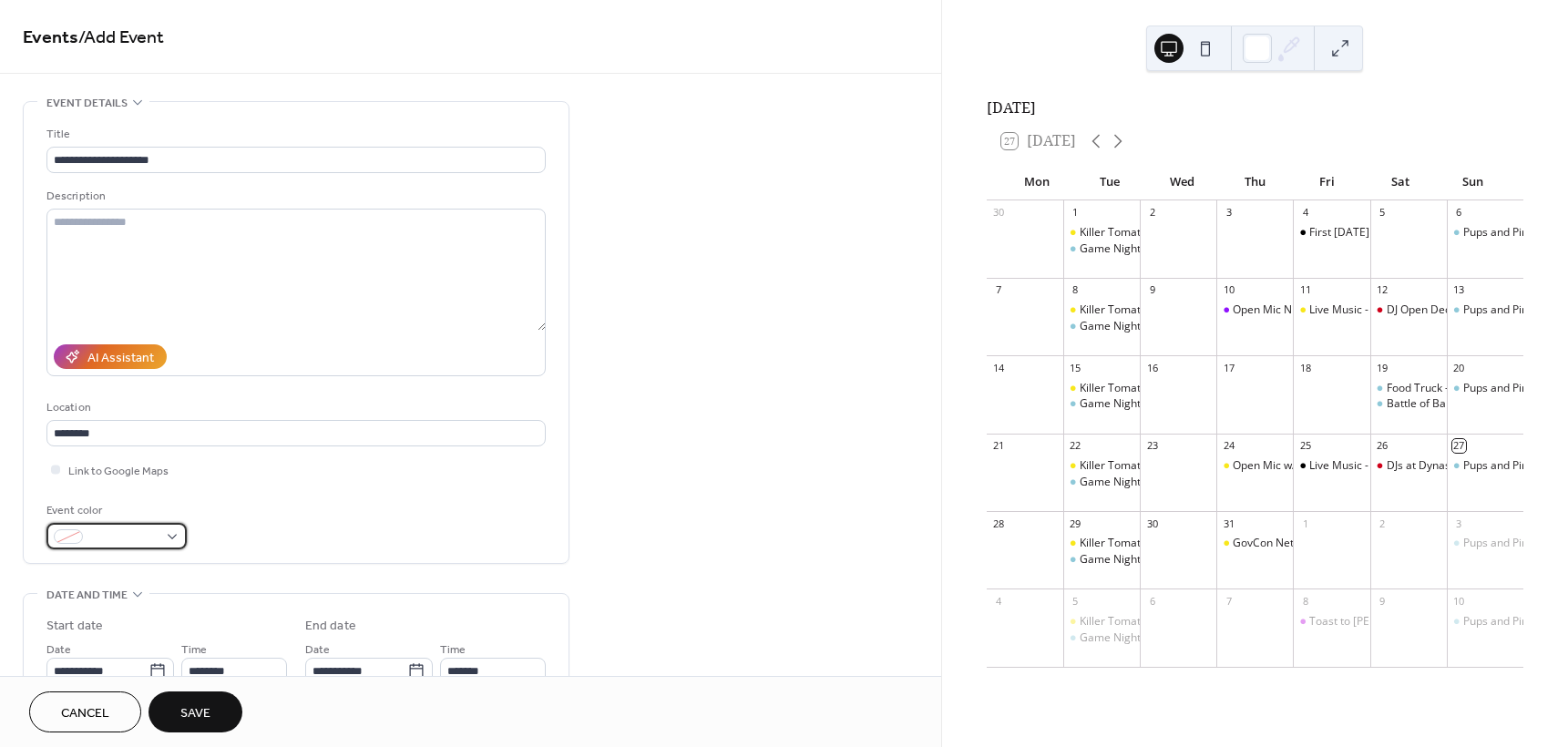 click at bounding box center (117, 536) 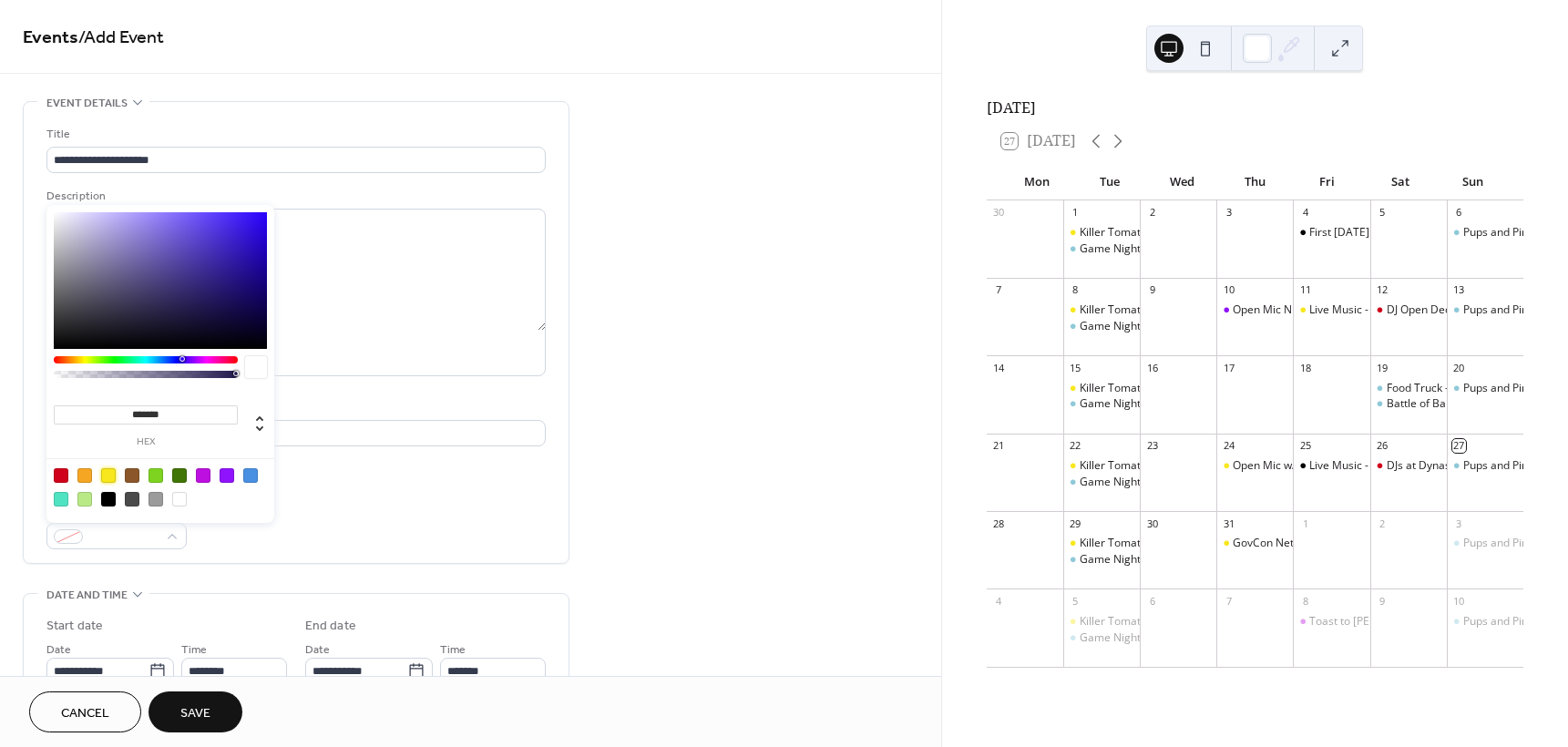 click at bounding box center [108, 476] 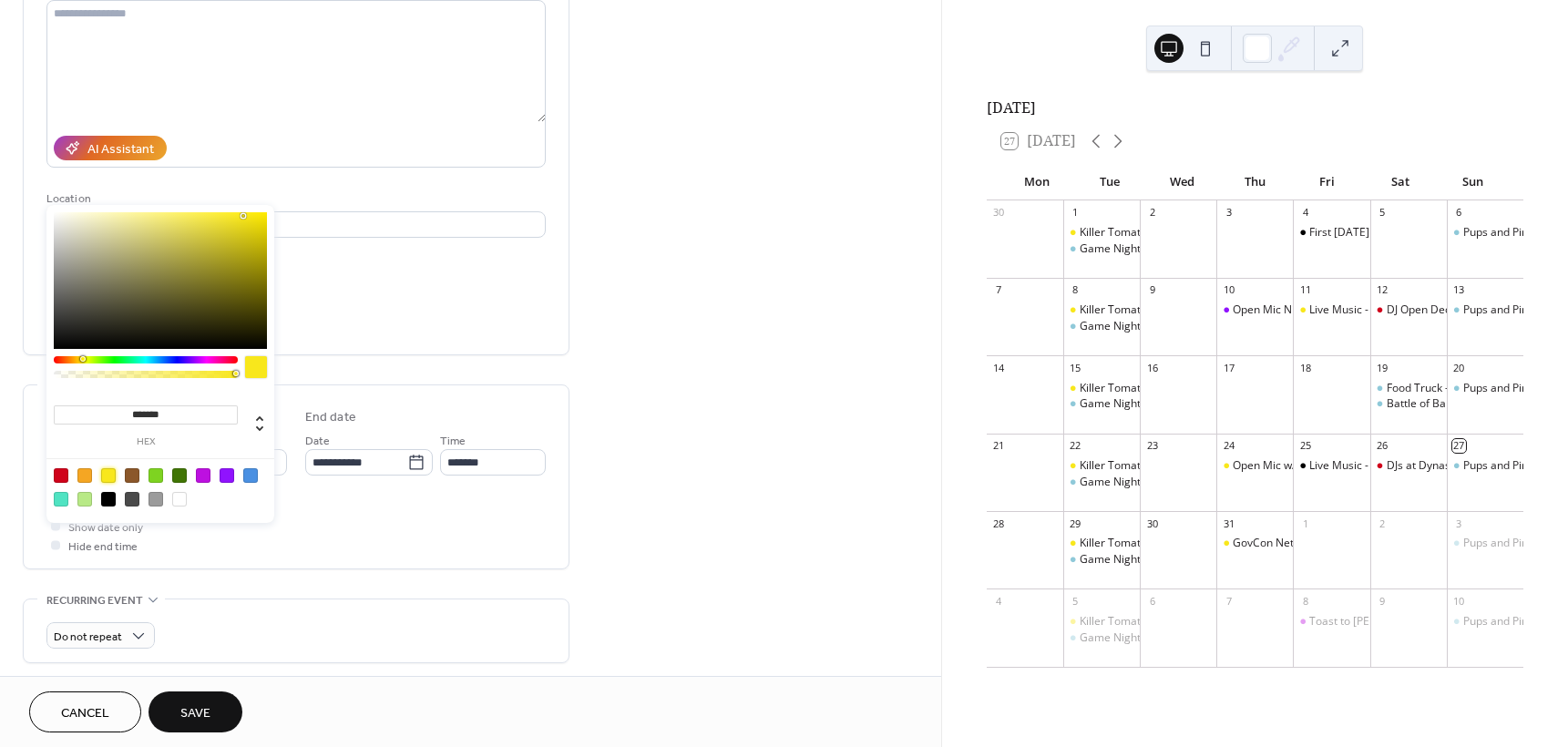 scroll, scrollTop: 0, scrollLeft: 0, axis: both 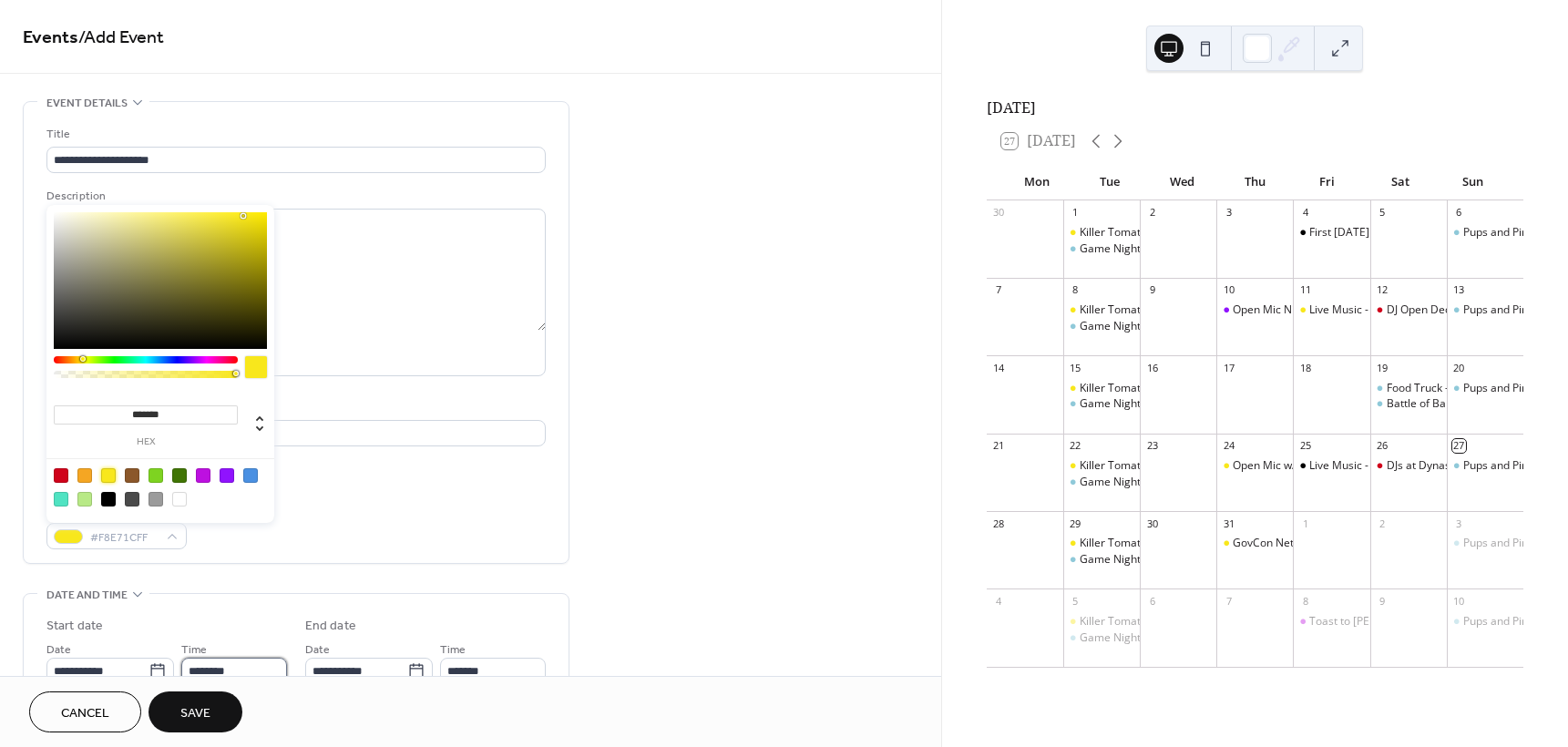 click on "********" at bounding box center (234, 670) 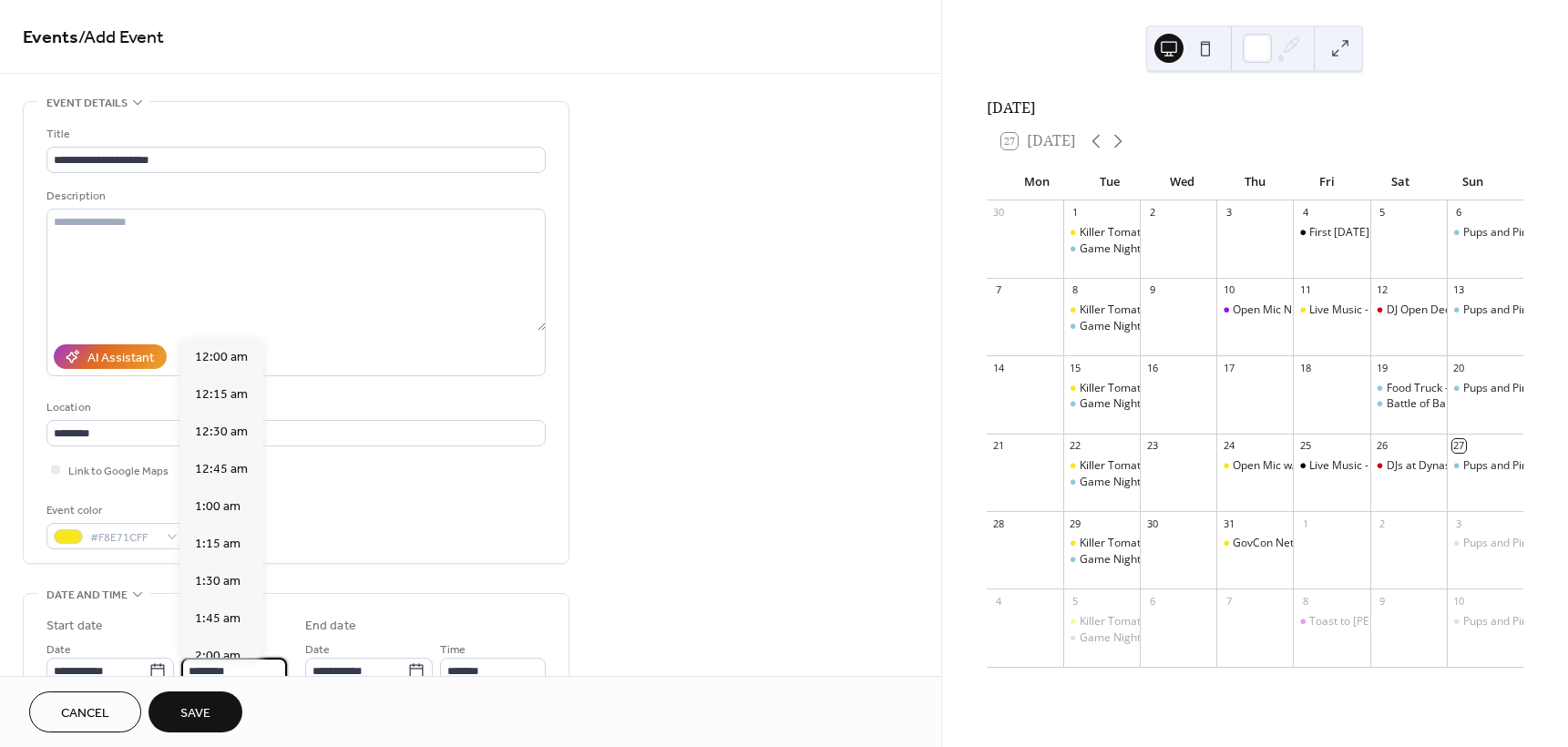 scroll, scrollTop: 1793, scrollLeft: 0, axis: vertical 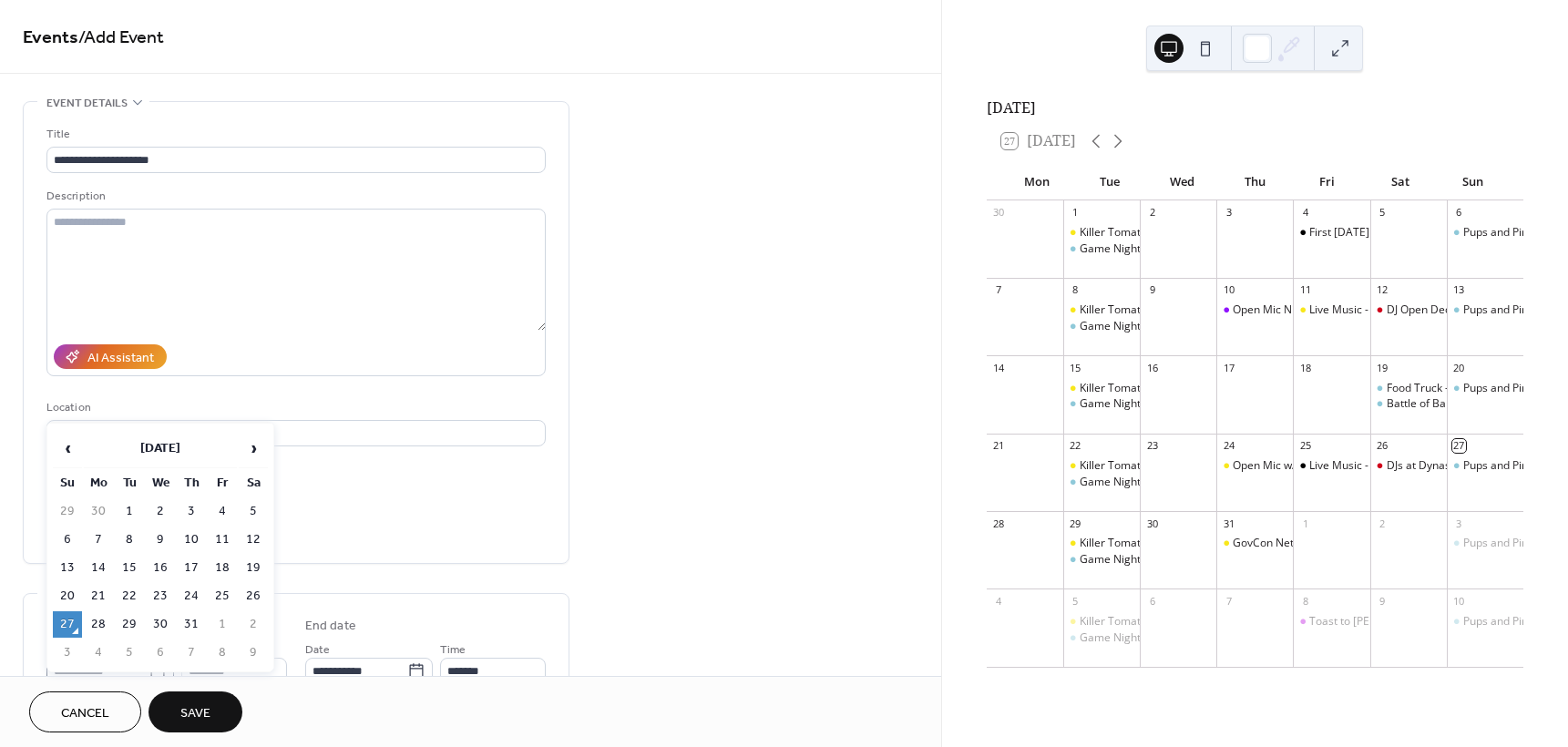 click 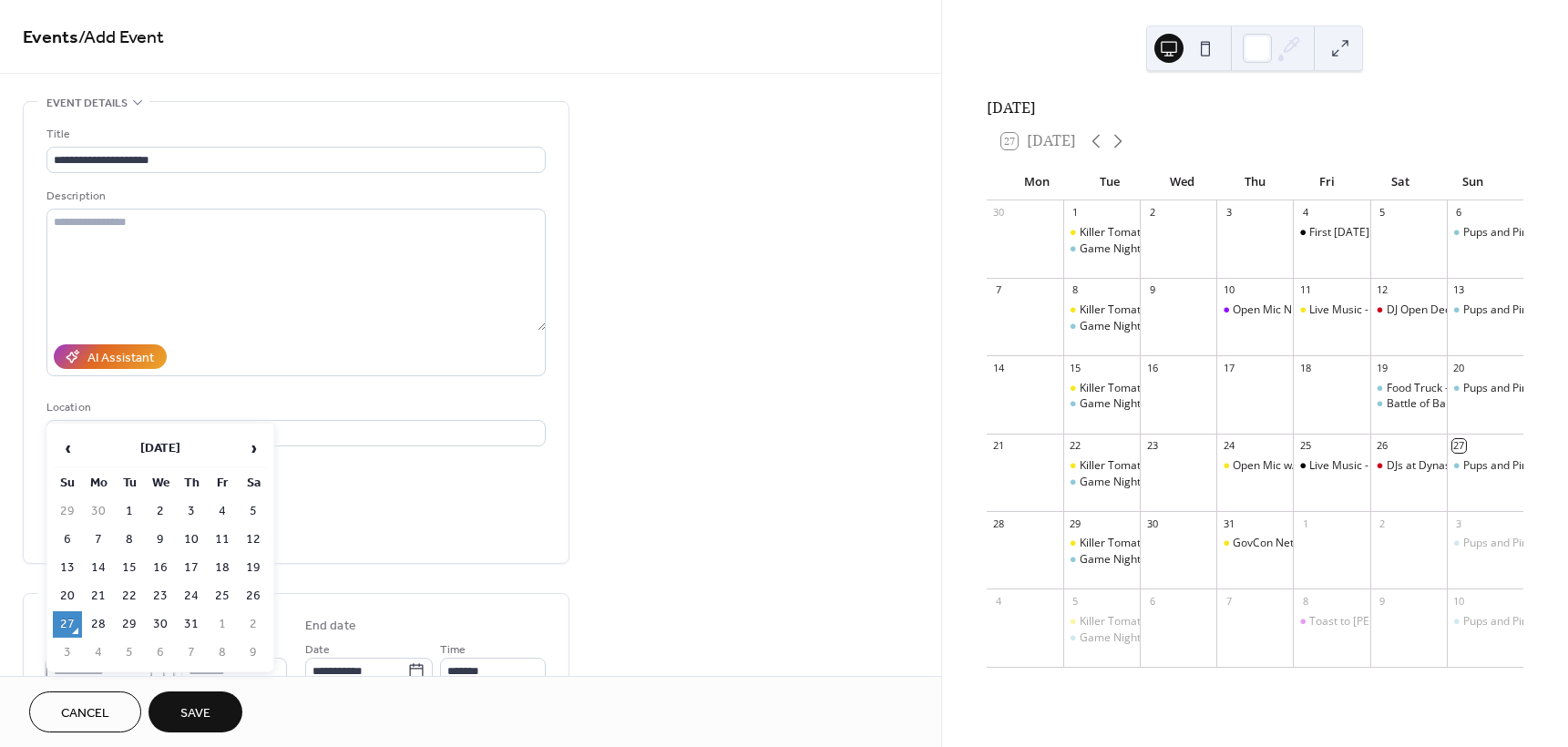 click on "**********" at bounding box center (97, 670) 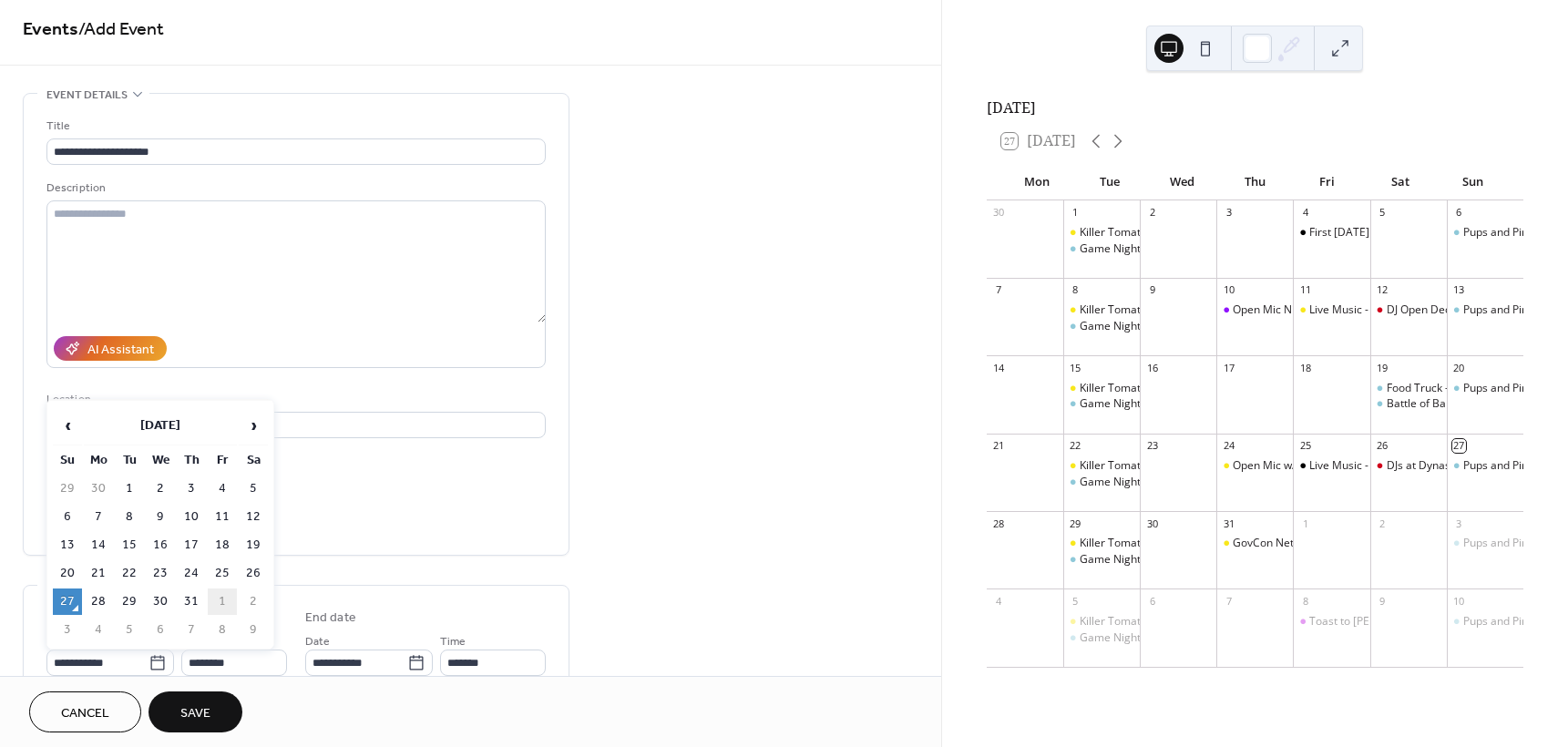 click on "1" at bounding box center [222, 601] 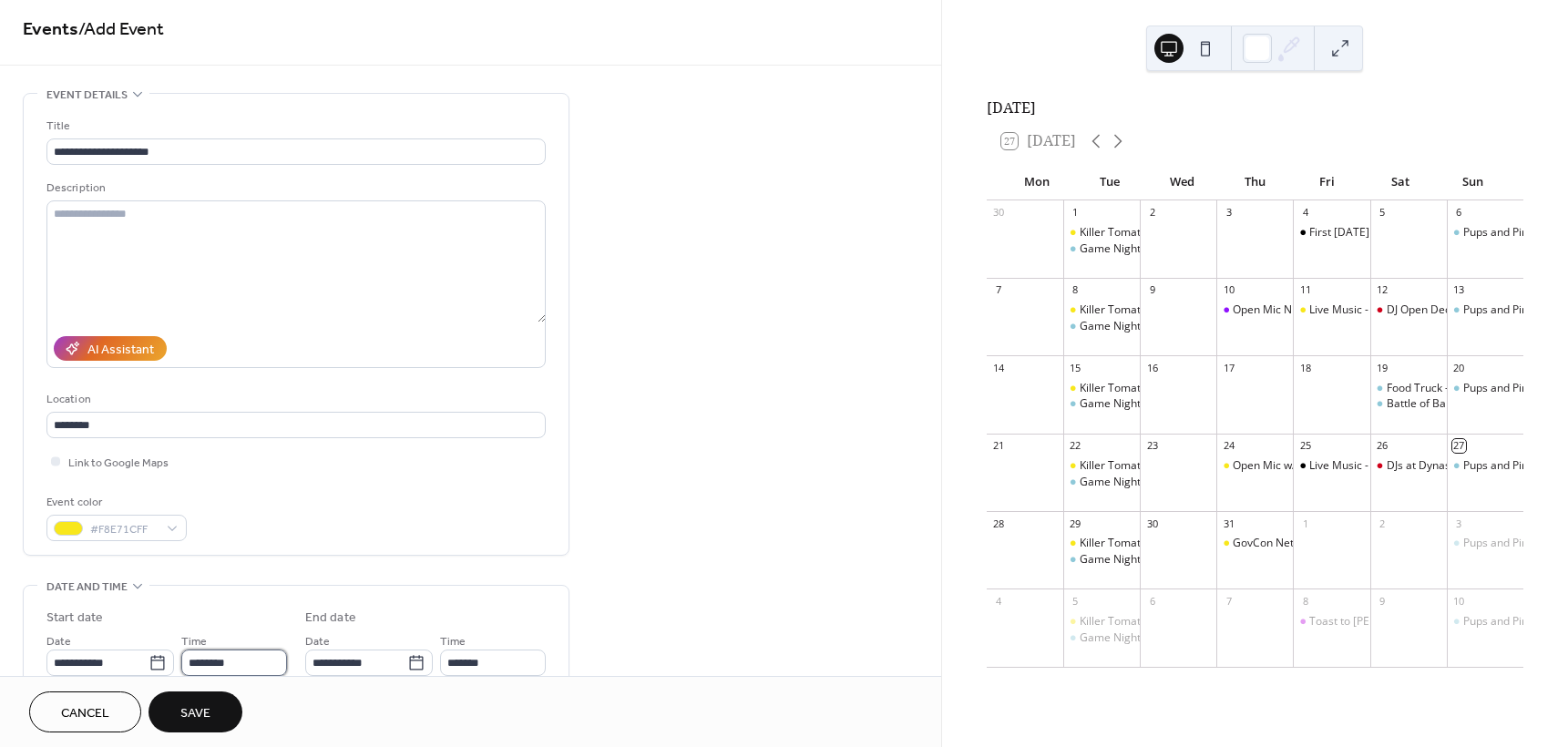 click on "********" at bounding box center [234, 662] 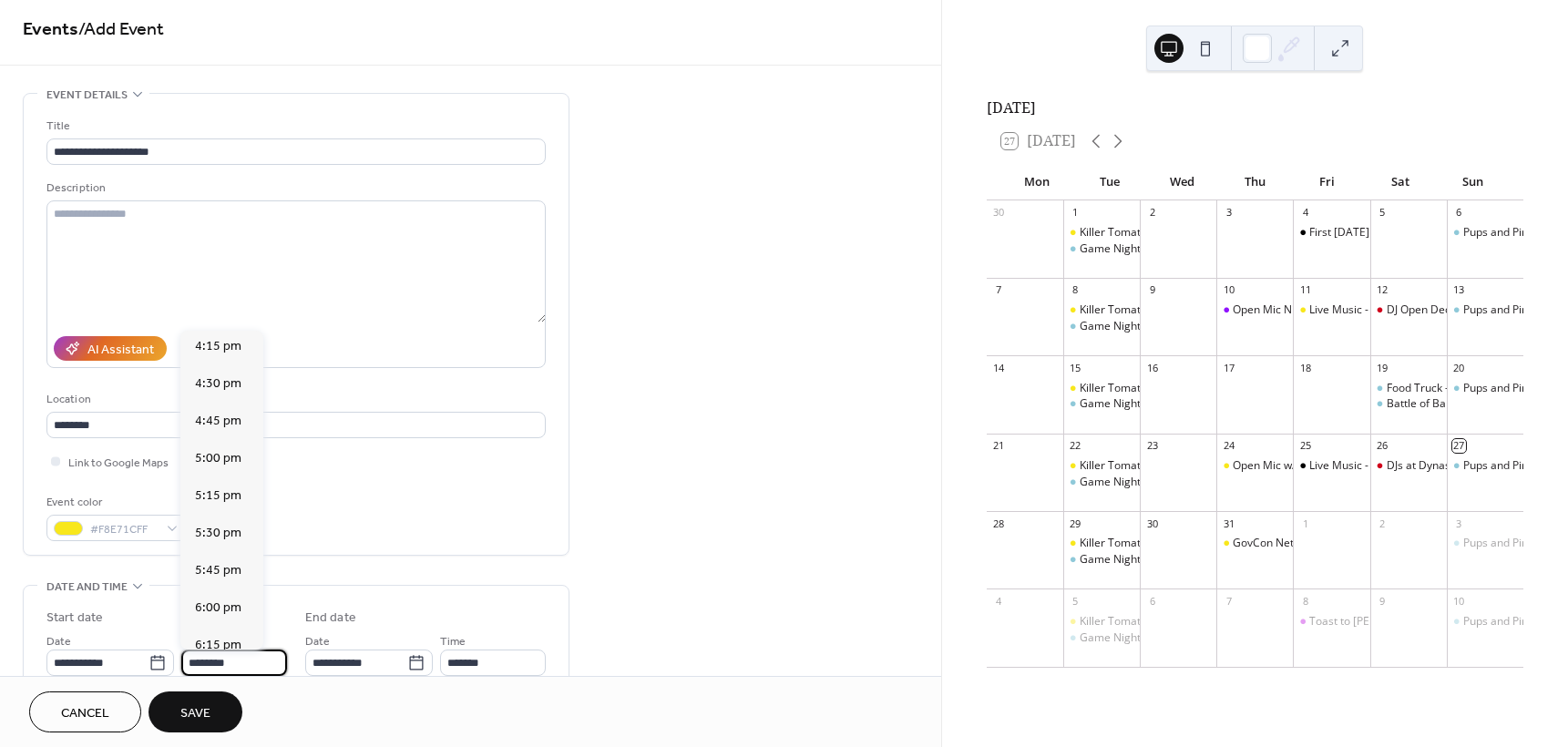 scroll, scrollTop: 2643, scrollLeft: 0, axis: vertical 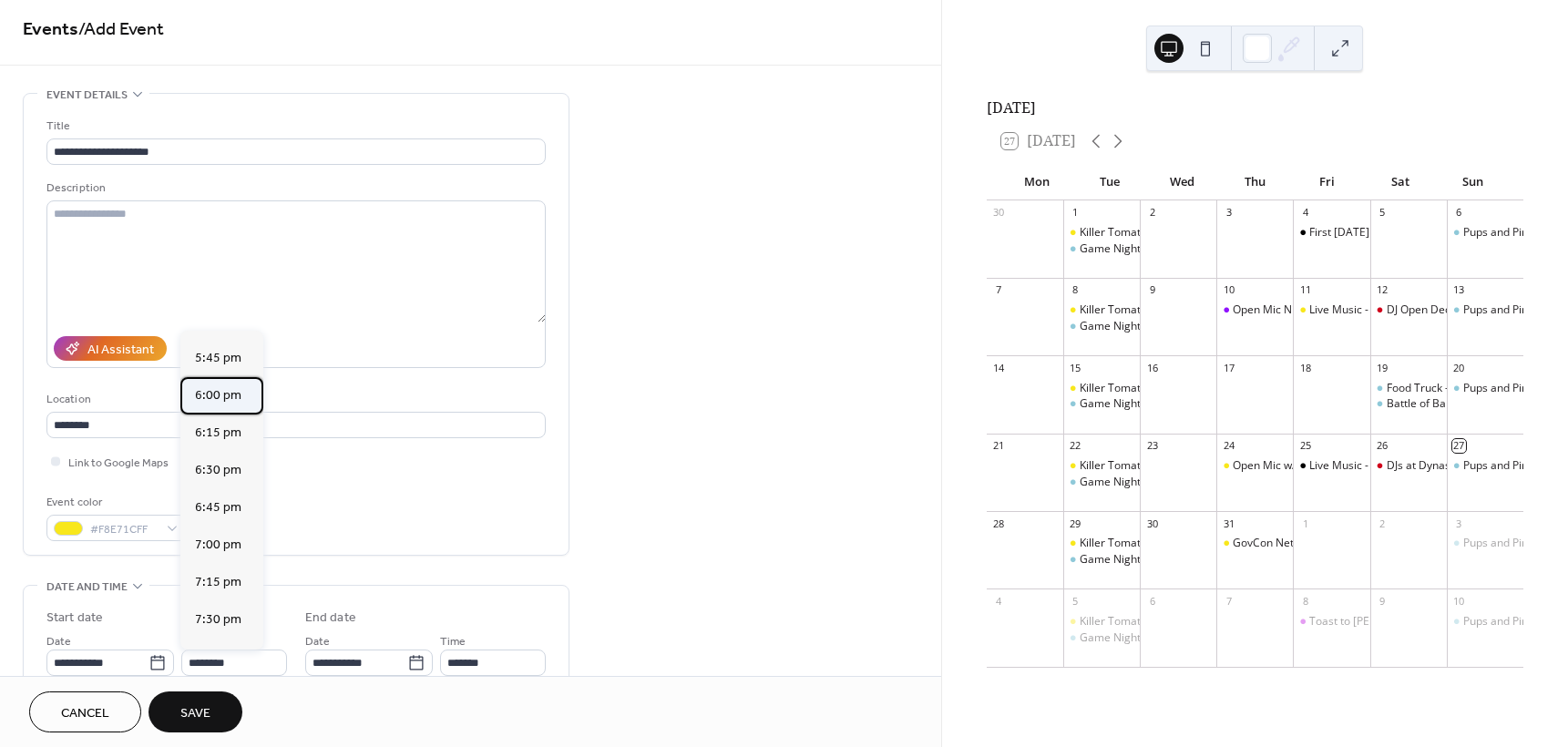 click on "6:00 pm" at bounding box center [218, 395] 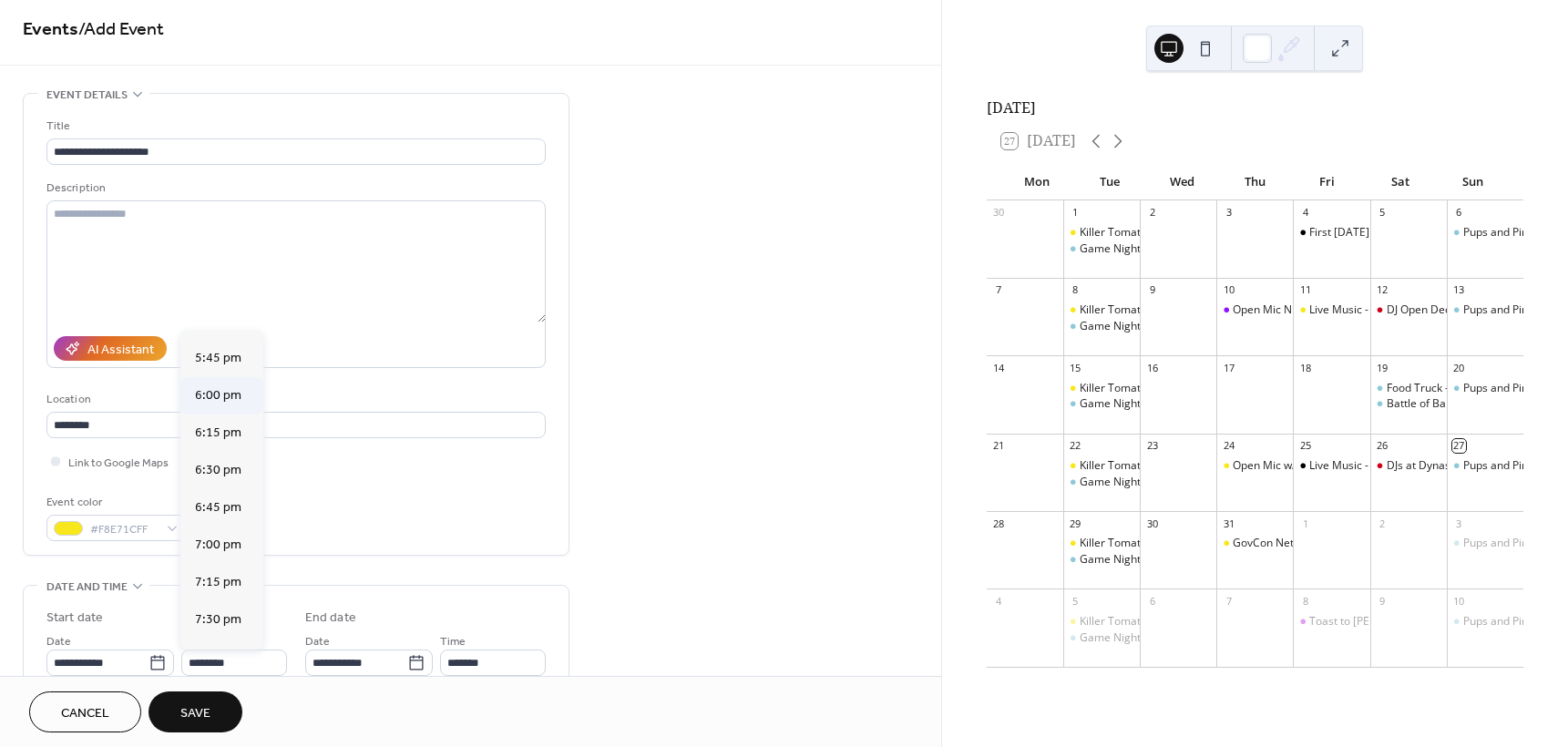 type on "*******" 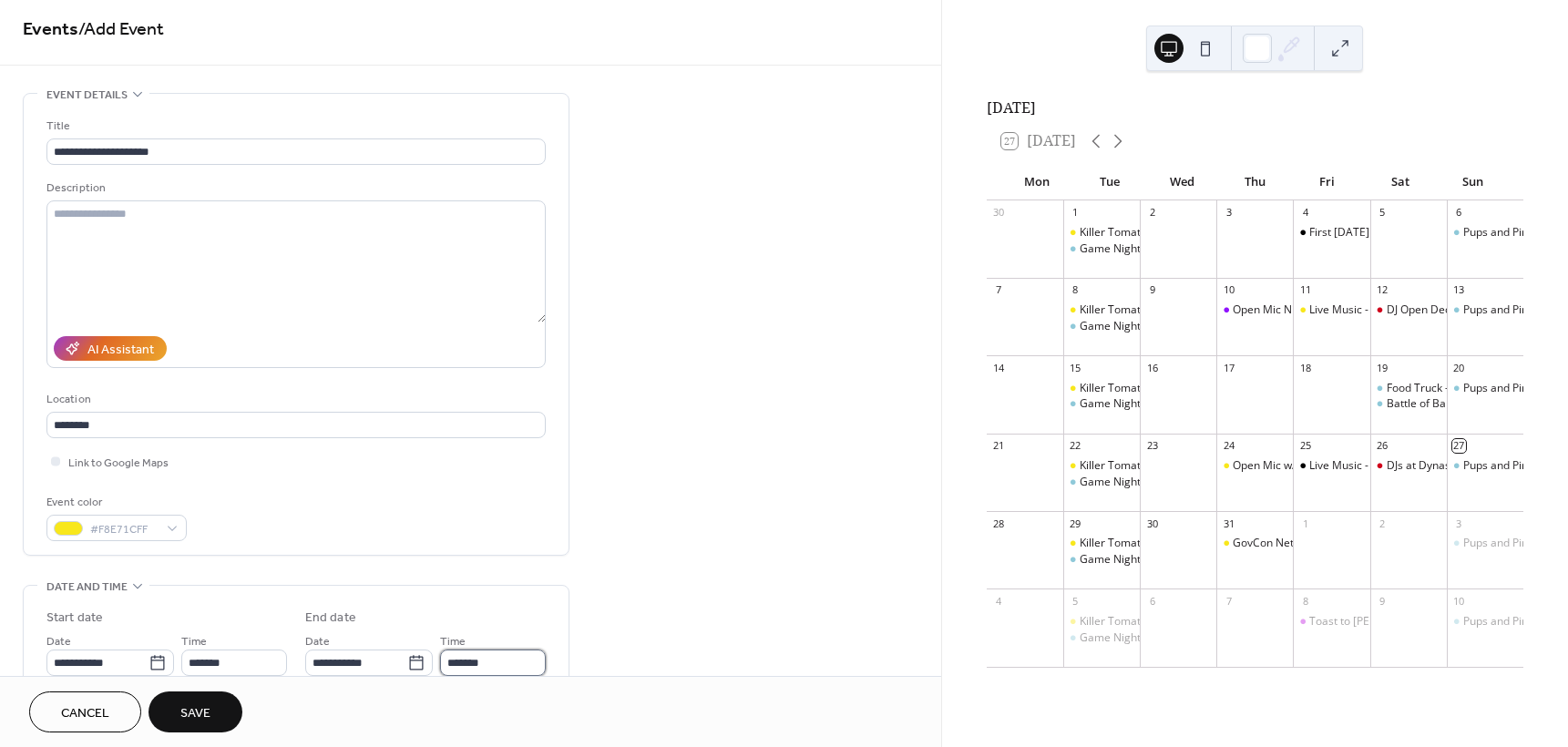 click on "*******" at bounding box center (493, 662) 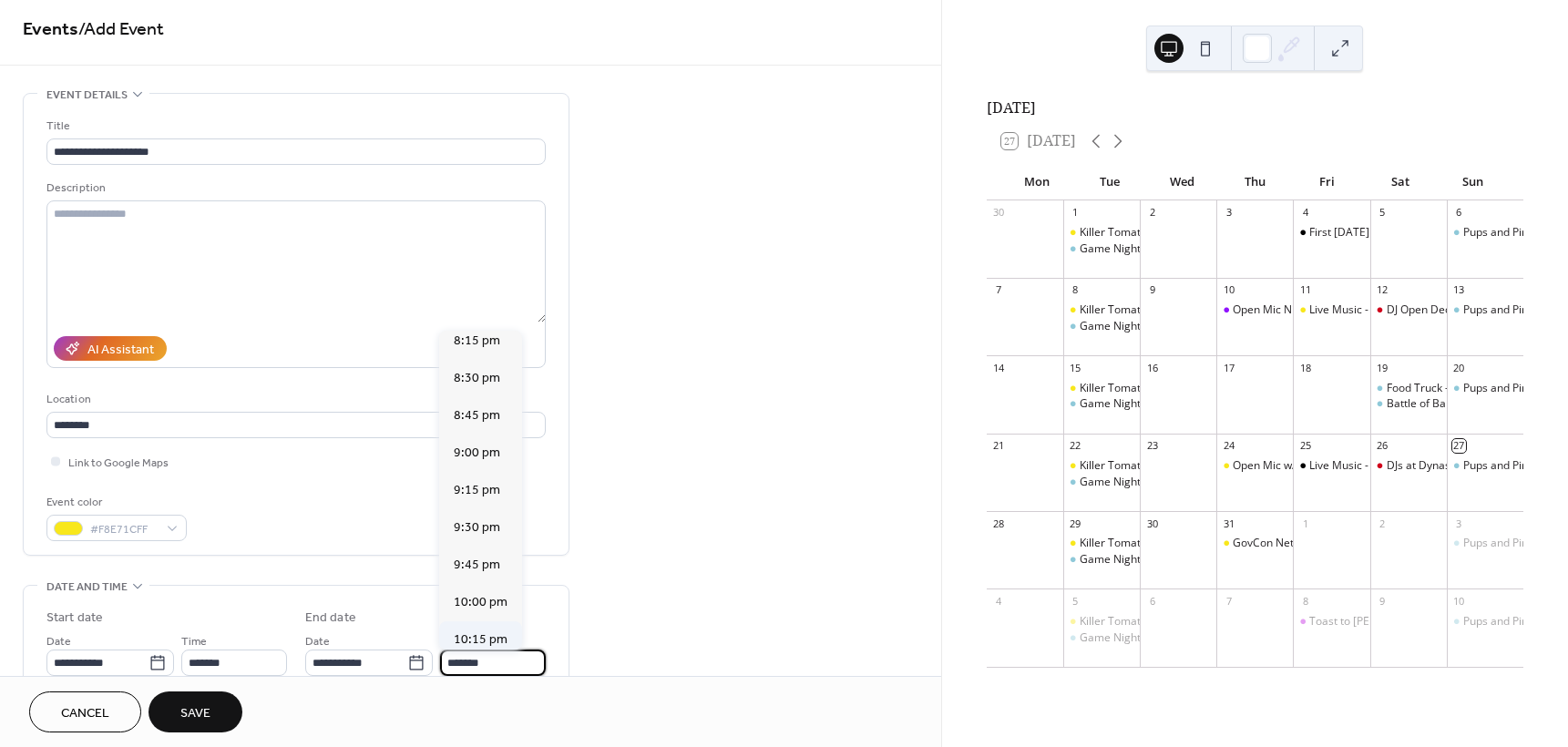 scroll, scrollTop: 212, scrollLeft: 0, axis: vertical 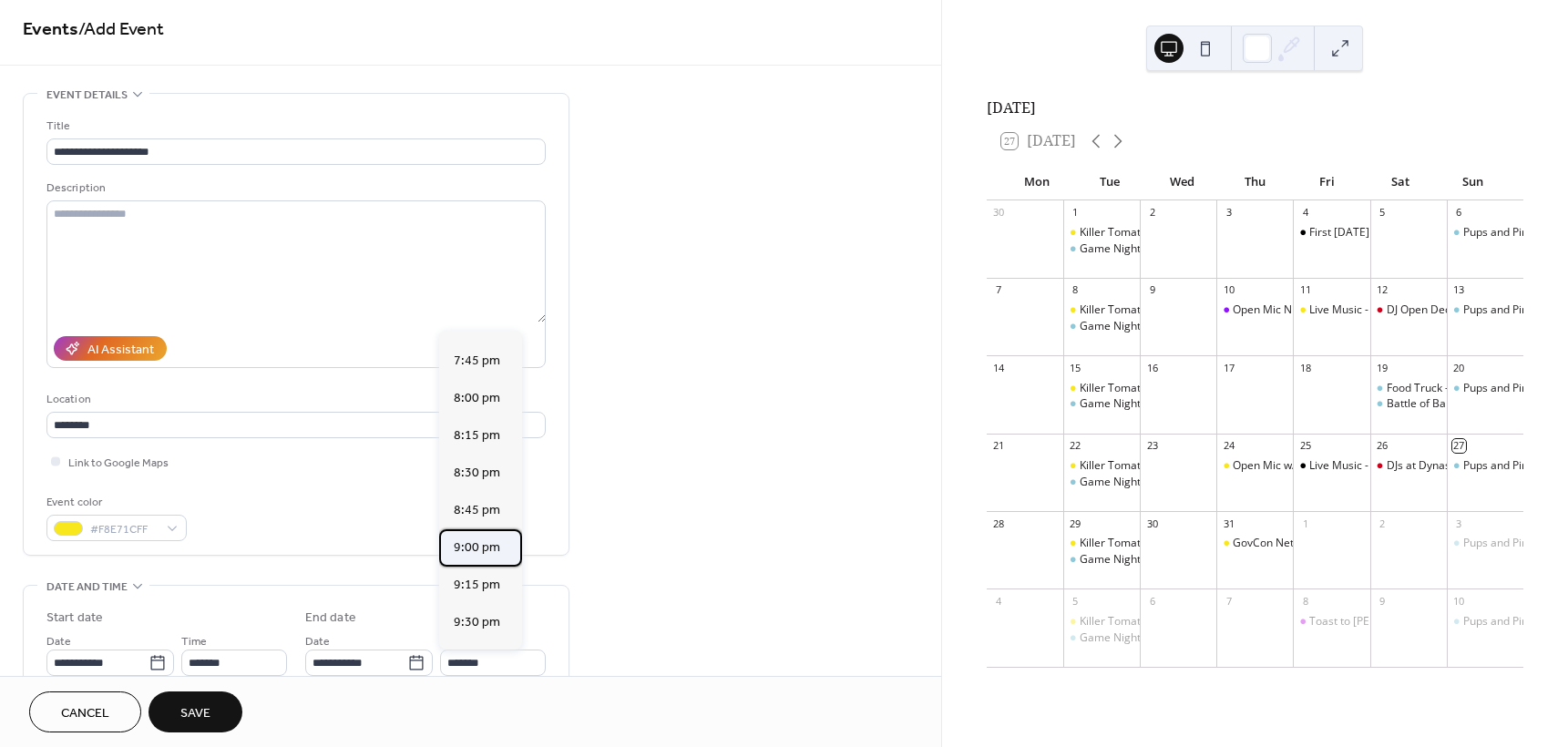 click on "9:00 pm" at bounding box center [477, 547] 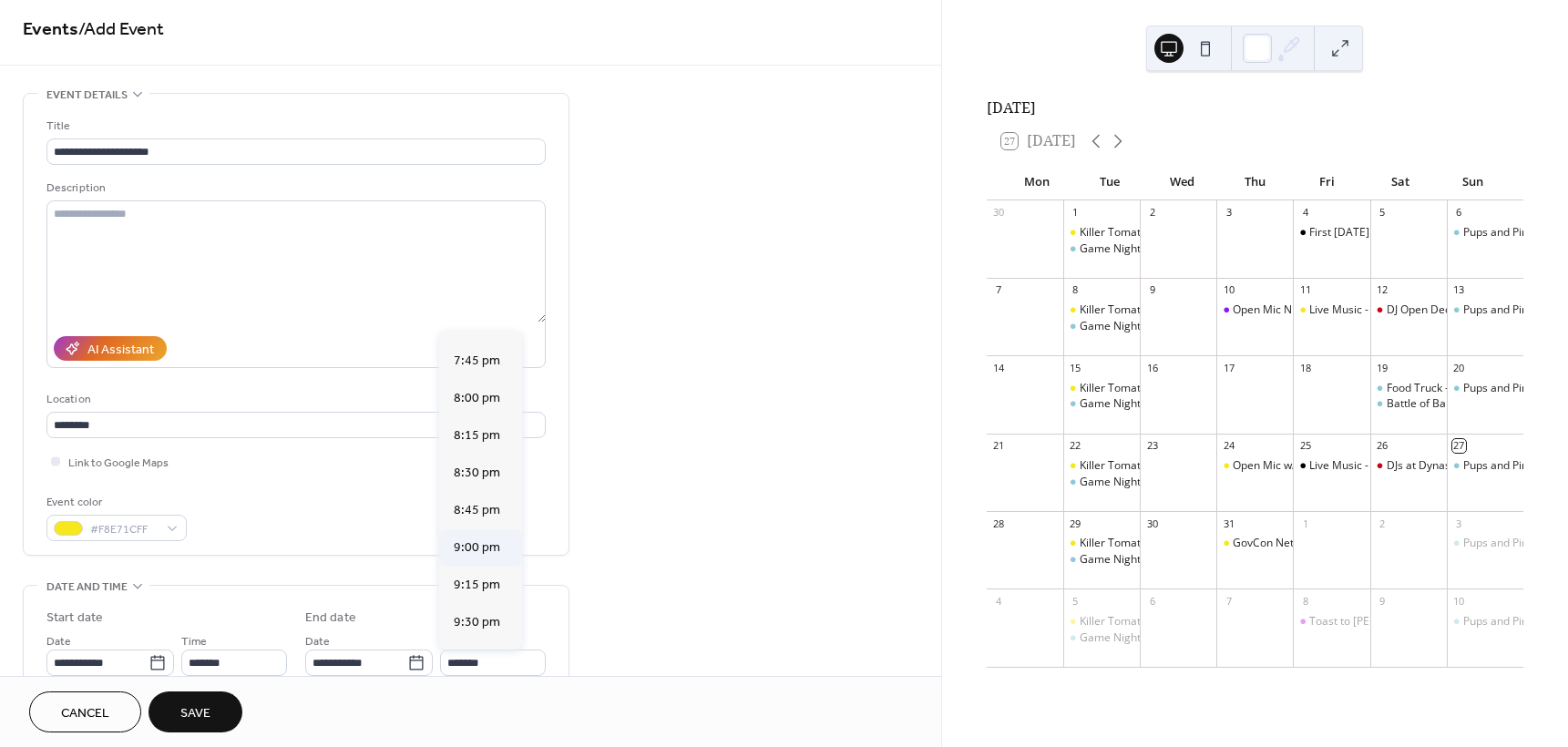 type on "*******" 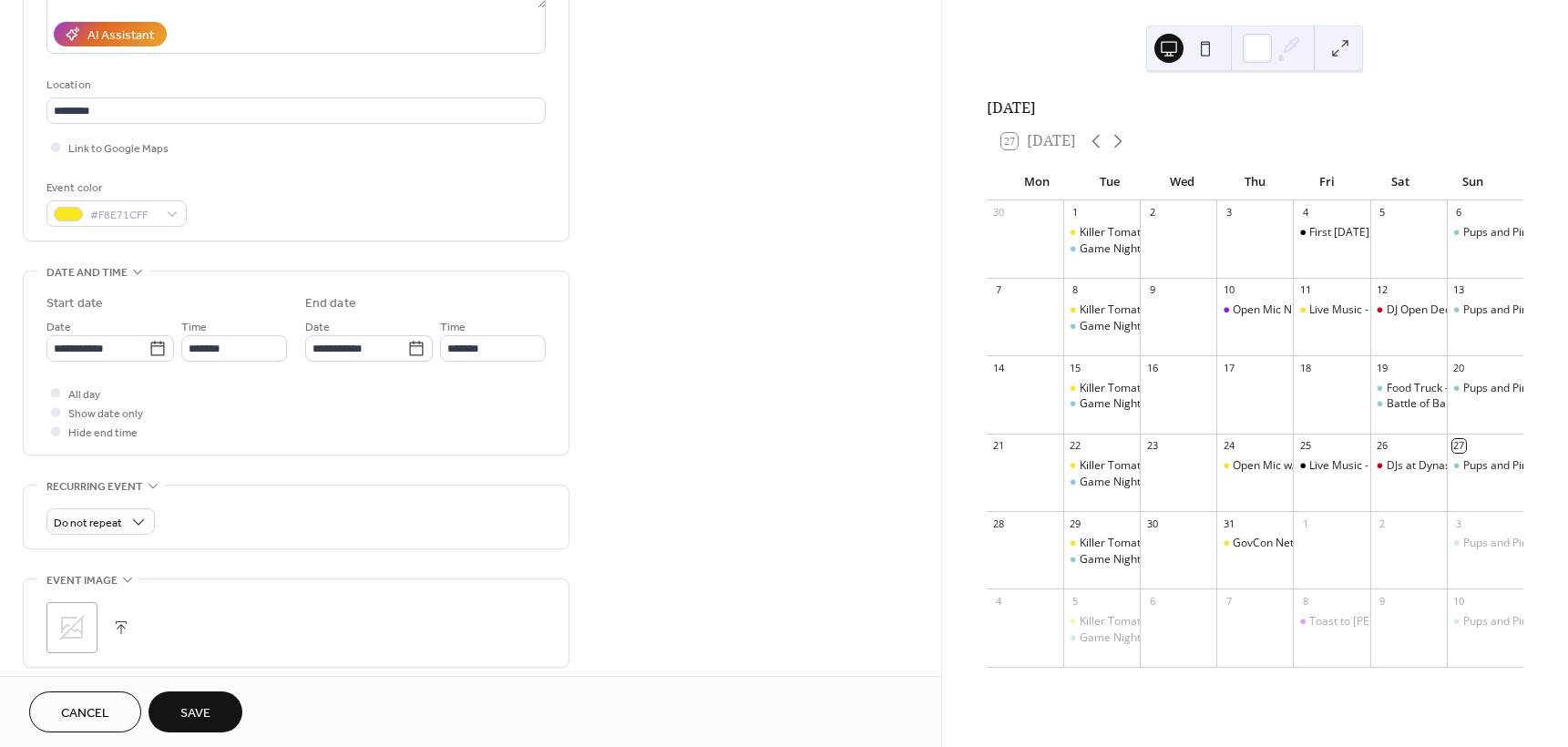scroll, scrollTop: 220, scrollLeft: 0, axis: vertical 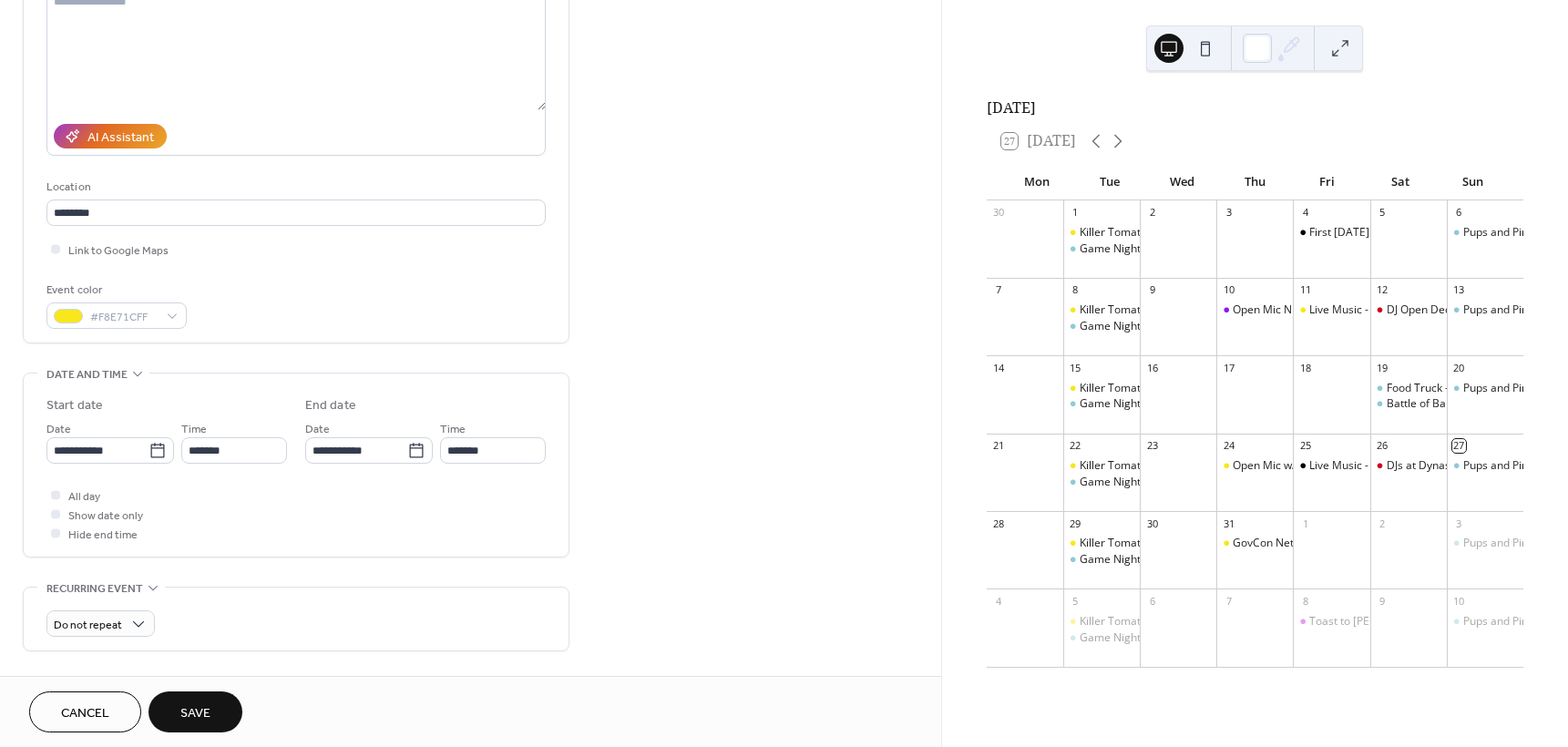 click on "Save" at bounding box center [195, 713] 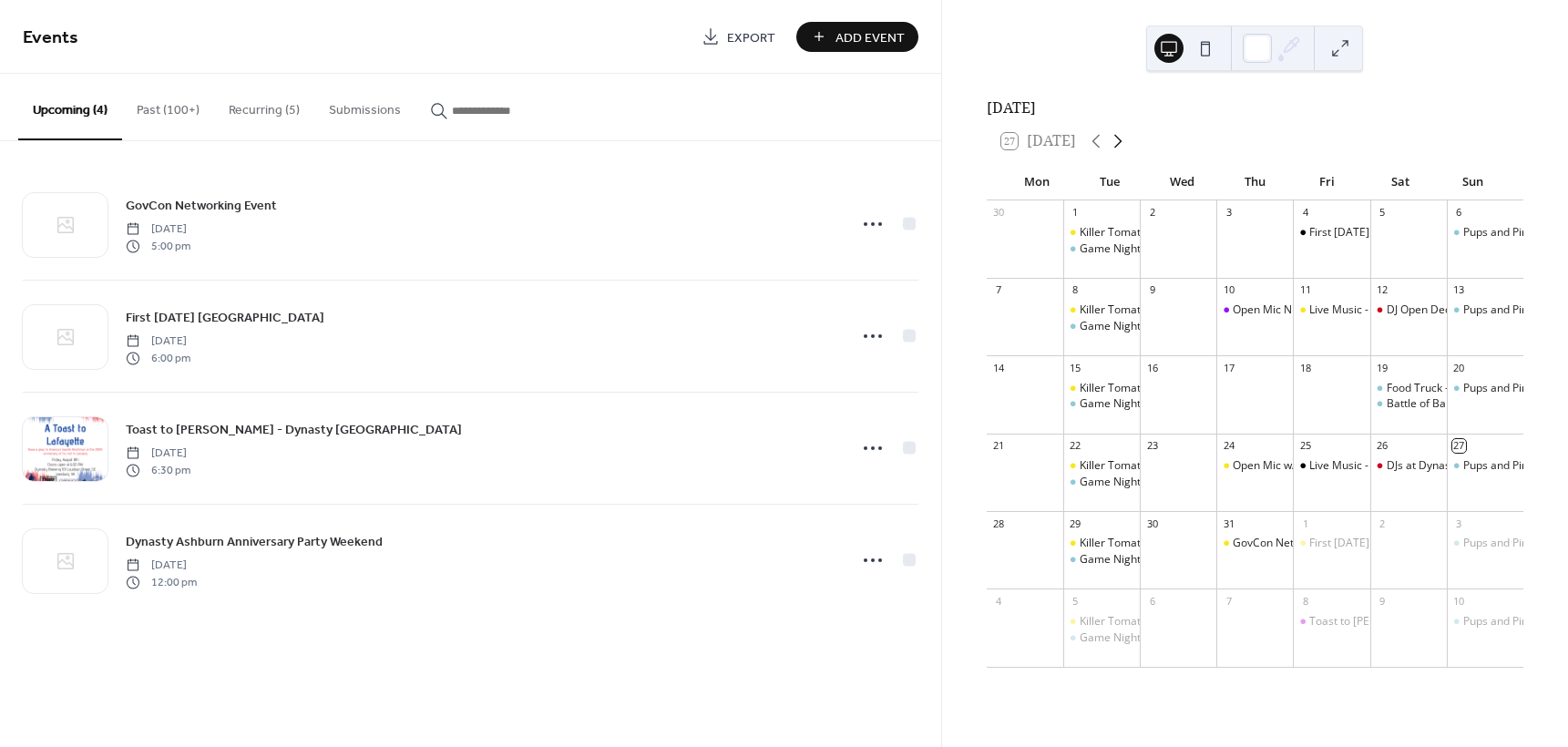click 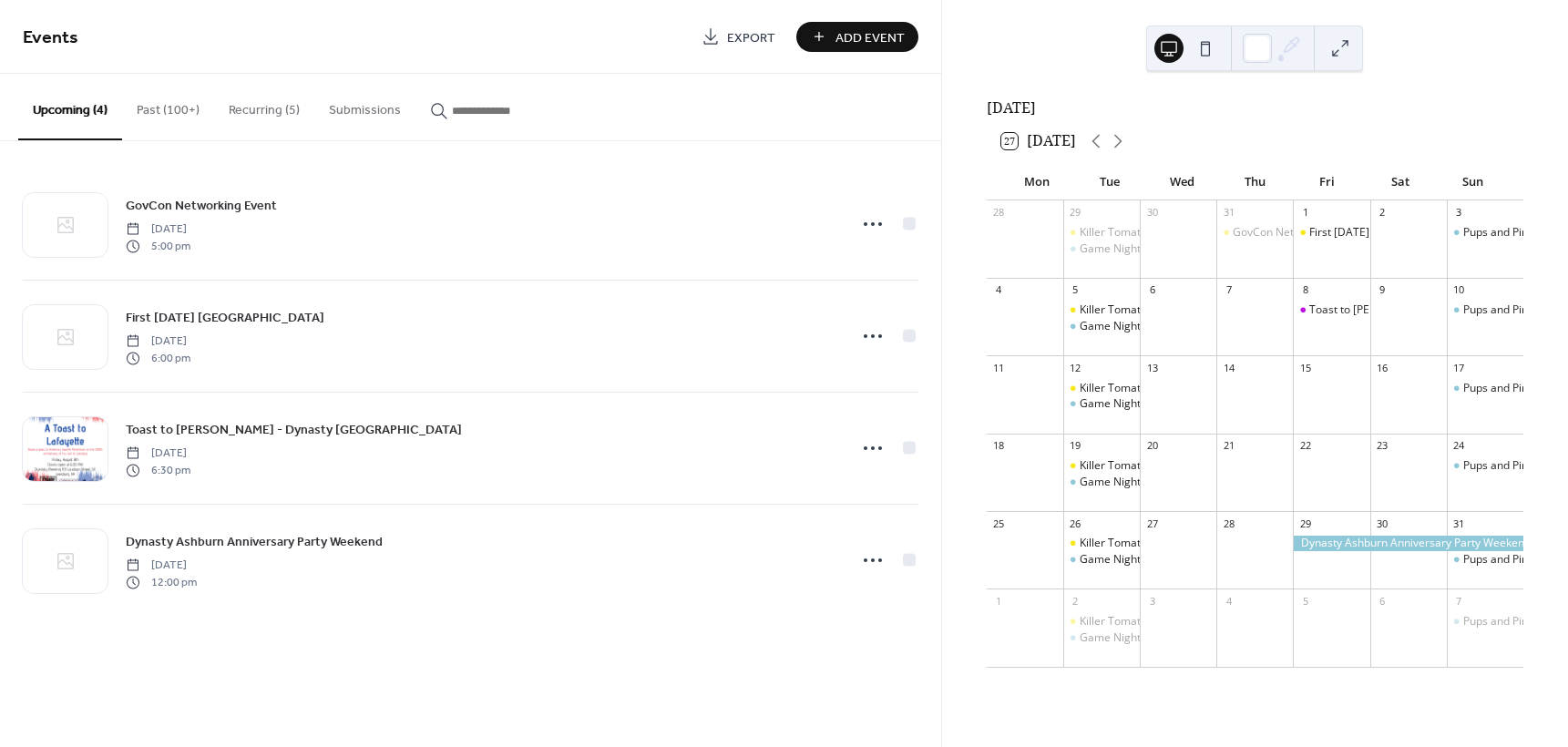 click on "Add Event" at bounding box center (870, 37) 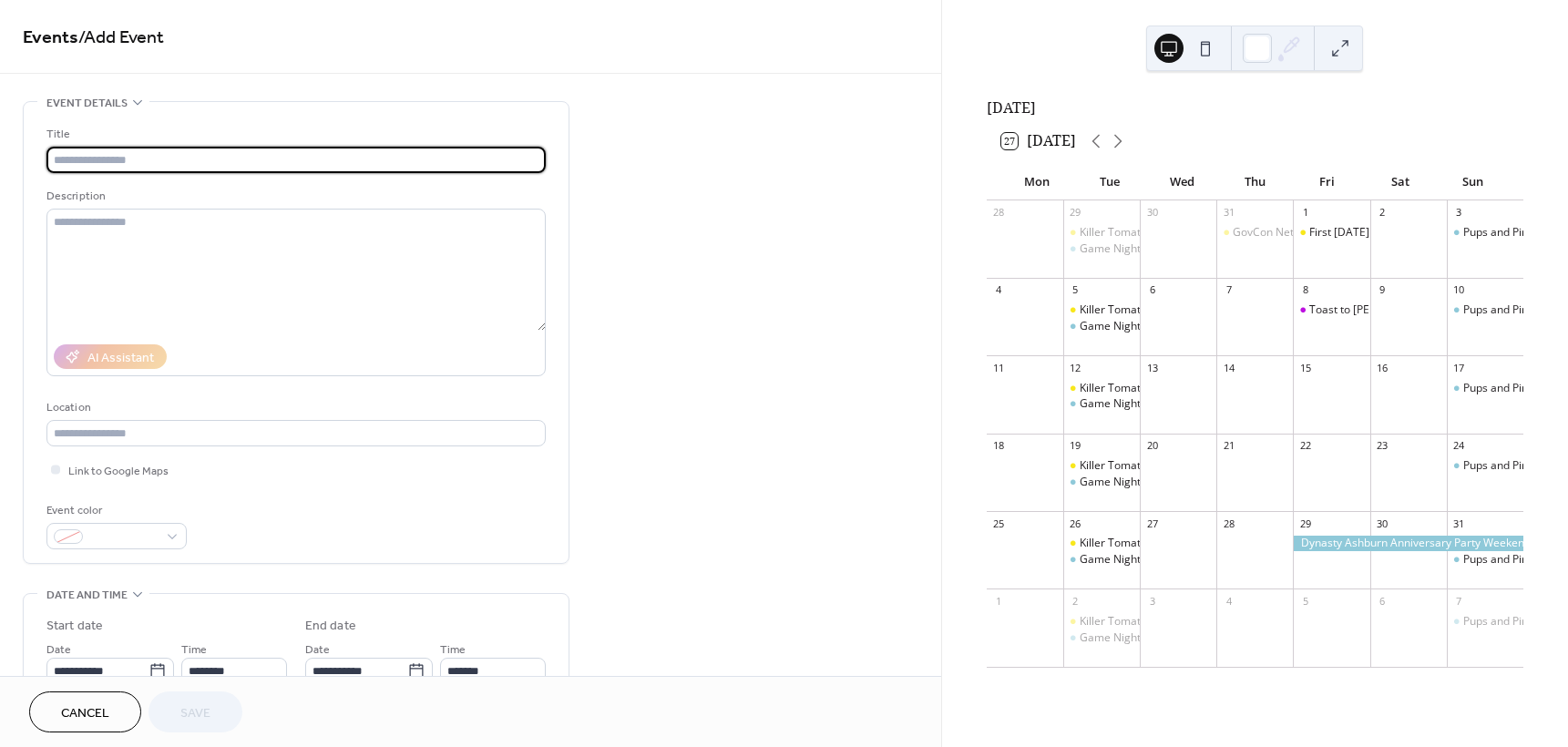 click at bounding box center (296, 159) 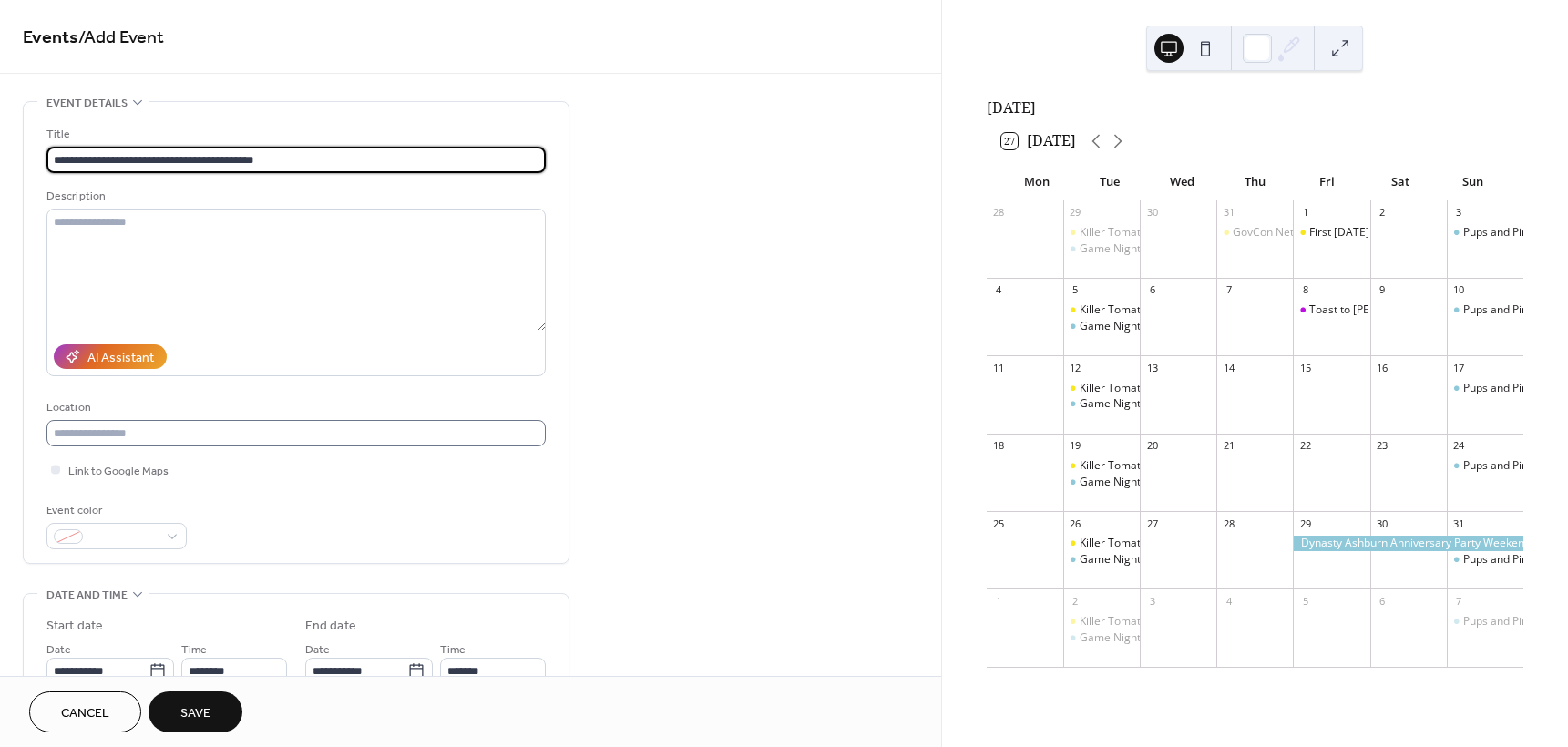 type on "**********" 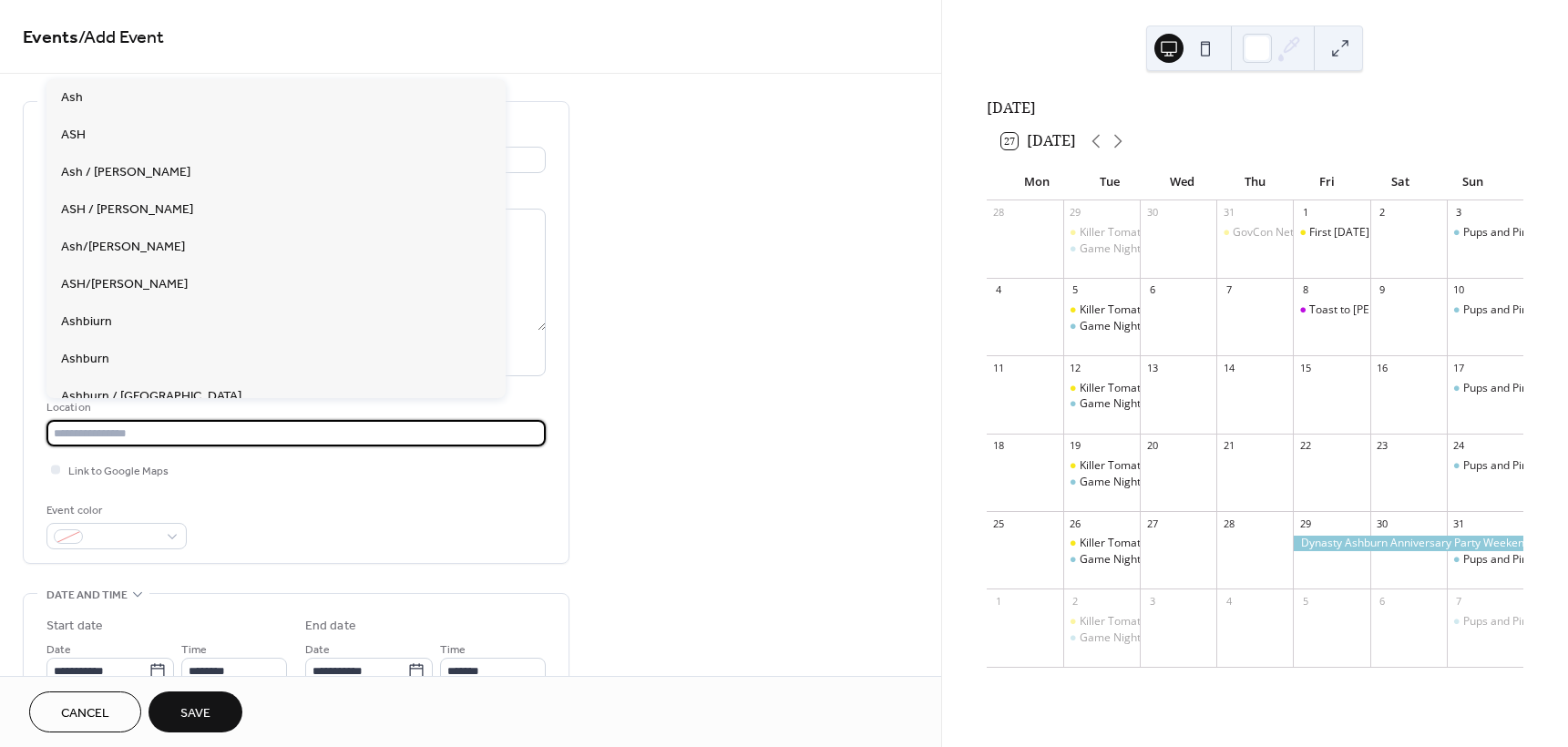 click at bounding box center (296, 433) 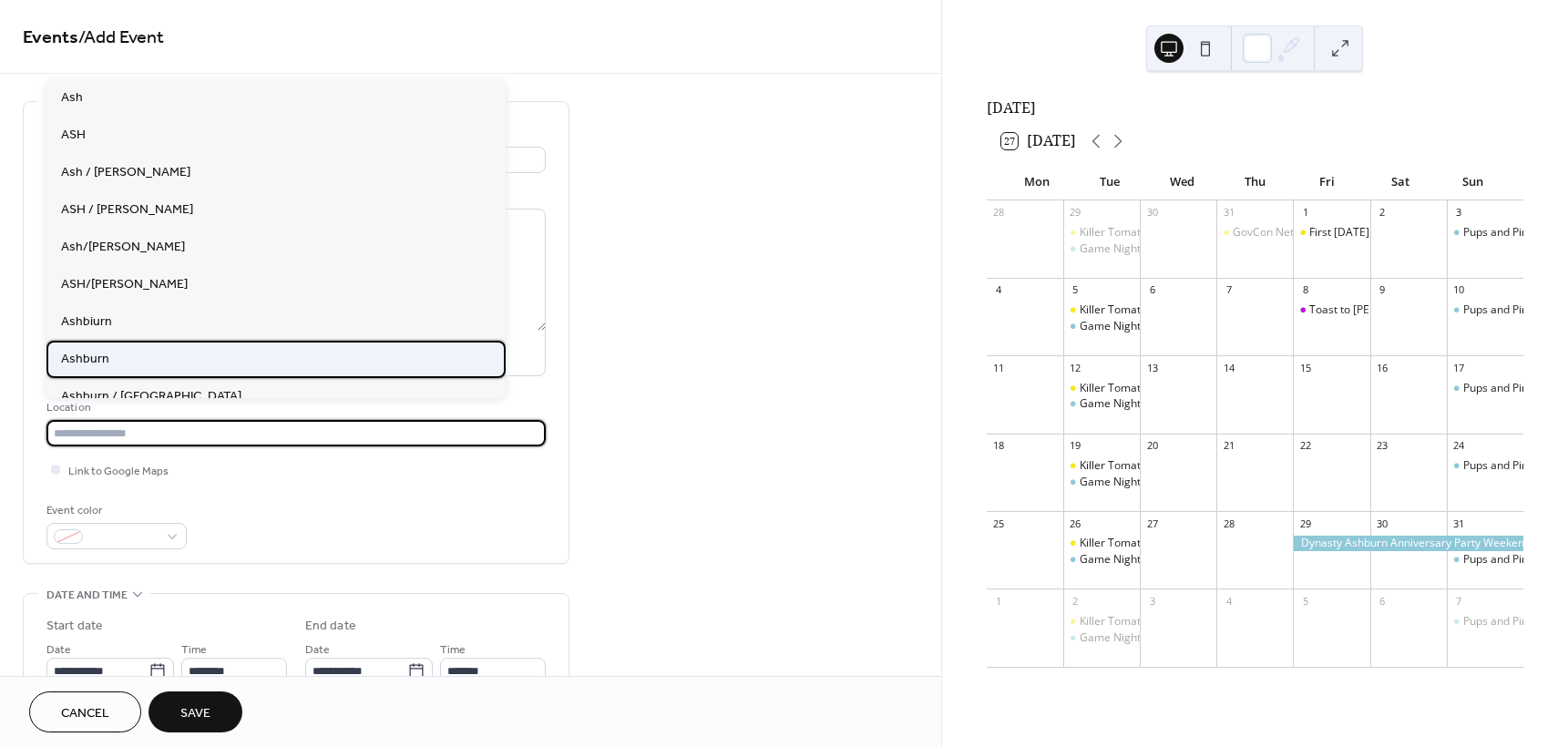 click on "Ashburn" at bounding box center (276, 359) 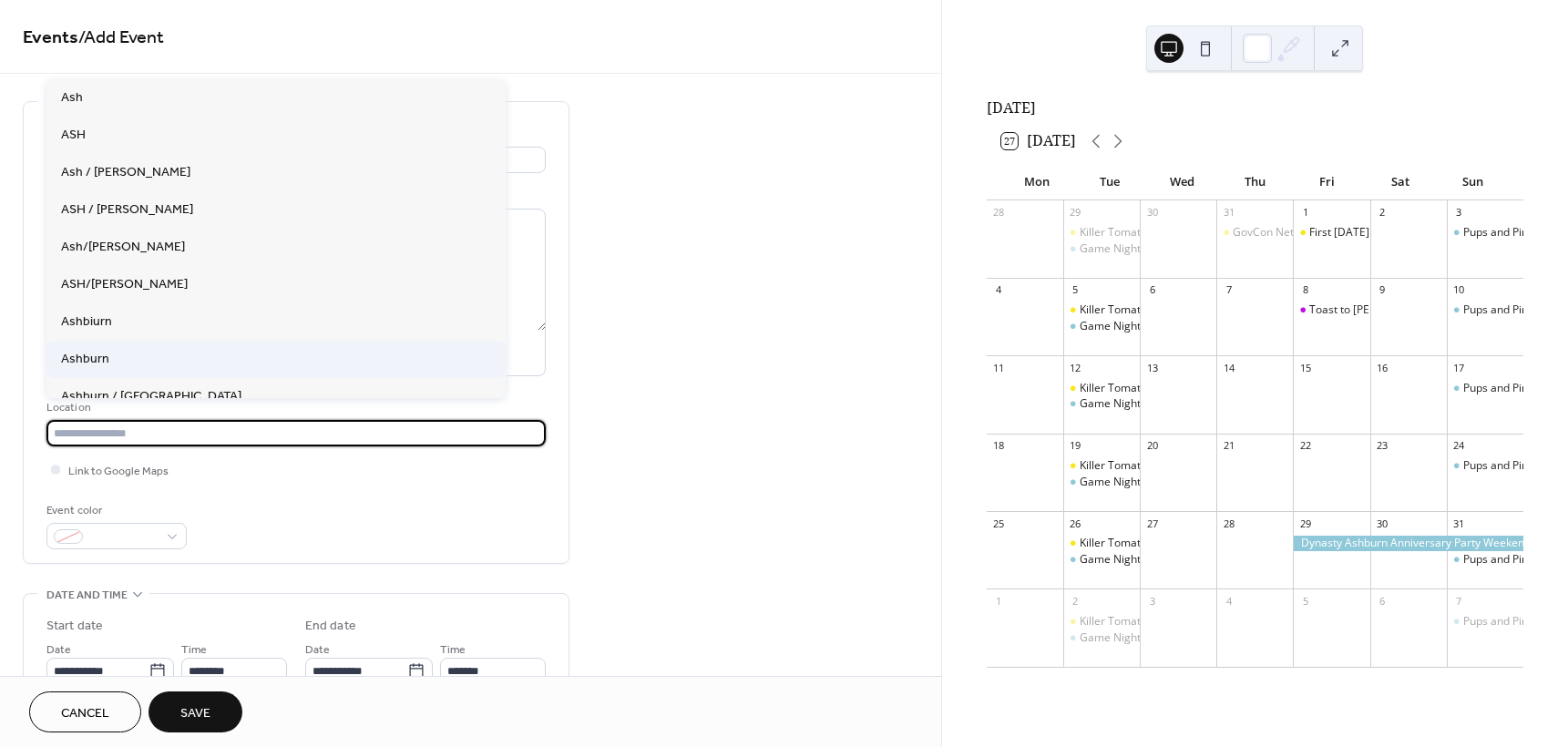 type on "*******" 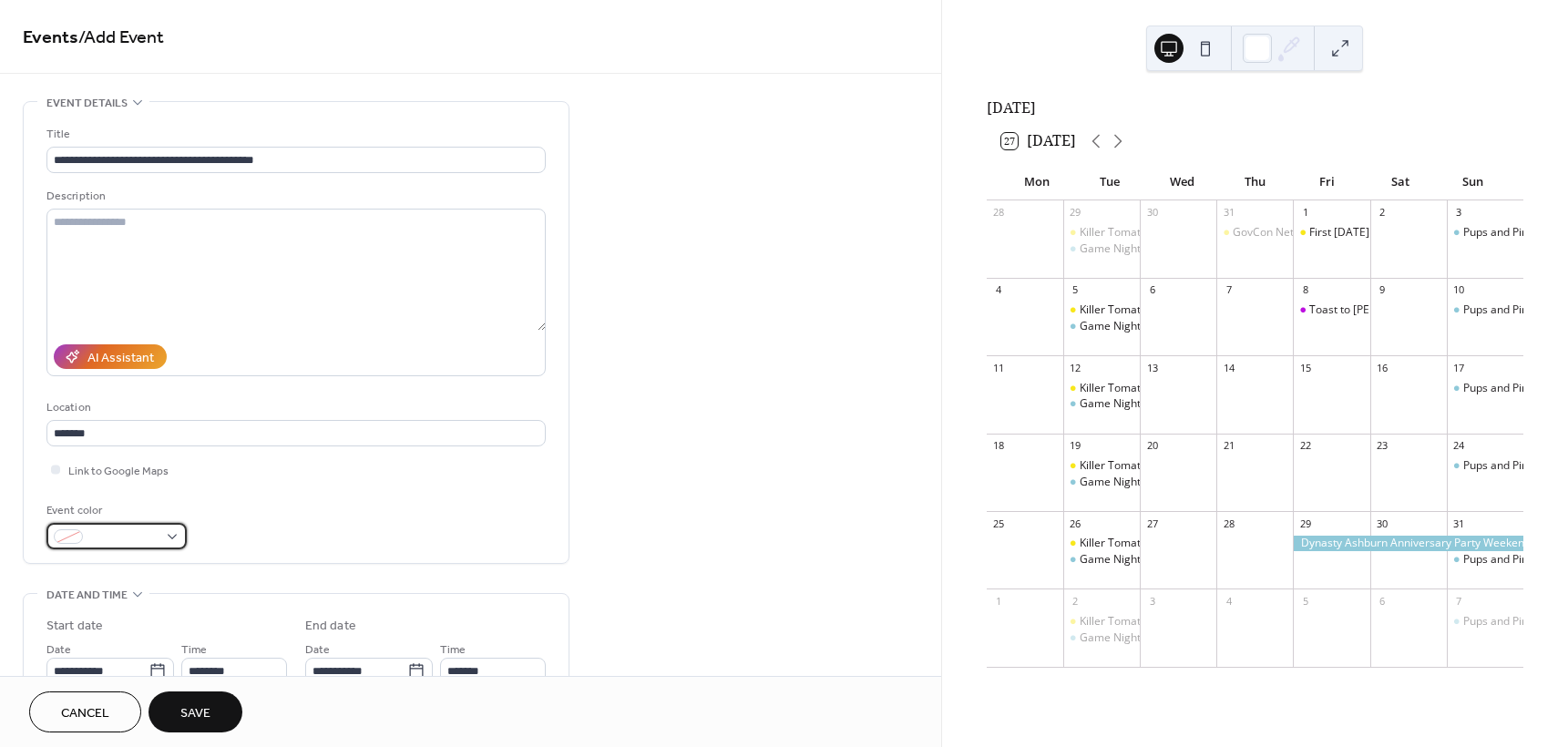 click at bounding box center [124, 537] 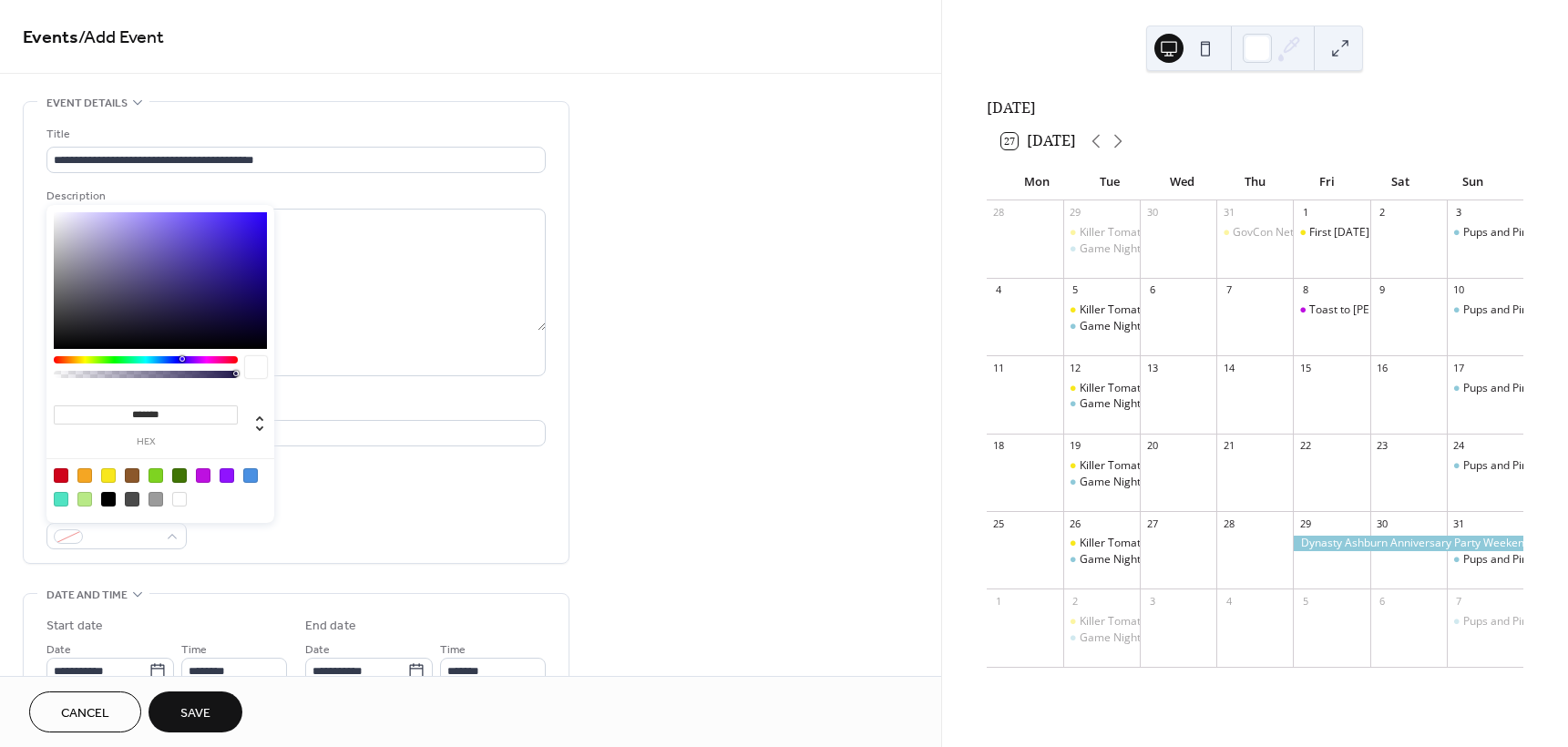 click at bounding box center [132, 476] 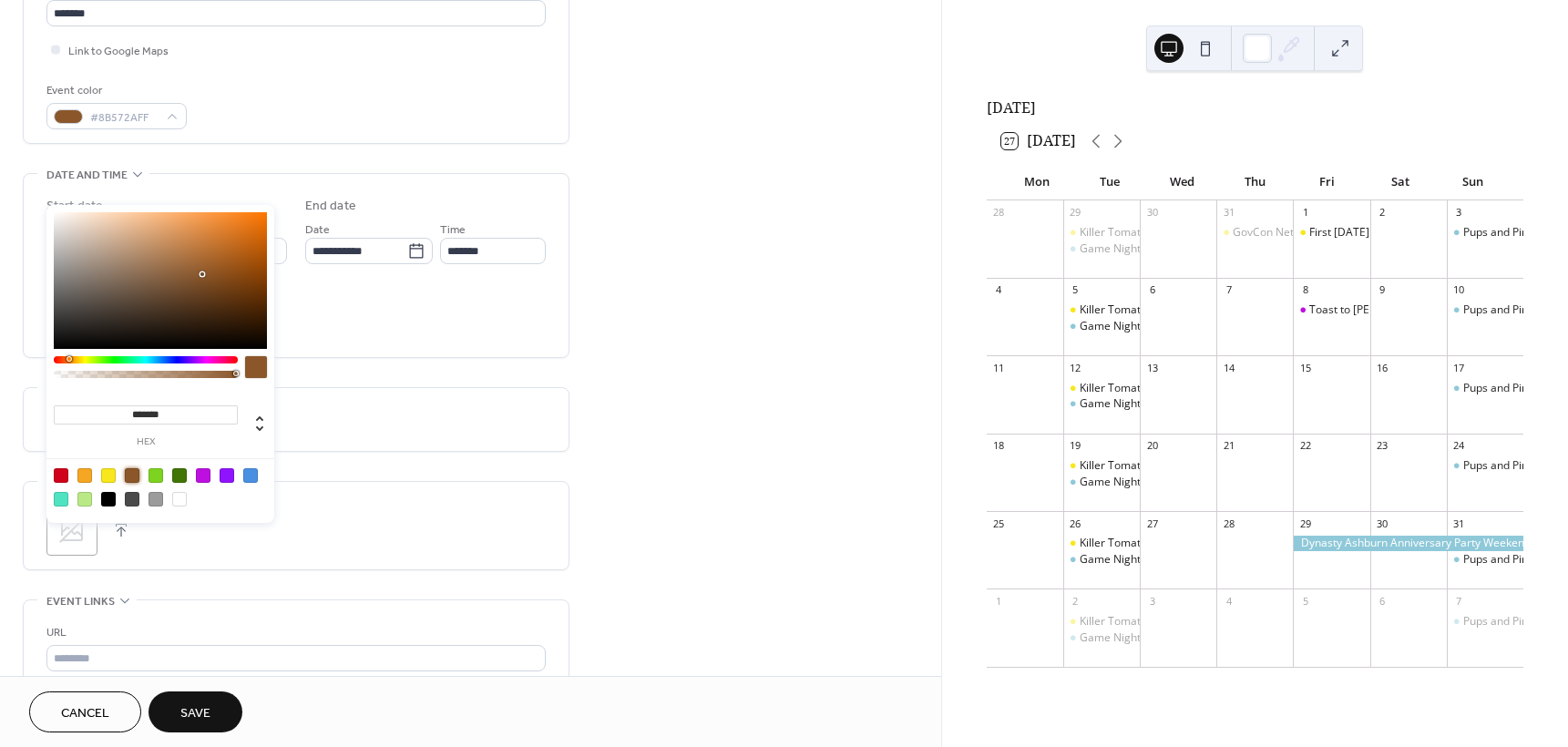 scroll, scrollTop: 425, scrollLeft: 0, axis: vertical 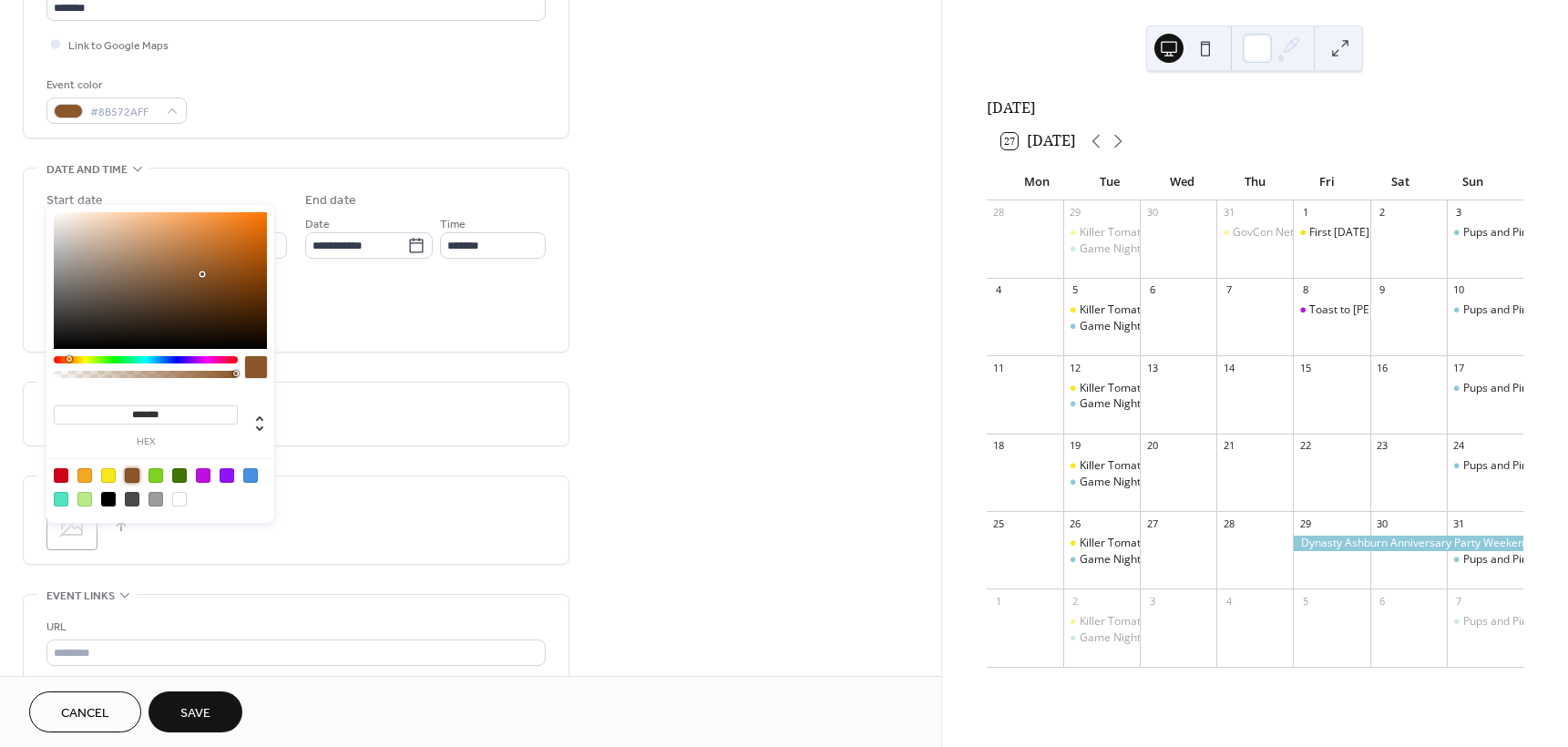 click on "**********" at bounding box center [296, 260] 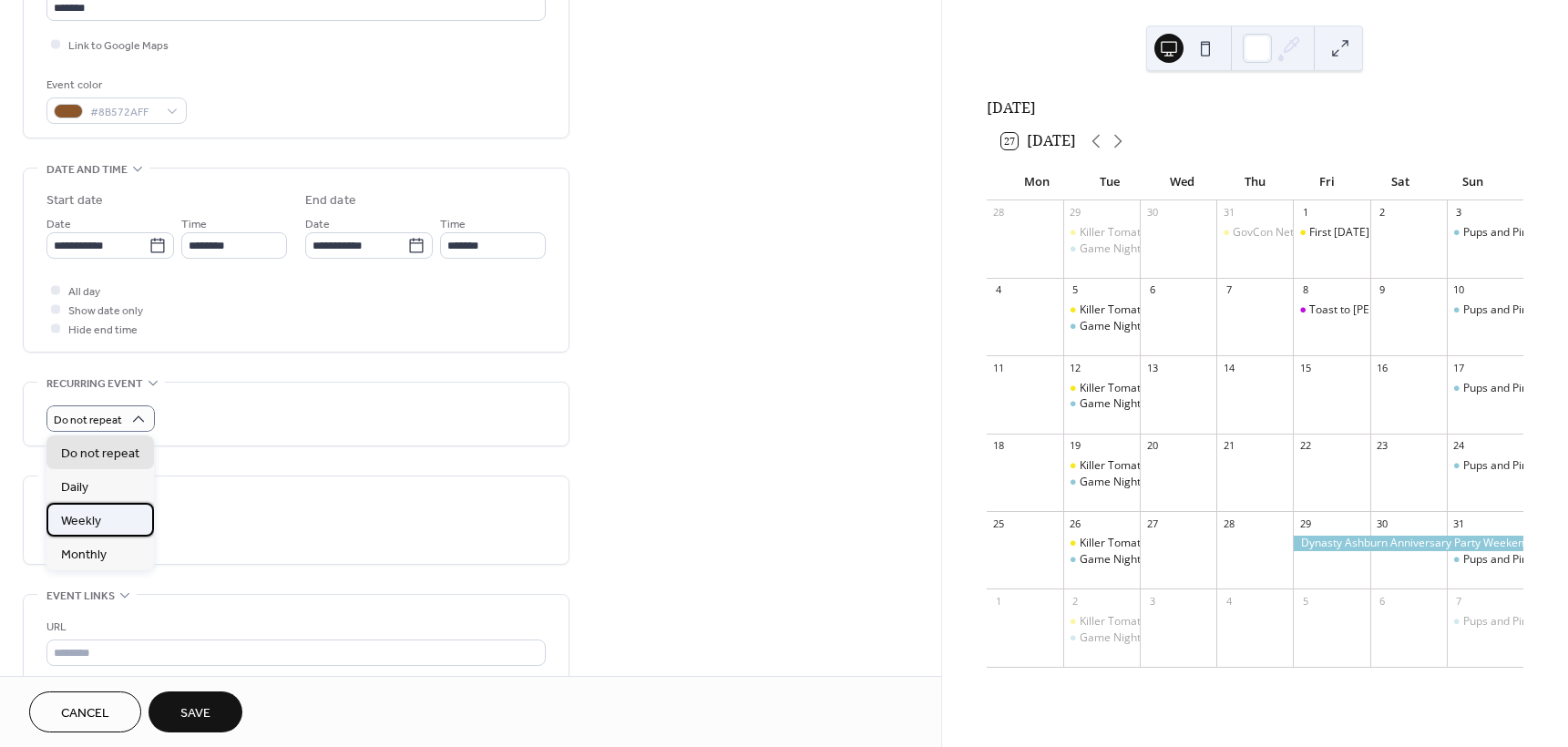 click on "Weekly" at bounding box center (100, 519) 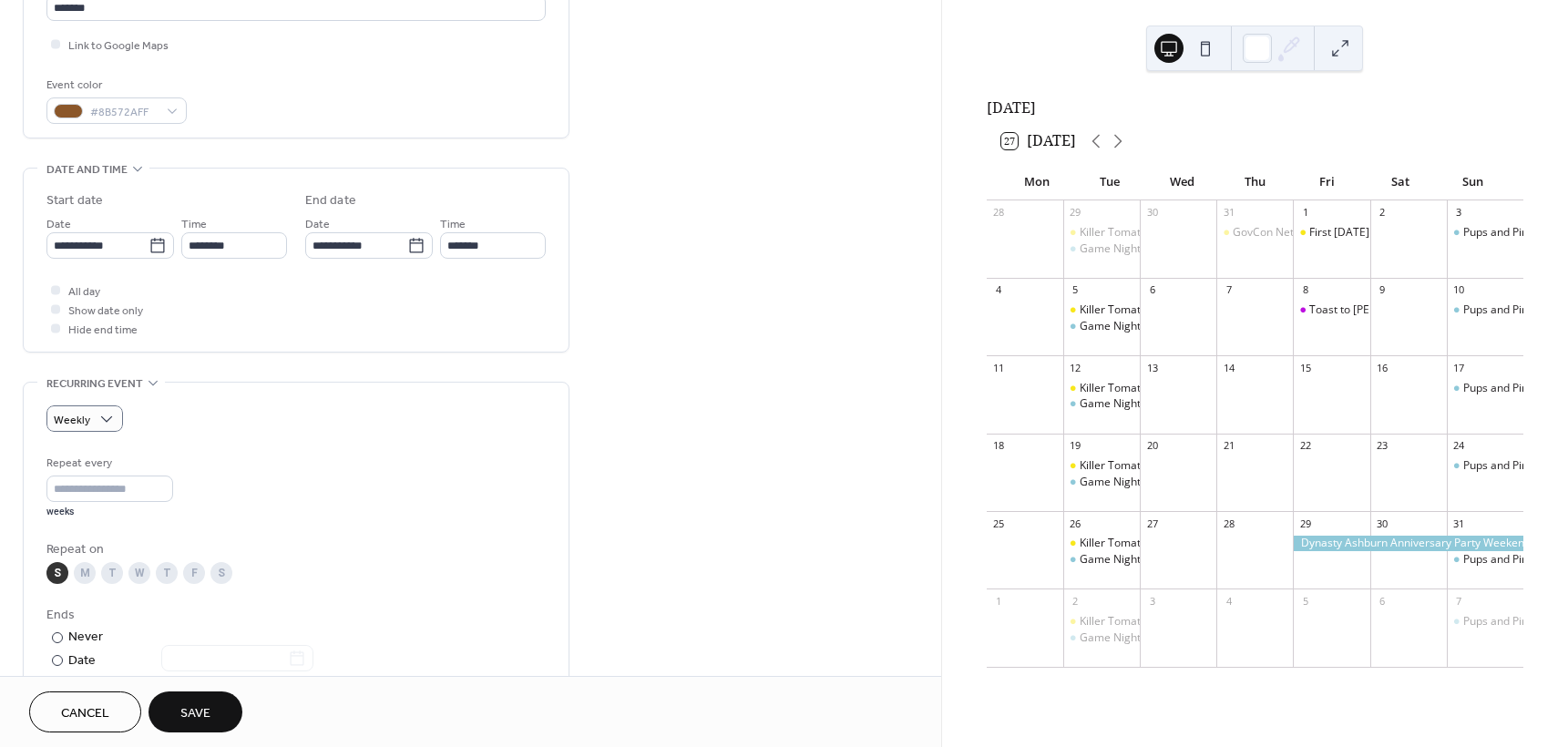 click on "F" at bounding box center (194, 573) 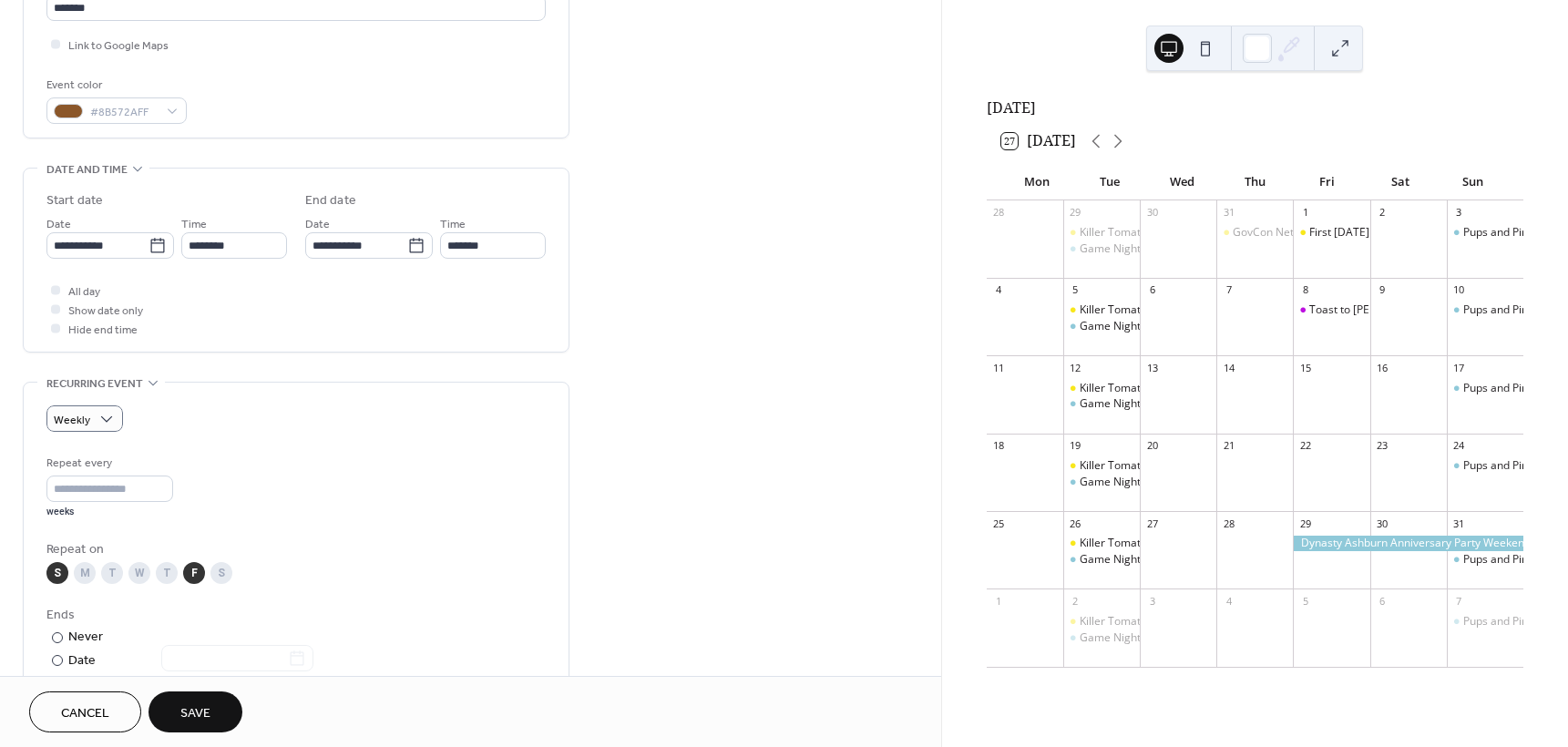 click on "S" at bounding box center (57, 573) 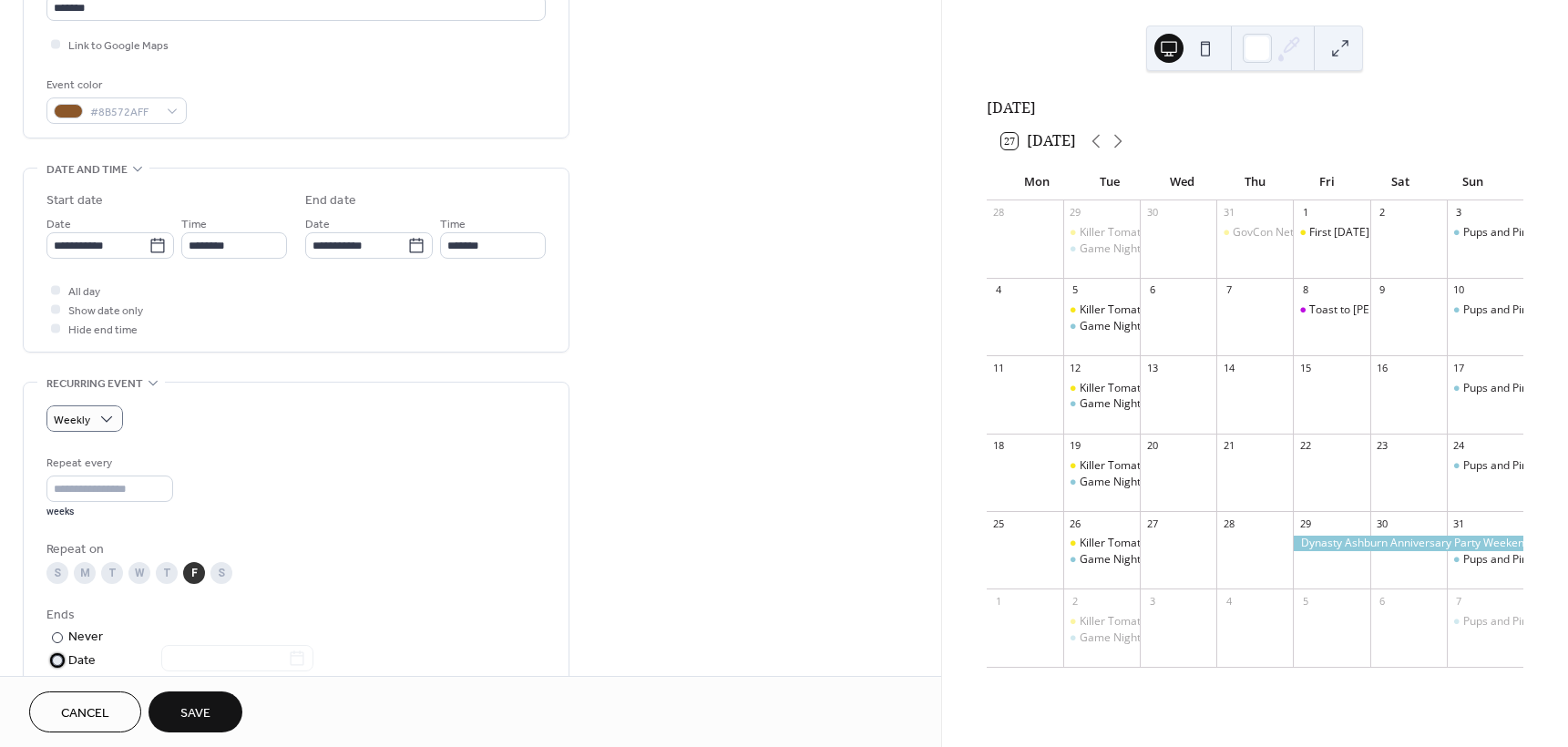 click at bounding box center [57, 660] 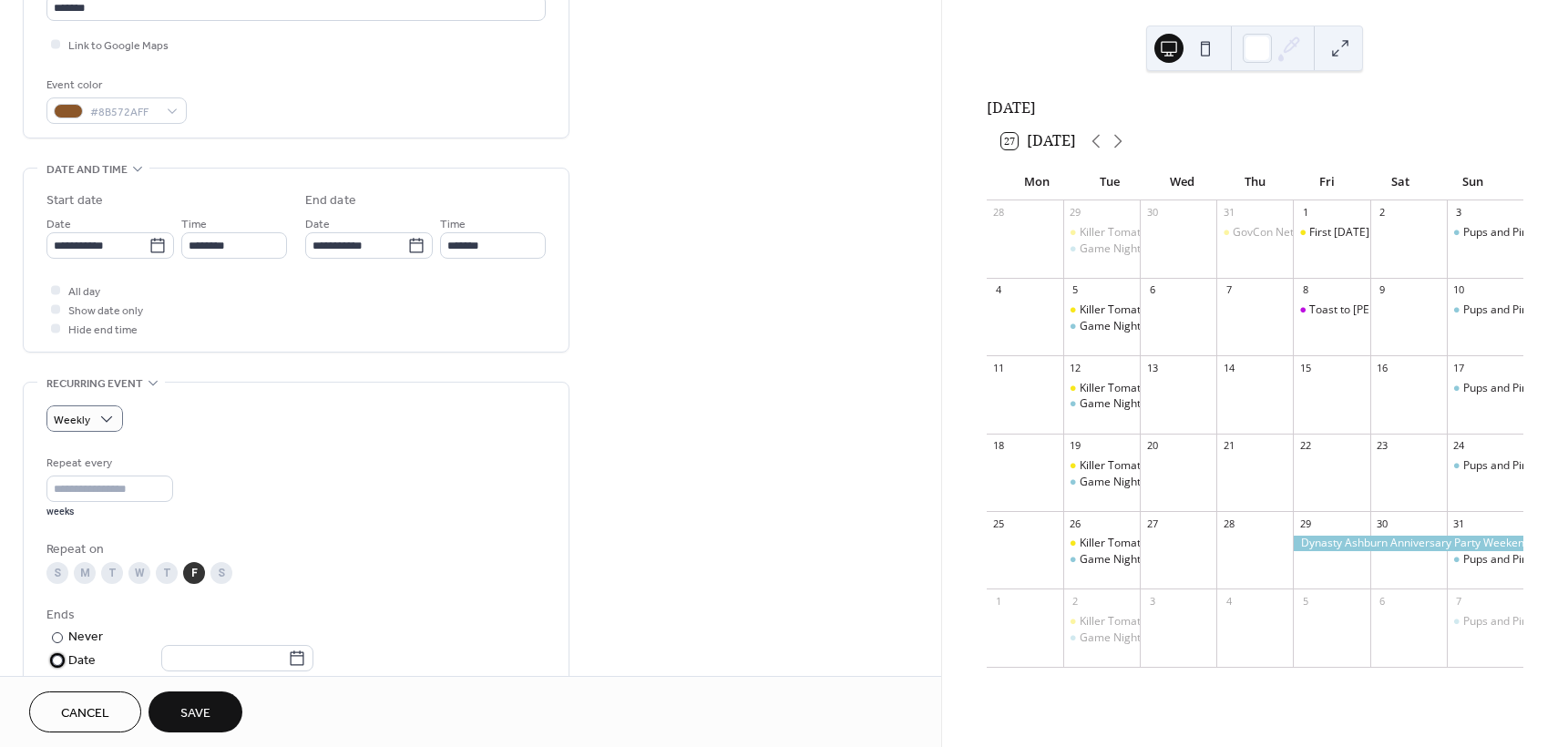 scroll, scrollTop: 638, scrollLeft: 0, axis: vertical 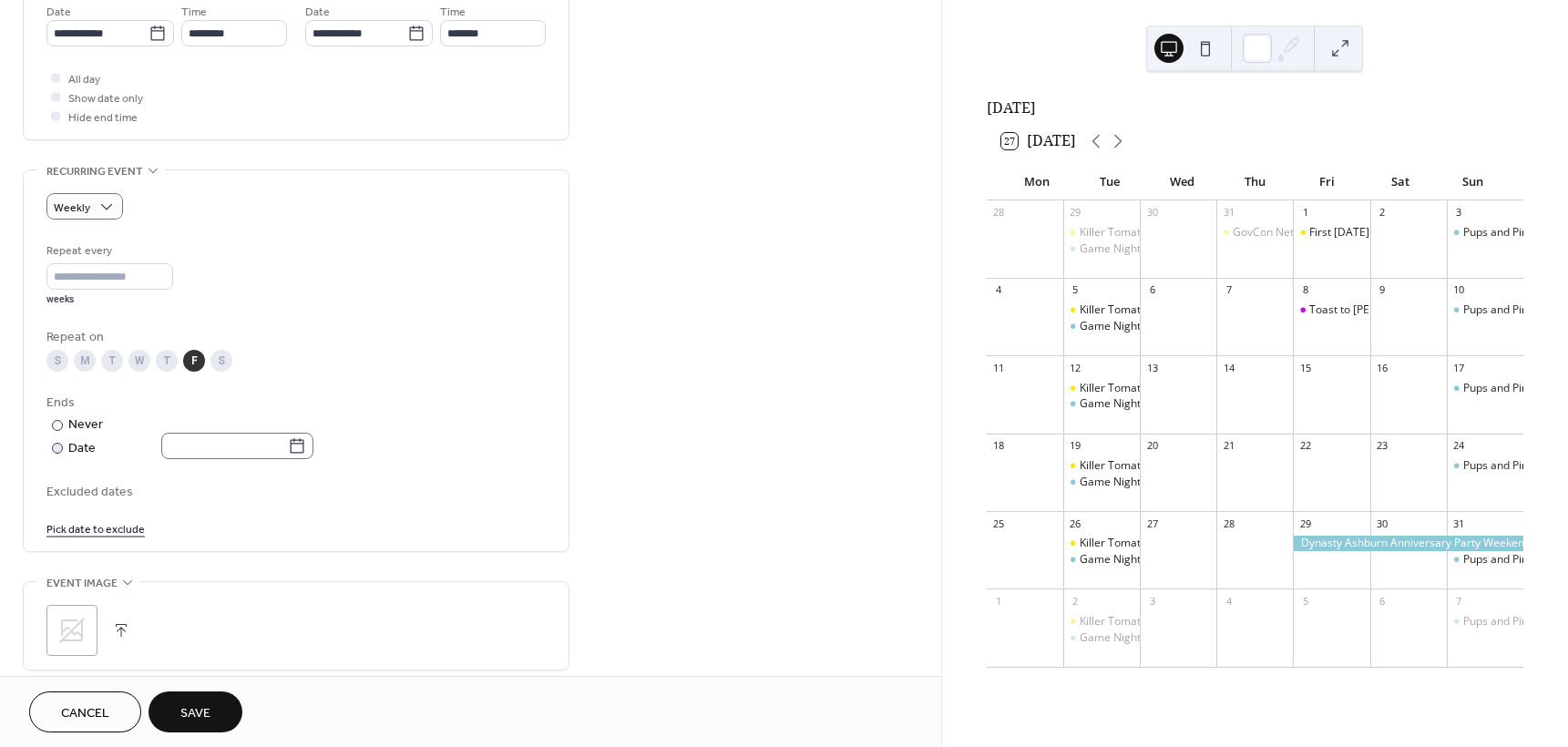 click 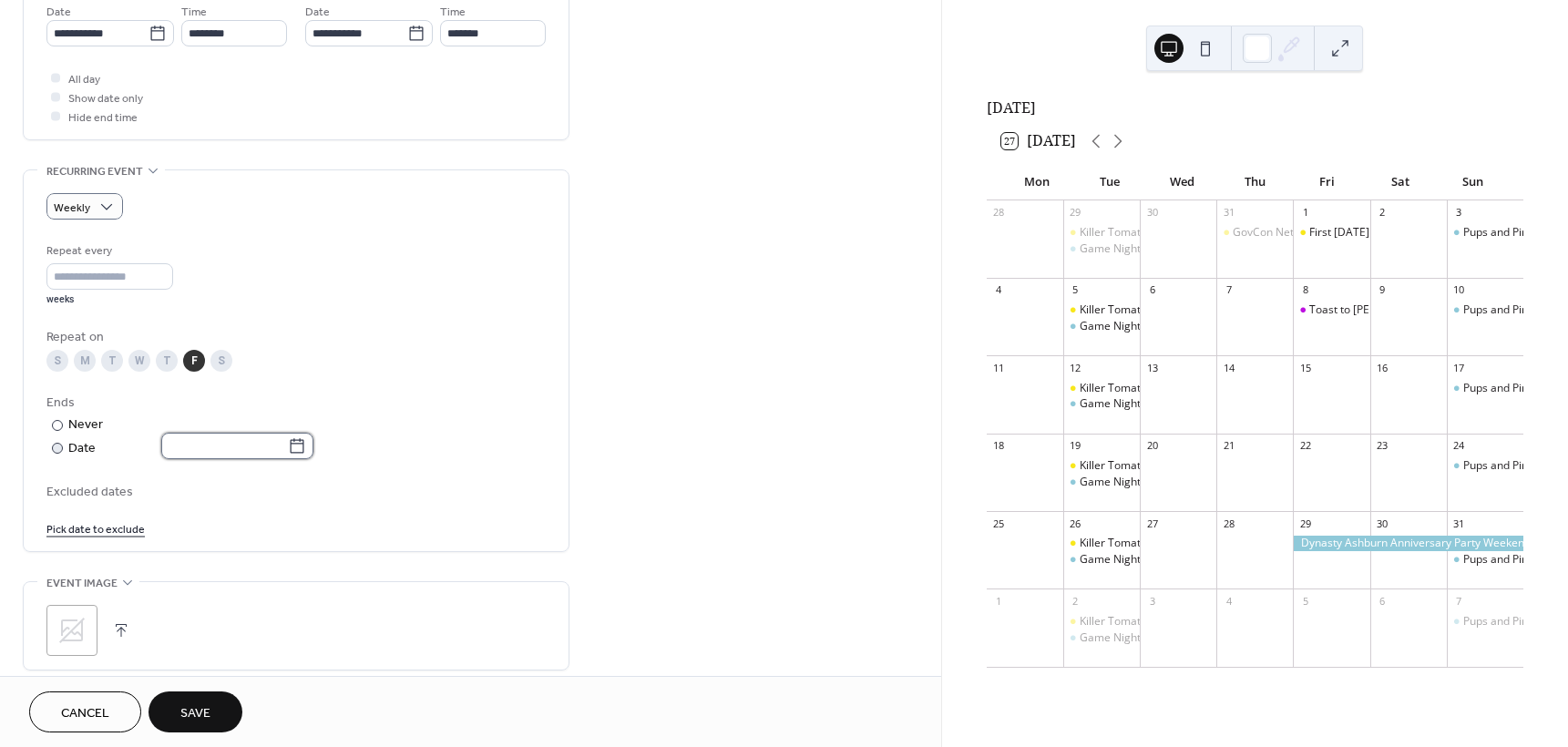 click at bounding box center (224, 445) 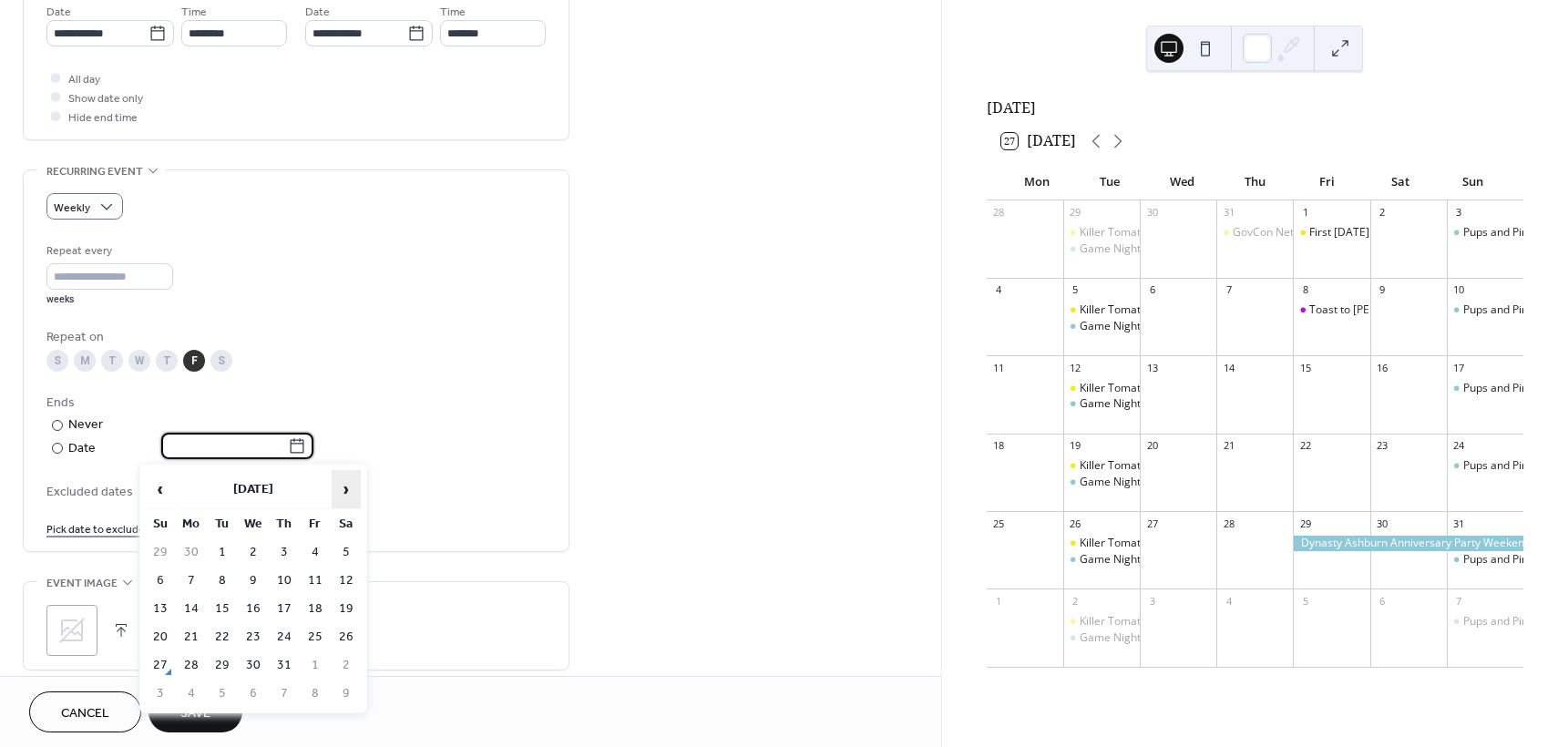 click on "›" at bounding box center [346, 489] 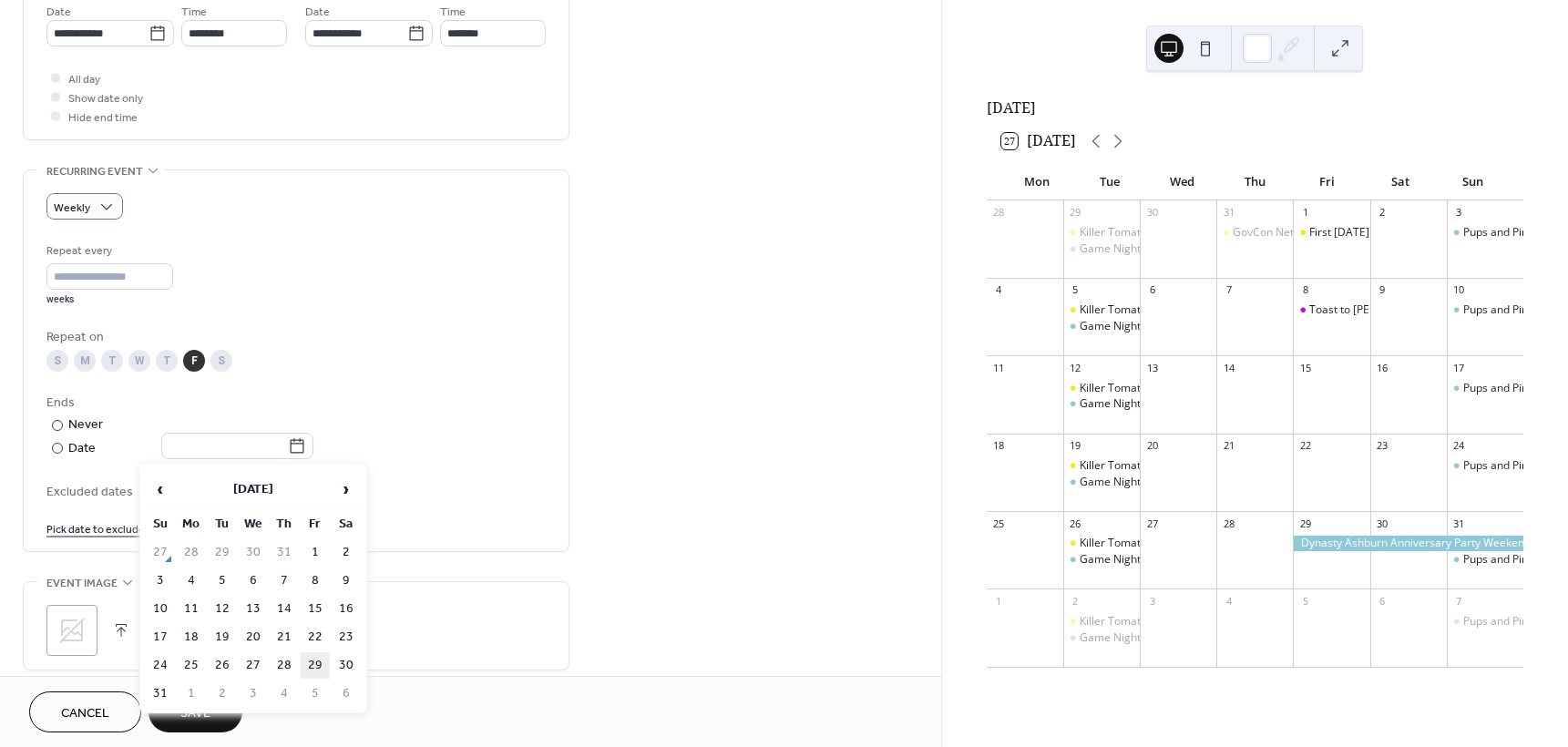 click on "29" at bounding box center [315, 665] 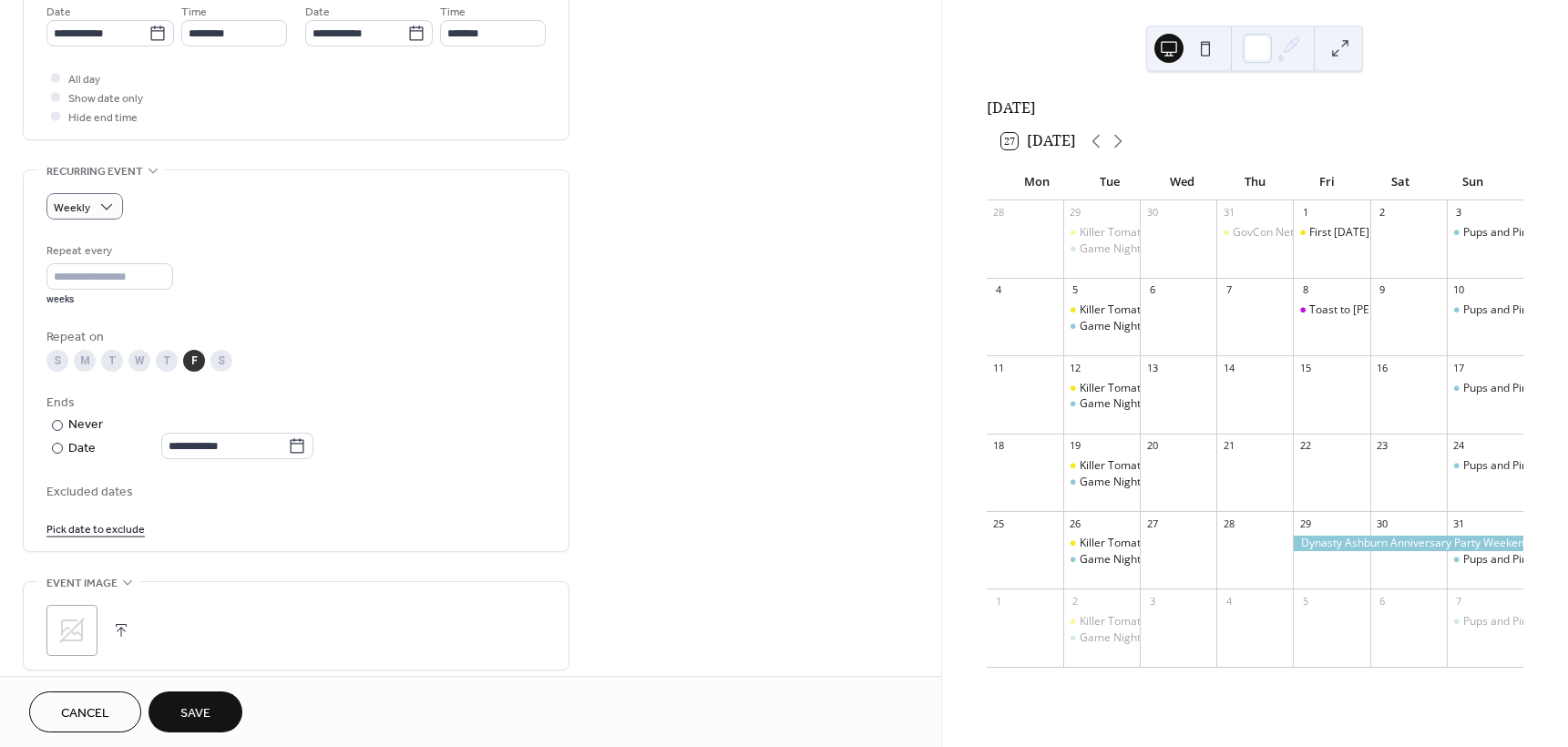click on "Pick date to exclude" at bounding box center (296, 527) 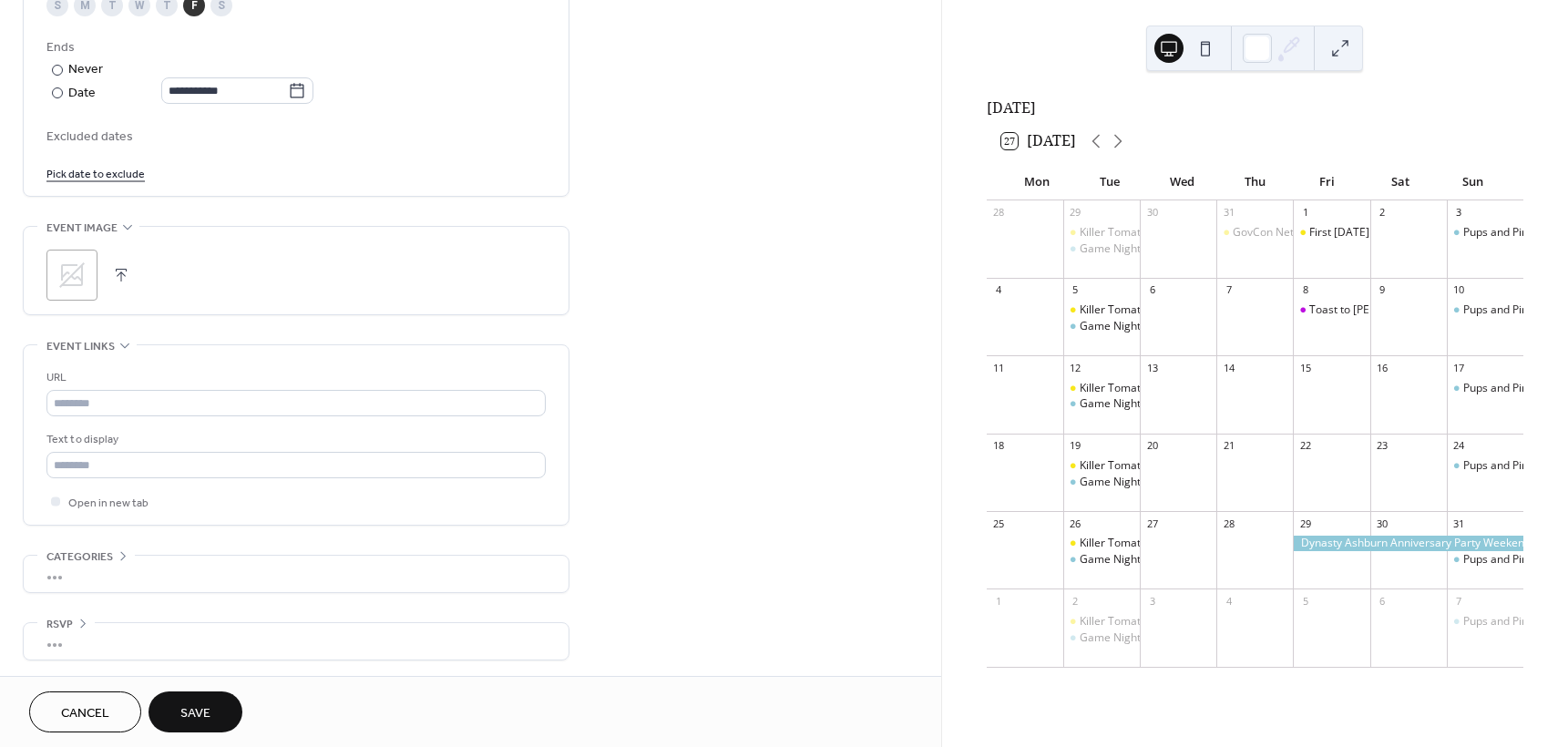 scroll, scrollTop: 996, scrollLeft: 0, axis: vertical 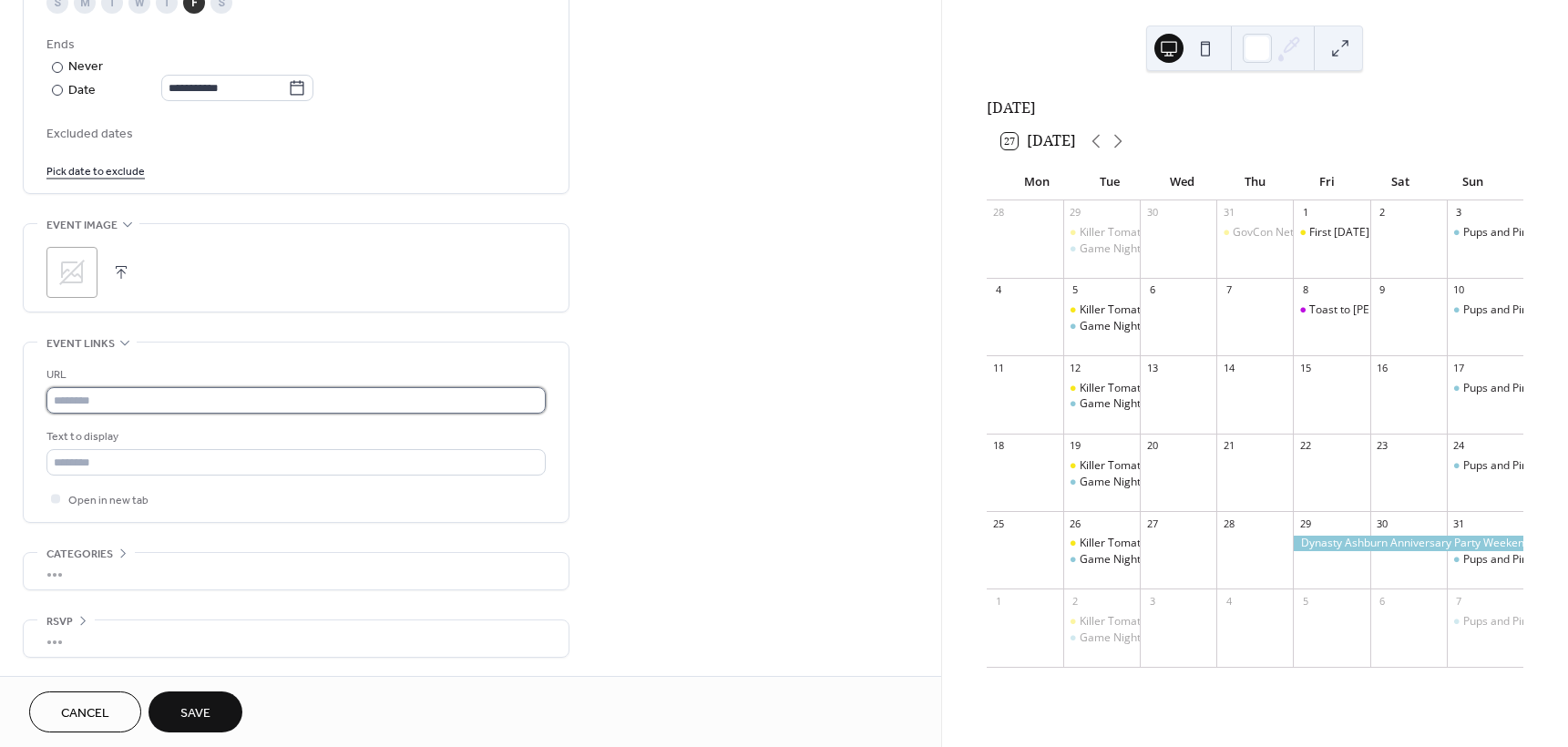 click at bounding box center (296, 400) 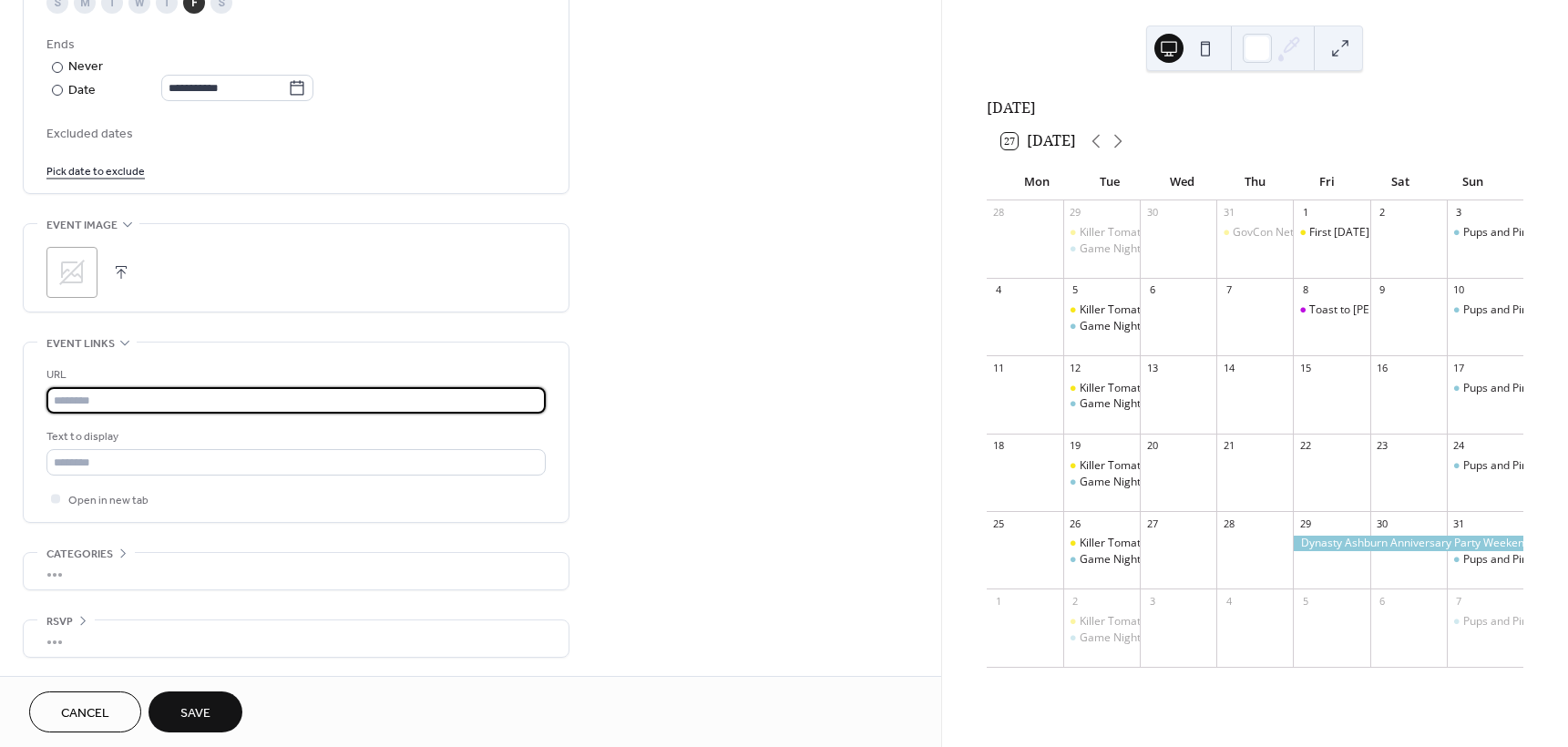 paste on "**********" 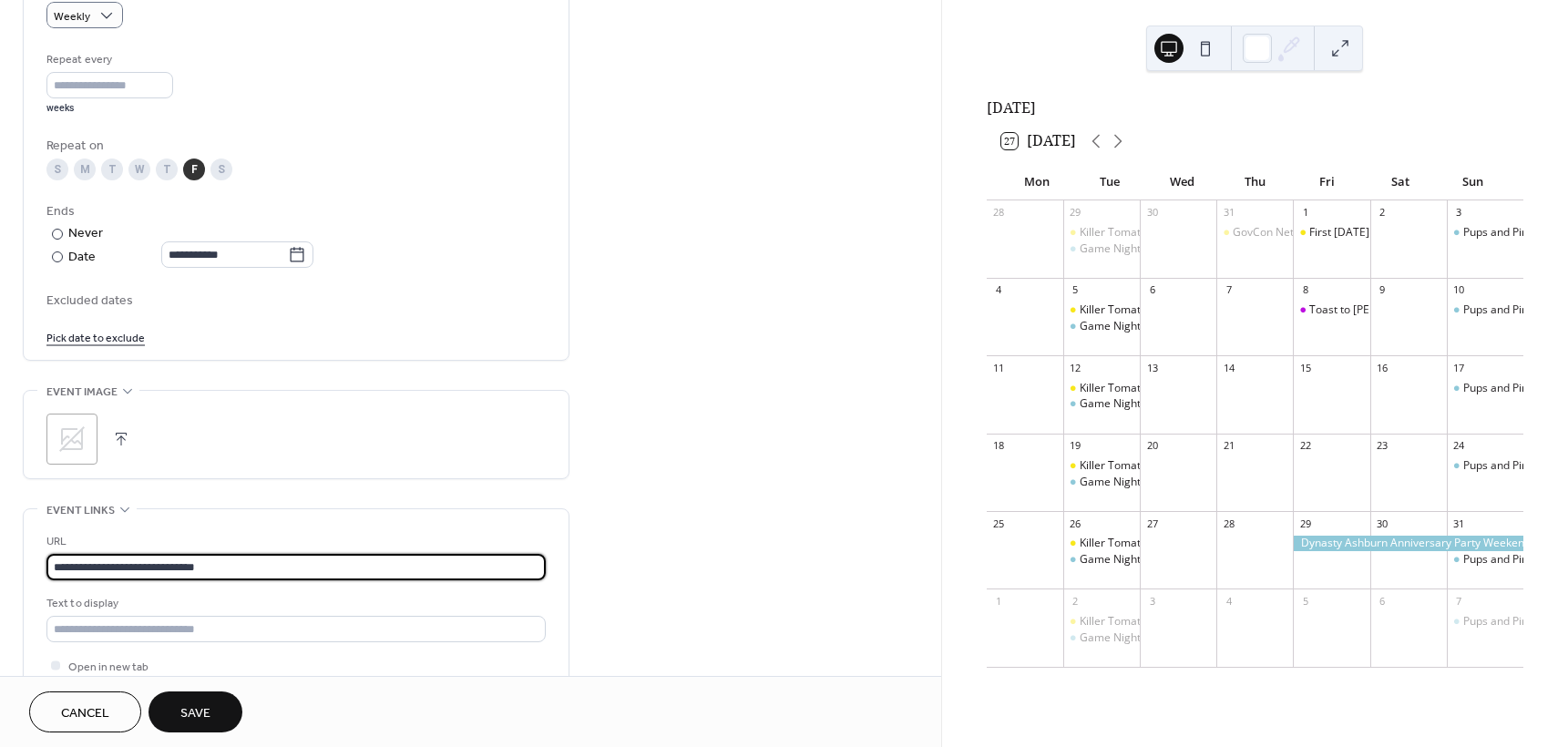 scroll, scrollTop: 570, scrollLeft: 0, axis: vertical 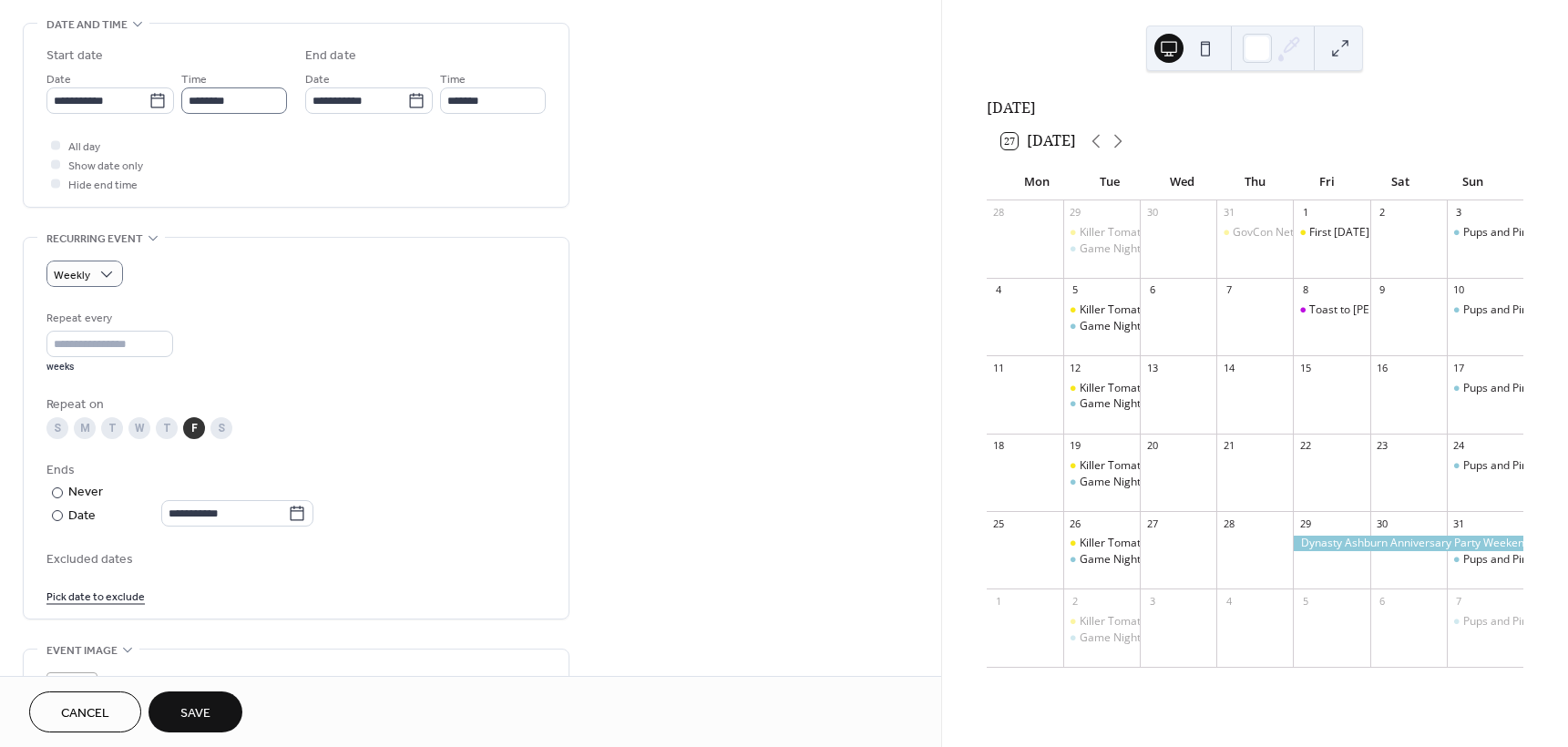 type on "**********" 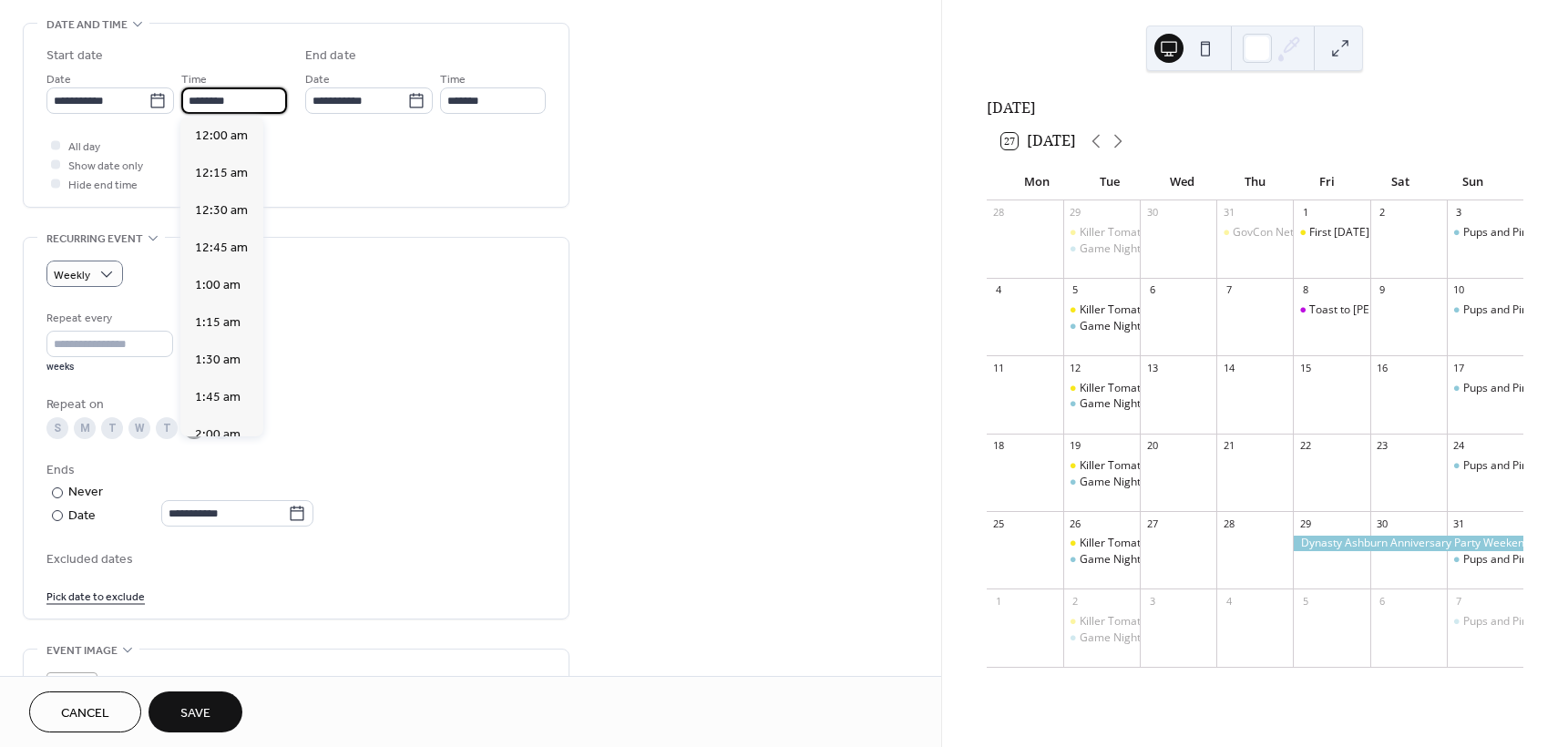 click on "********" at bounding box center [234, 100] 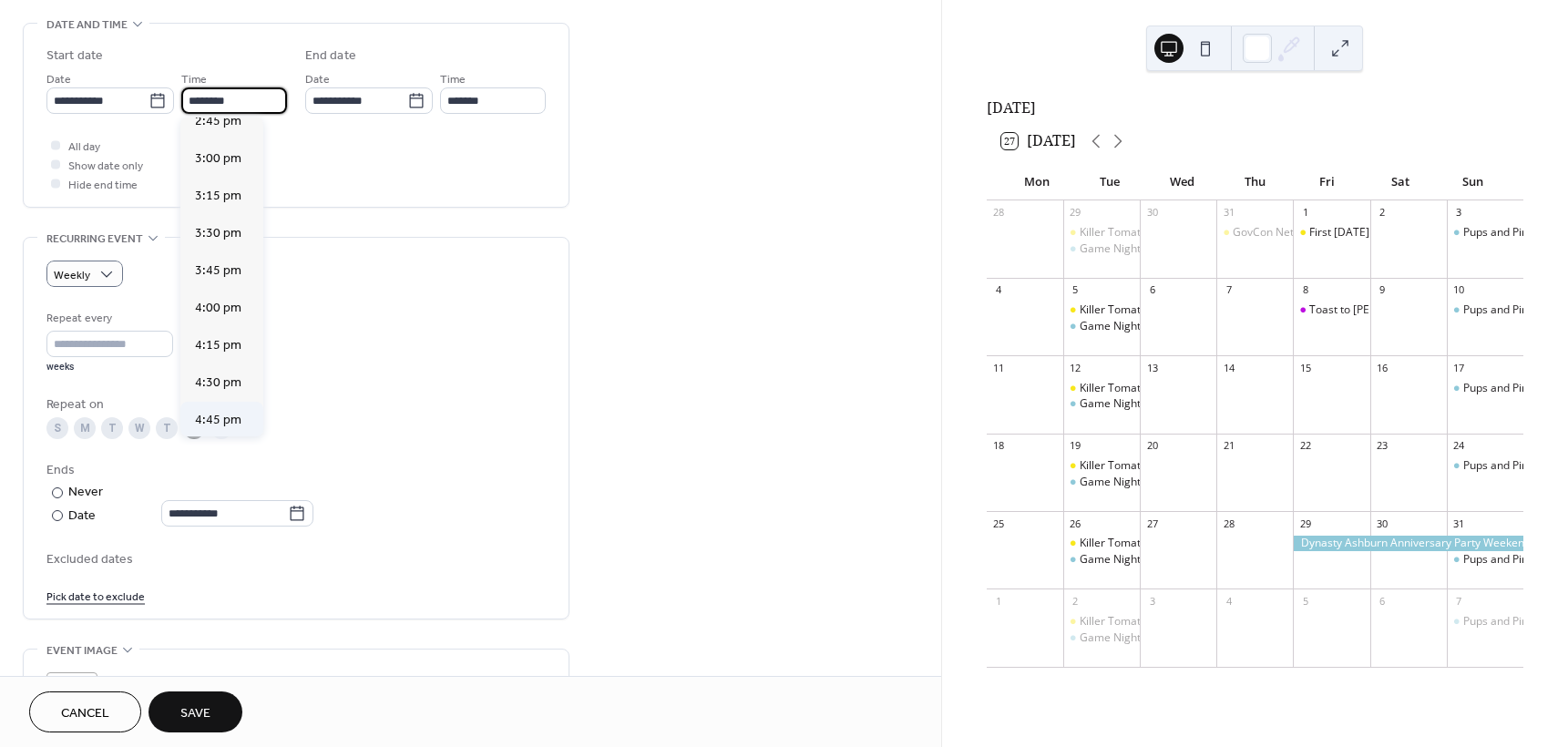 scroll, scrollTop: 2430, scrollLeft: 0, axis: vertical 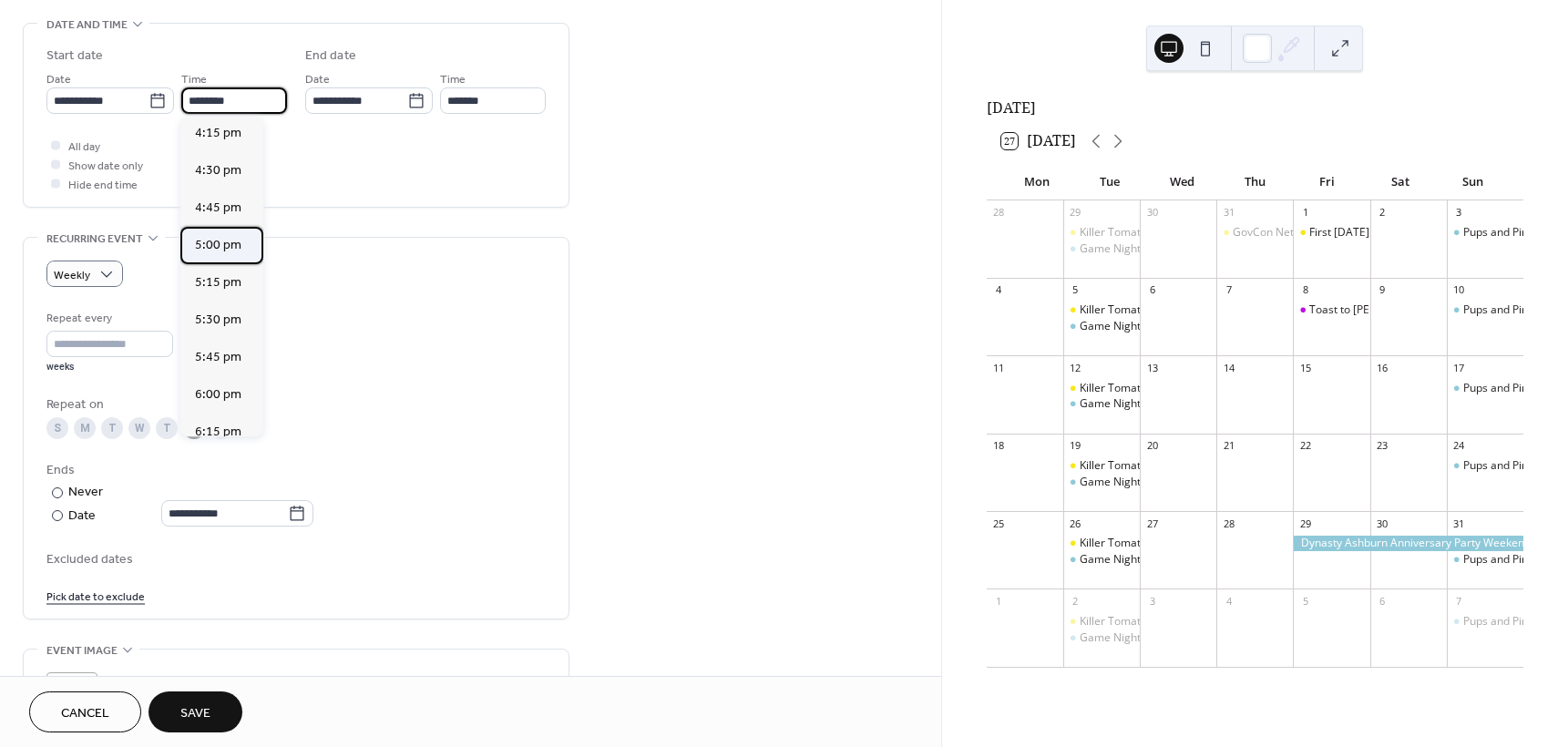 click on "5:00 pm" at bounding box center [218, 245] 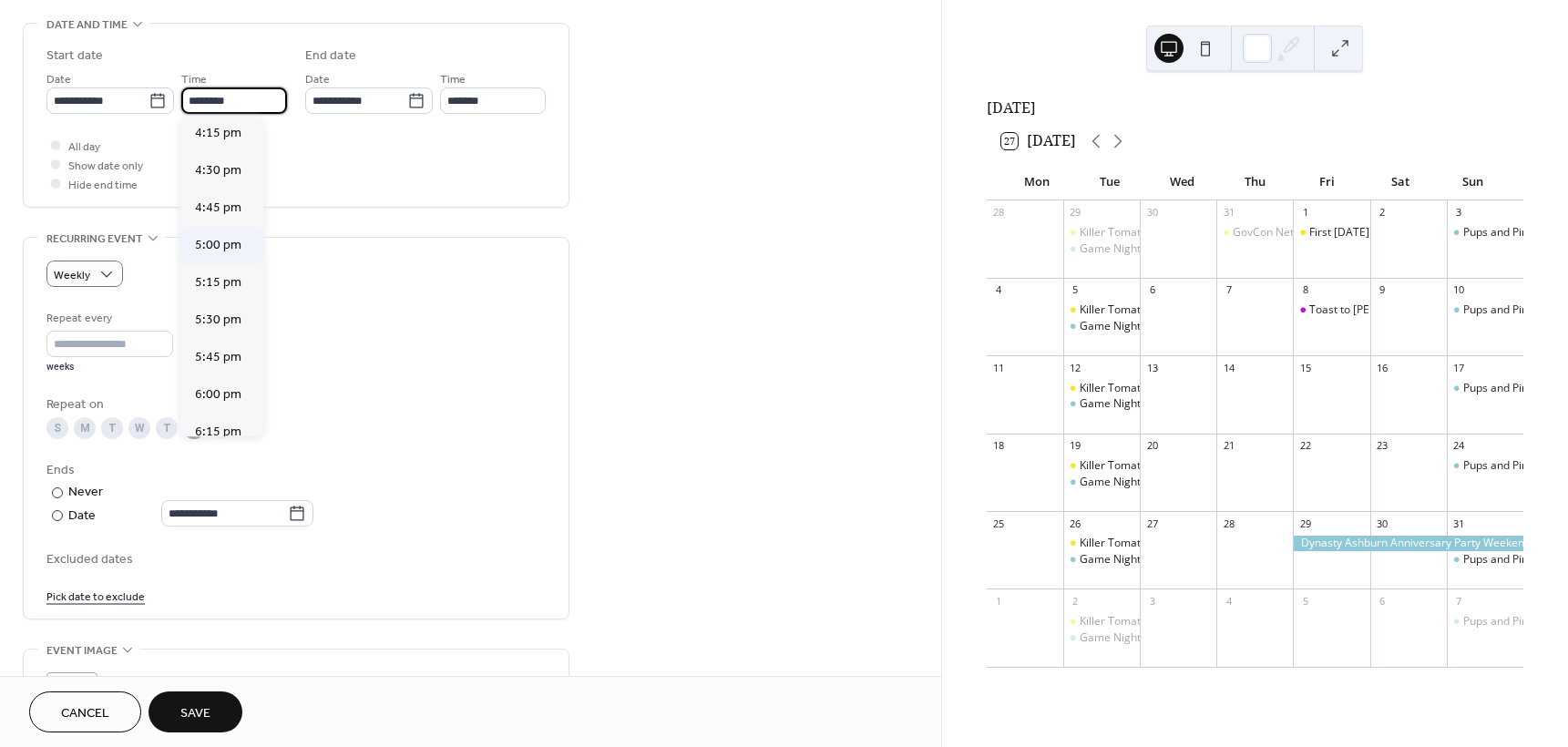 type on "*******" 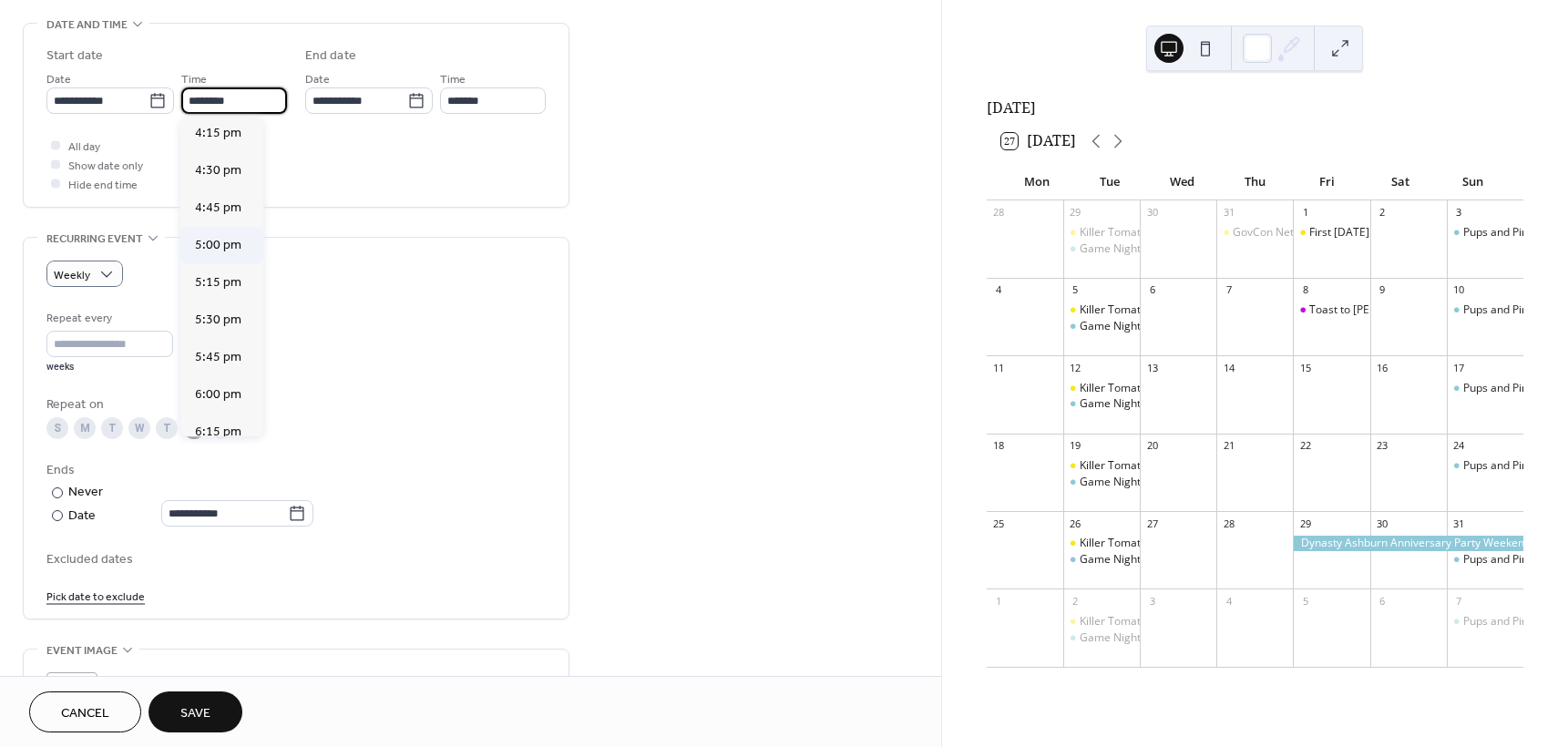 type on "*******" 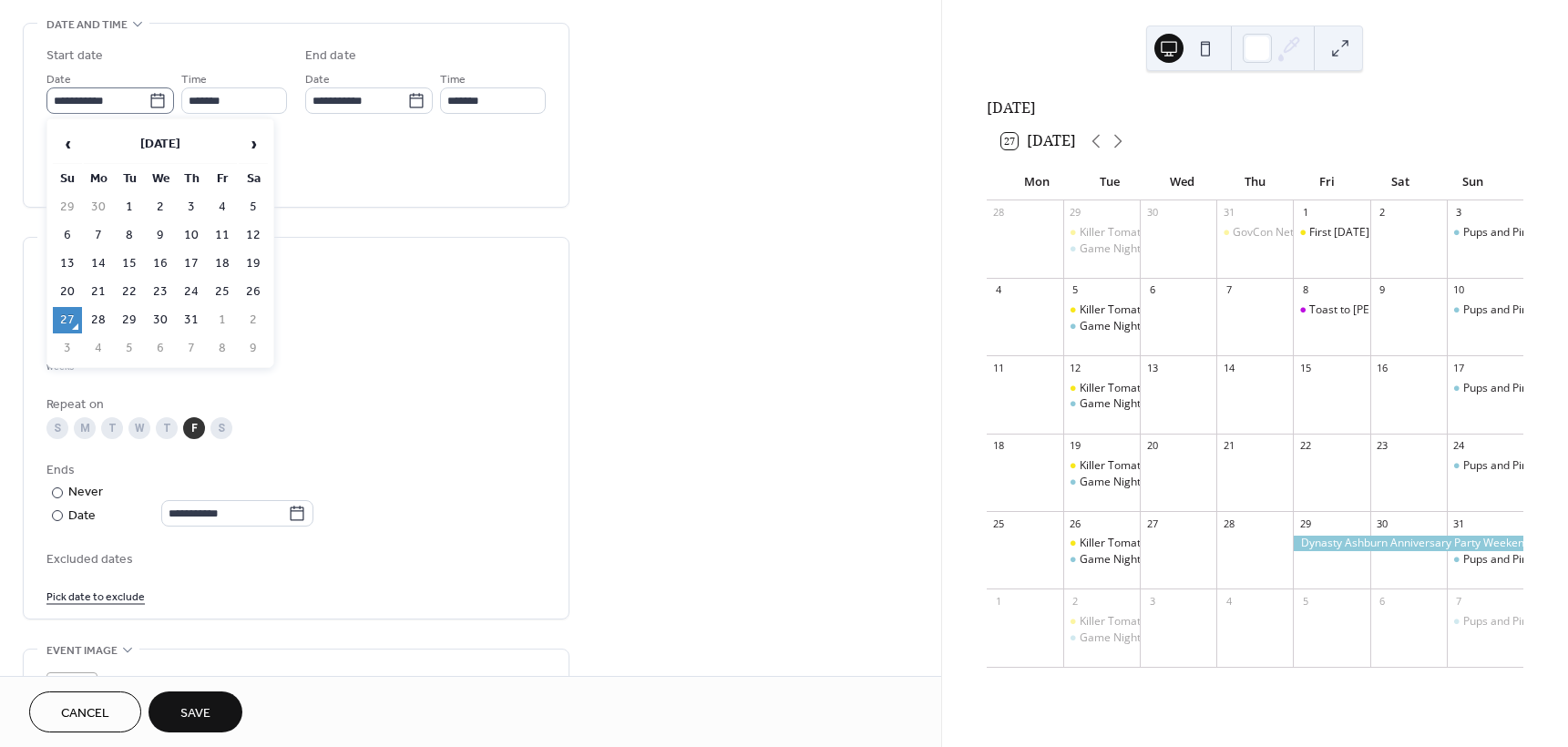 click 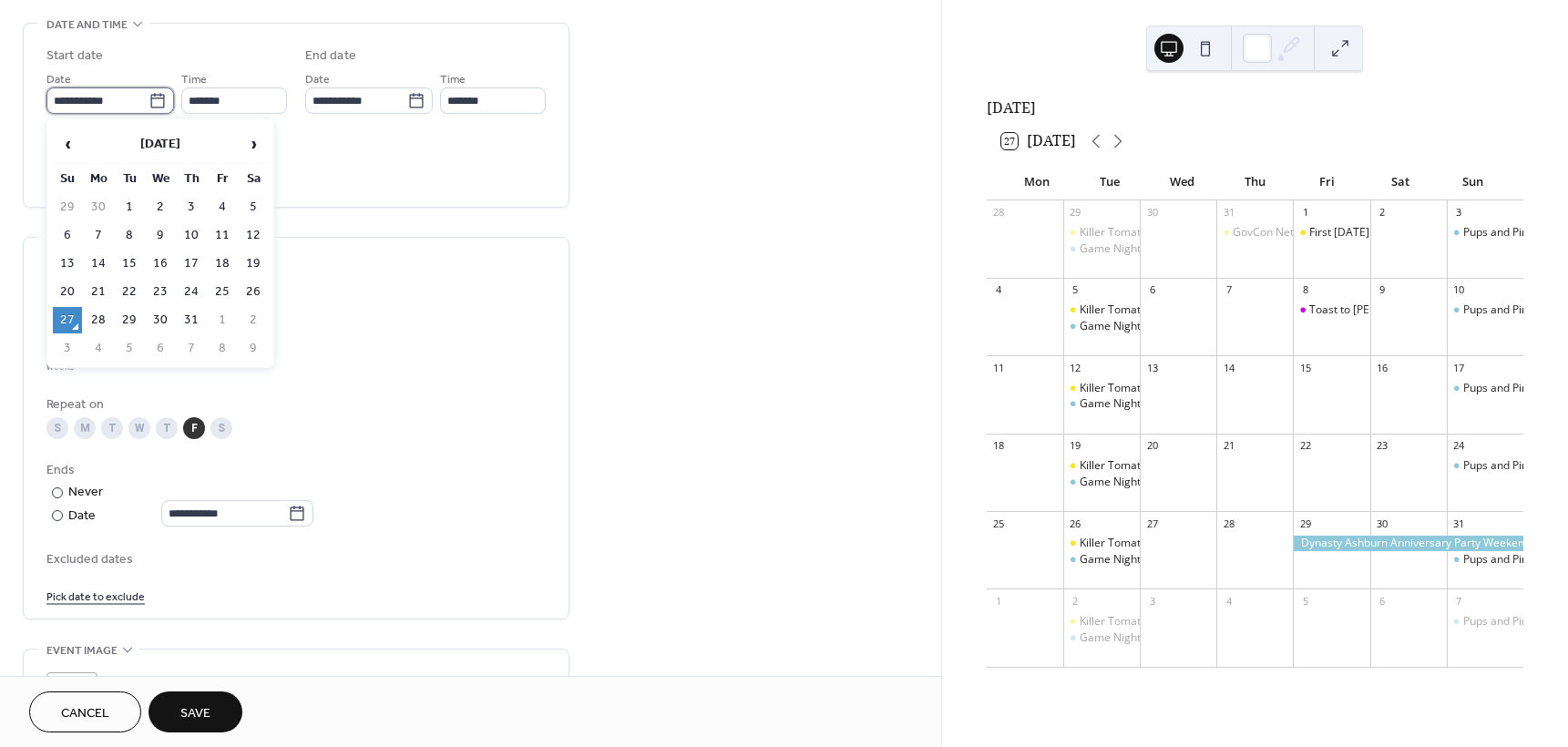 click on "**********" at bounding box center [97, 100] 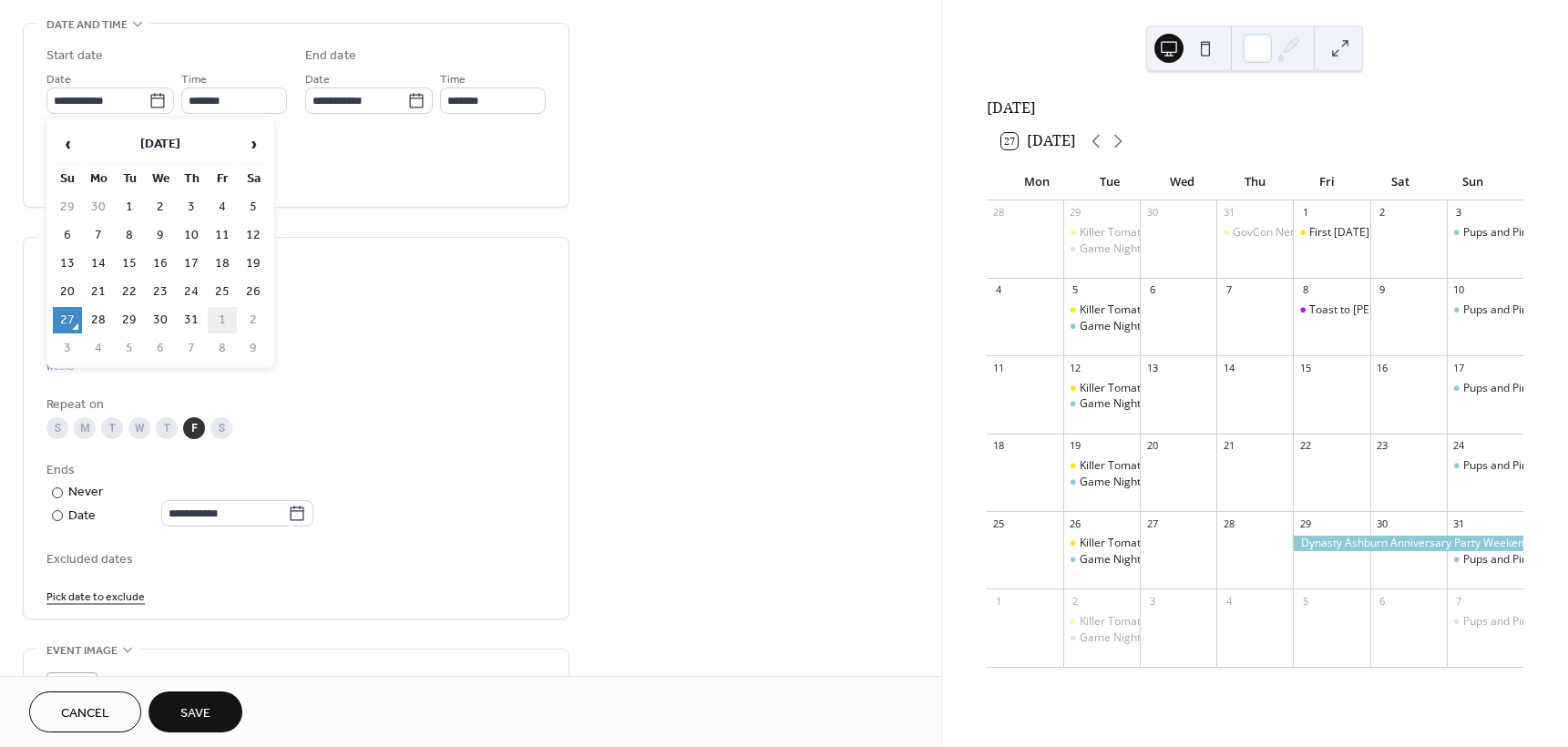click on "1" at bounding box center (222, 320) 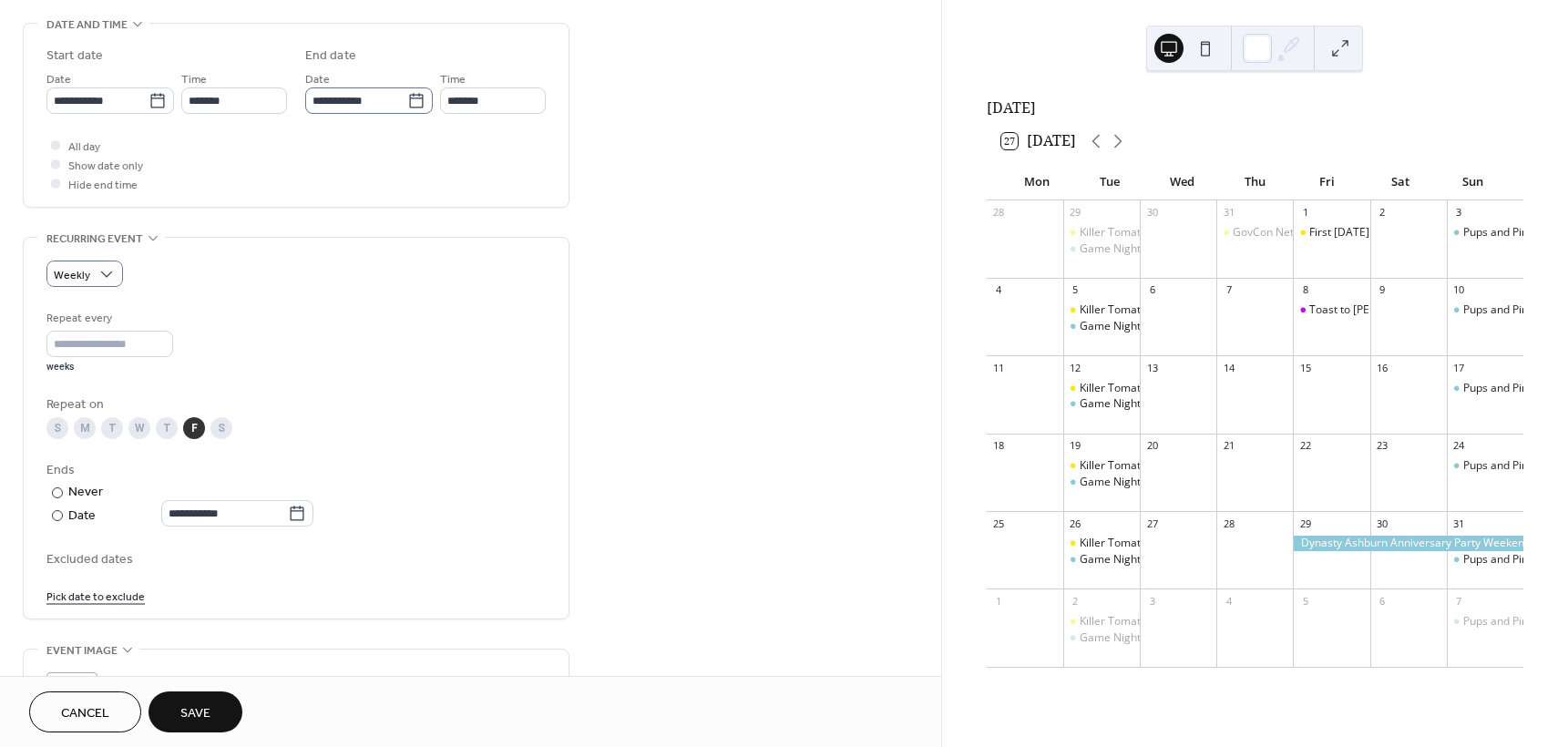 click 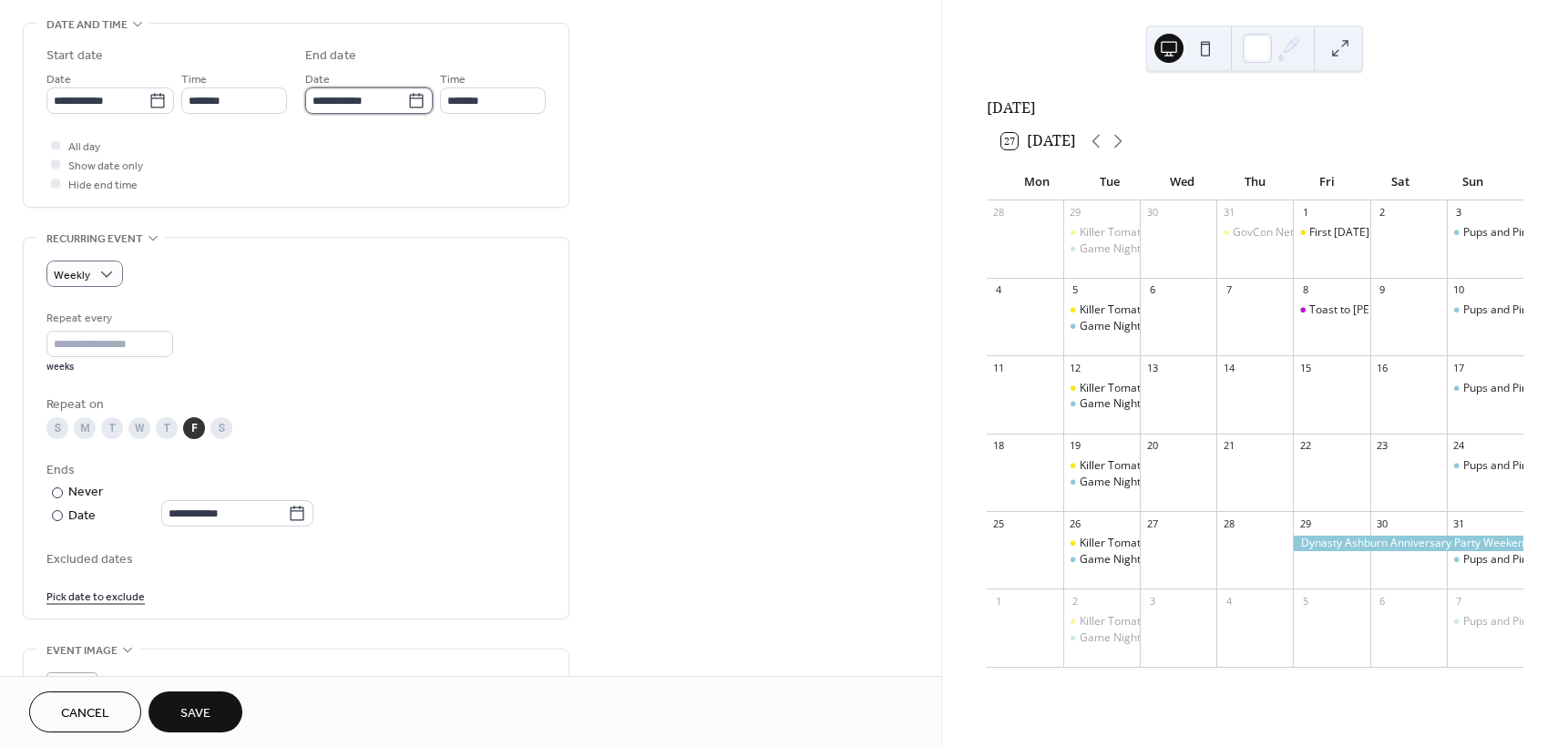 click on "**********" at bounding box center [356, 100] 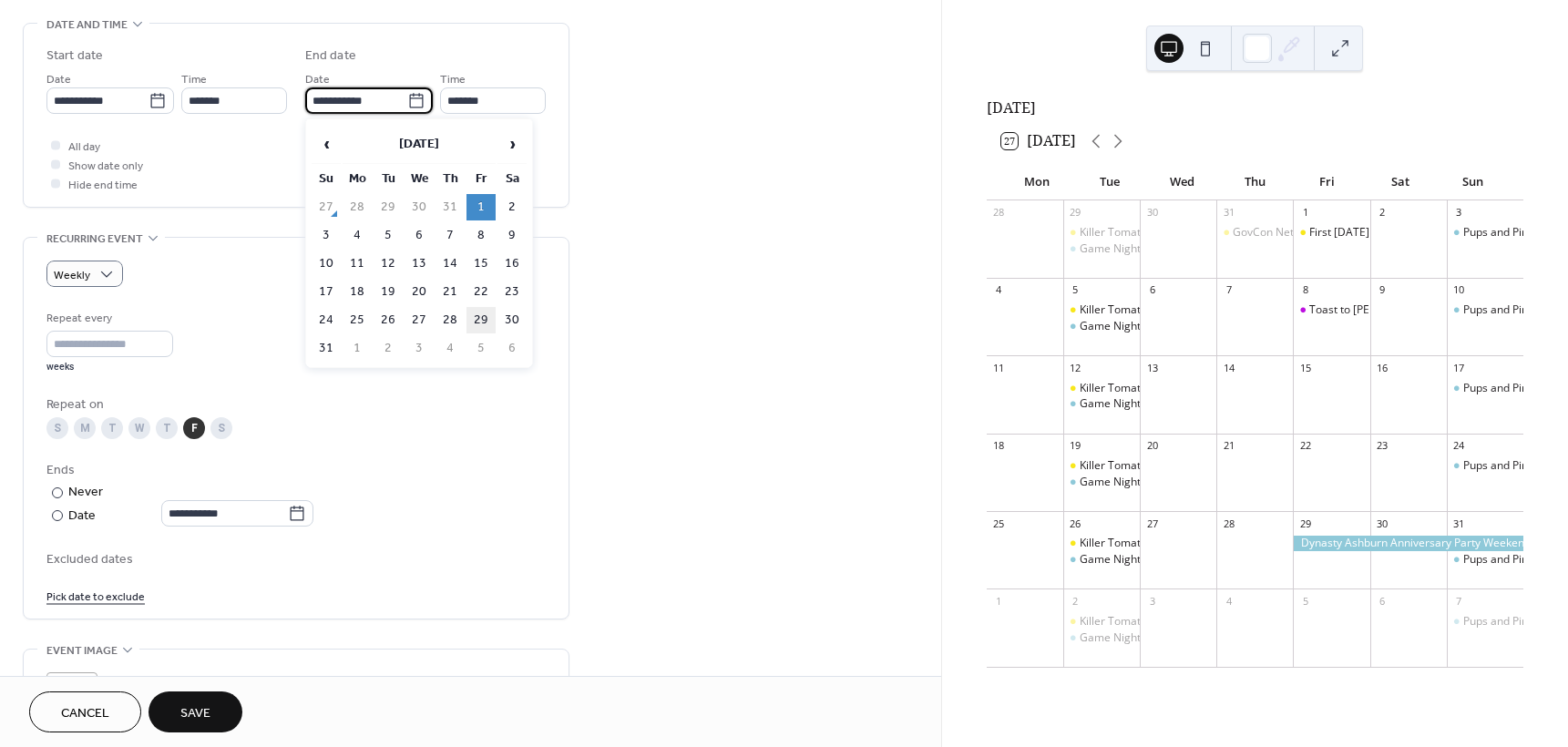 click on "29" at bounding box center (481, 320) 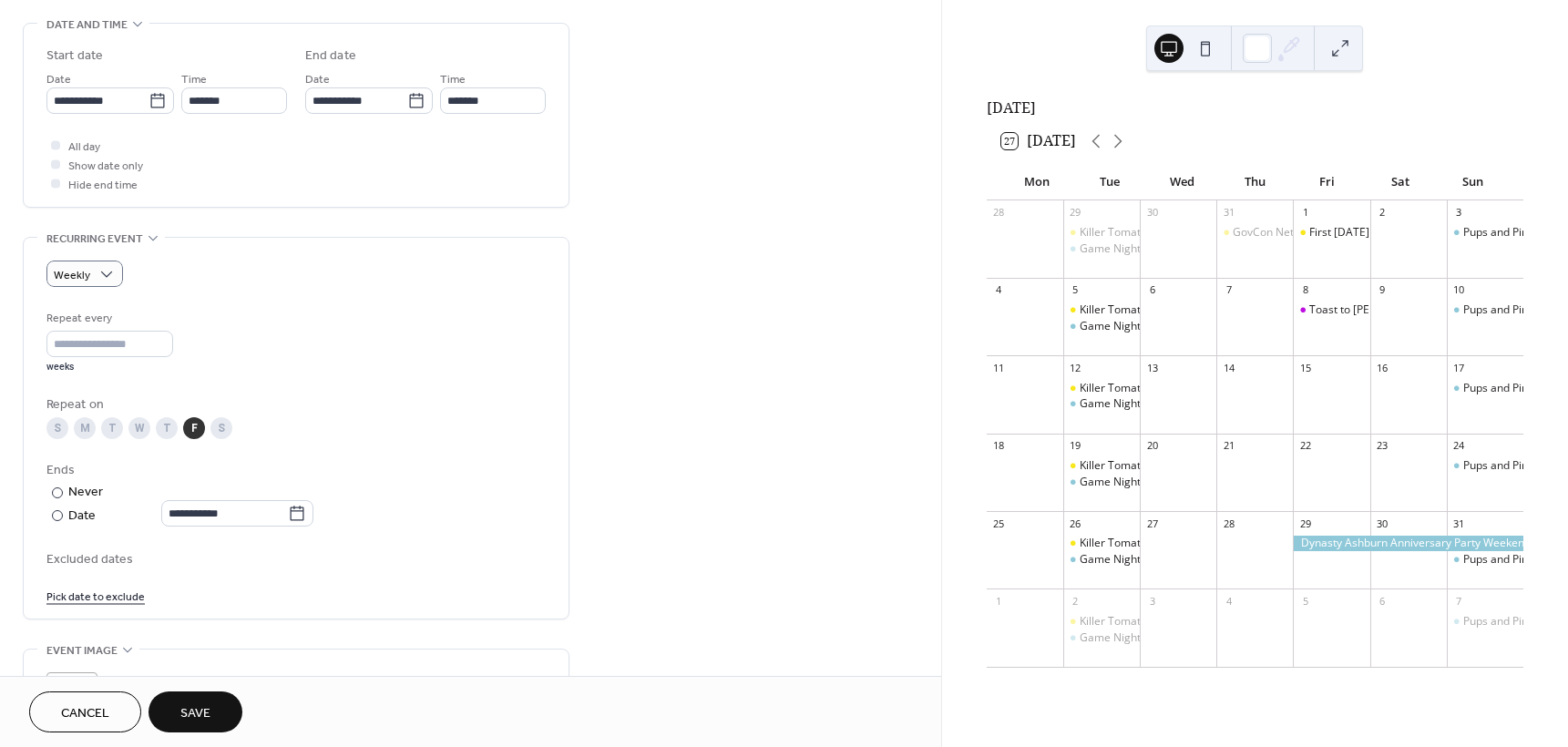 click on "Repeat every * weeks" at bounding box center (296, 341) 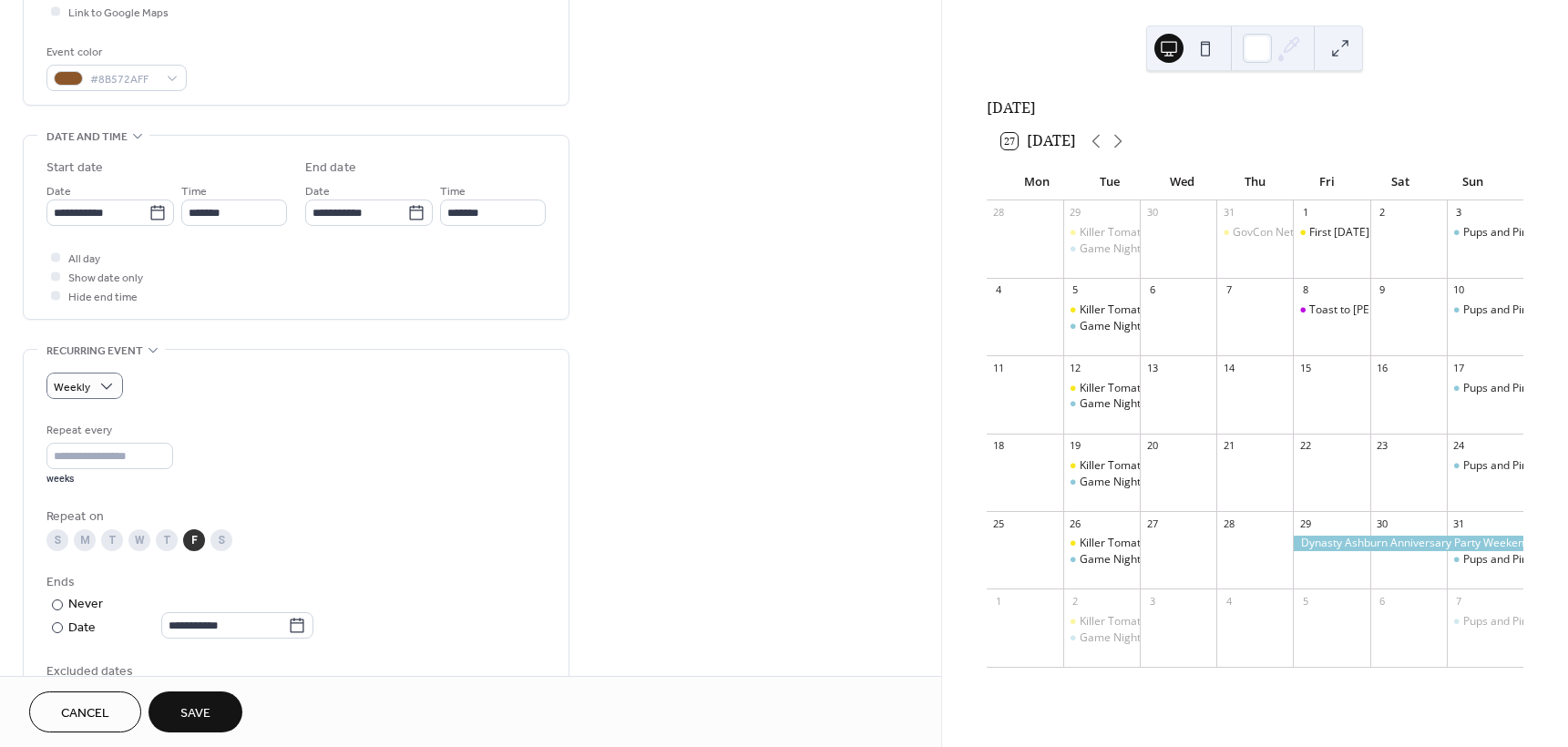 scroll, scrollTop: 358, scrollLeft: 0, axis: vertical 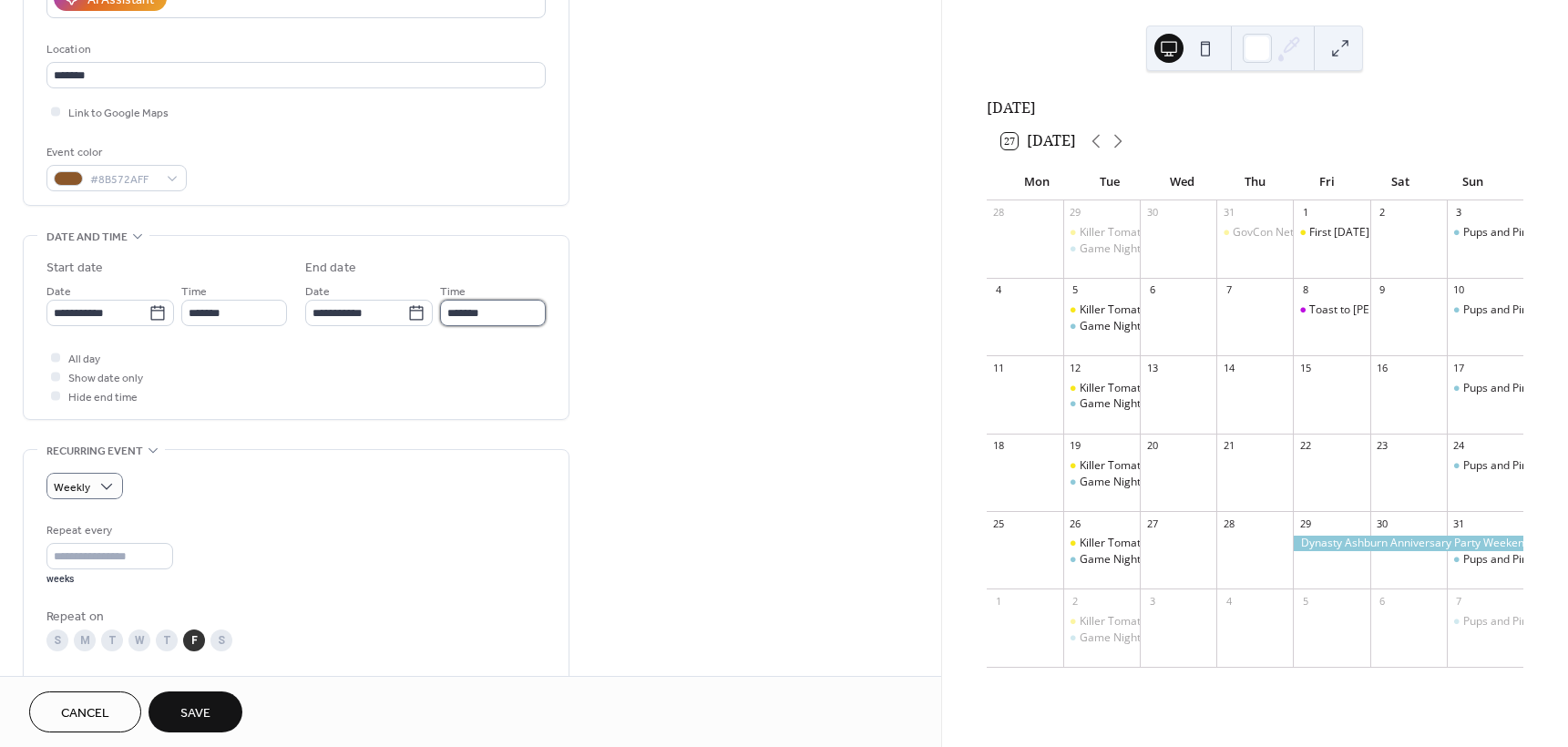 click on "*******" at bounding box center [493, 312] 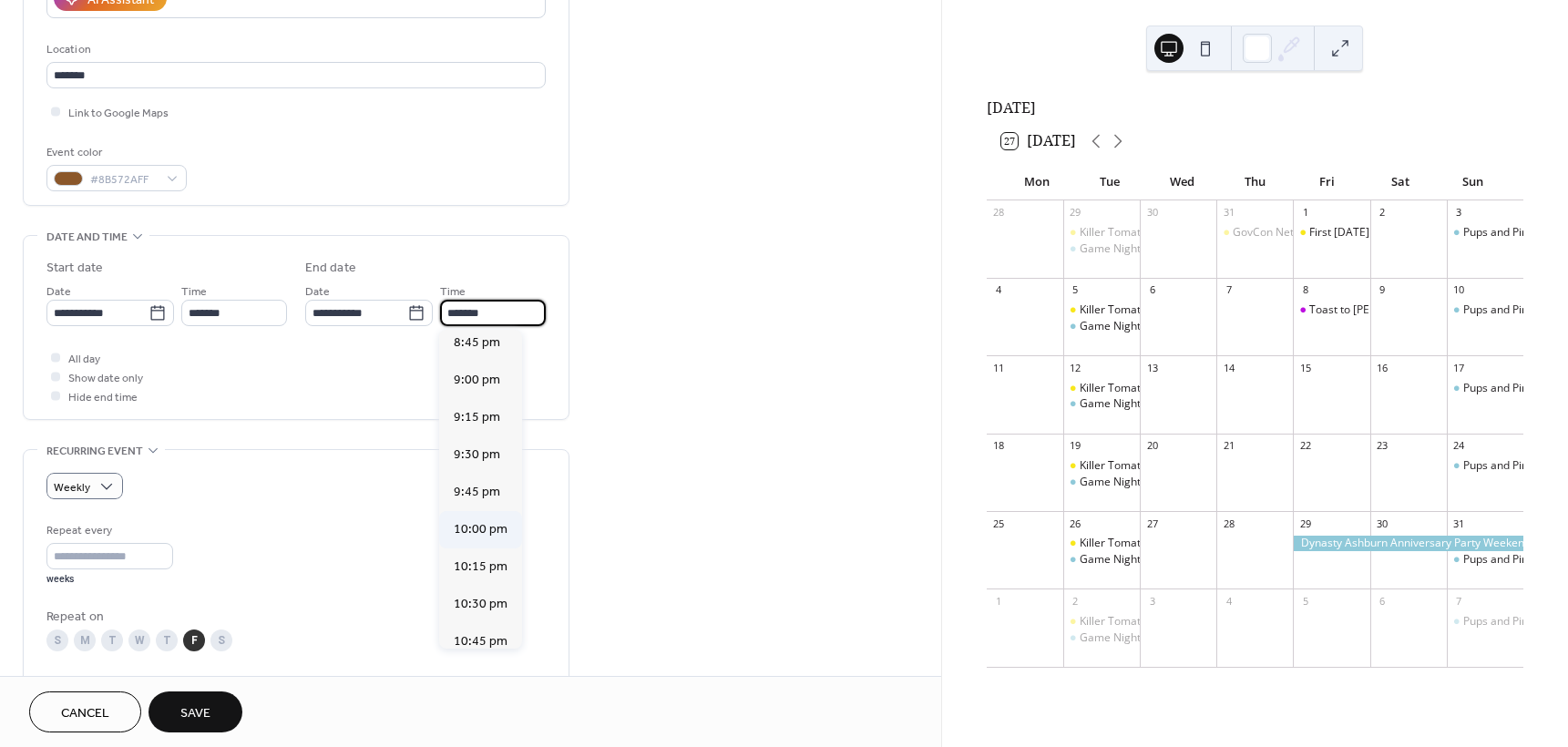 scroll, scrollTop: 3115, scrollLeft: 0, axis: vertical 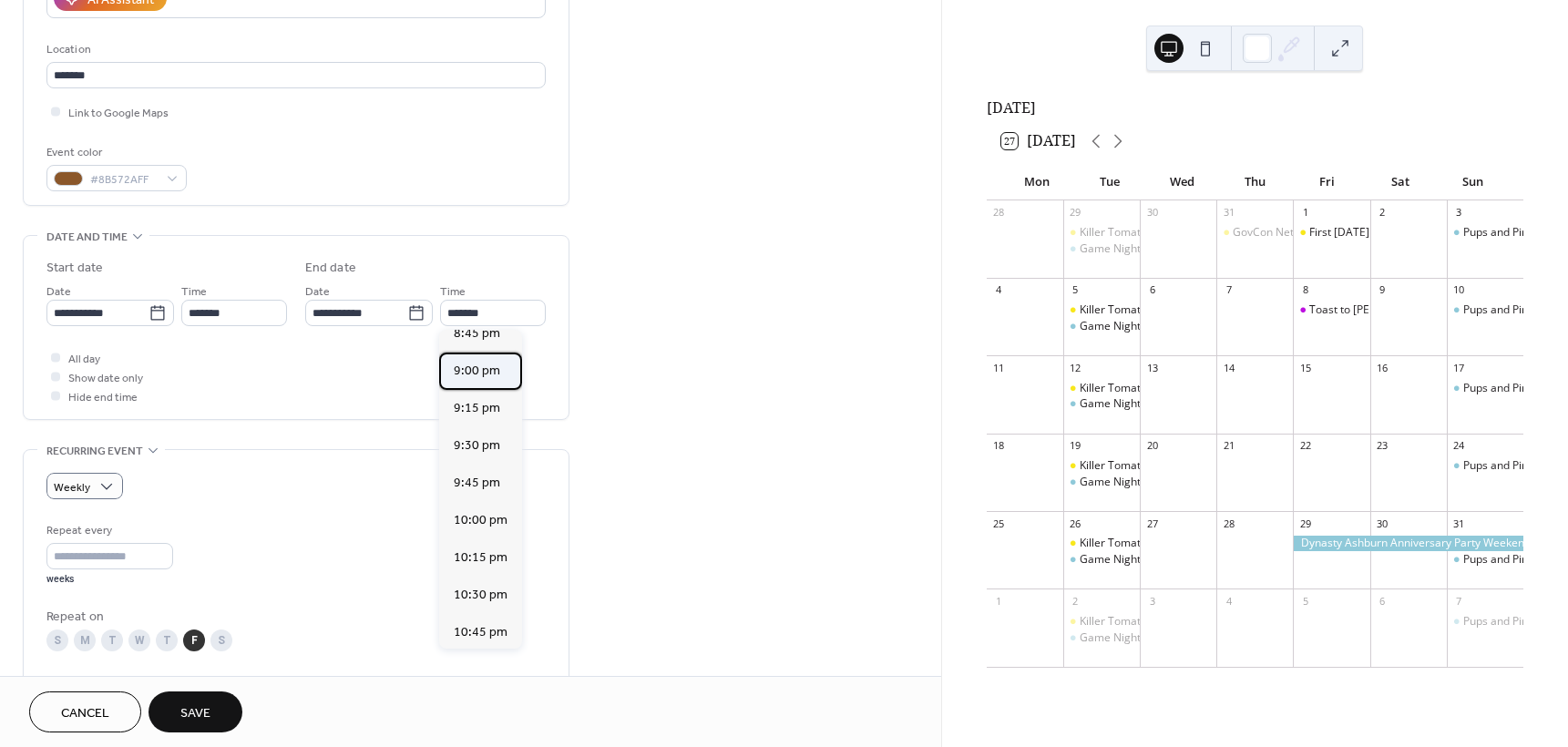 click on "9:00 pm" at bounding box center [477, 371] 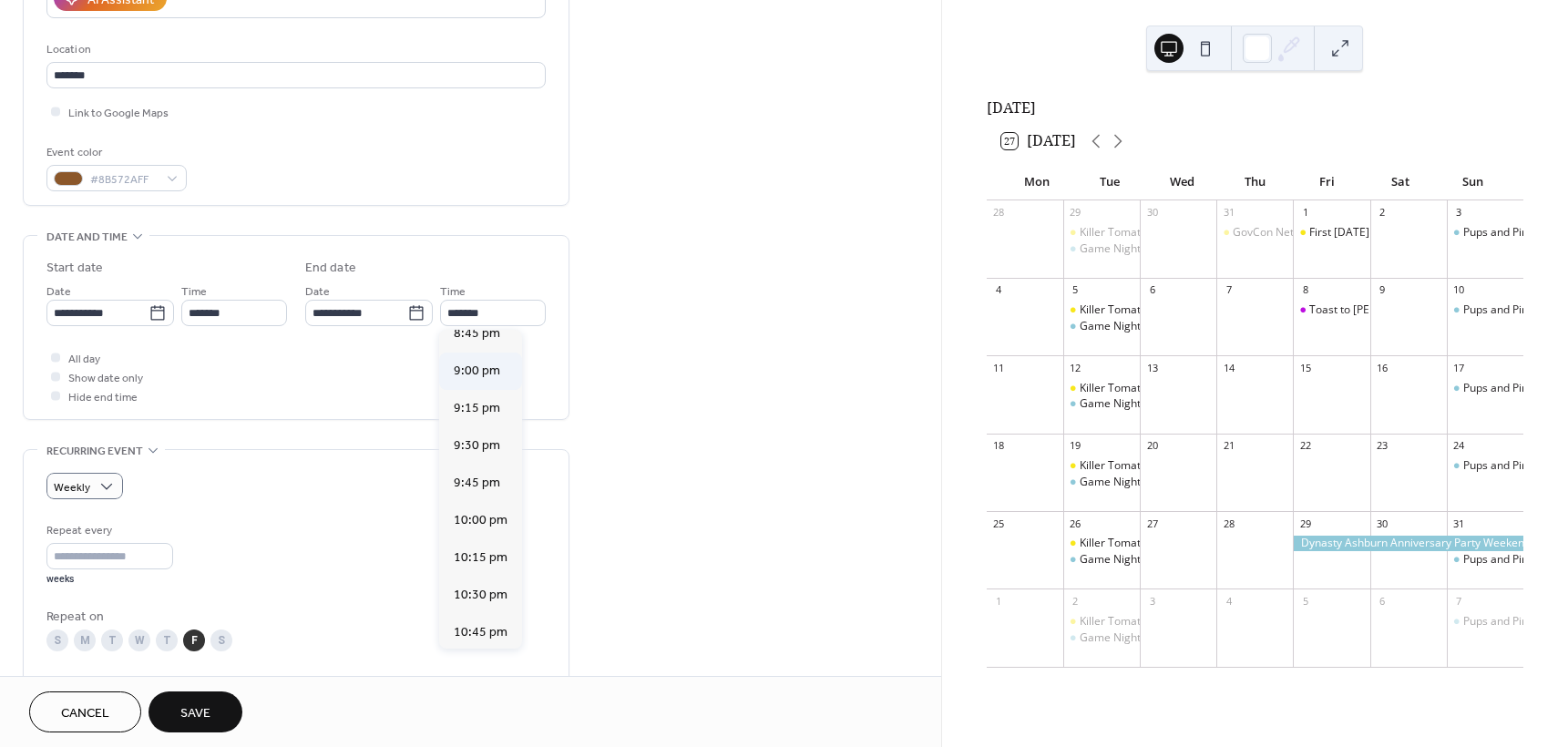 type on "*******" 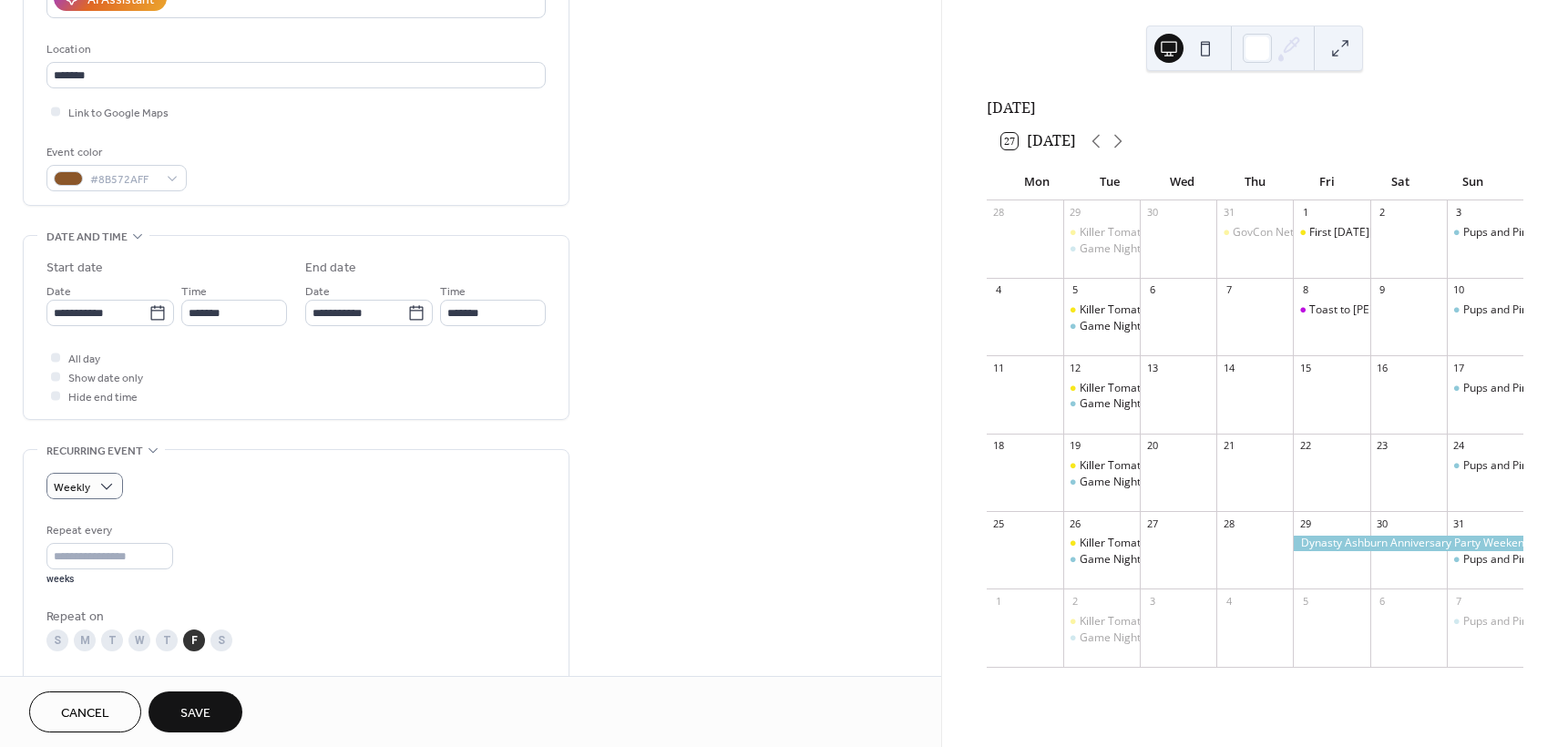 click on "**********" at bounding box center [296, 327] 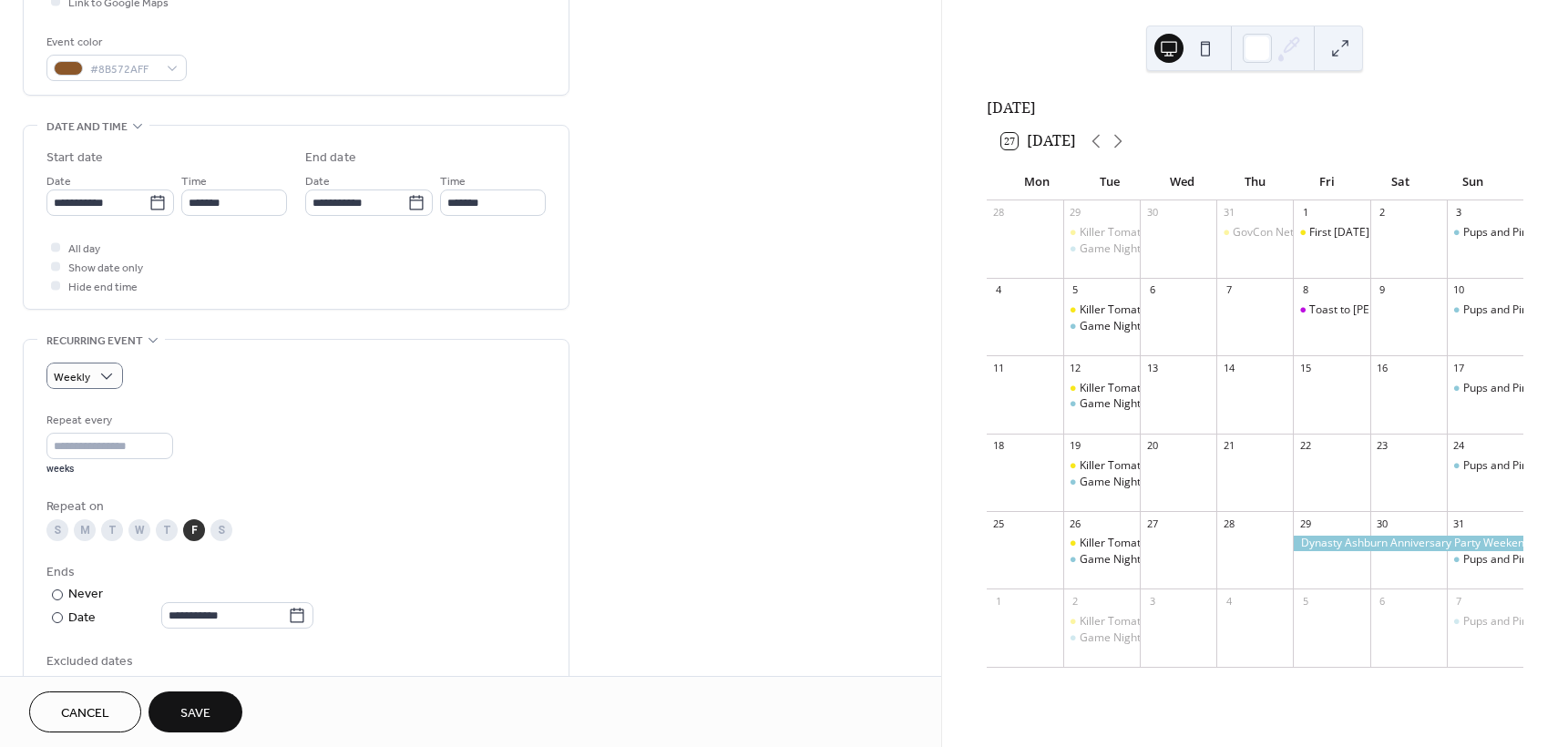 scroll, scrollTop: 570, scrollLeft: 0, axis: vertical 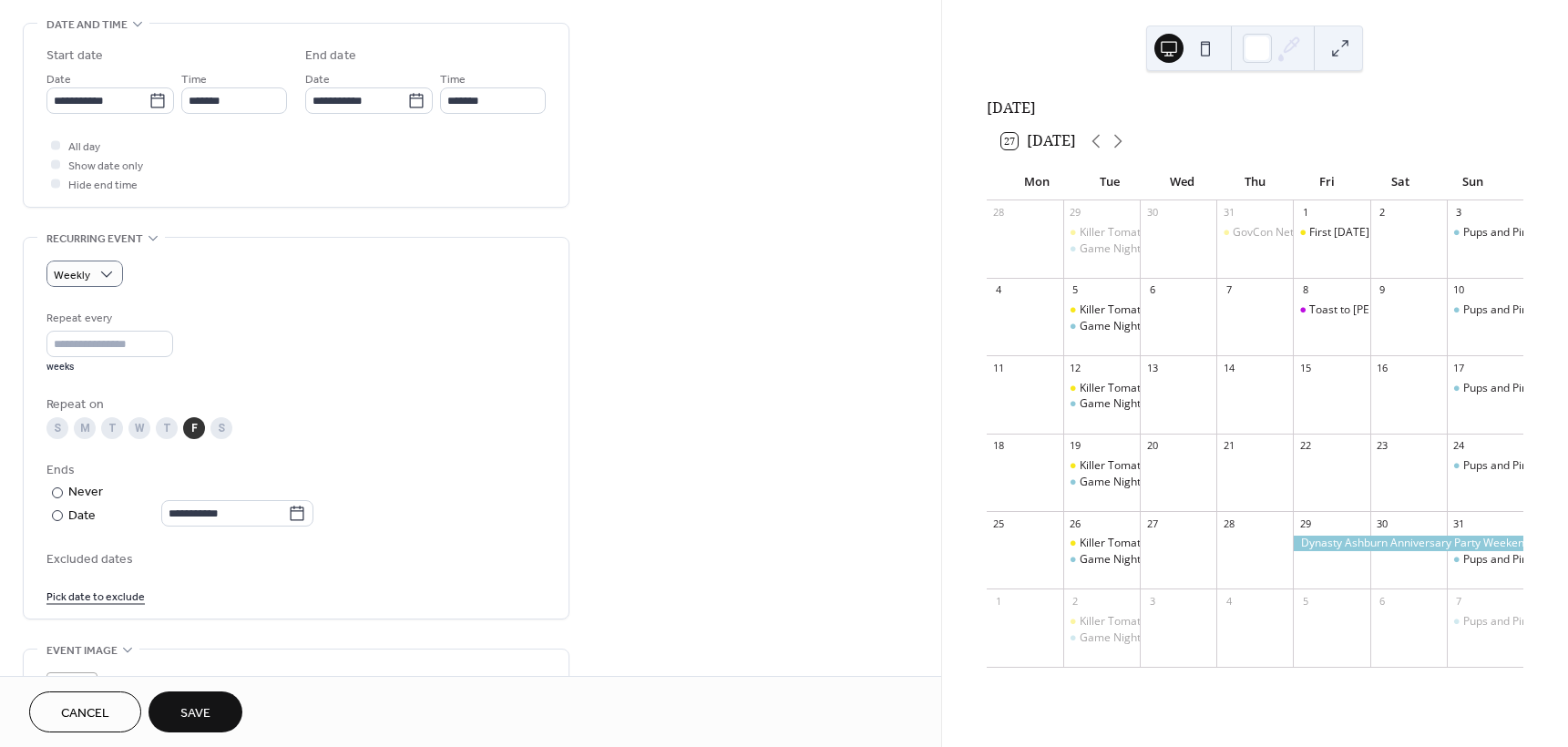 click on "Save" at bounding box center [195, 713] 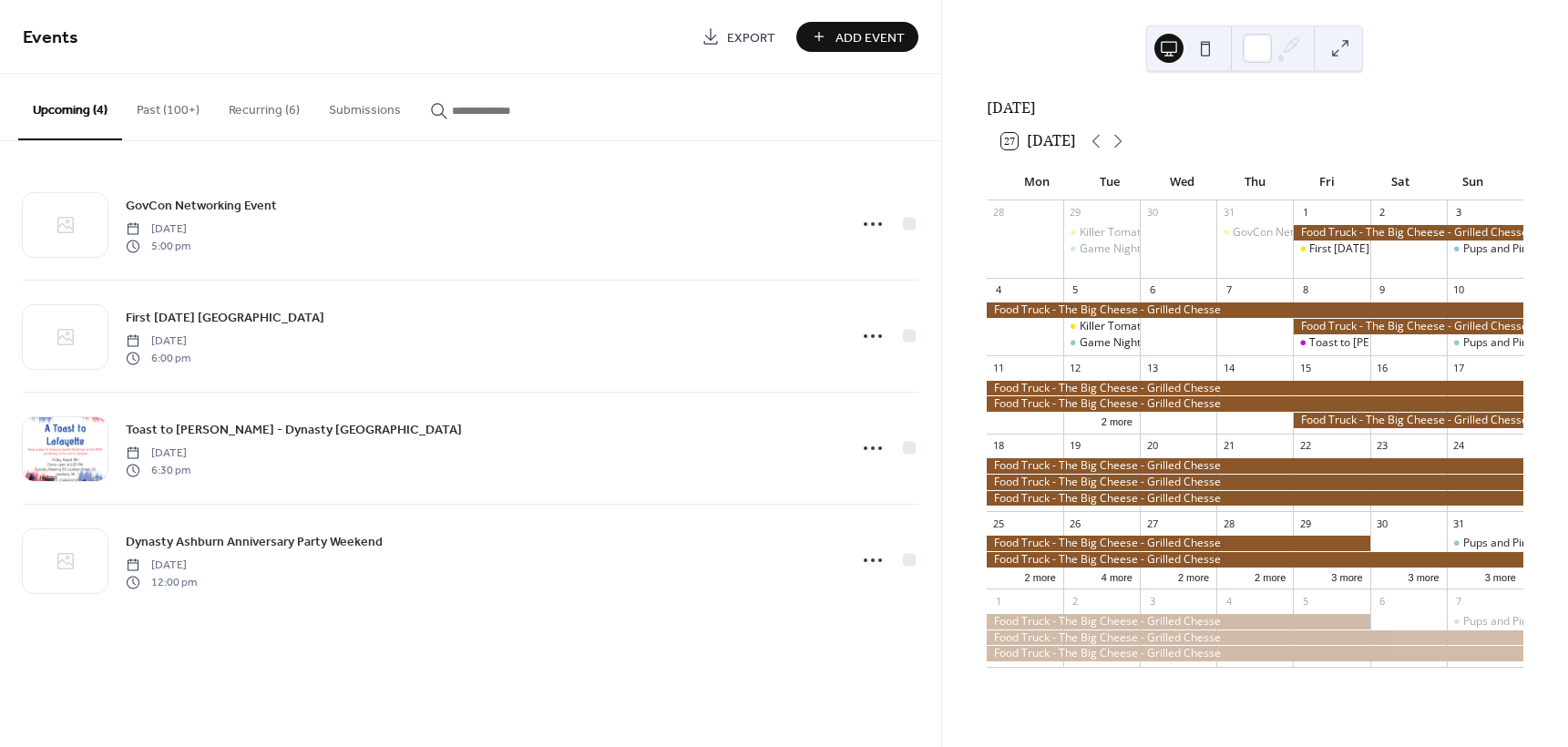 click on "Recurring (6)" at bounding box center [264, 106] 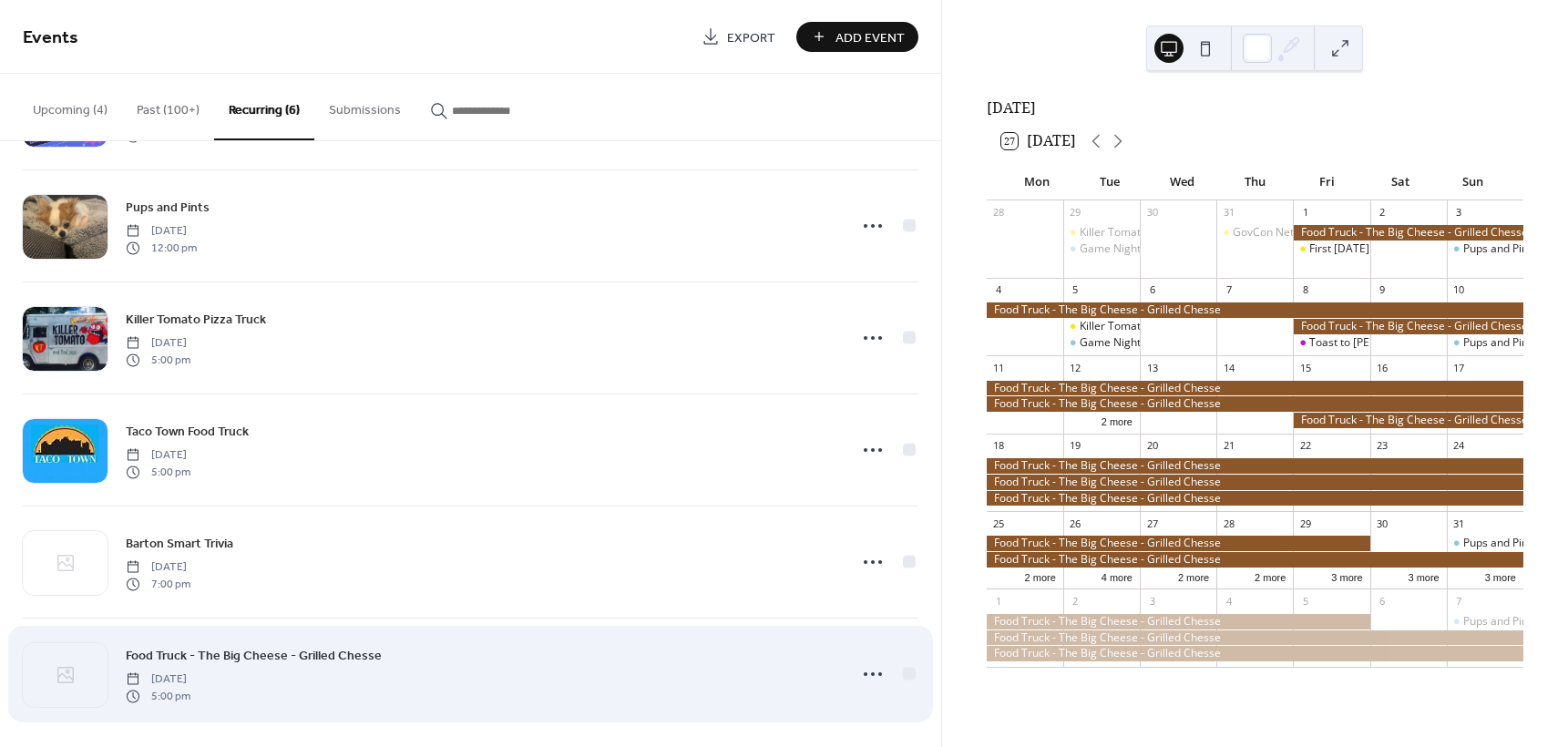 scroll, scrollTop: 120, scrollLeft: 0, axis: vertical 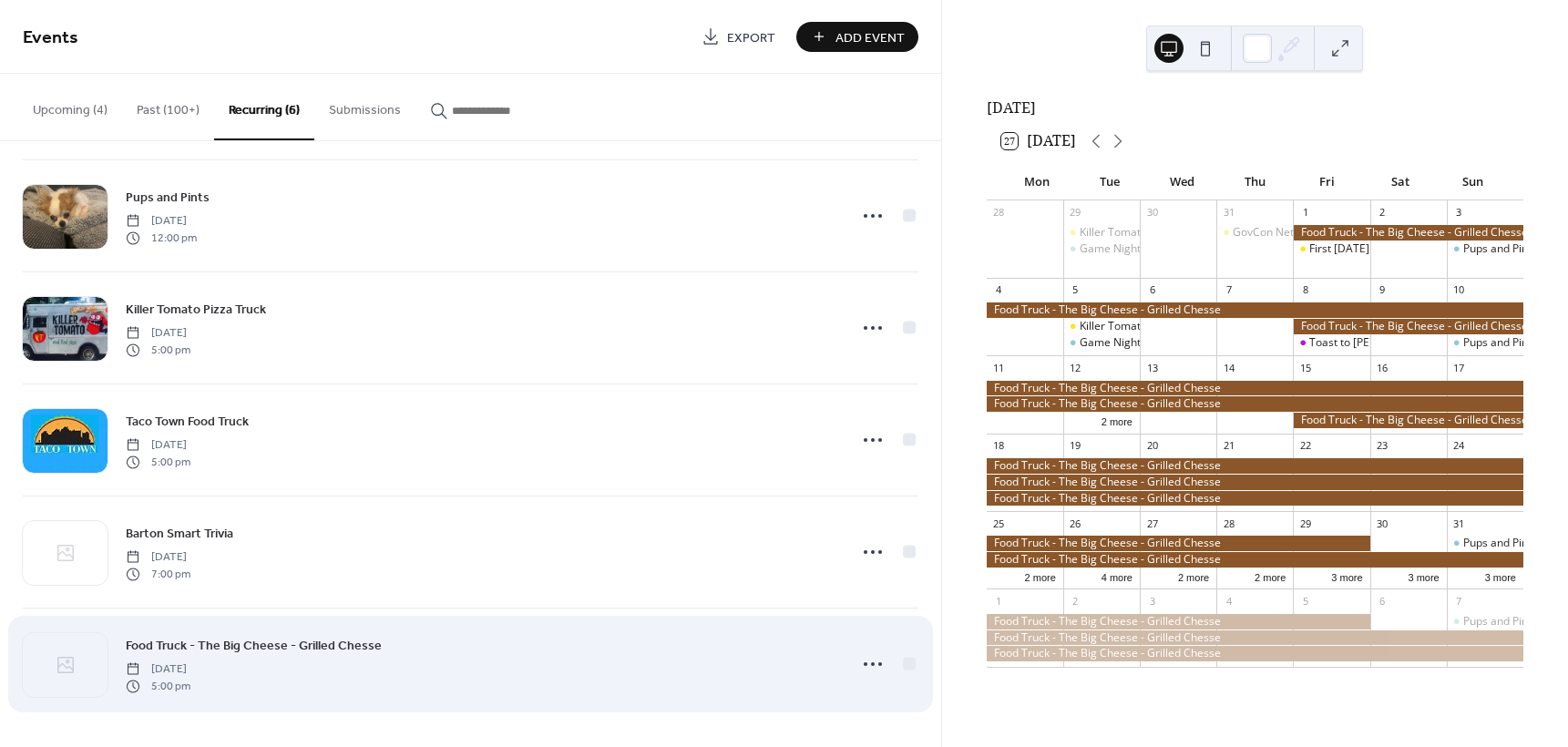 click on "Food Truck - The Big Cheese - Grilled Chesse [DATE] 5:00 pm" at bounding box center [480, 664] 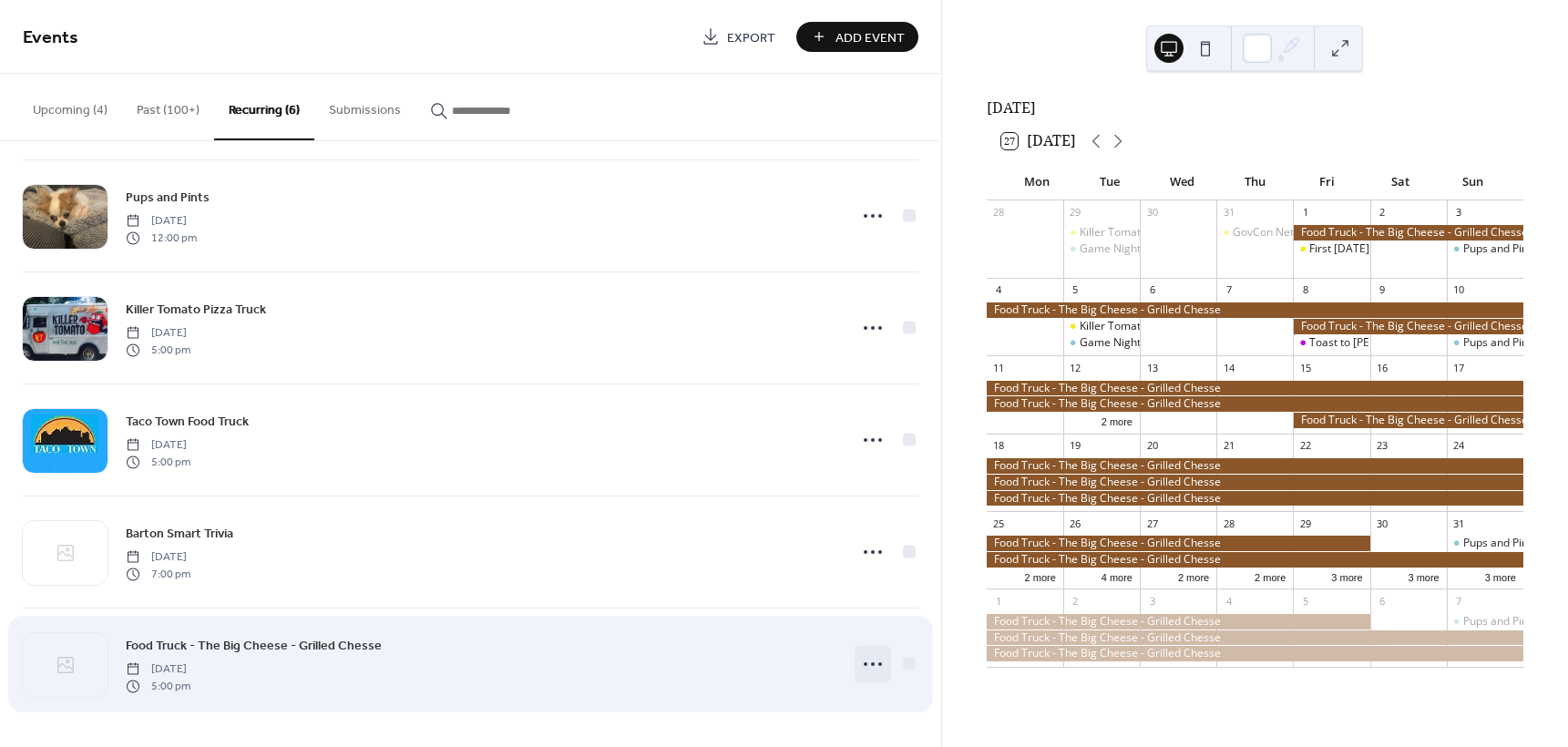 click 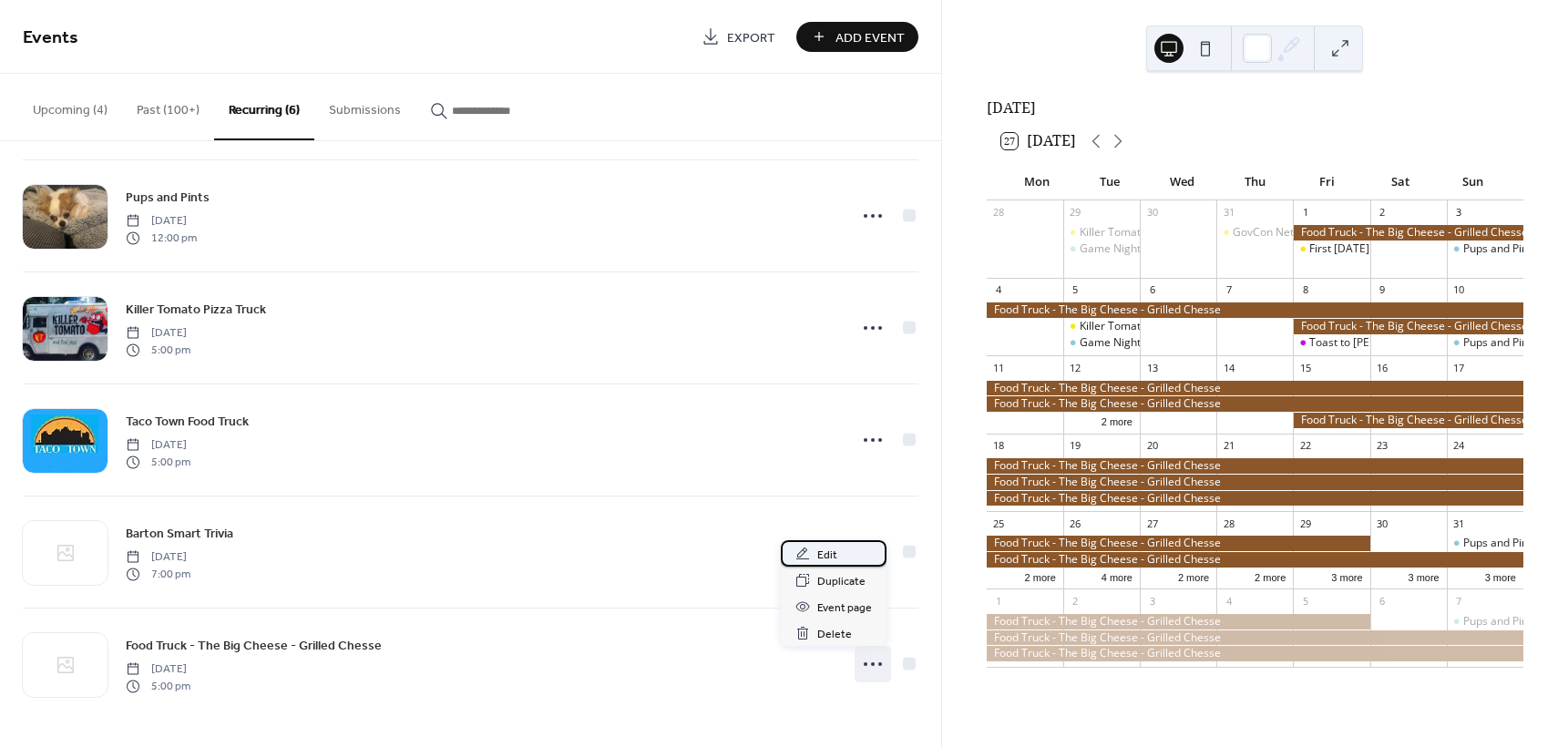 click on "Edit" at bounding box center [827, 555] 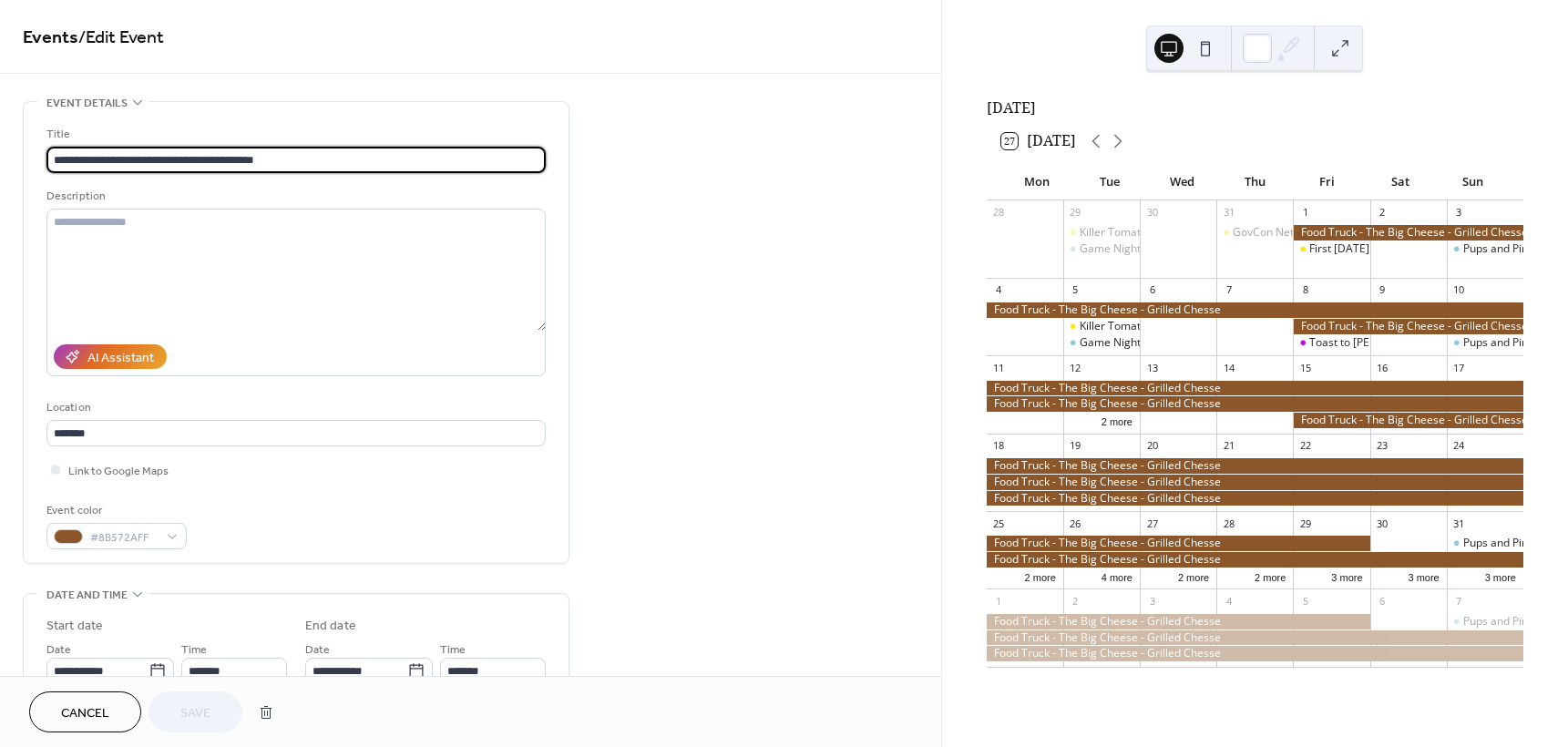 drag, startPoint x: 252, startPoint y: 163, endPoint x: 354, endPoint y: 157, distance: 102.17632 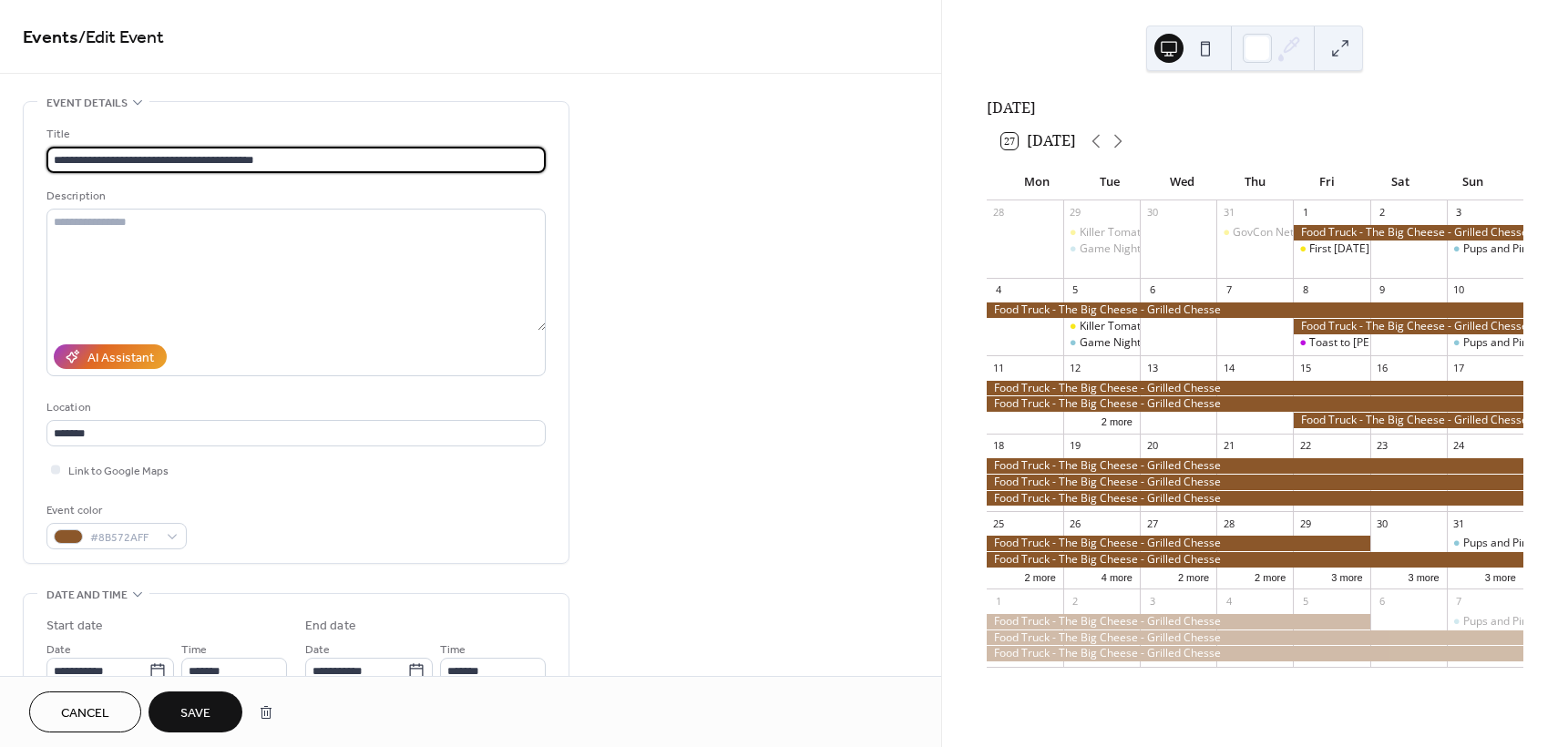 type on "**********" 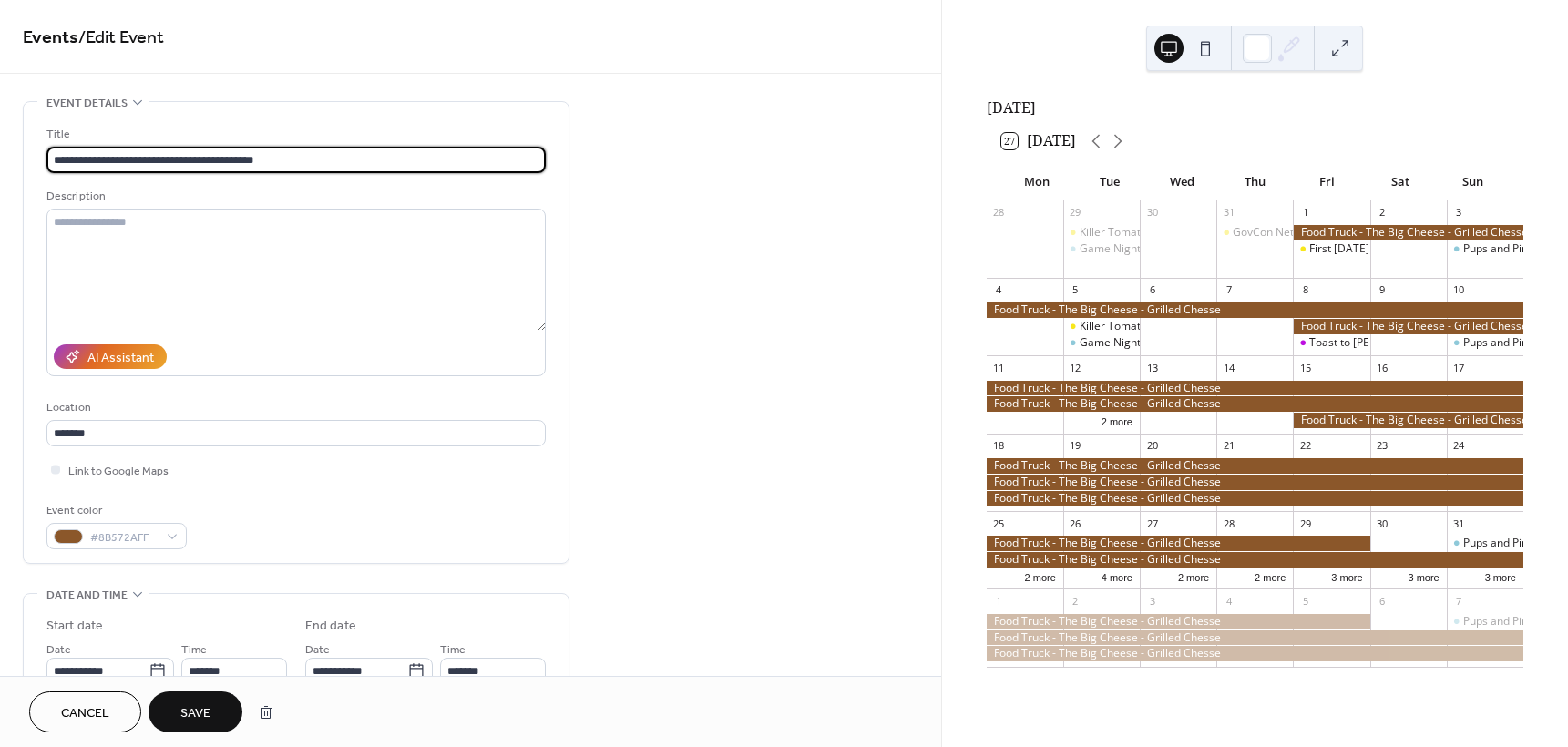 click on "**********" at bounding box center [470, 886] 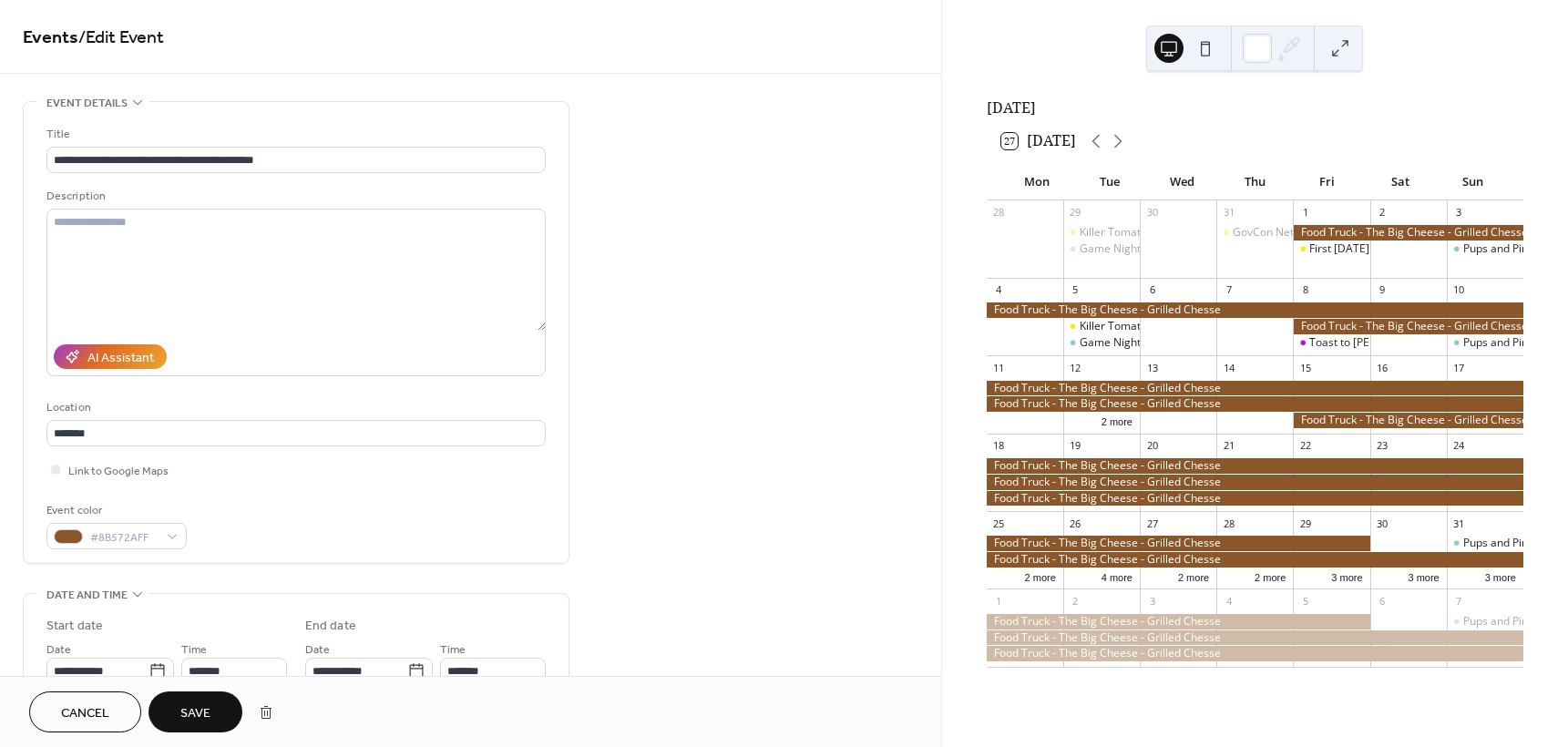 scroll, scrollTop: 212, scrollLeft: 0, axis: vertical 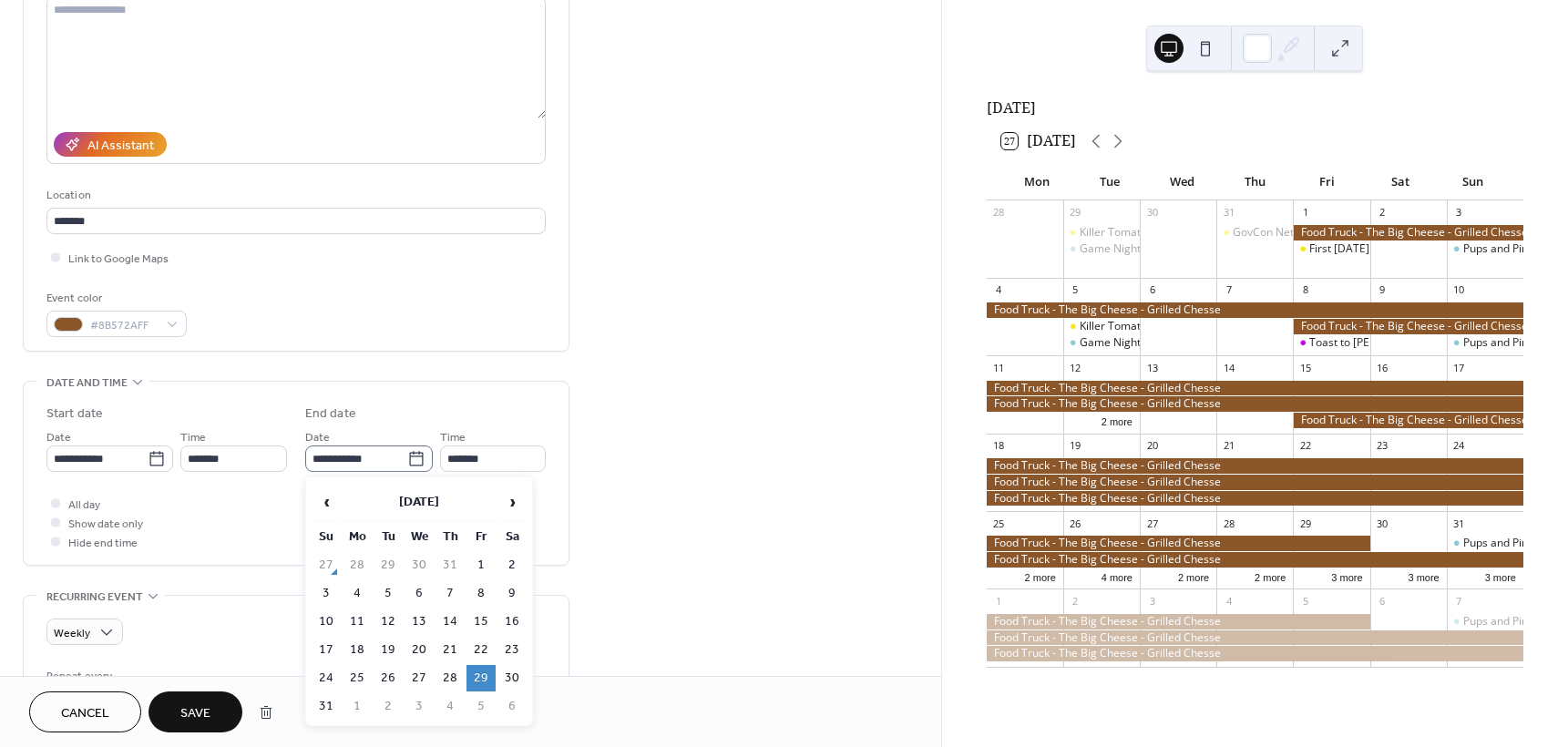 click 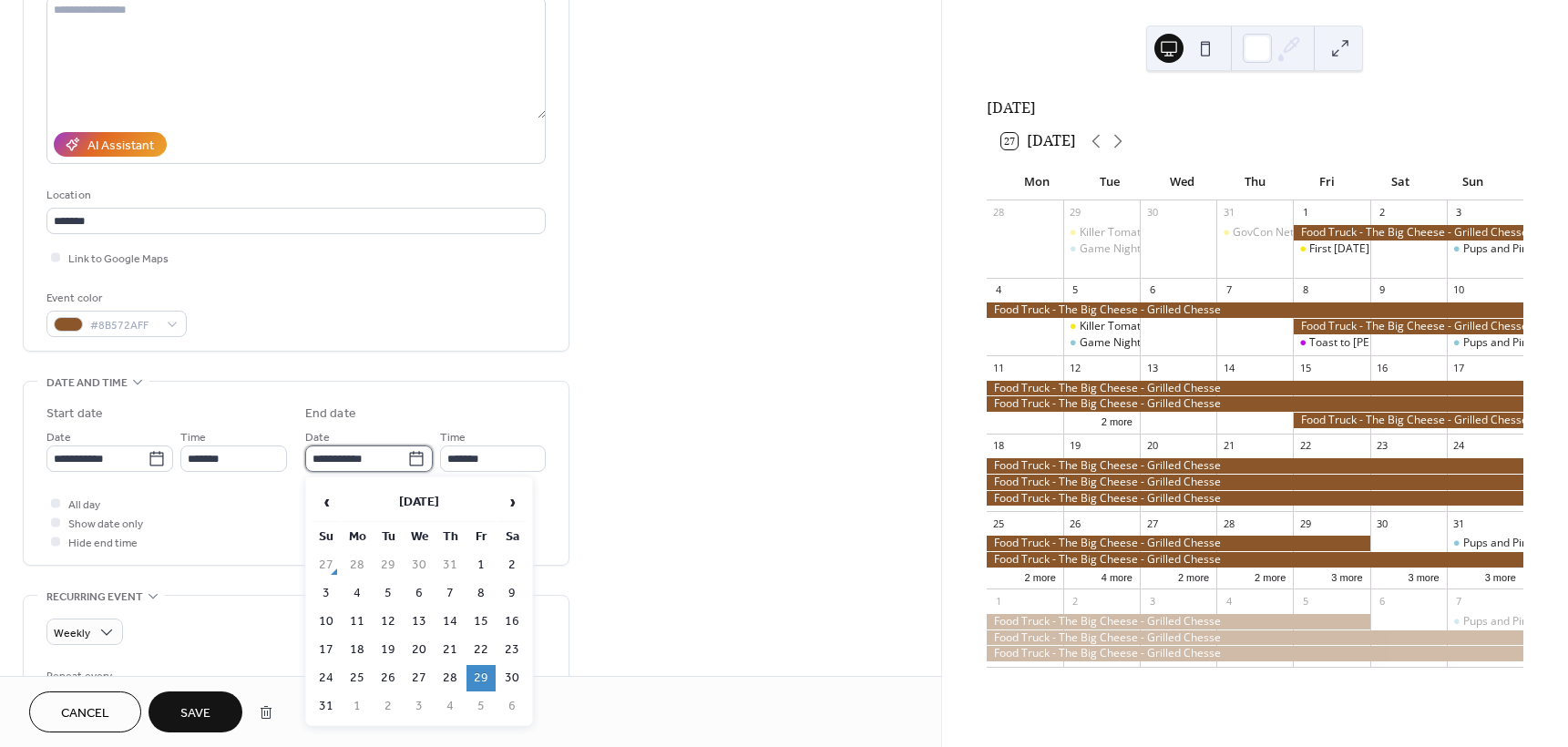 click on "**********" at bounding box center [356, 458] 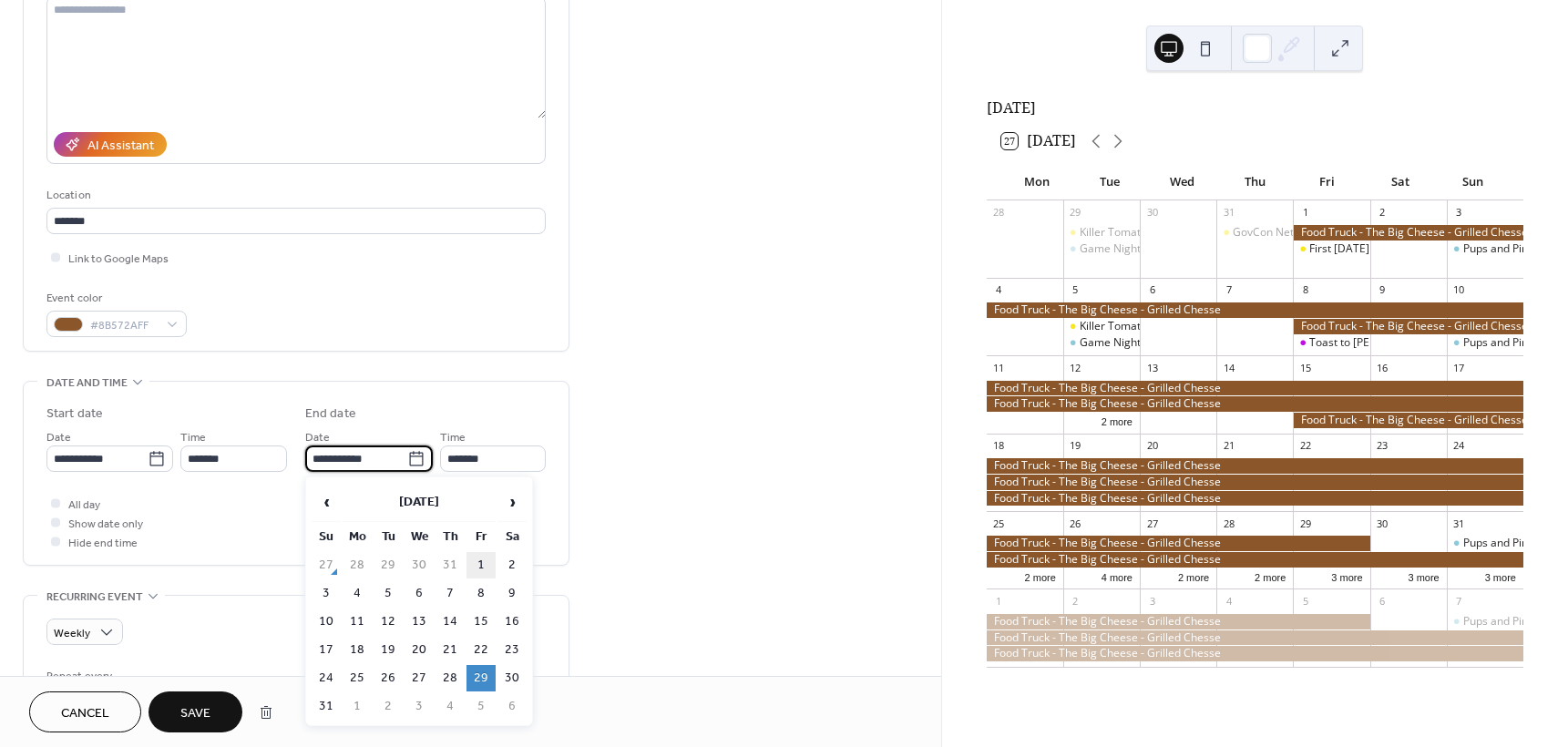 click on "1" at bounding box center [481, 565] 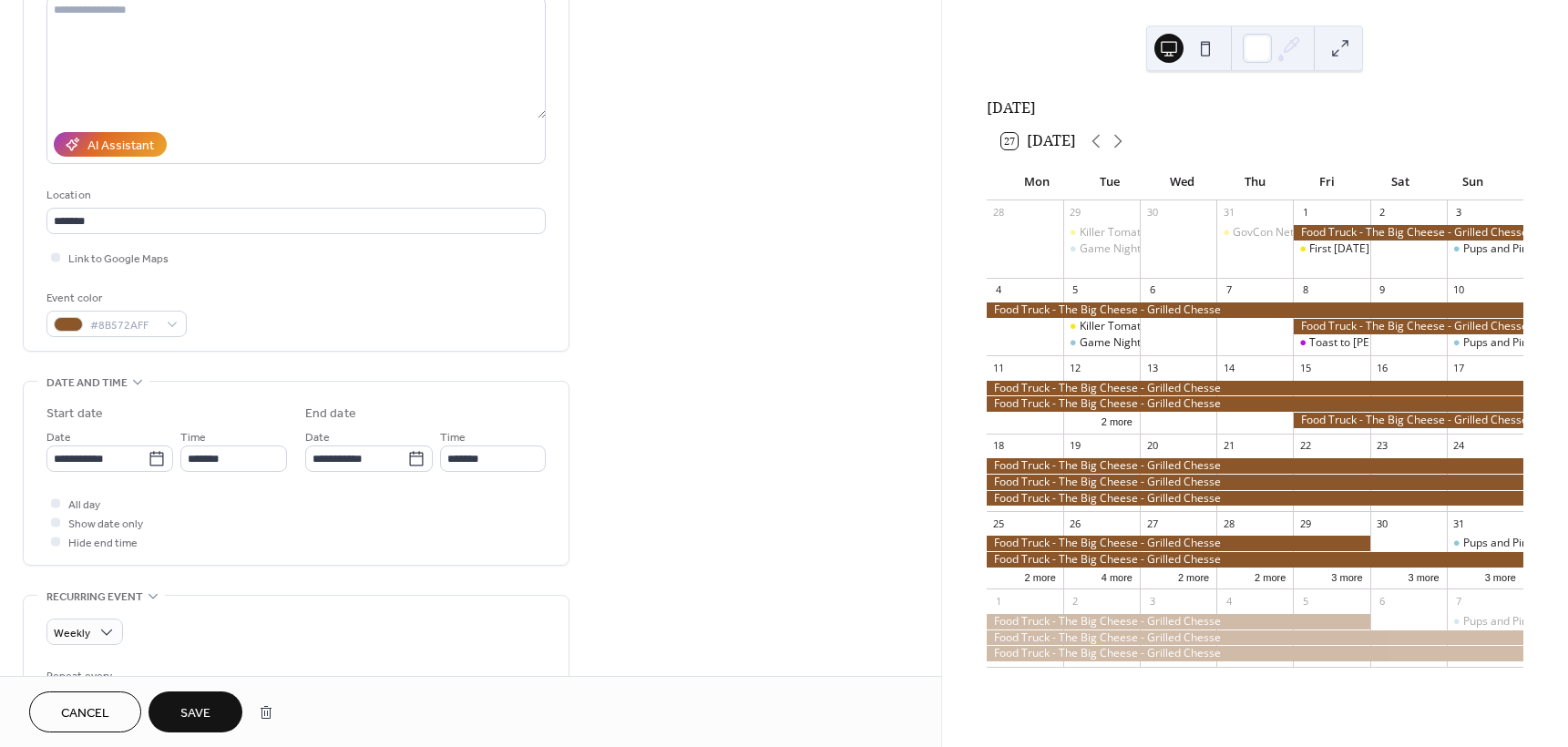 type on "**********" 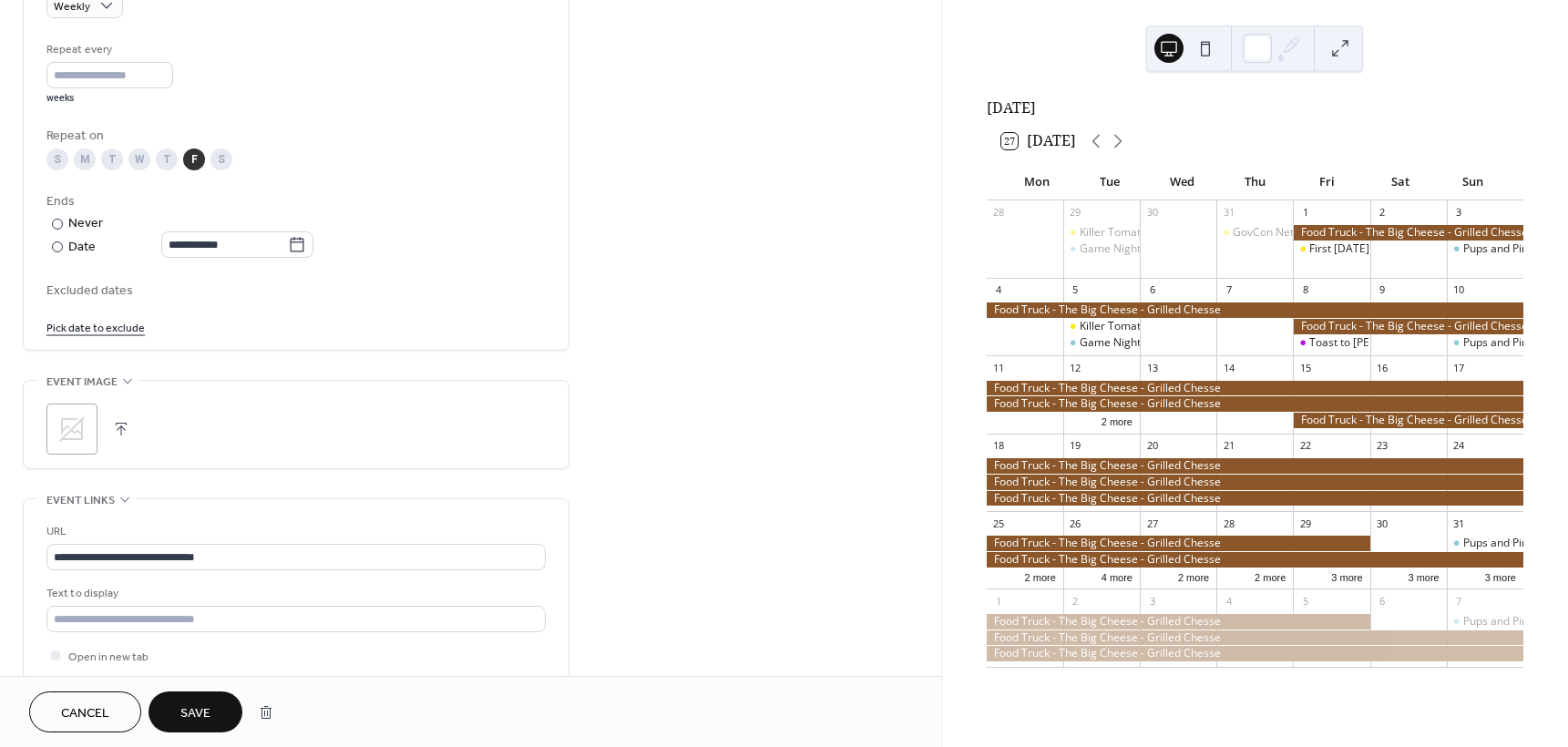 scroll, scrollTop: 850, scrollLeft: 0, axis: vertical 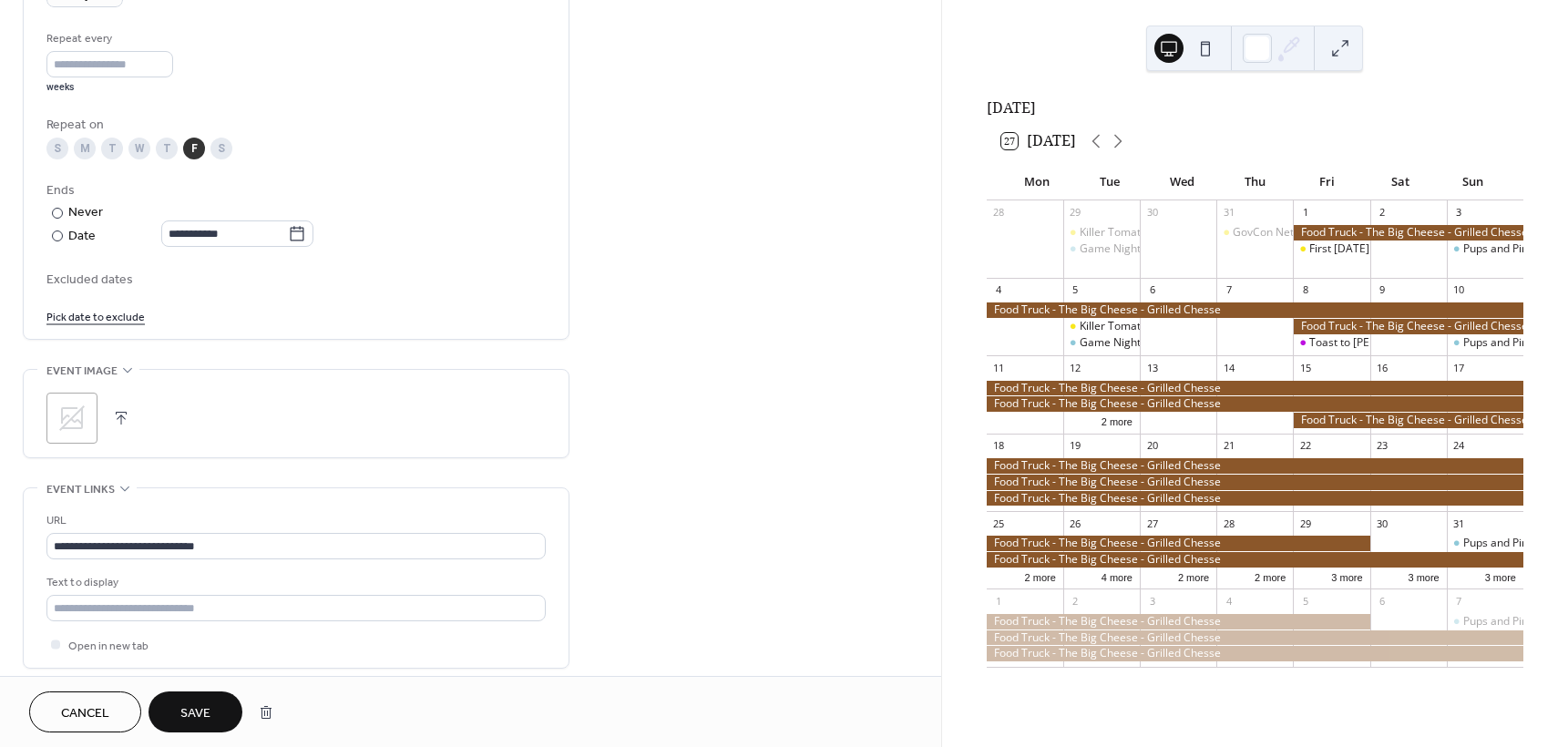 click on "Save" at bounding box center (195, 713) 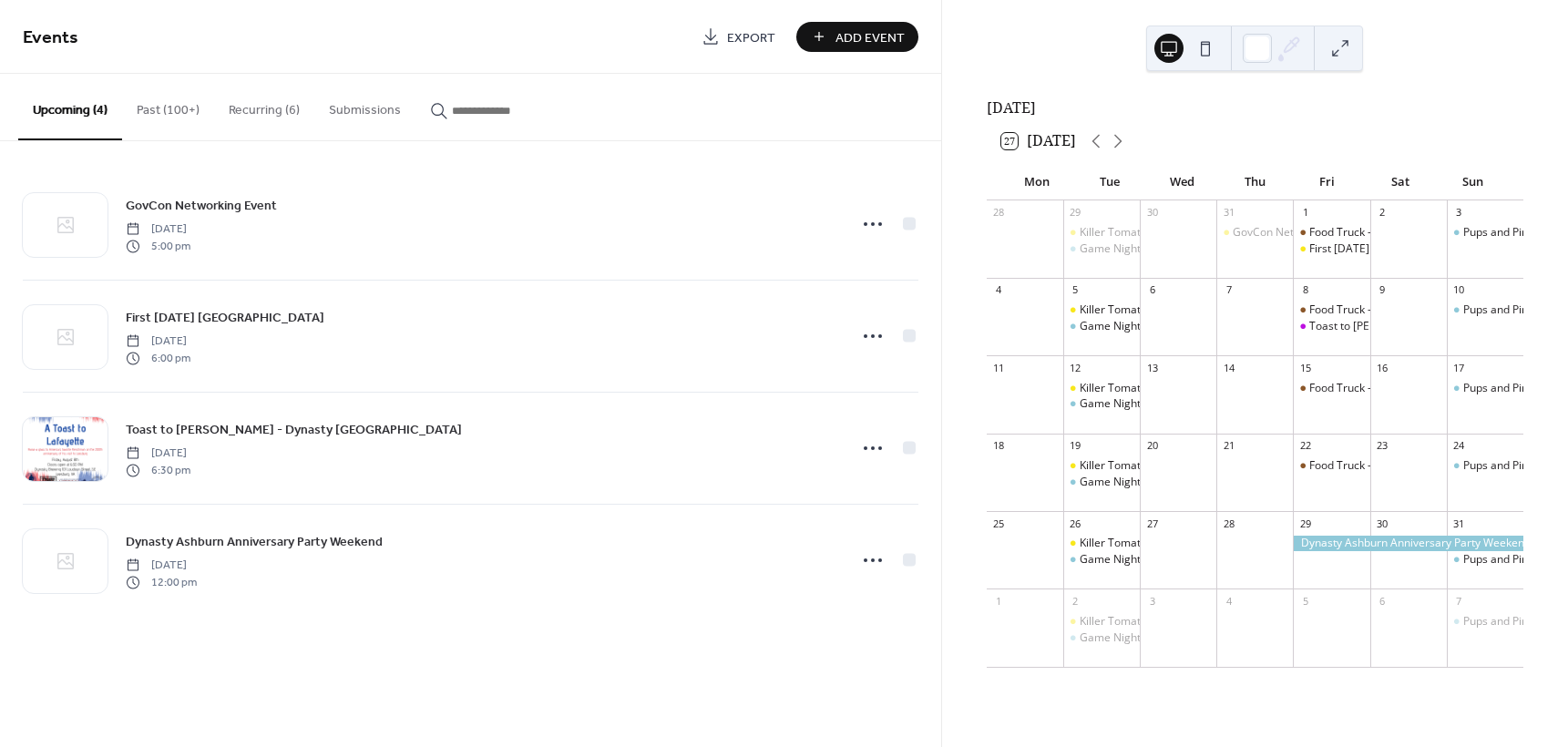 click on "Recurring (6)" at bounding box center (264, 106) 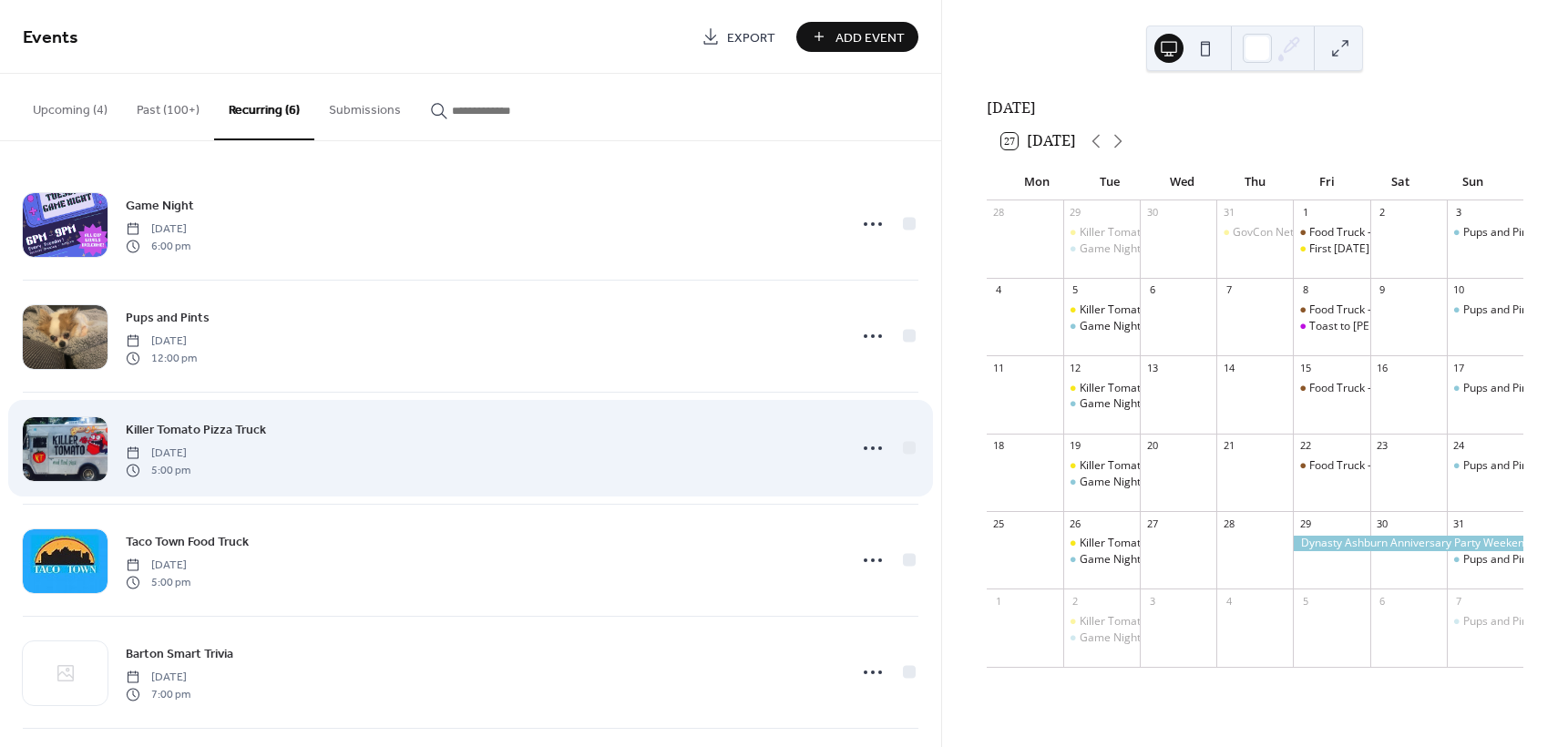 scroll, scrollTop: 120, scrollLeft: 0, axis: vertical 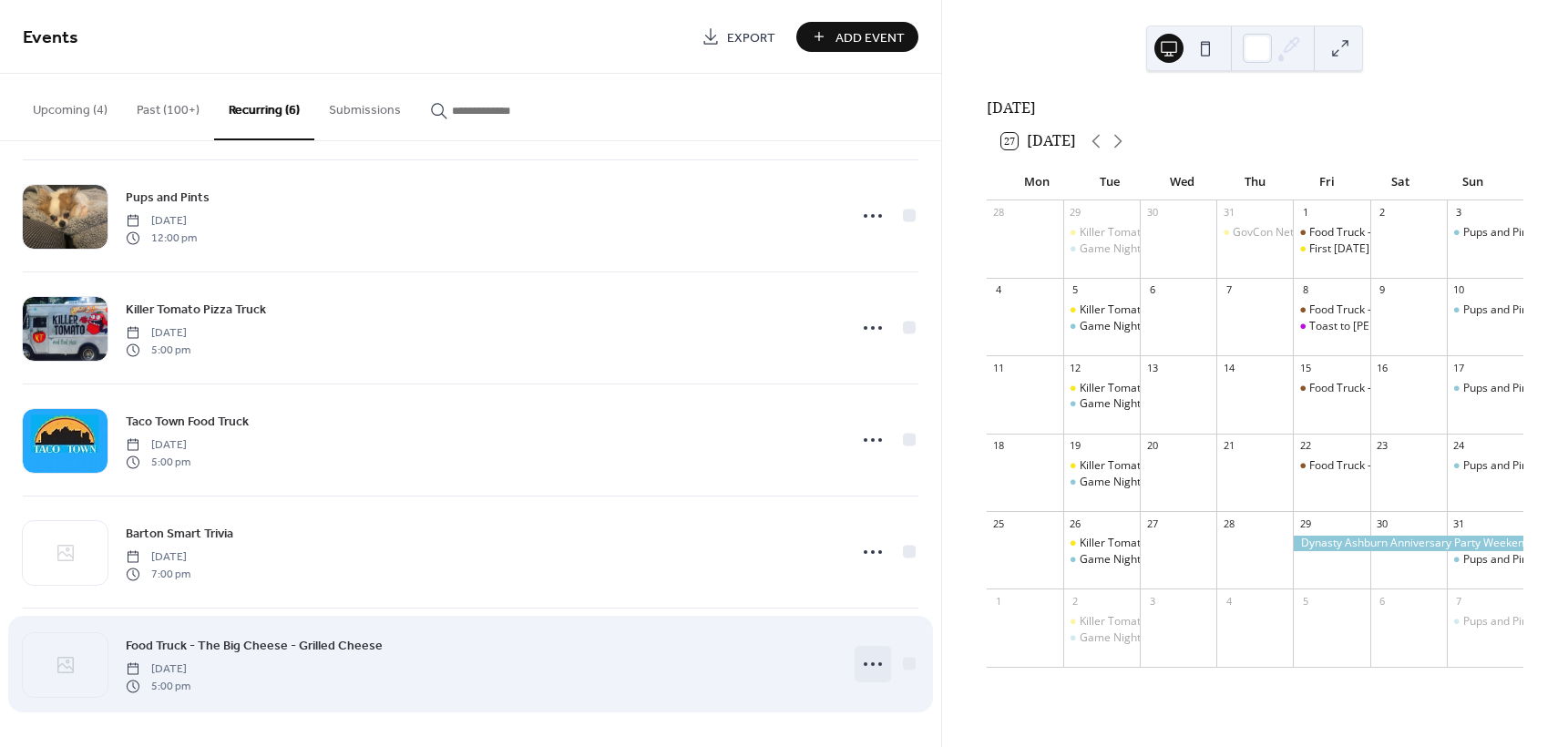 click 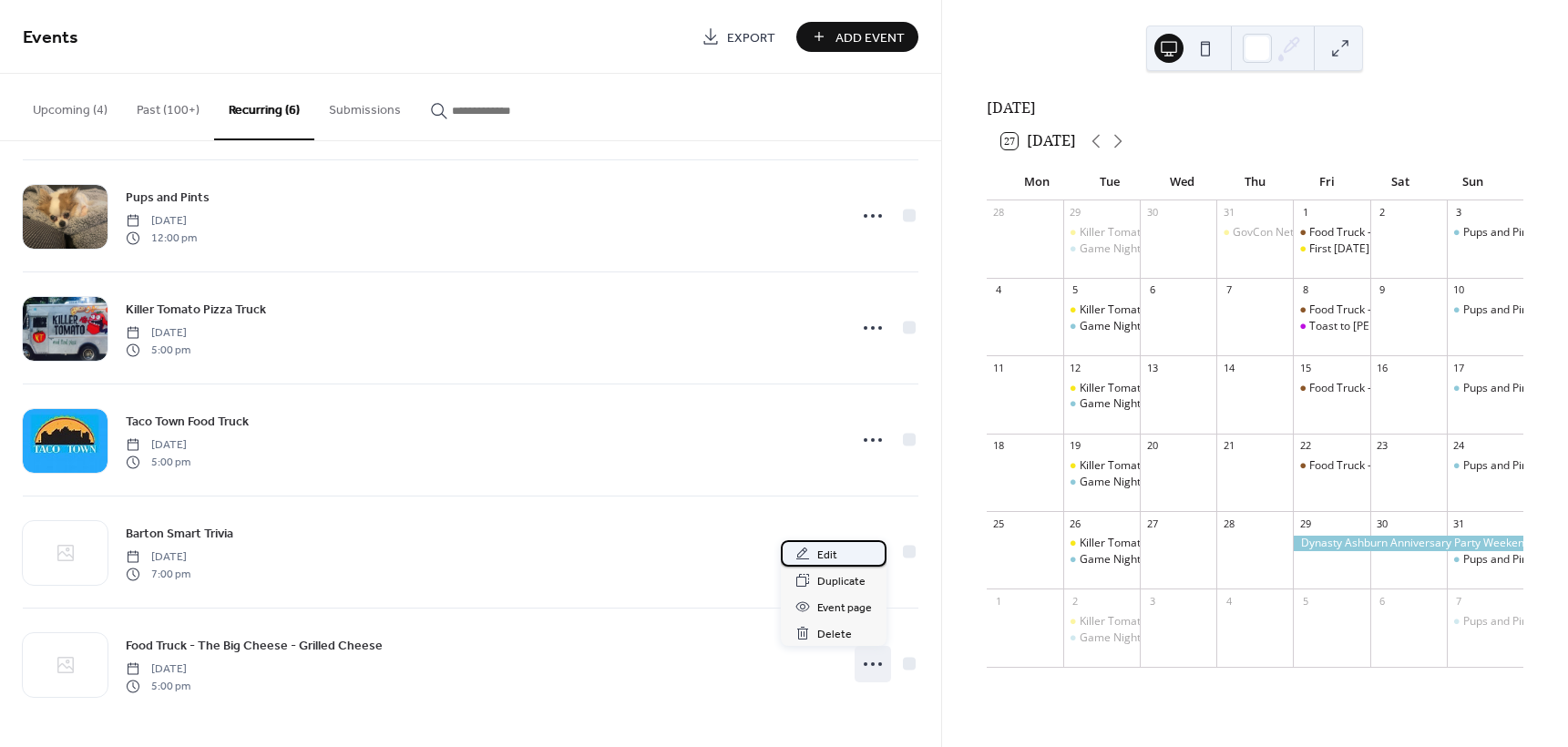 click on "Edit" at bounding box center (827, 555) 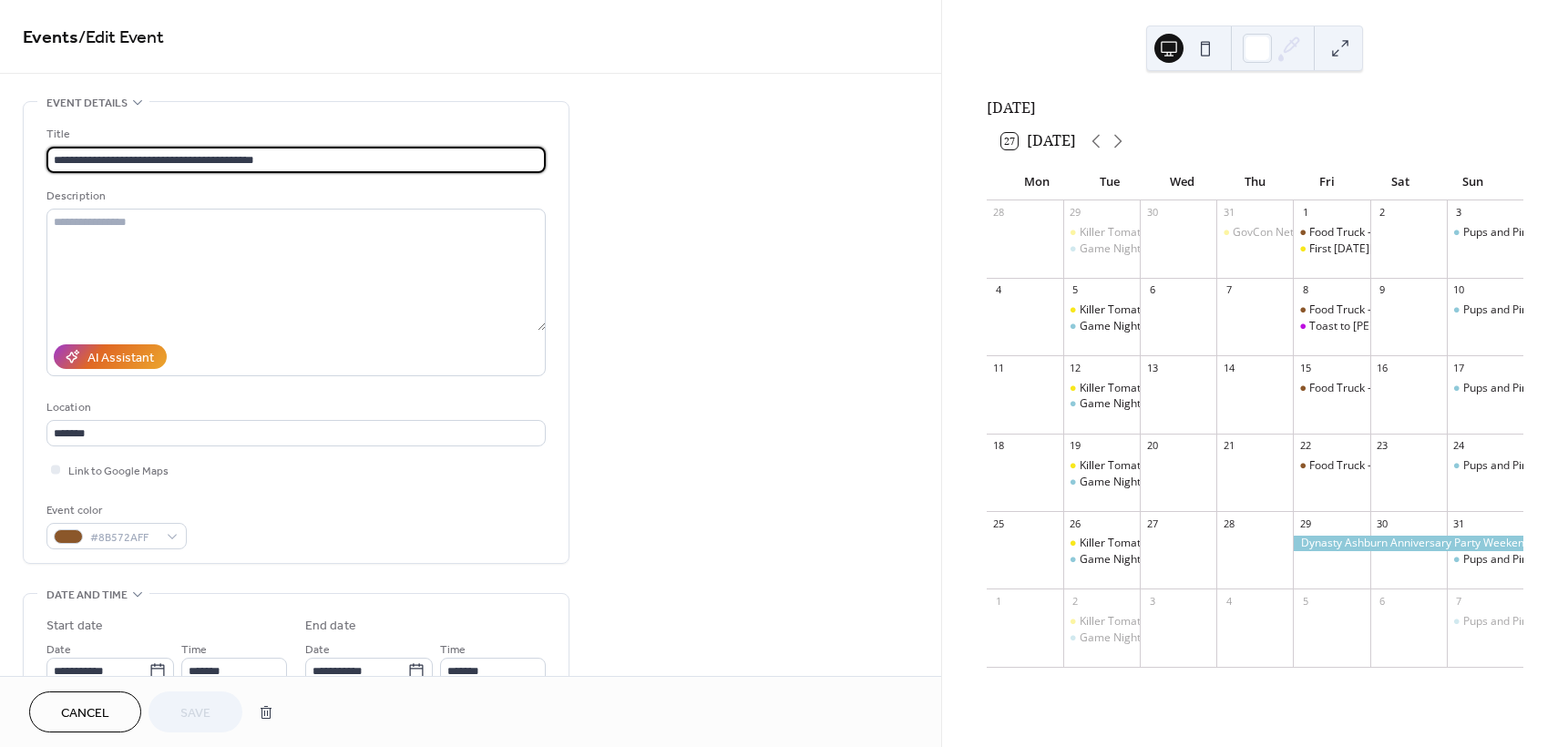 type on "**********" 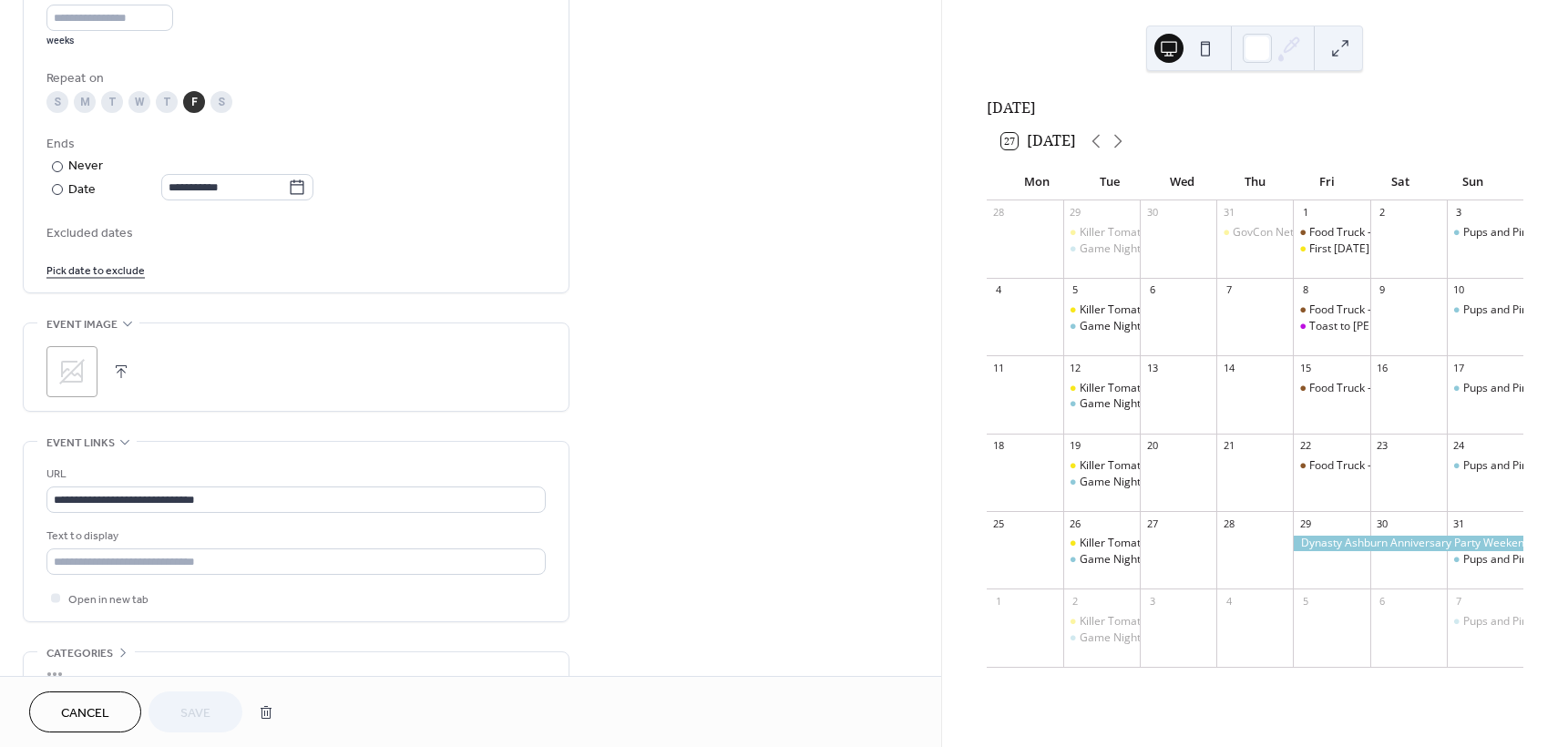 scroll, scrollTop: 996, scrollLeft: 0, axis: vertical 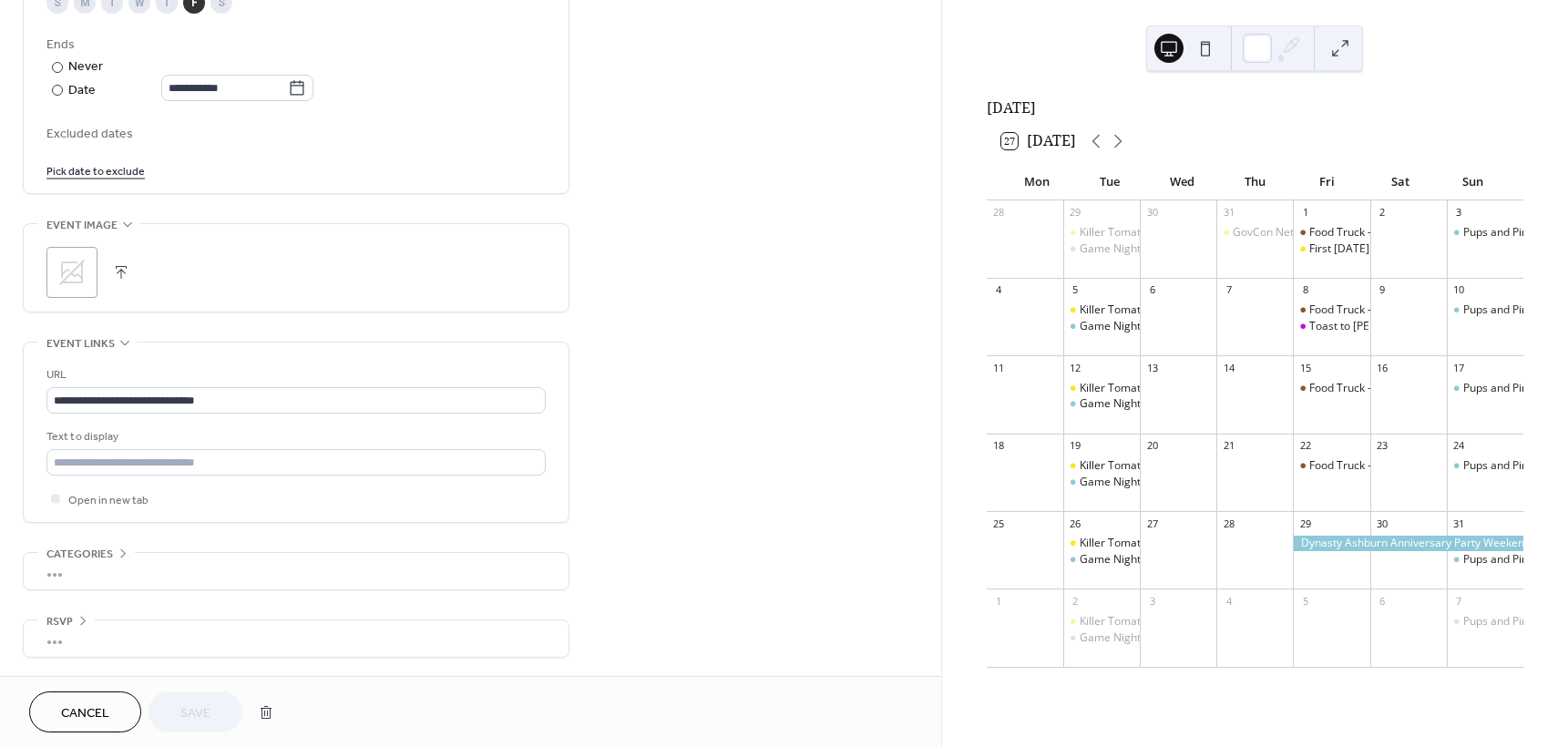 click on ";" at bounding box center (72, 272) 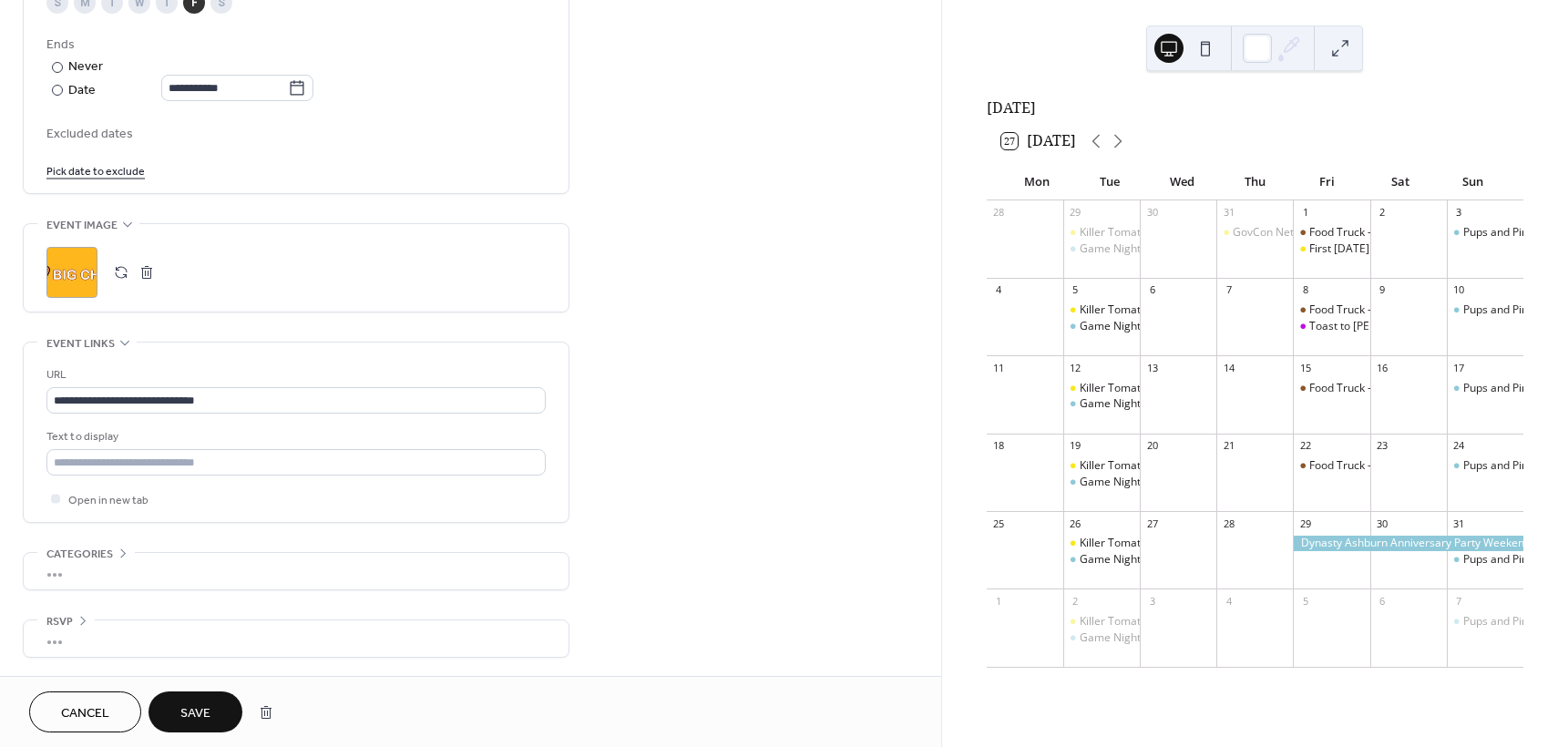 click on "Save" at bounding box center (195, 713) 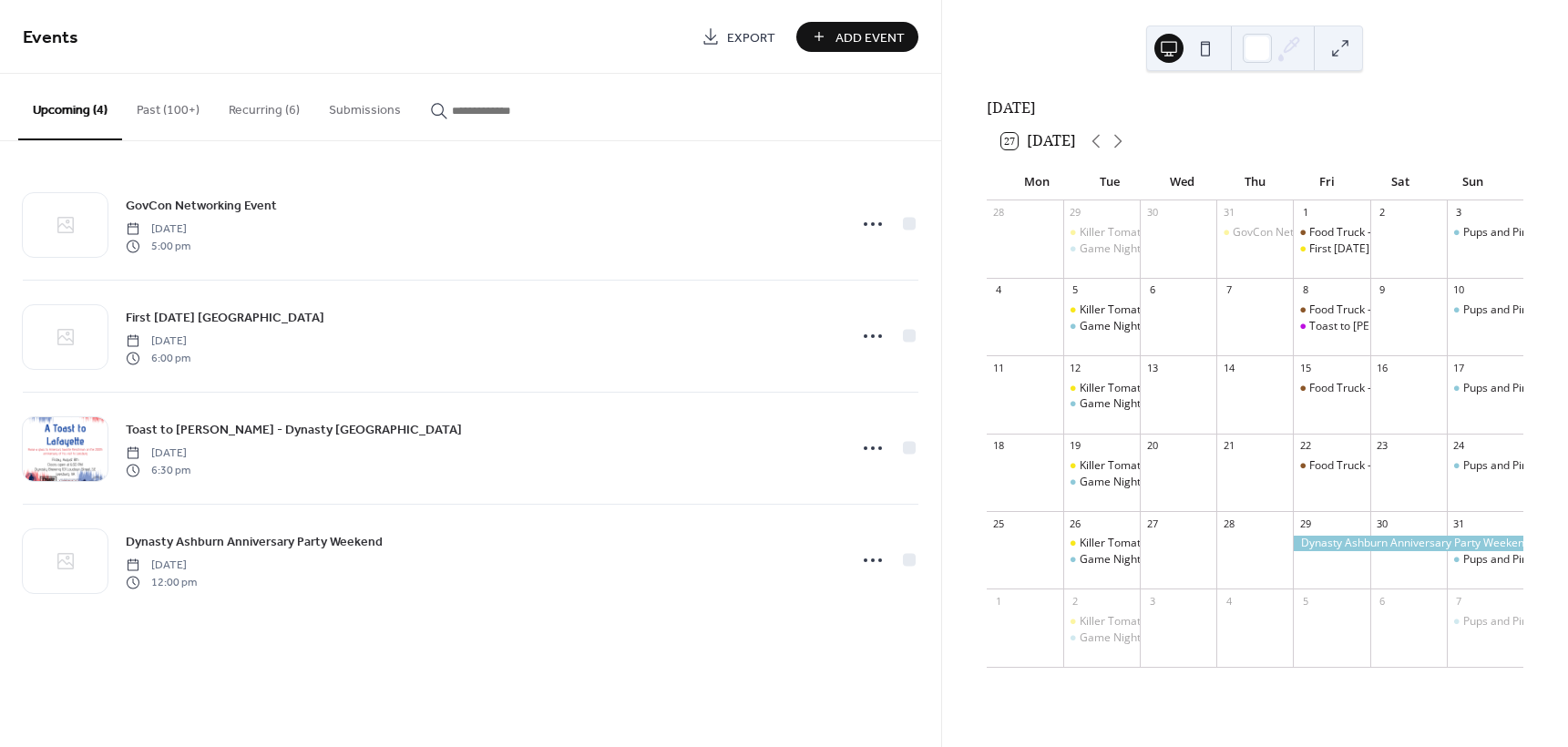 click on "Recurring (6)" at bounding box center (264, 106) 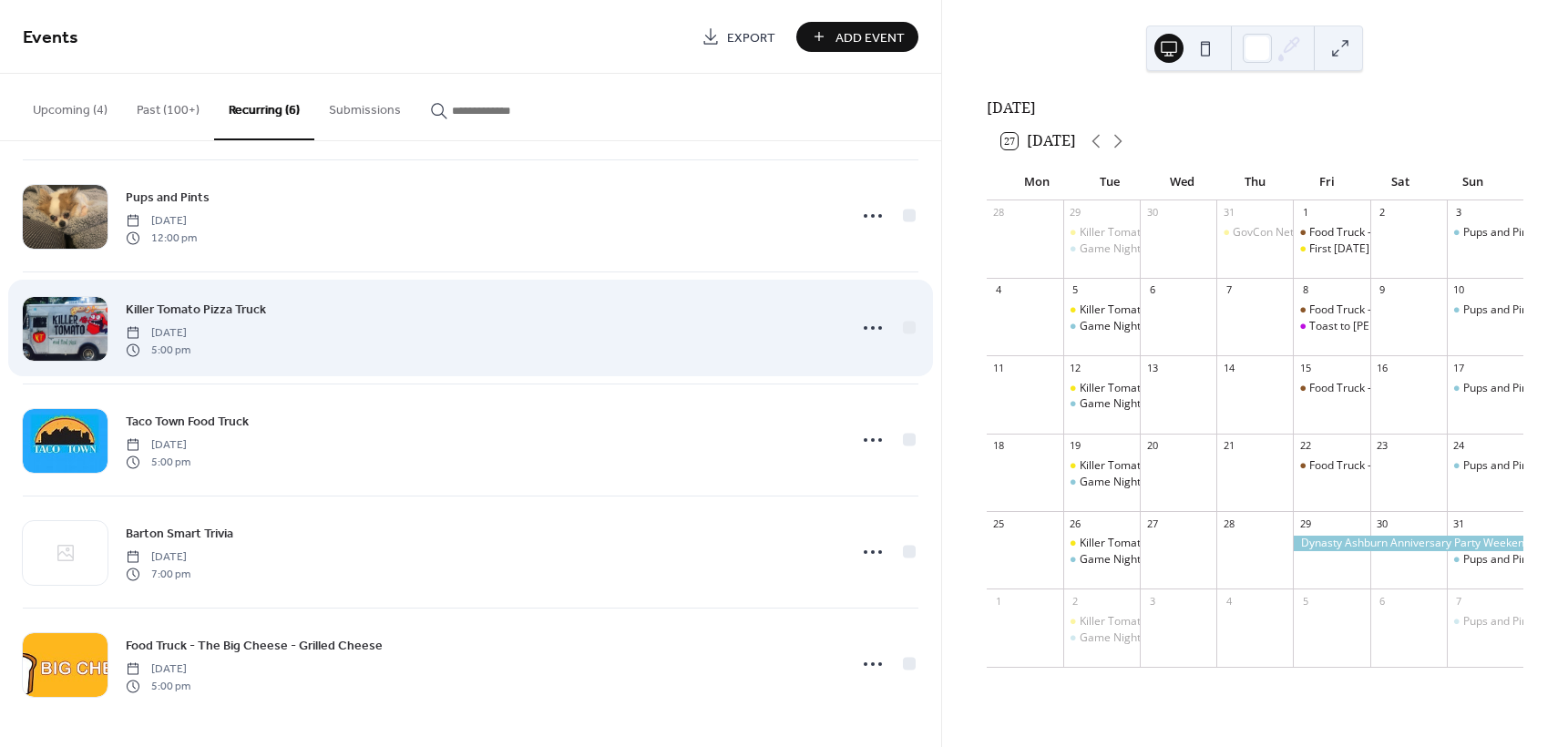 scroll, scrollTop: 0, scrollLeft: 0, axis: both 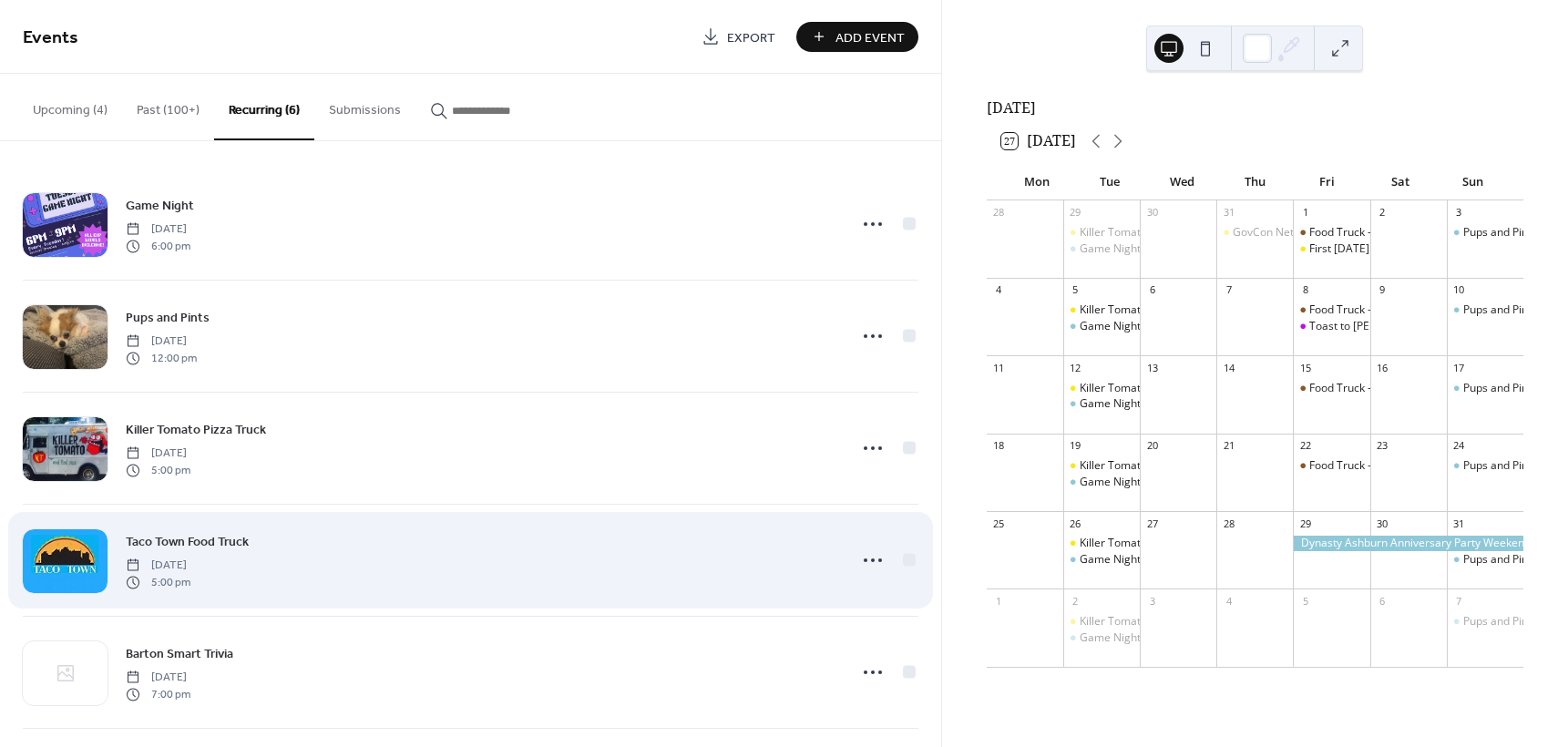 click on "Taco Town Food Truck [DATE] 5:00 pm" at bounding box center (480, 560) 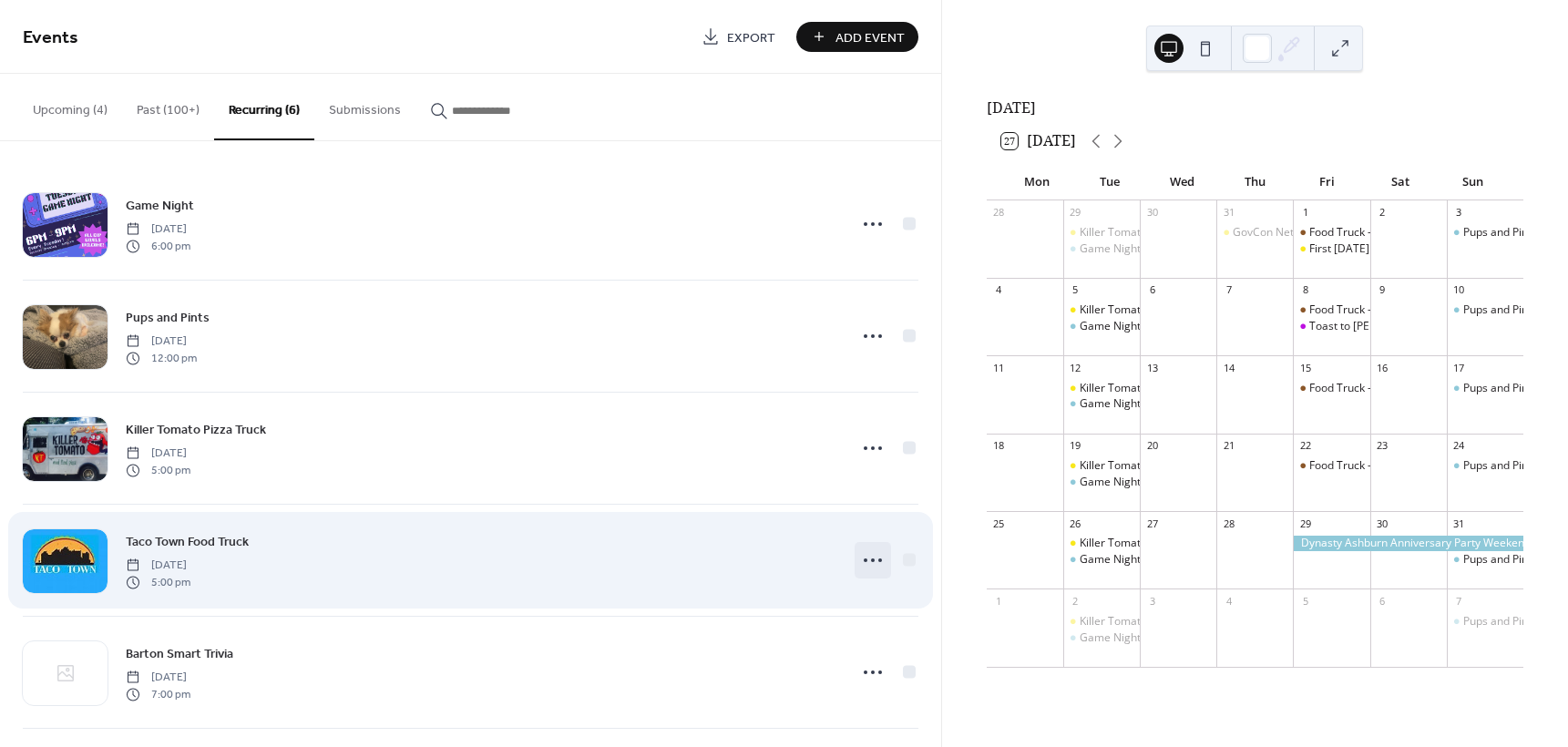 click 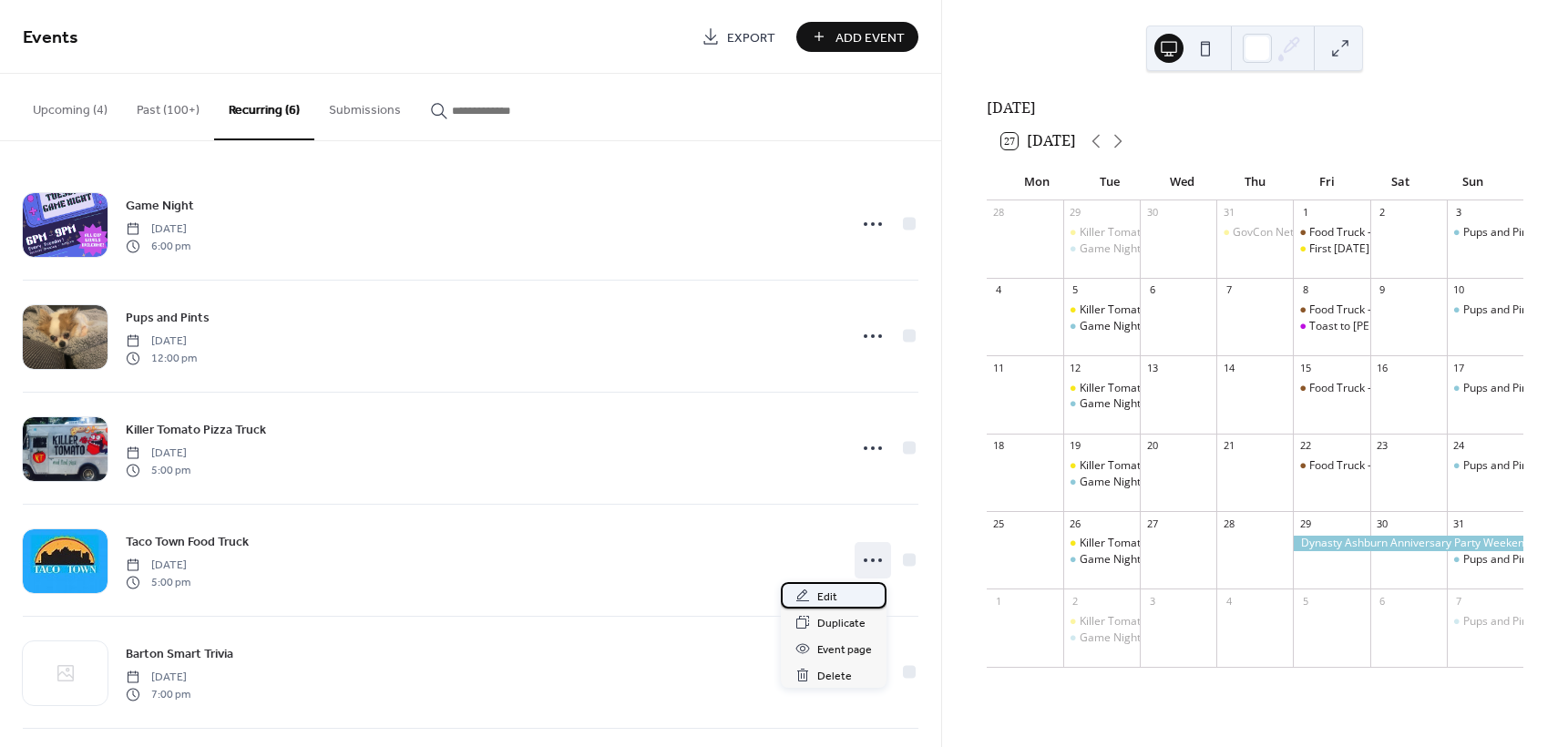 click on "Edit" at bounding box center (827, 597) 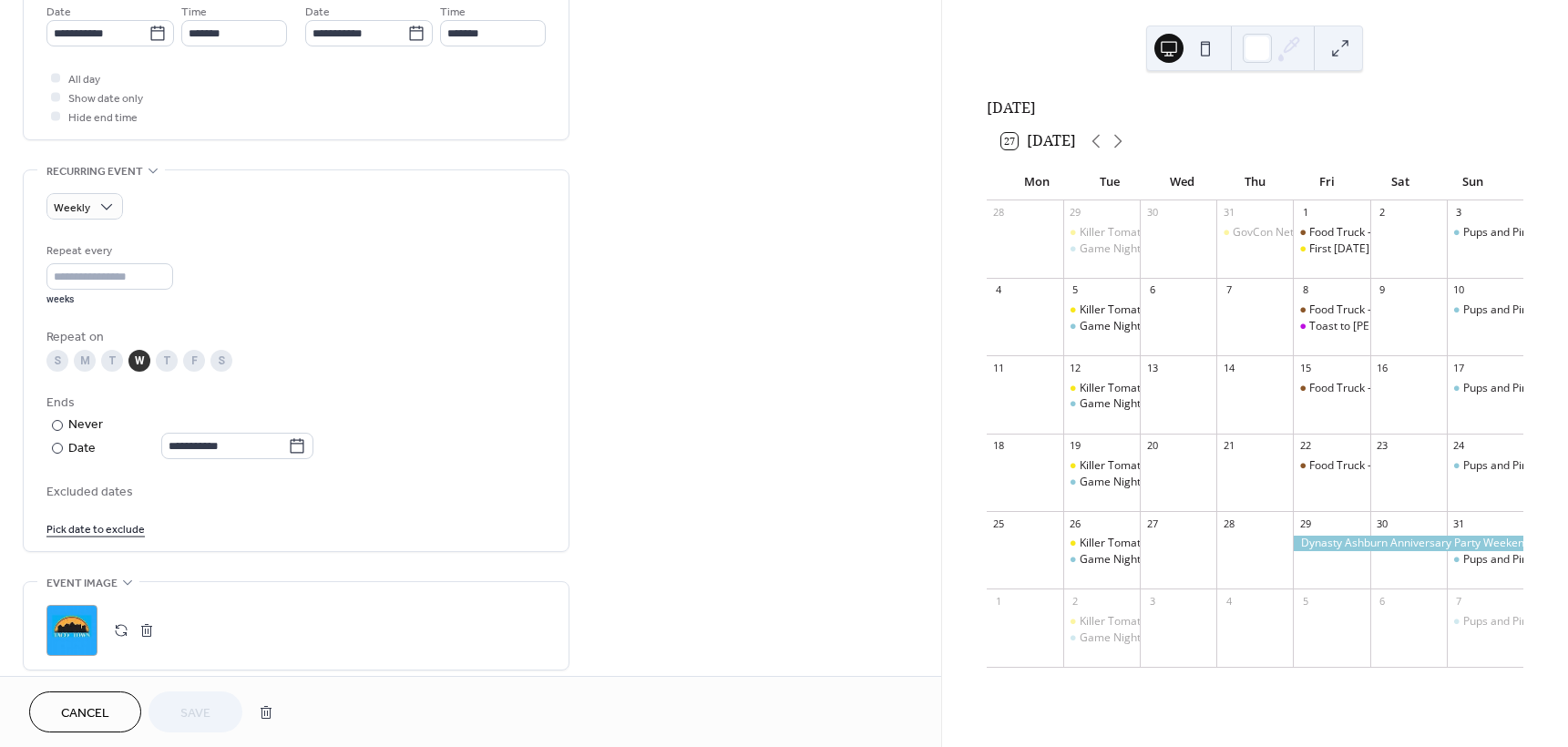 scroll, scrollTop: 425, scrollLeft: 0, axis: vertical 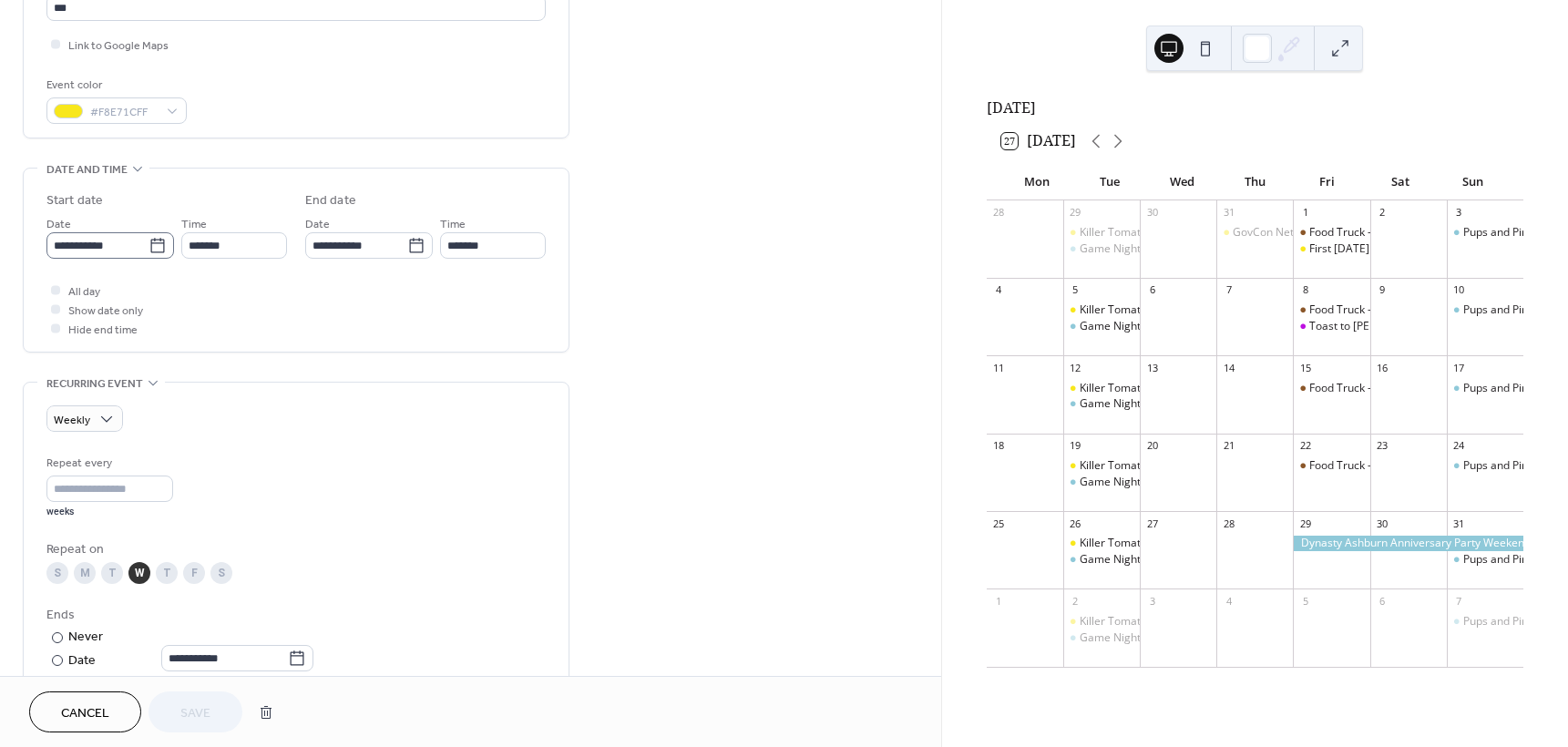 click 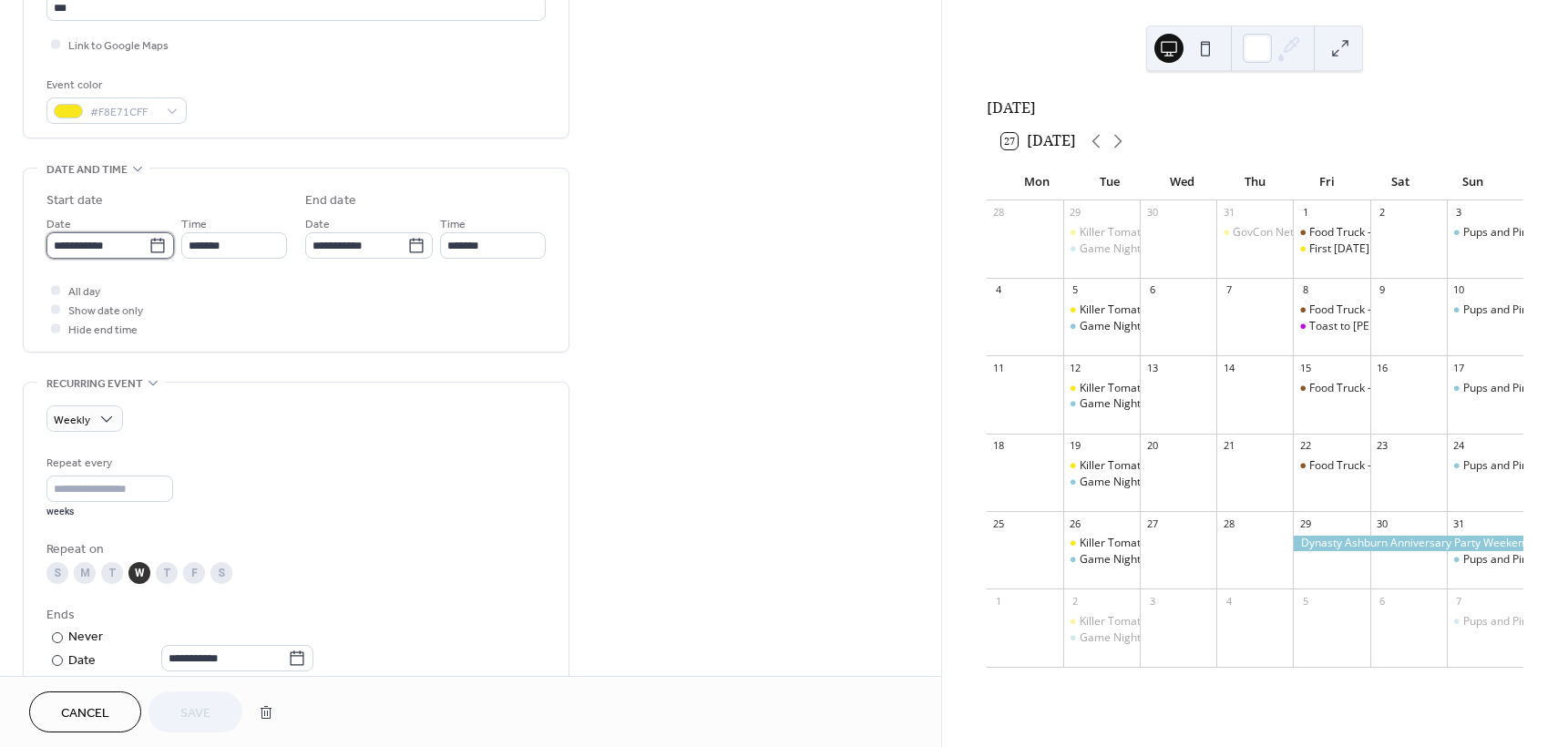 click on "**********" at bounding box center (97, 245) 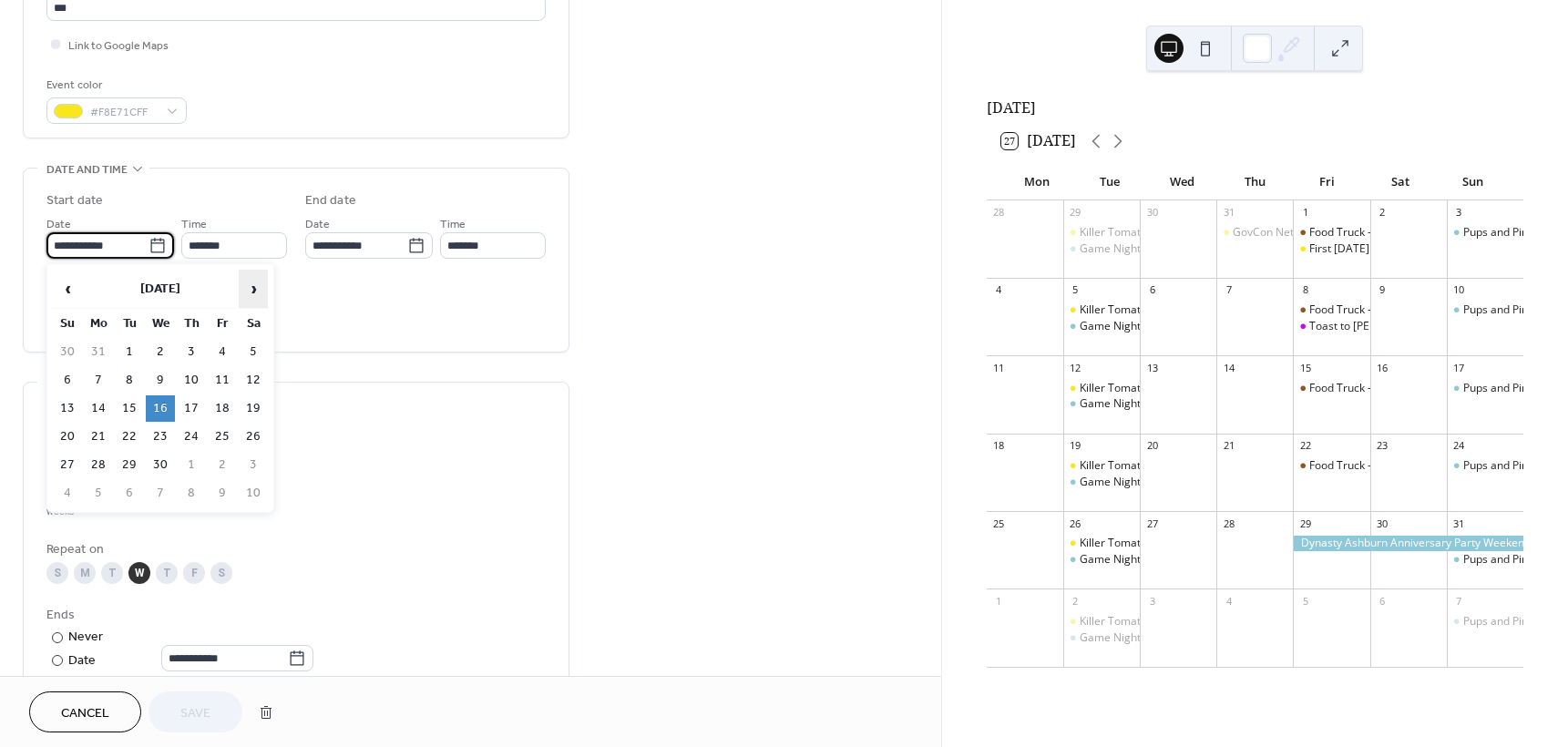 click on "›" at bounding box center [253, 289] 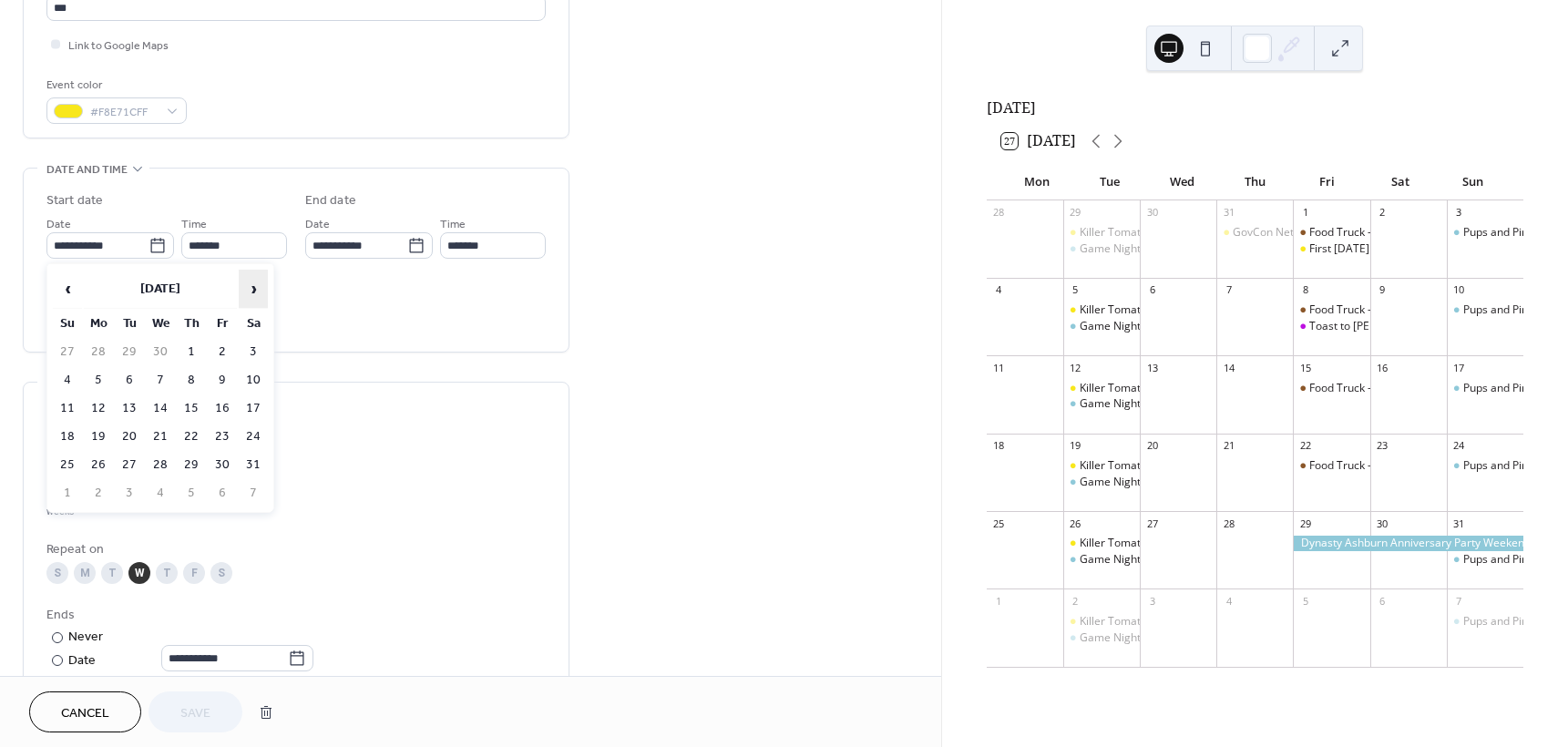 click on "›" at bounding box center [253, 289] 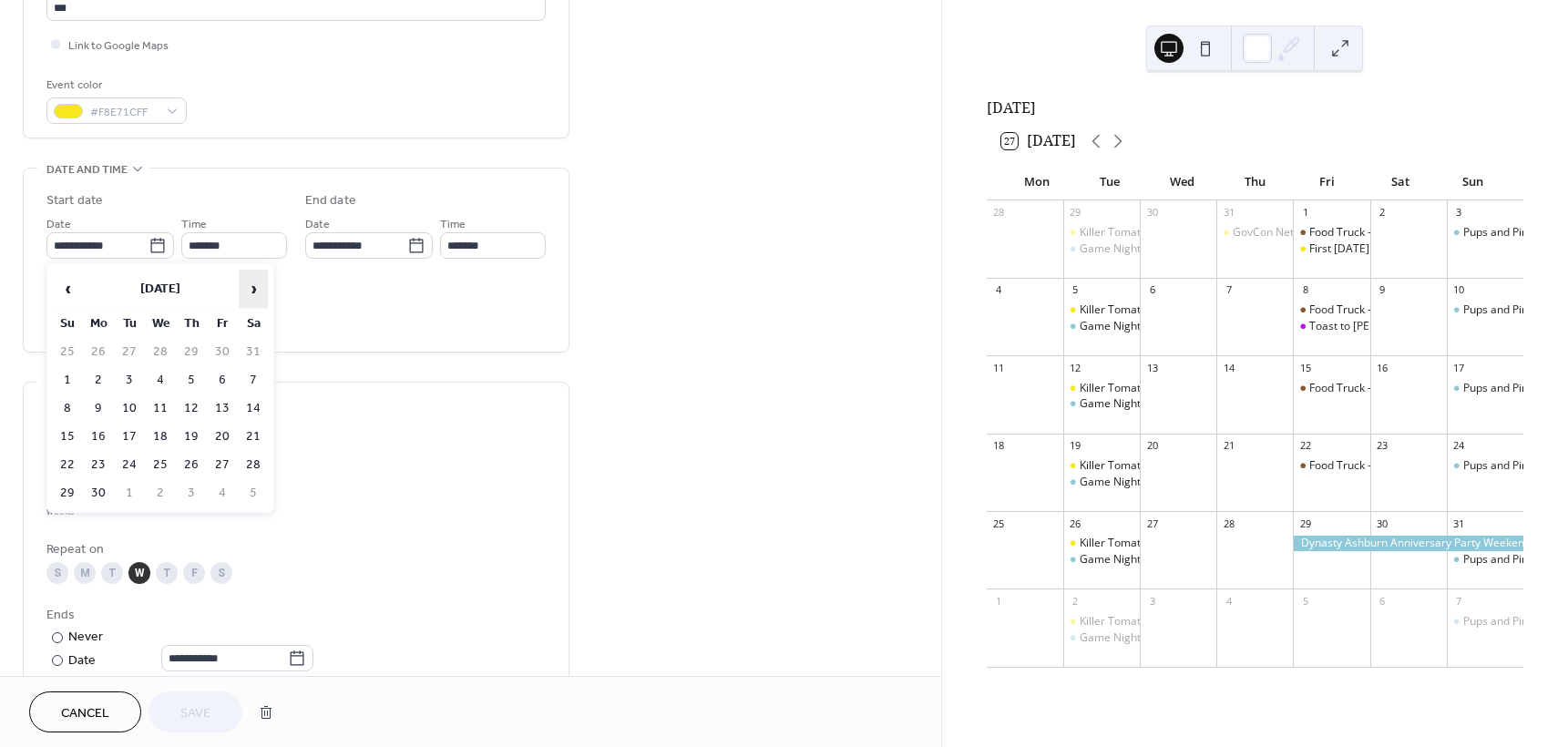 click on "›" at bounding box center [253, 289] 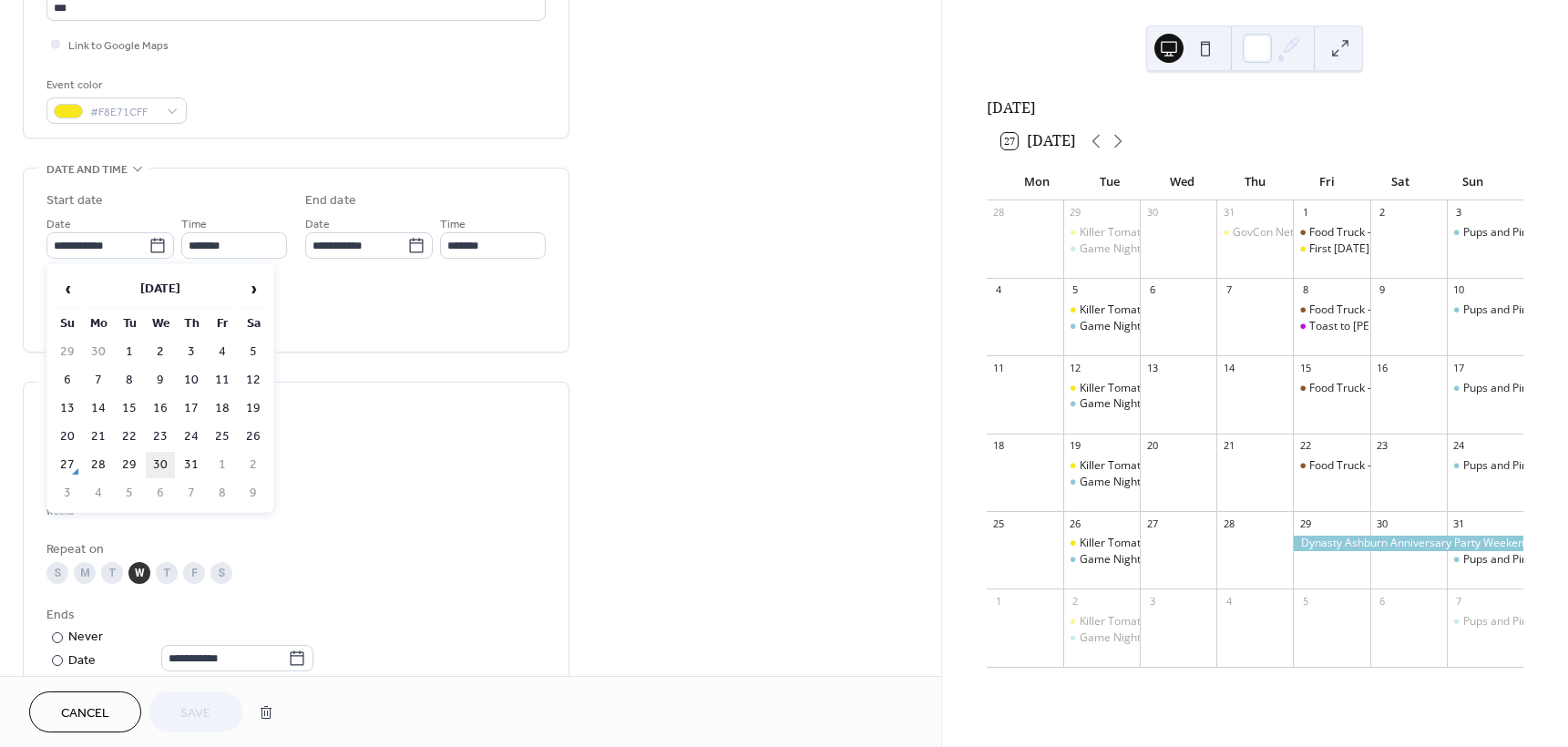 click on "30" at bounding box center [160, 465] 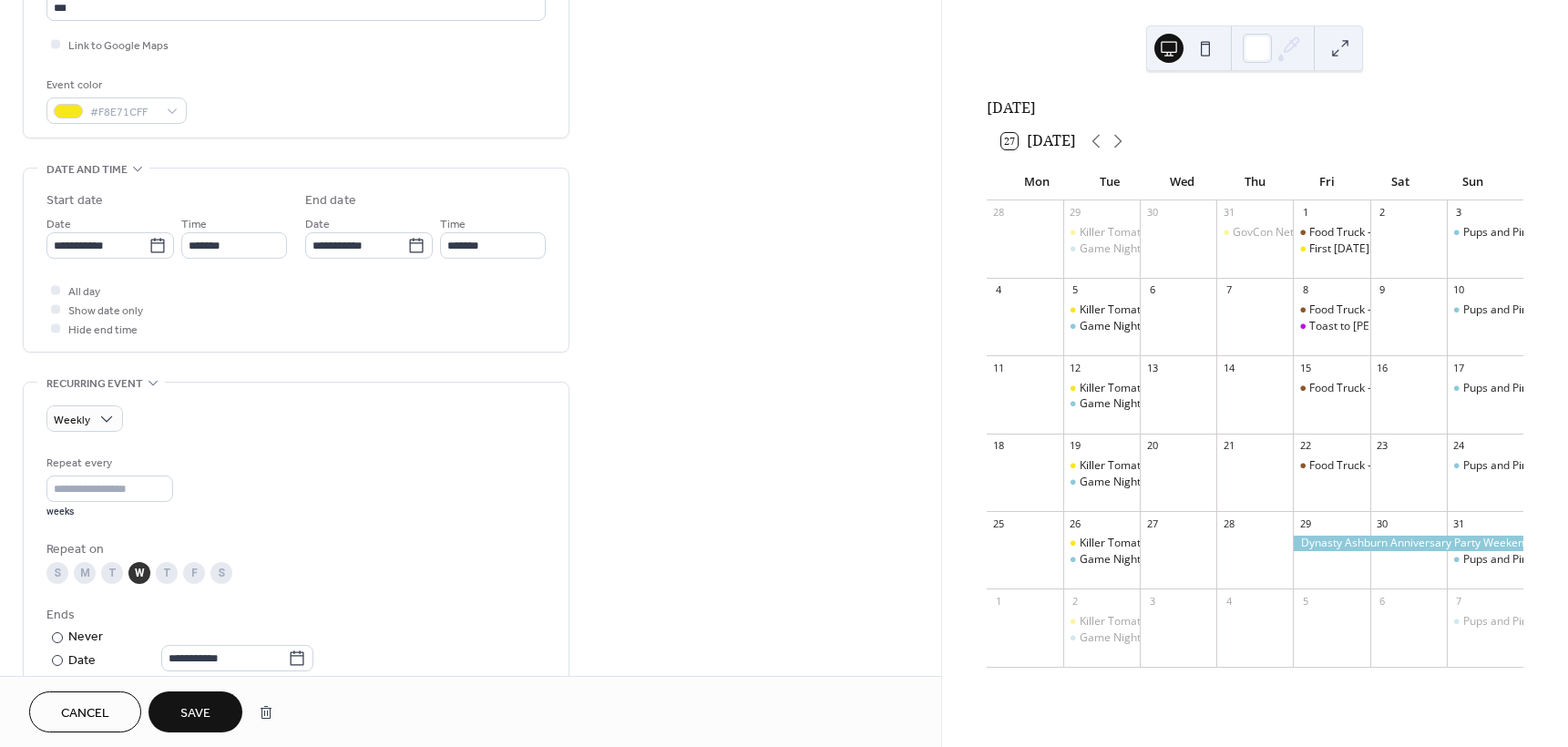 scroll, scrollTop: 638, scrollLeft: 0, axis: vertical 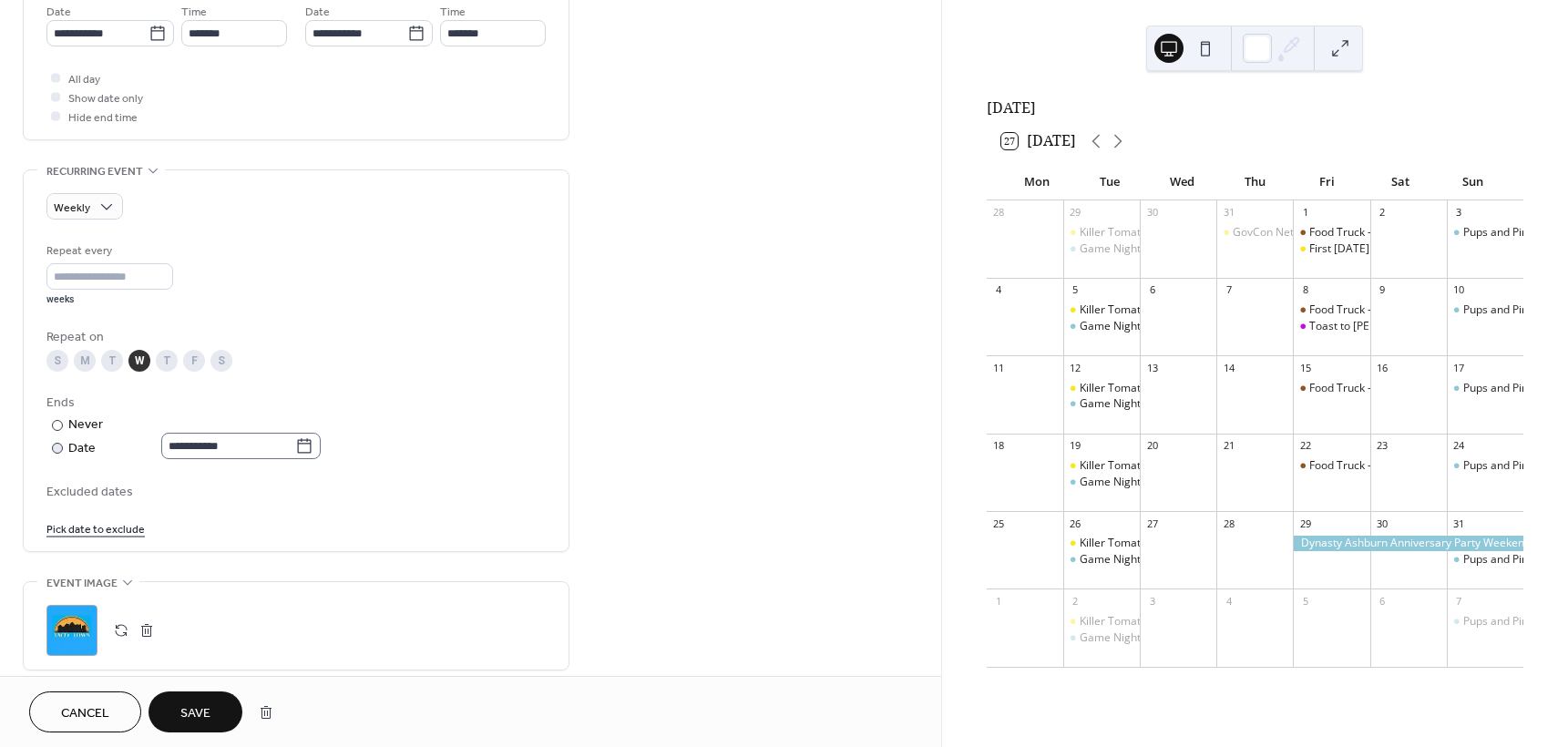 click 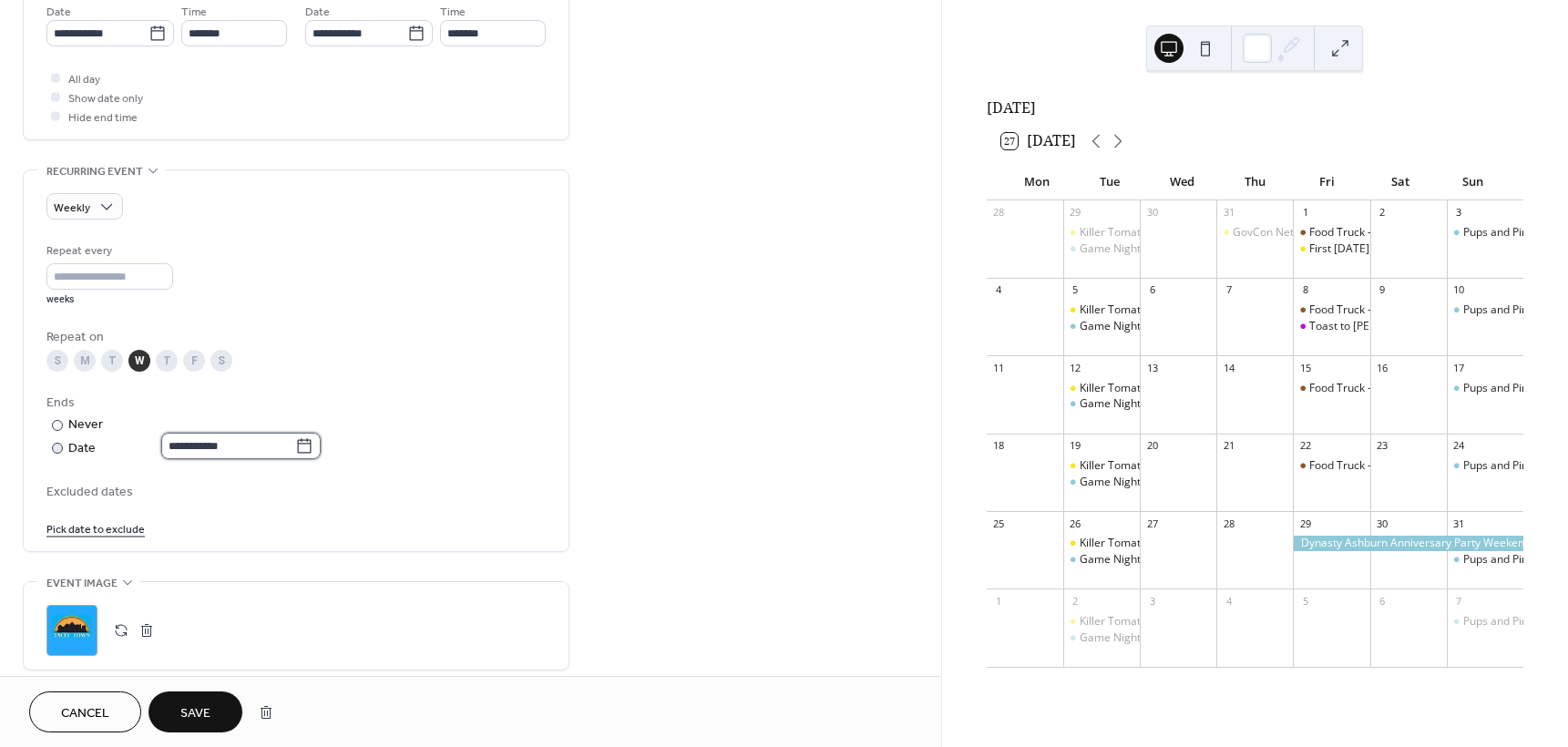 click on "**********" at bounding box center [228, 445] 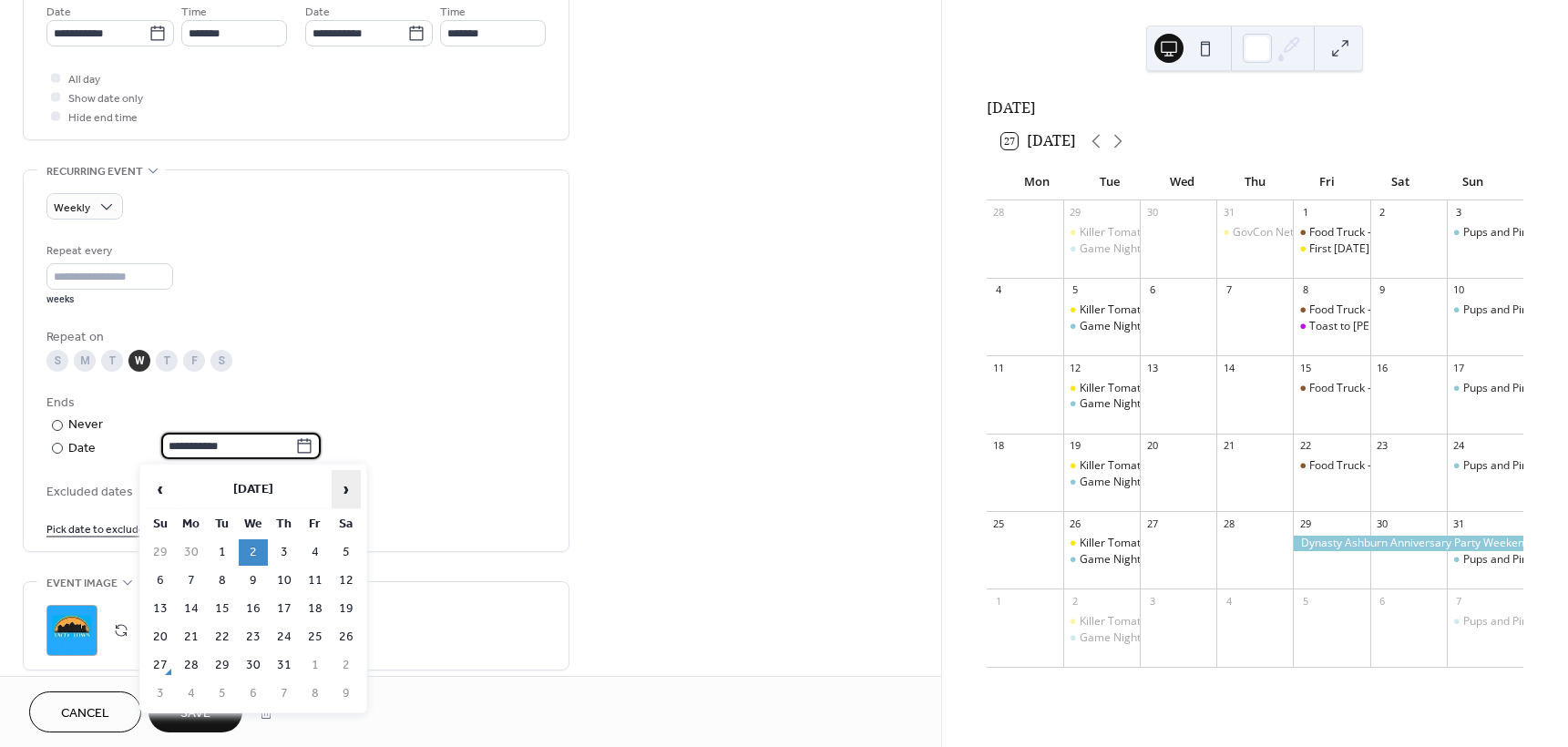 scroll, scrollTop: 0, scrollLeft: 0, axis: both 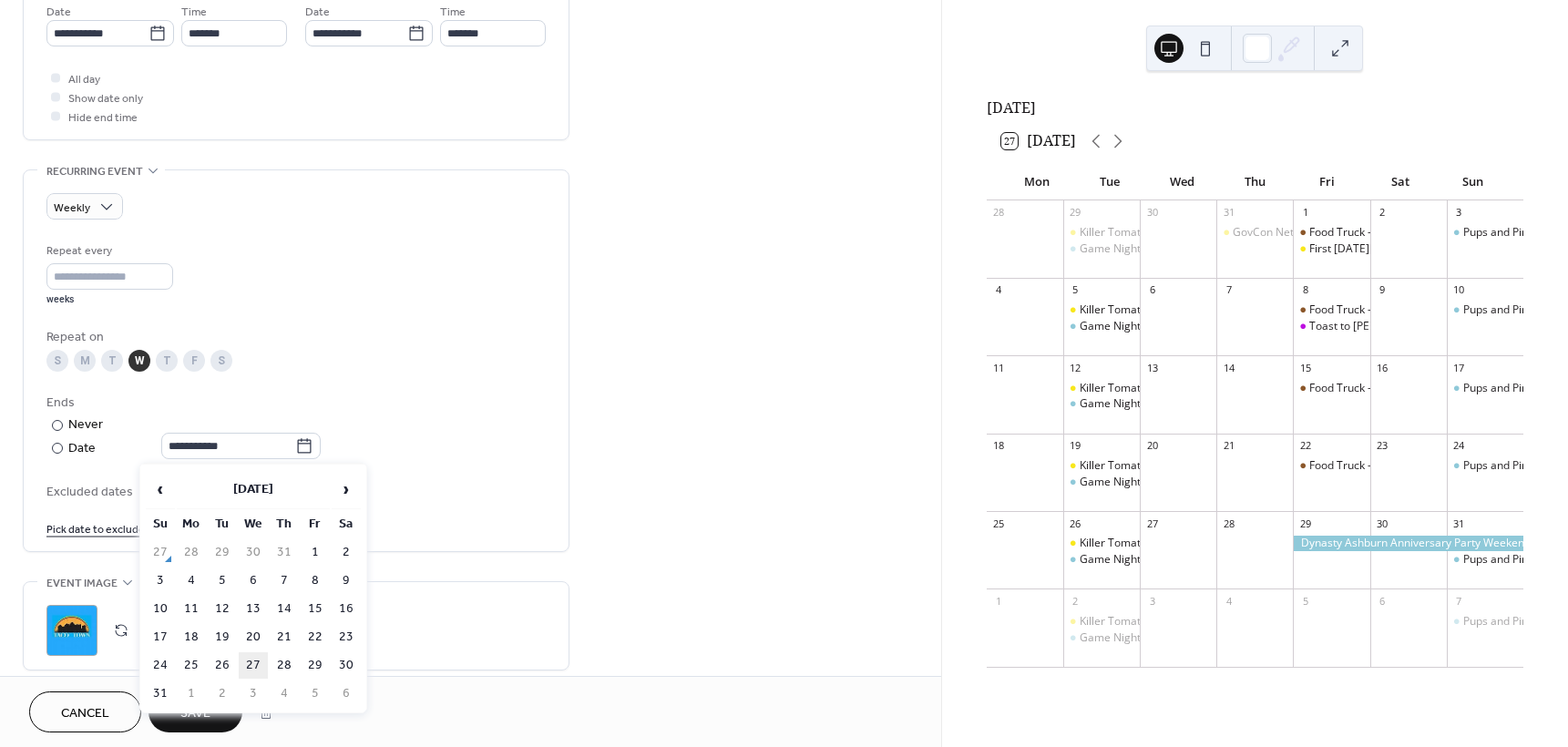 click on "27" at bounding box center (253, 665) 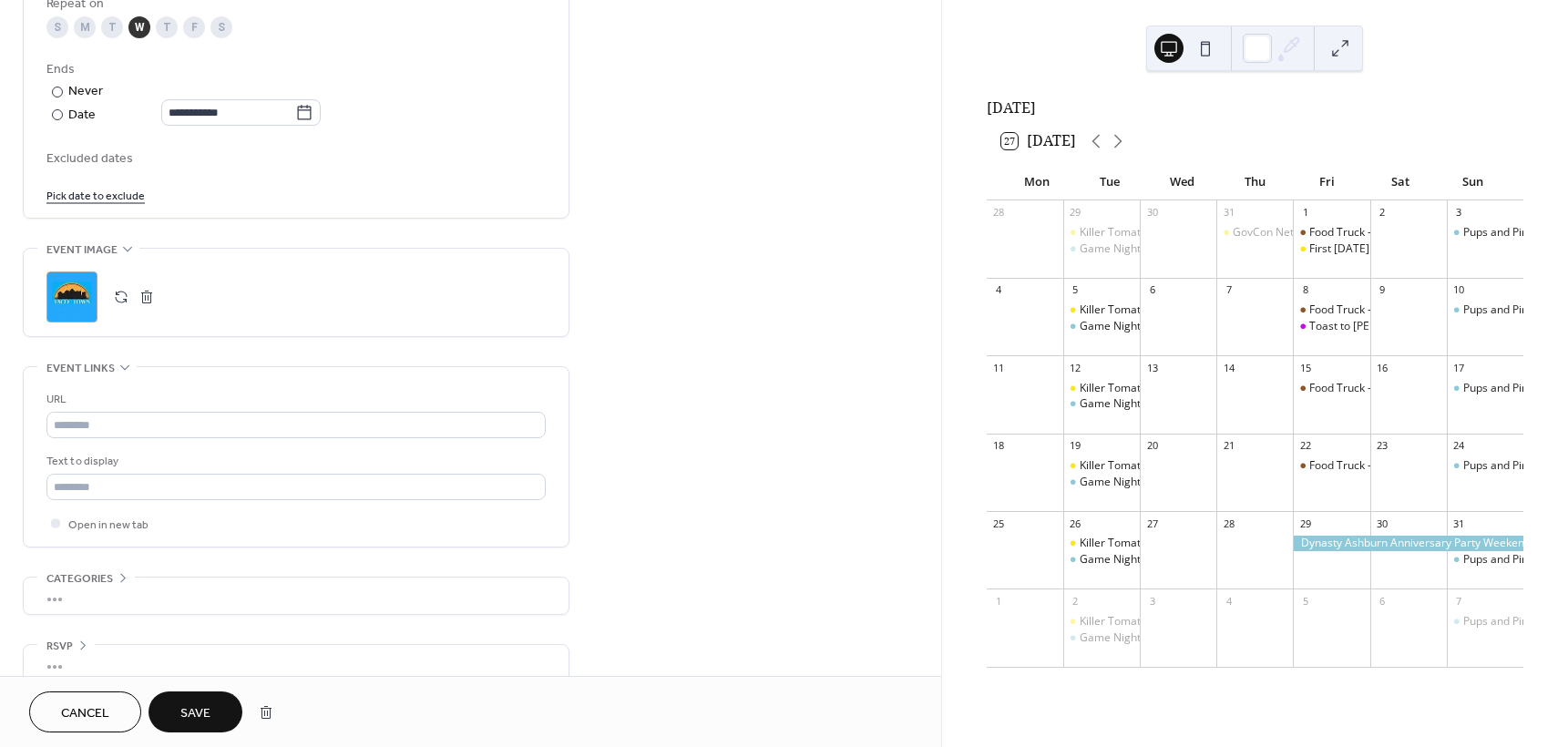 scroll, scrollTop: 996, scrollLeft: 0, axis: vertical 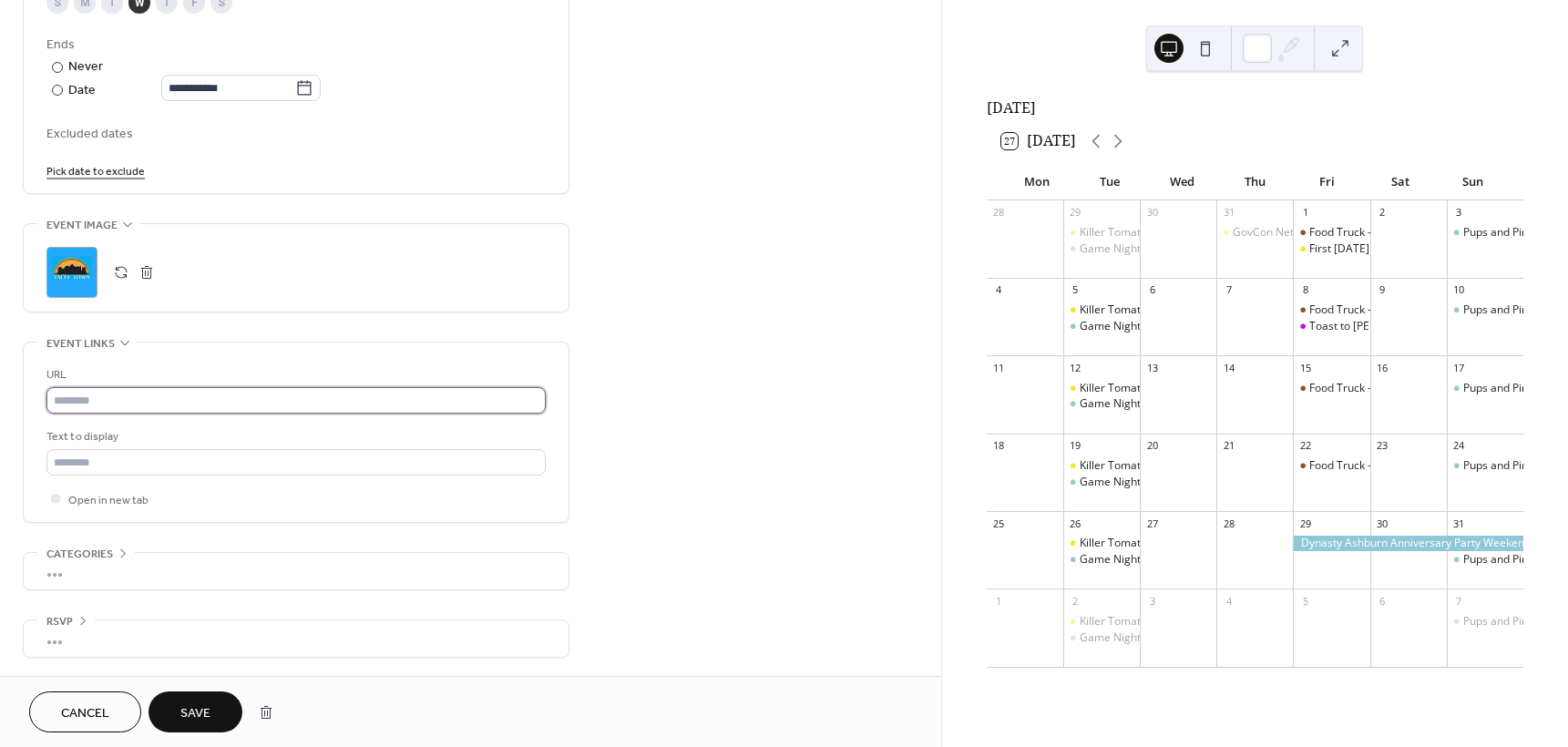 click at bounding box center [296, 400] 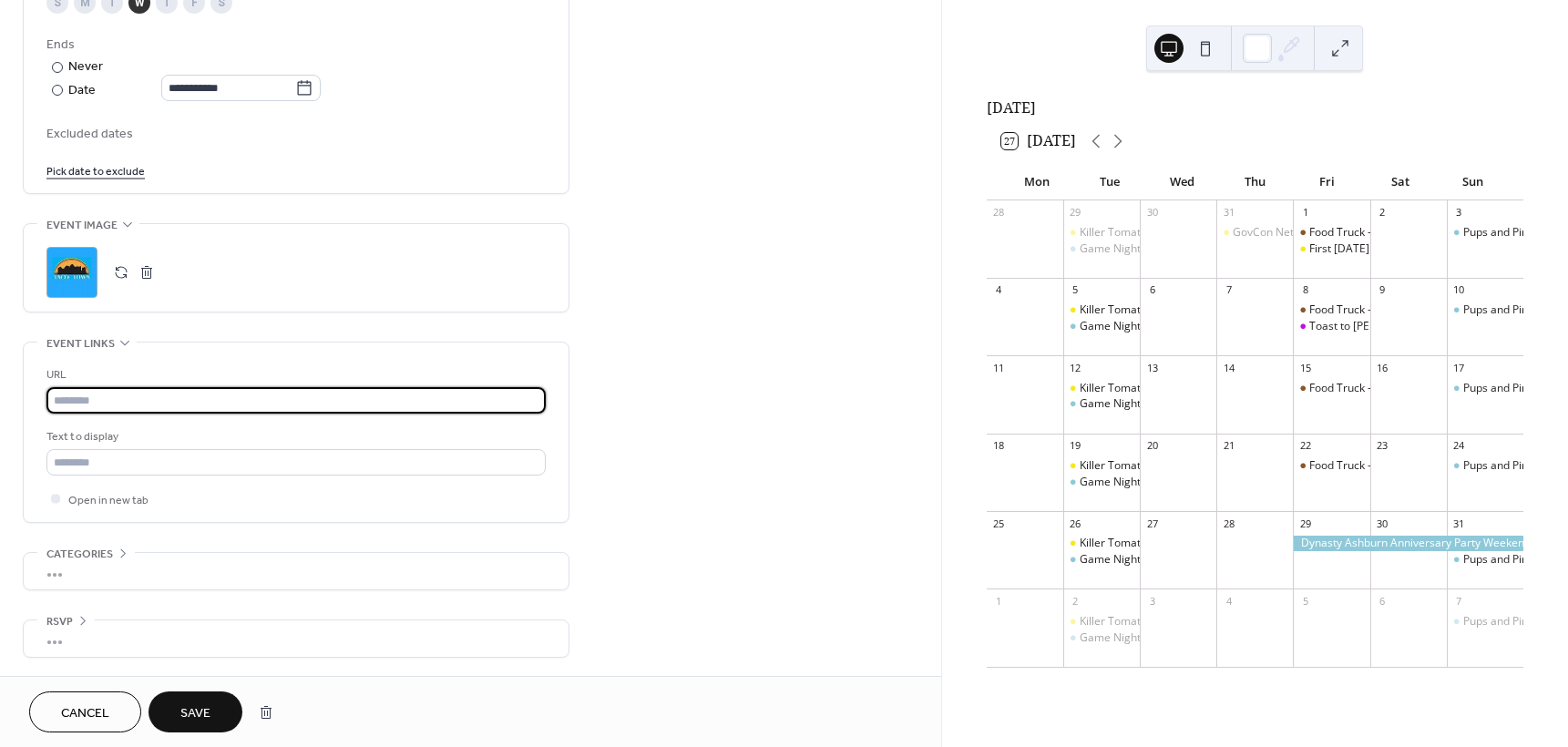 paste on "**********" 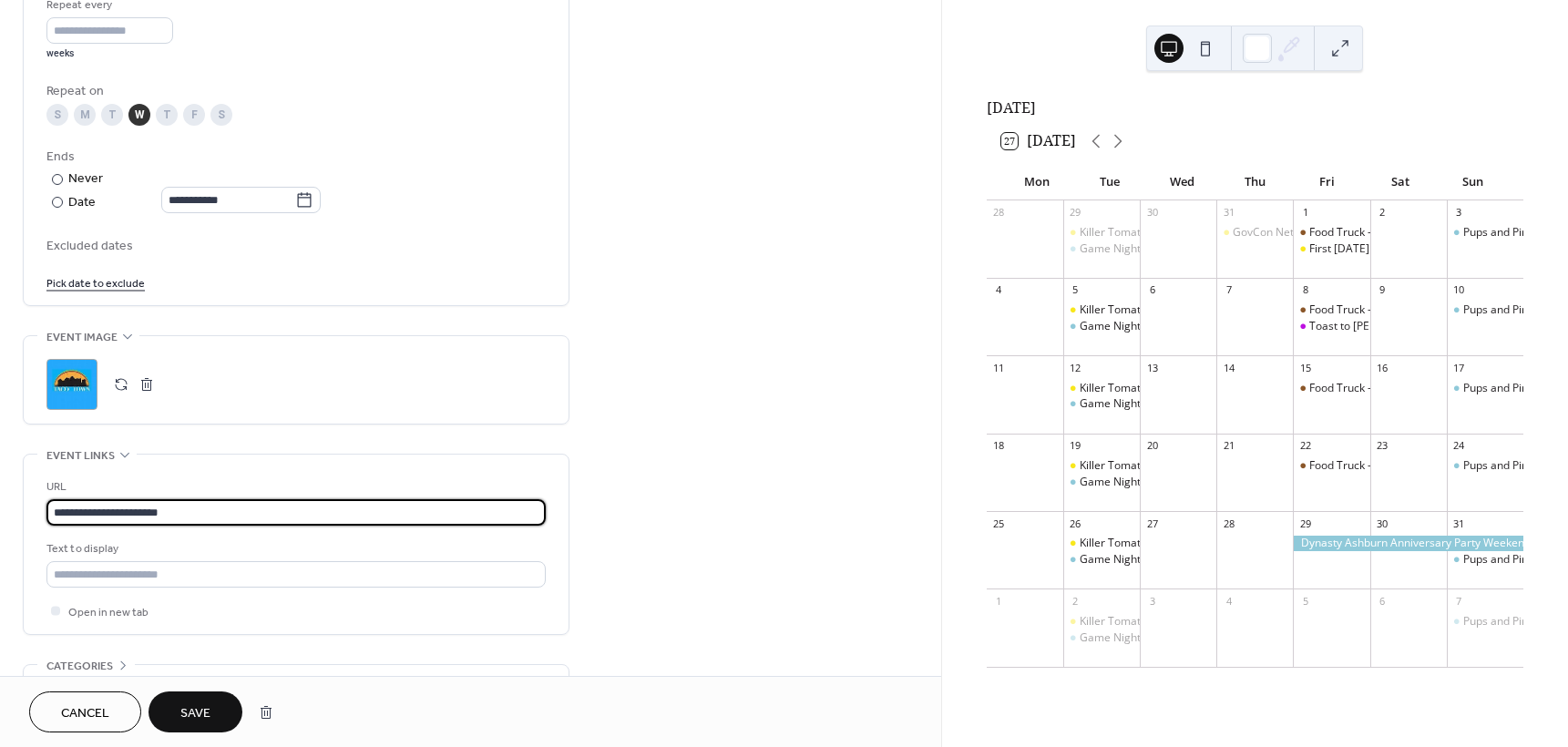 scroll, scrollTop: 783, scrollLeft: 0, axis: vertical 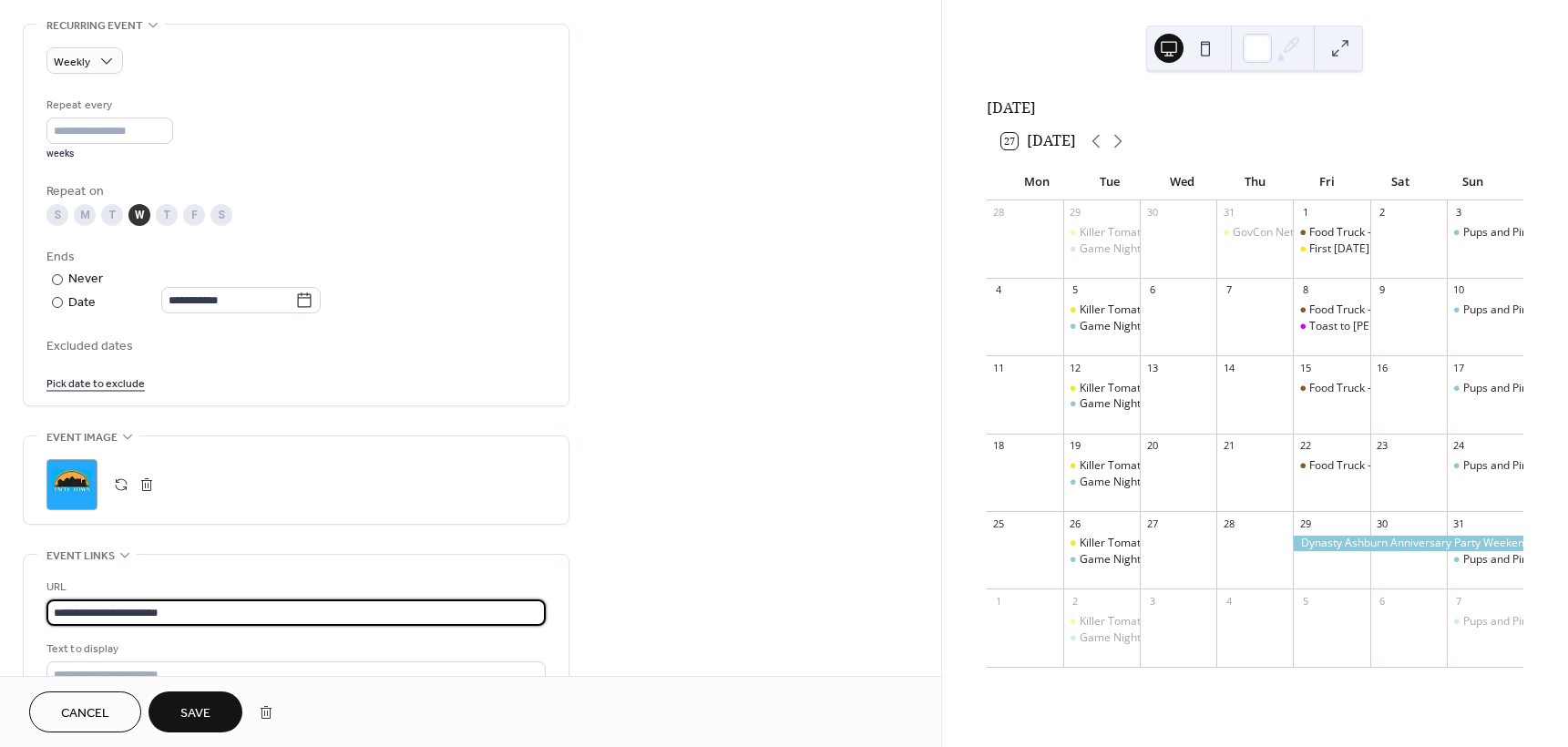 type on "**********" 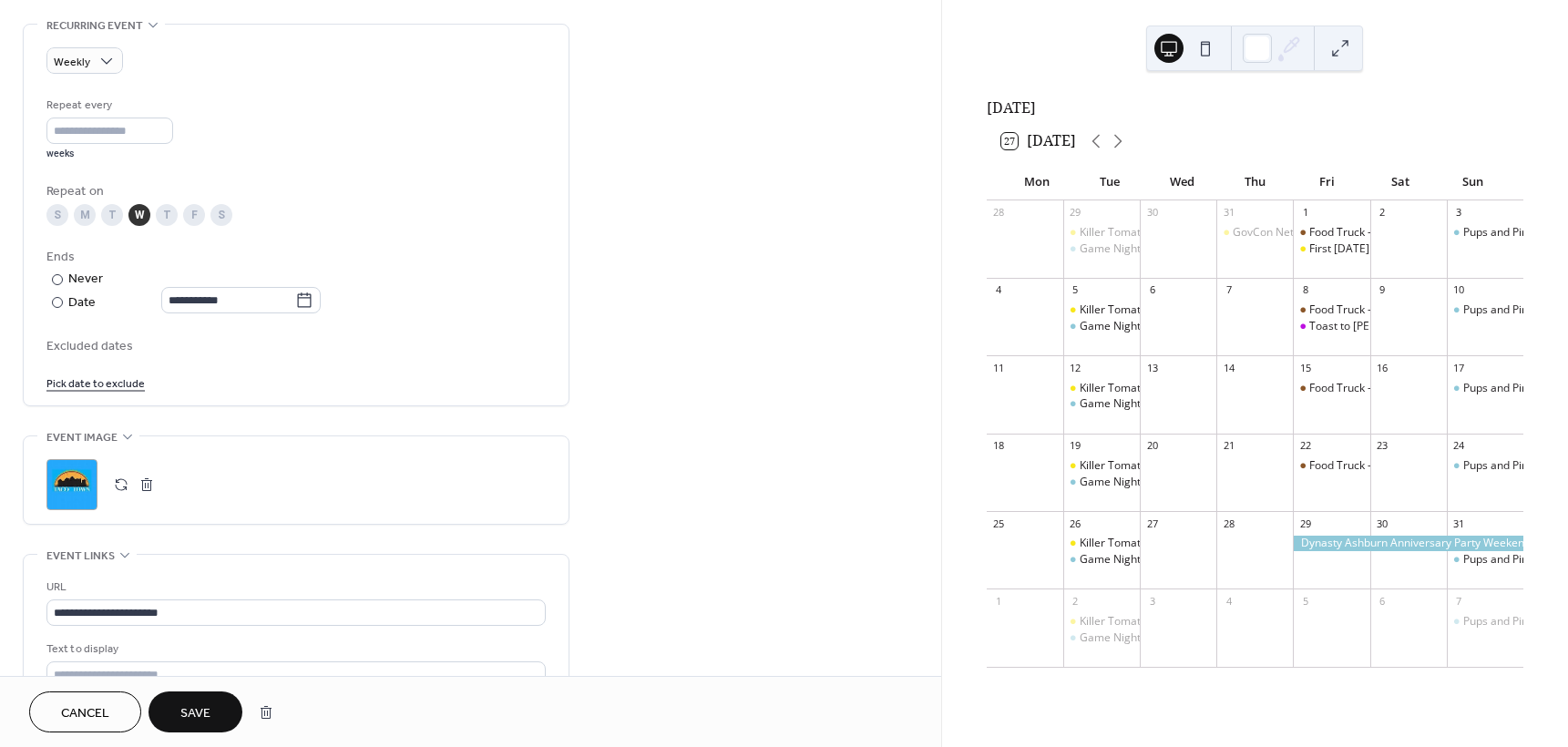 click on "Save" at bounding box center (195, 713) 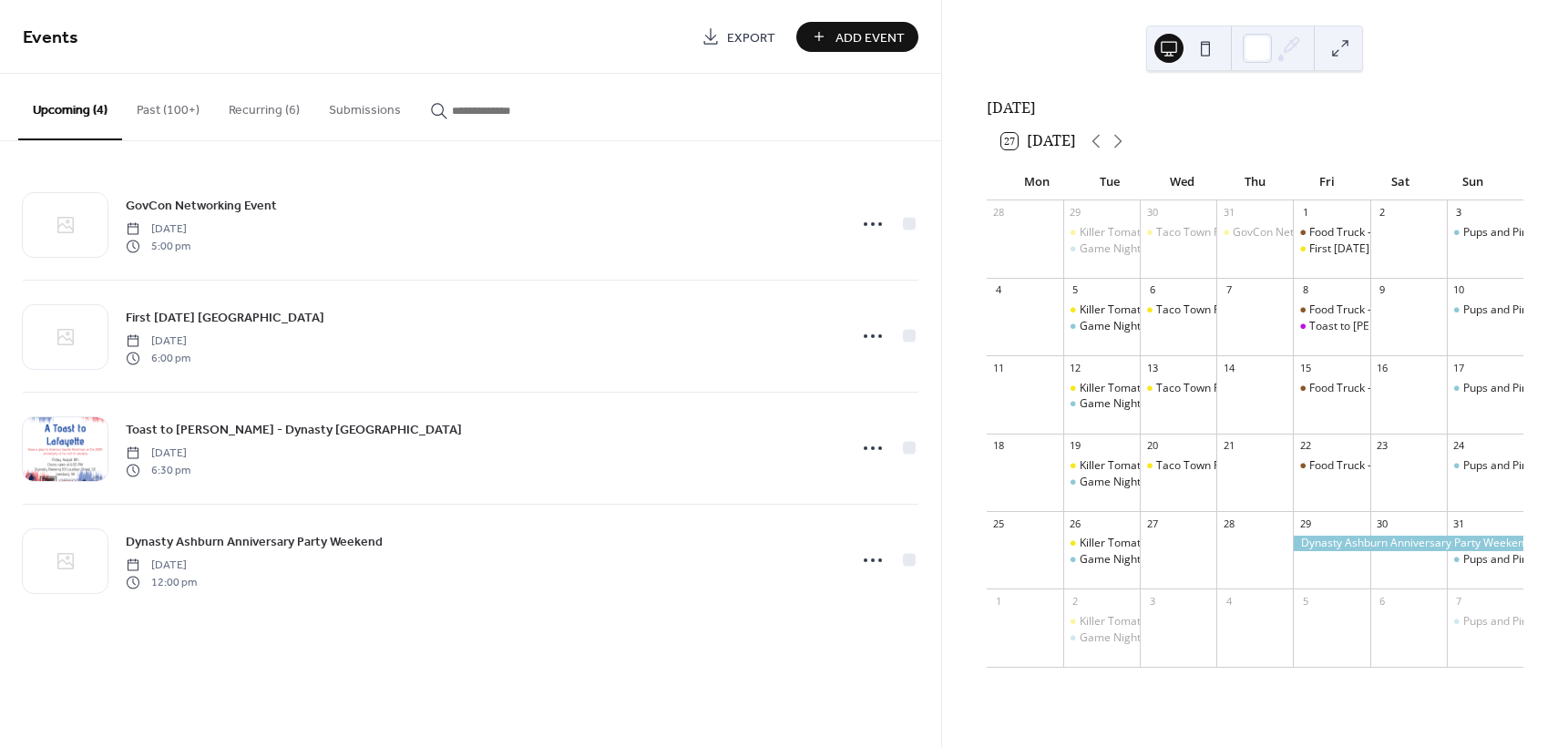 click on "Recurring (6)" at bounding box center [264, 106] 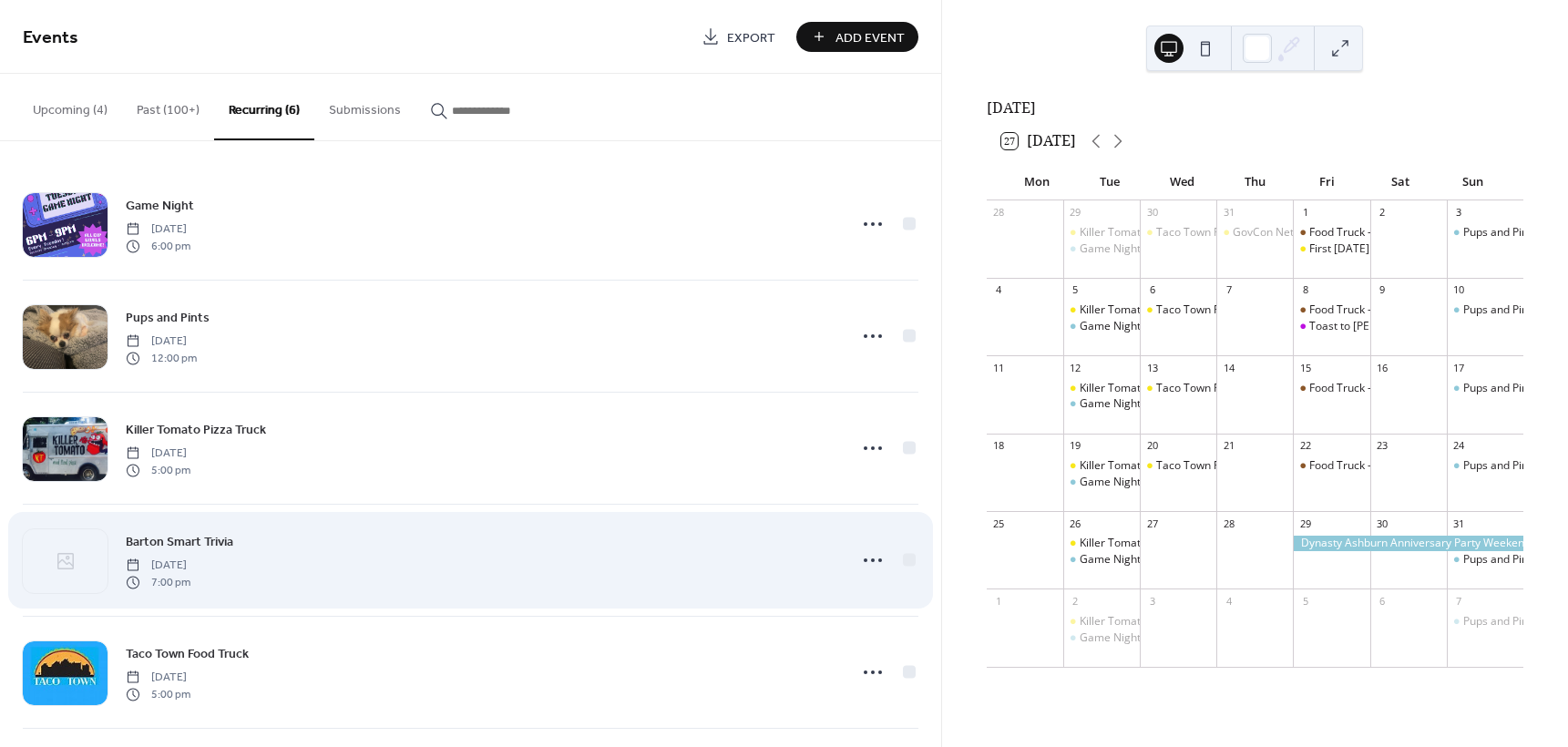 click on "Barton Smart Trivia [DATE] 7:00 pm" at bounding box center [480, 560] 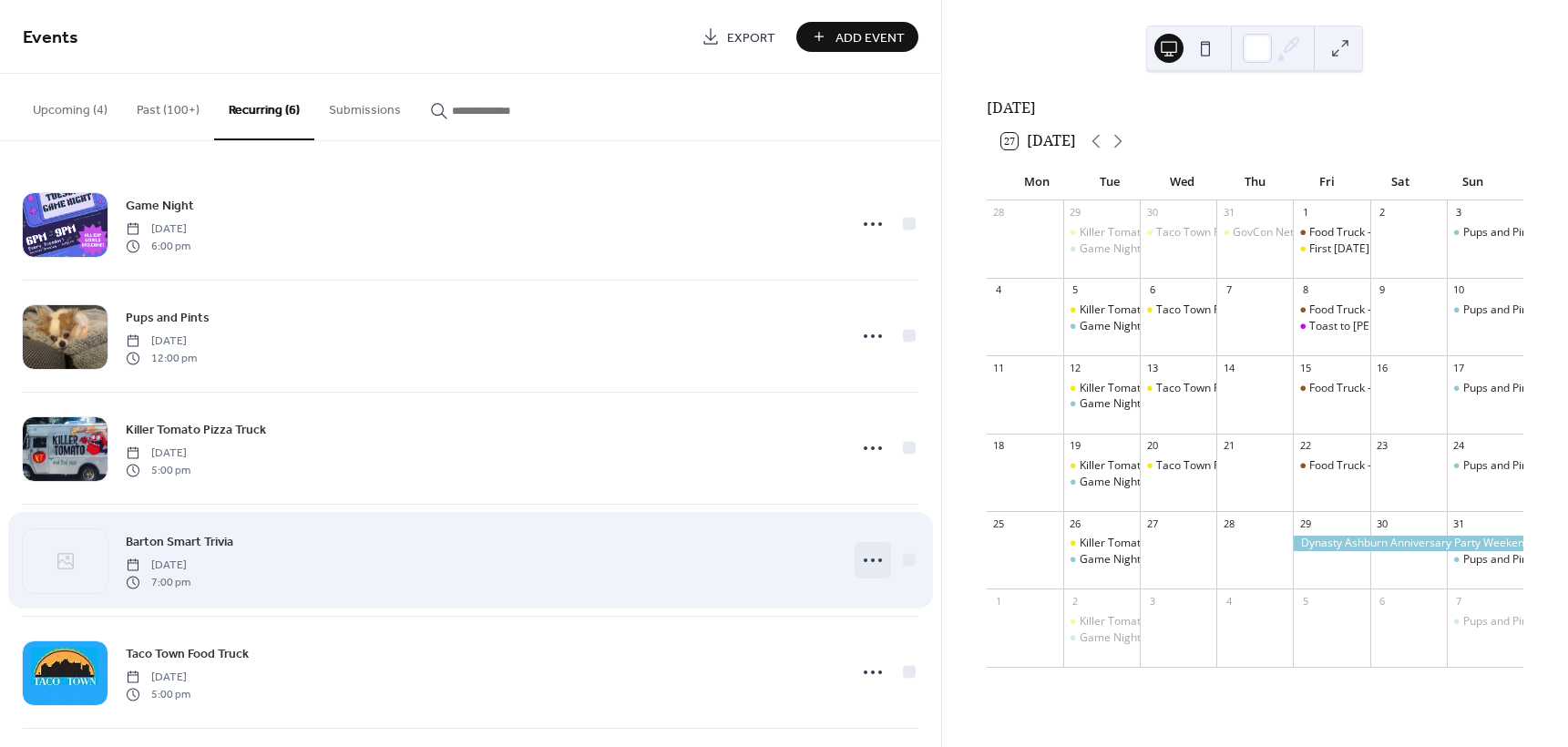 click 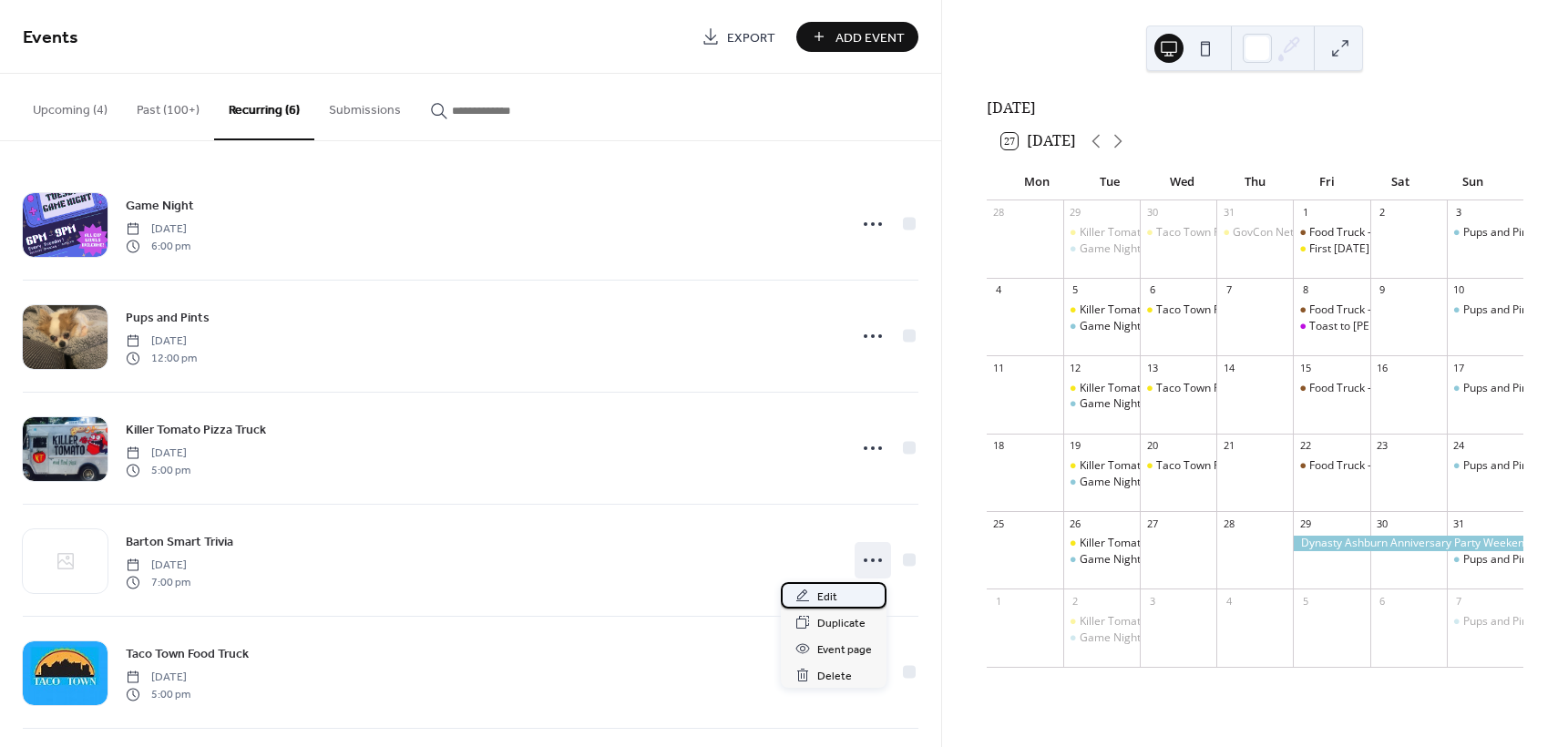 click on "Edit" at bounding box center (834, 595) 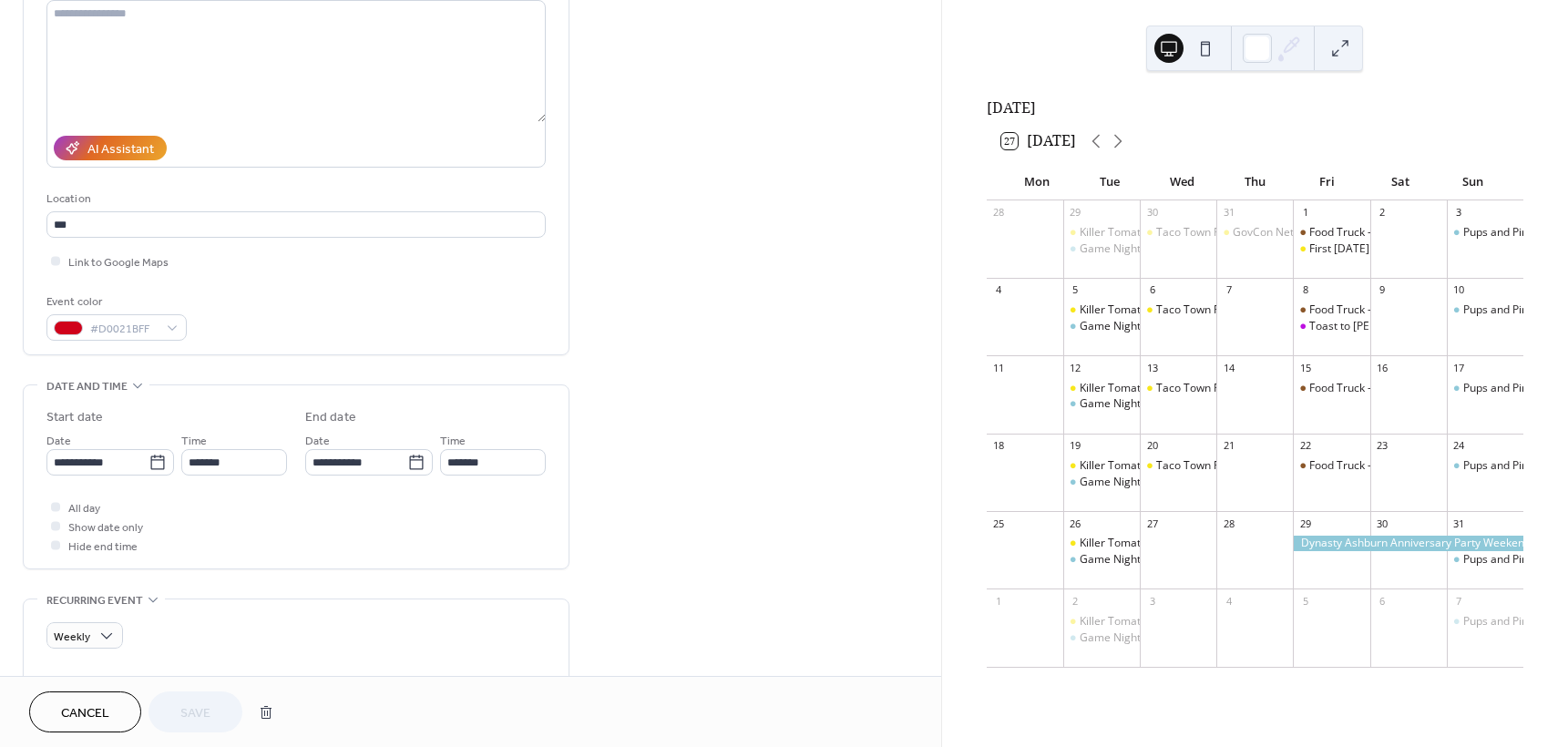 scroll, scrollTop: 212, scrollLeft: 0, axis: vertical 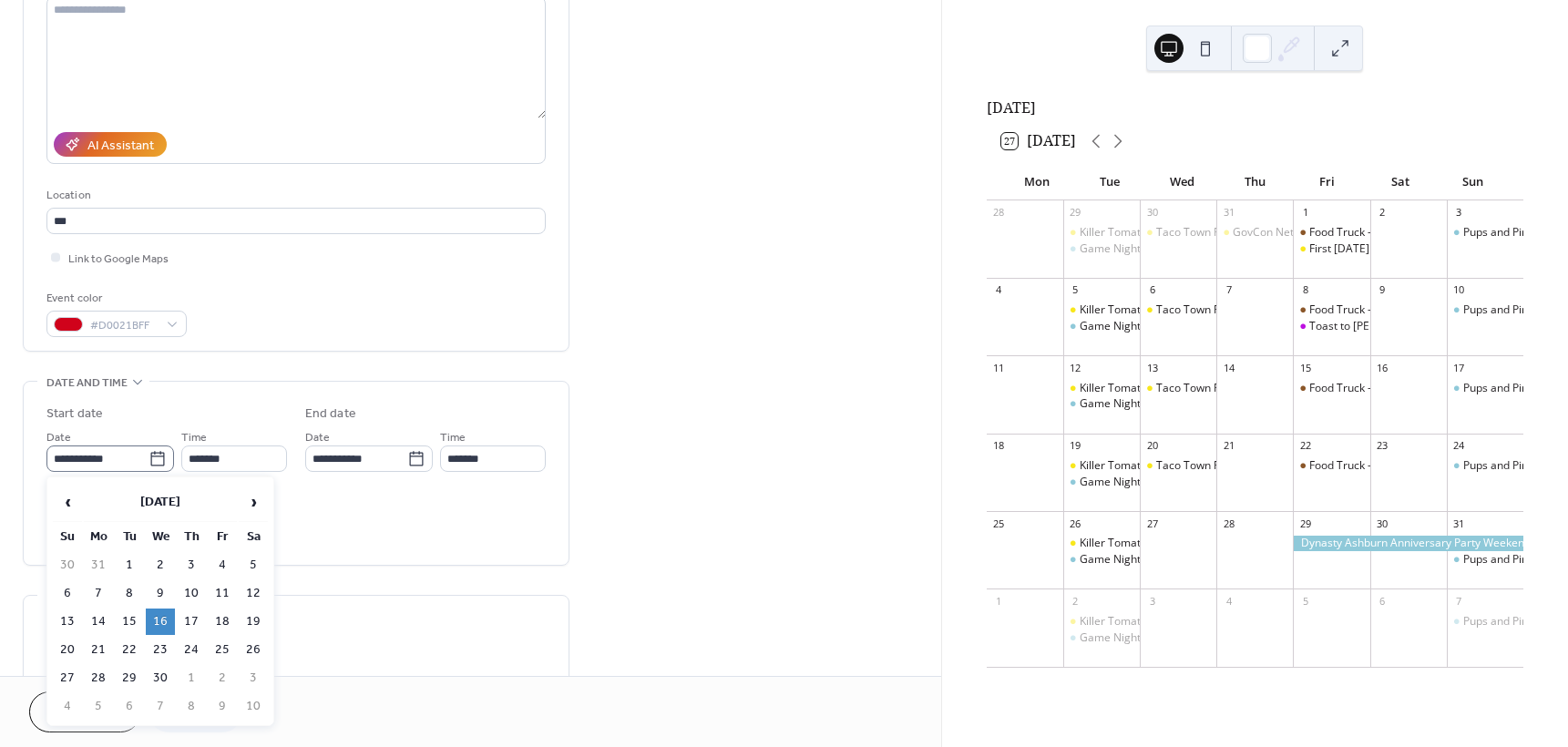 click 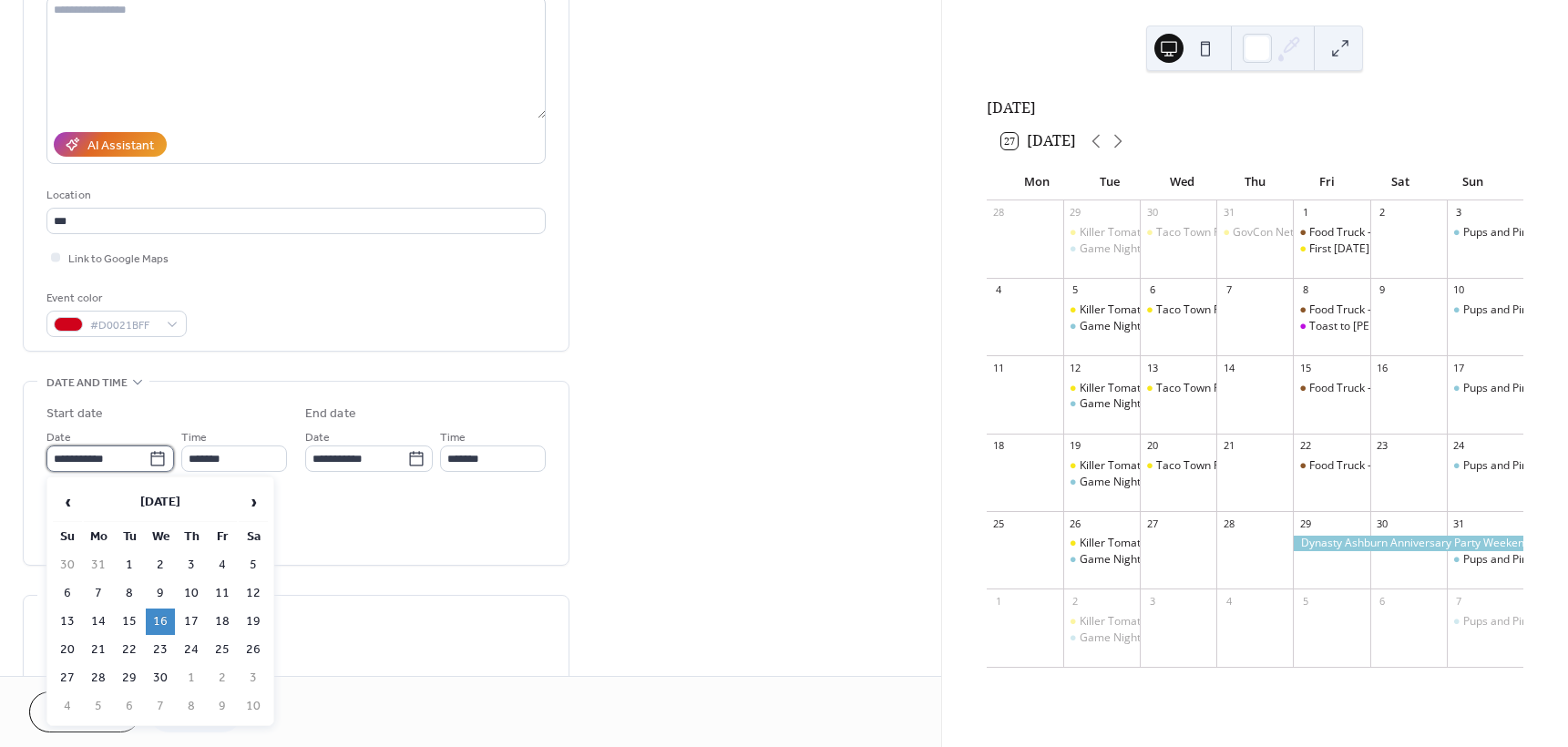click on "**********" at bounding box center [97, 458] 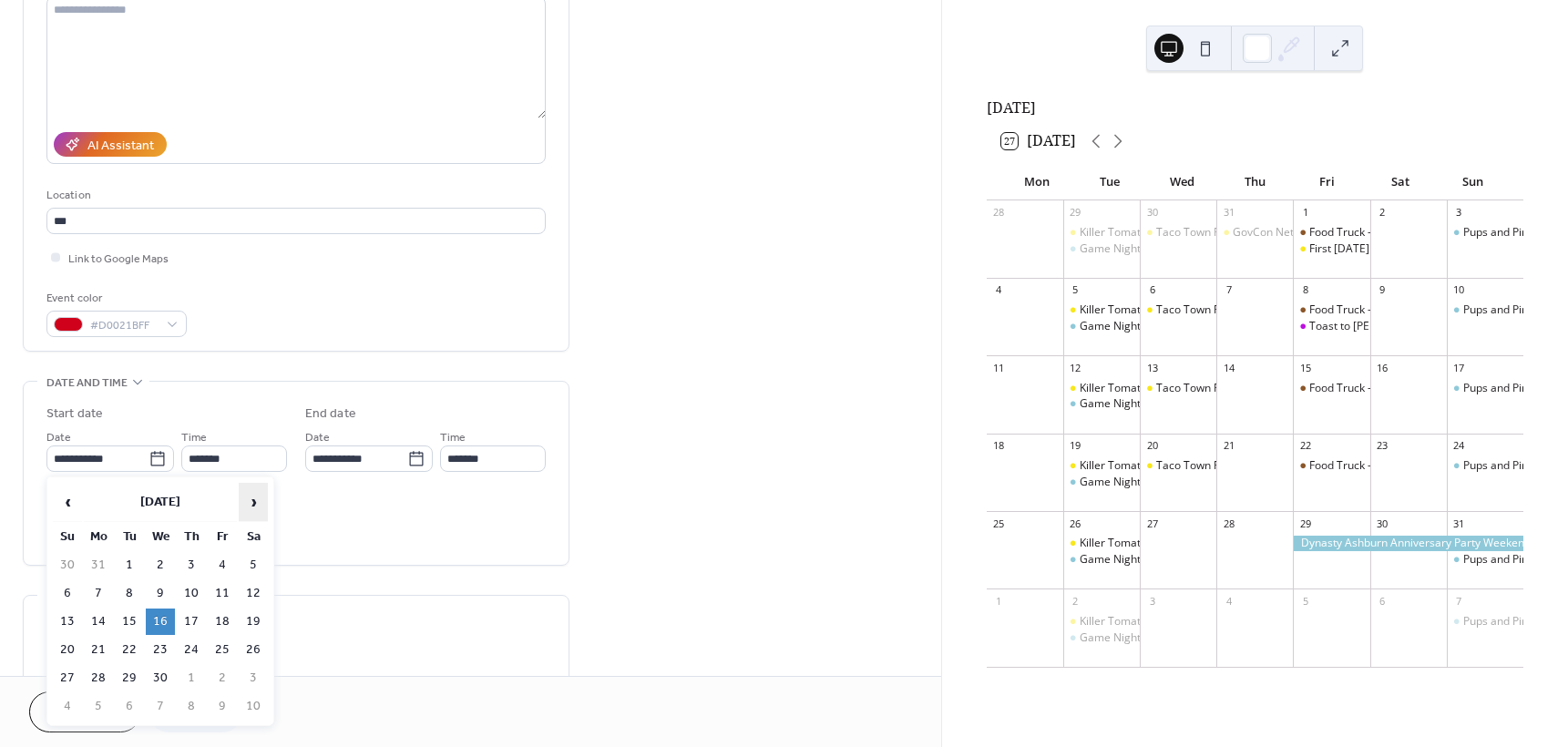 click on "›" at bounding box center [253, 502] 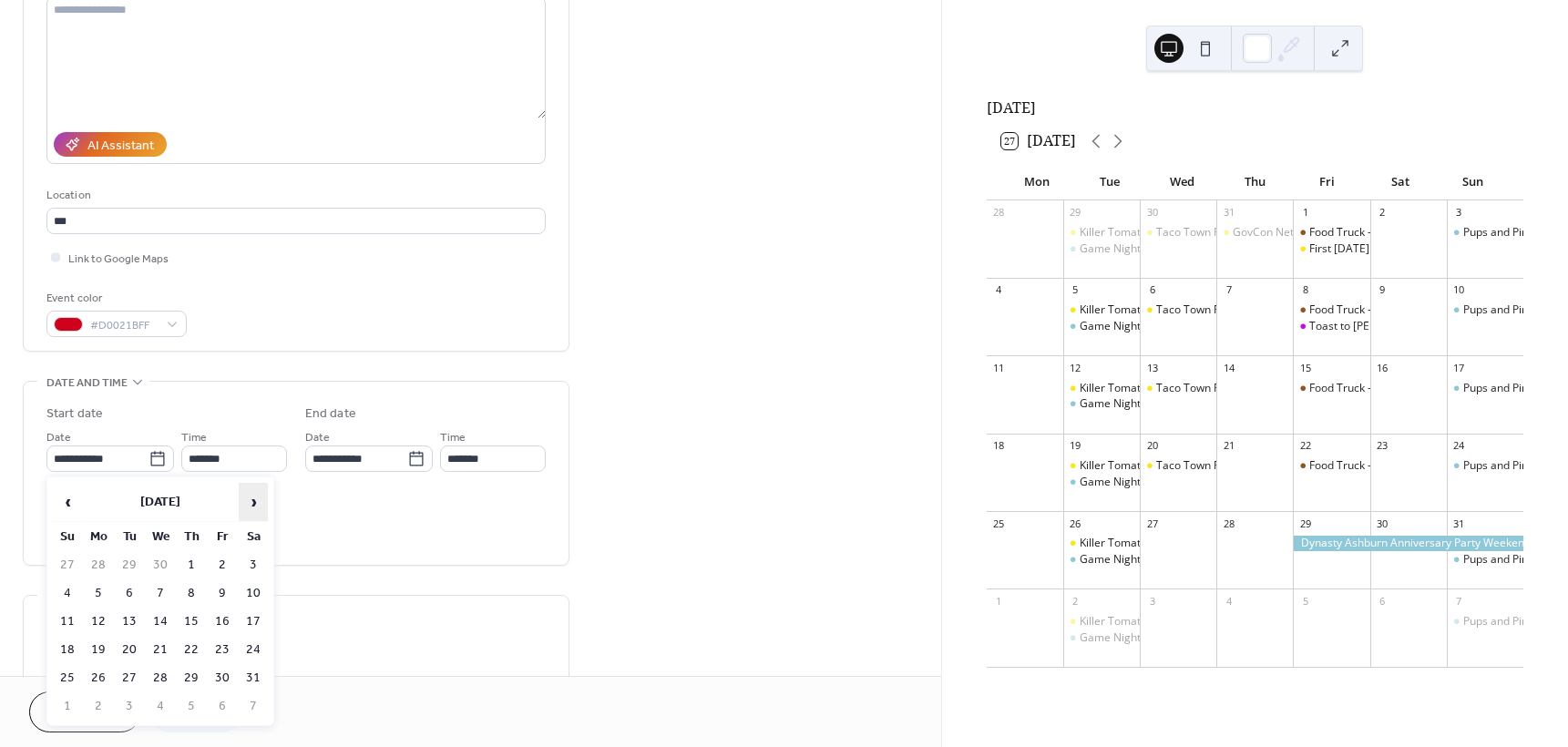 click on "›" at bounding box center [253, 502] 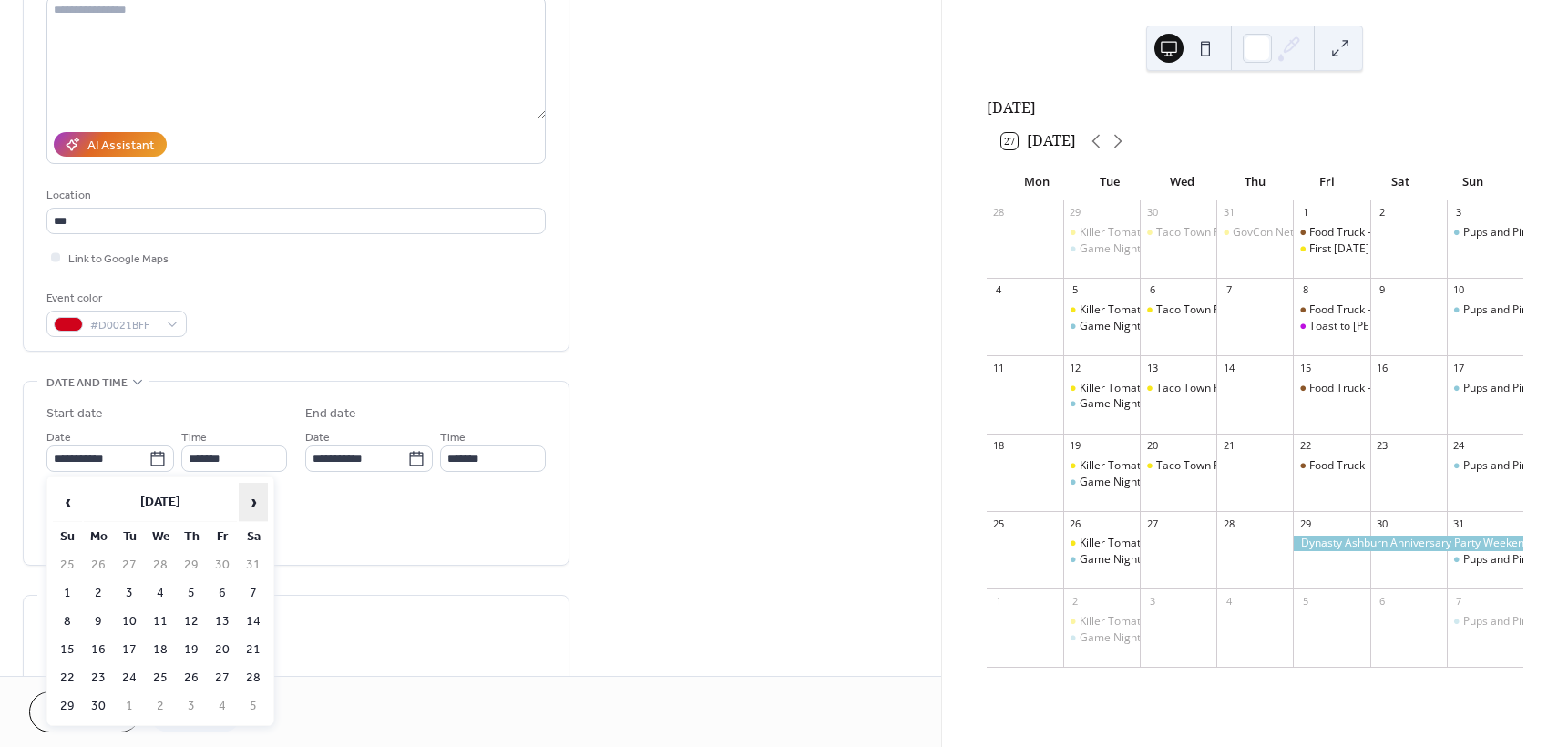 click on "›" at bounding box center [253, 502] 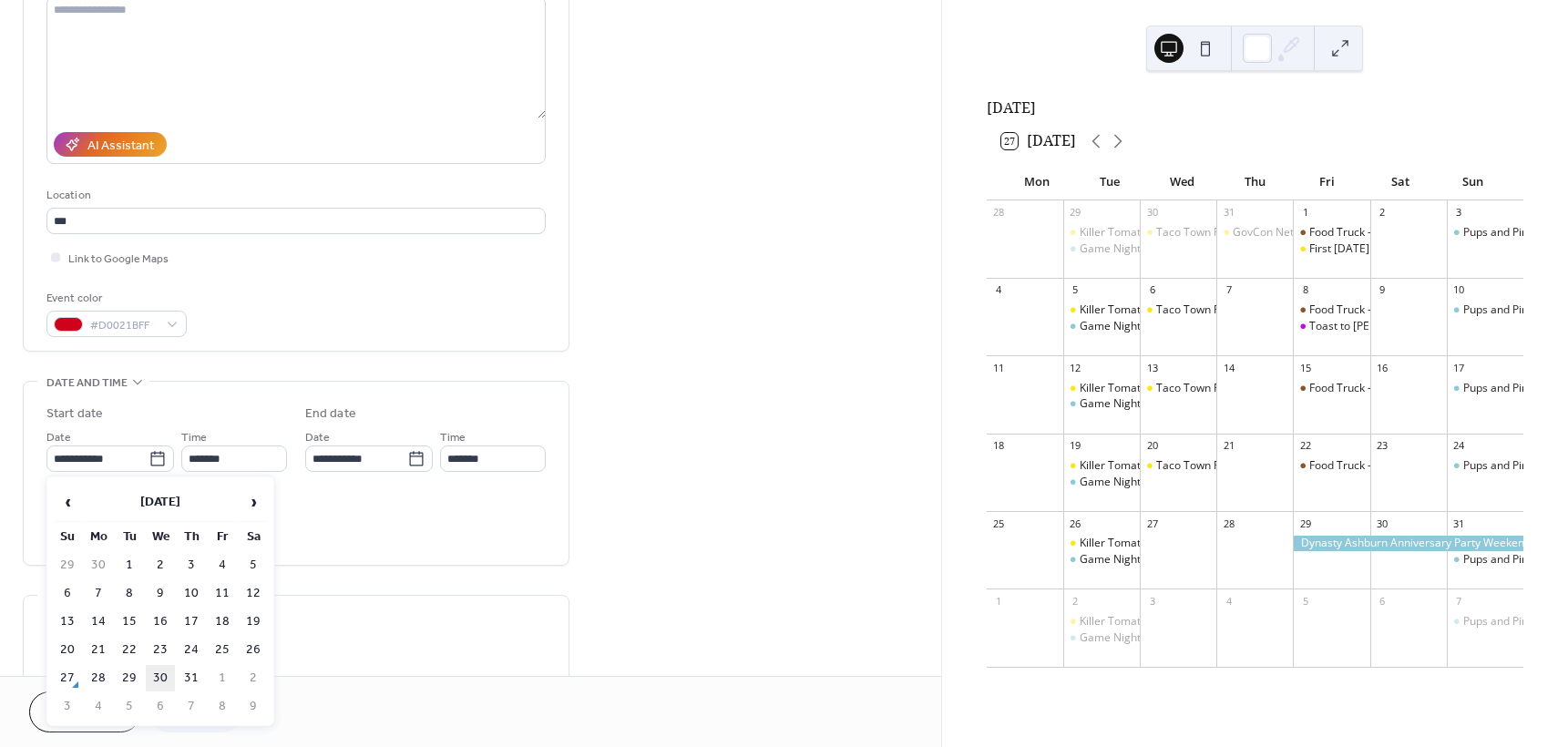 click on "30" at bounding box center (160, 678) 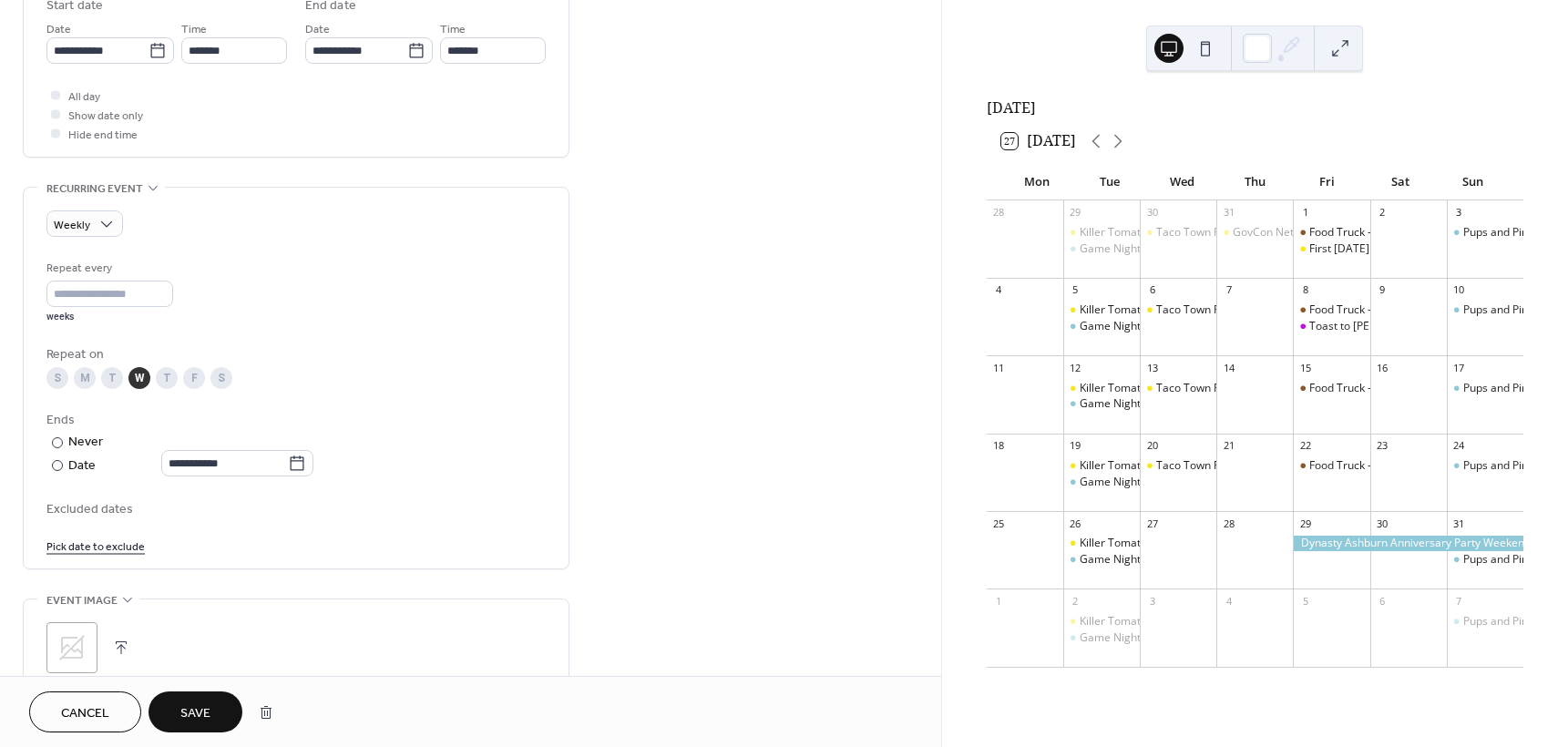 scroll, scrollTop: 638, scrollLeft: 0, axis: vertical 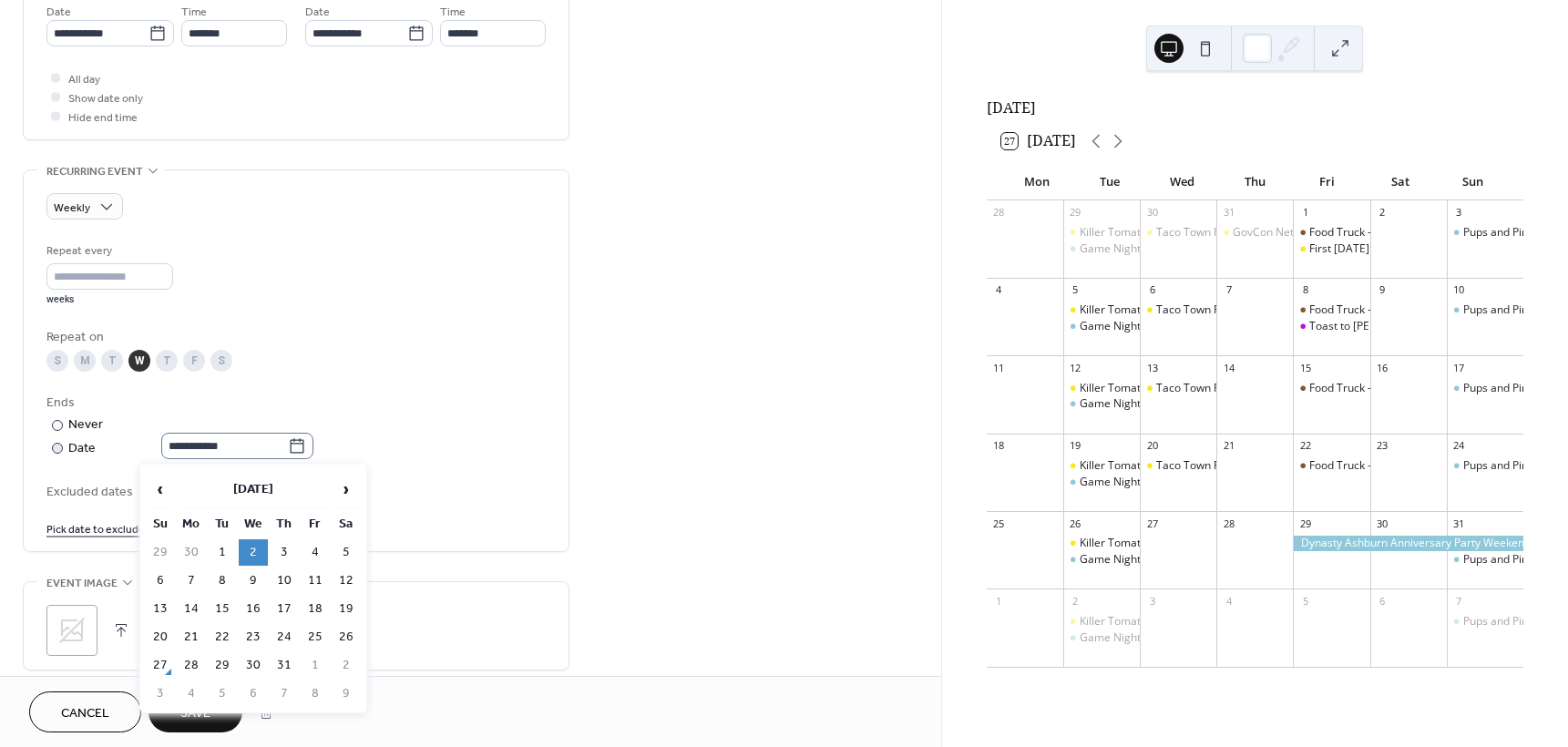 click 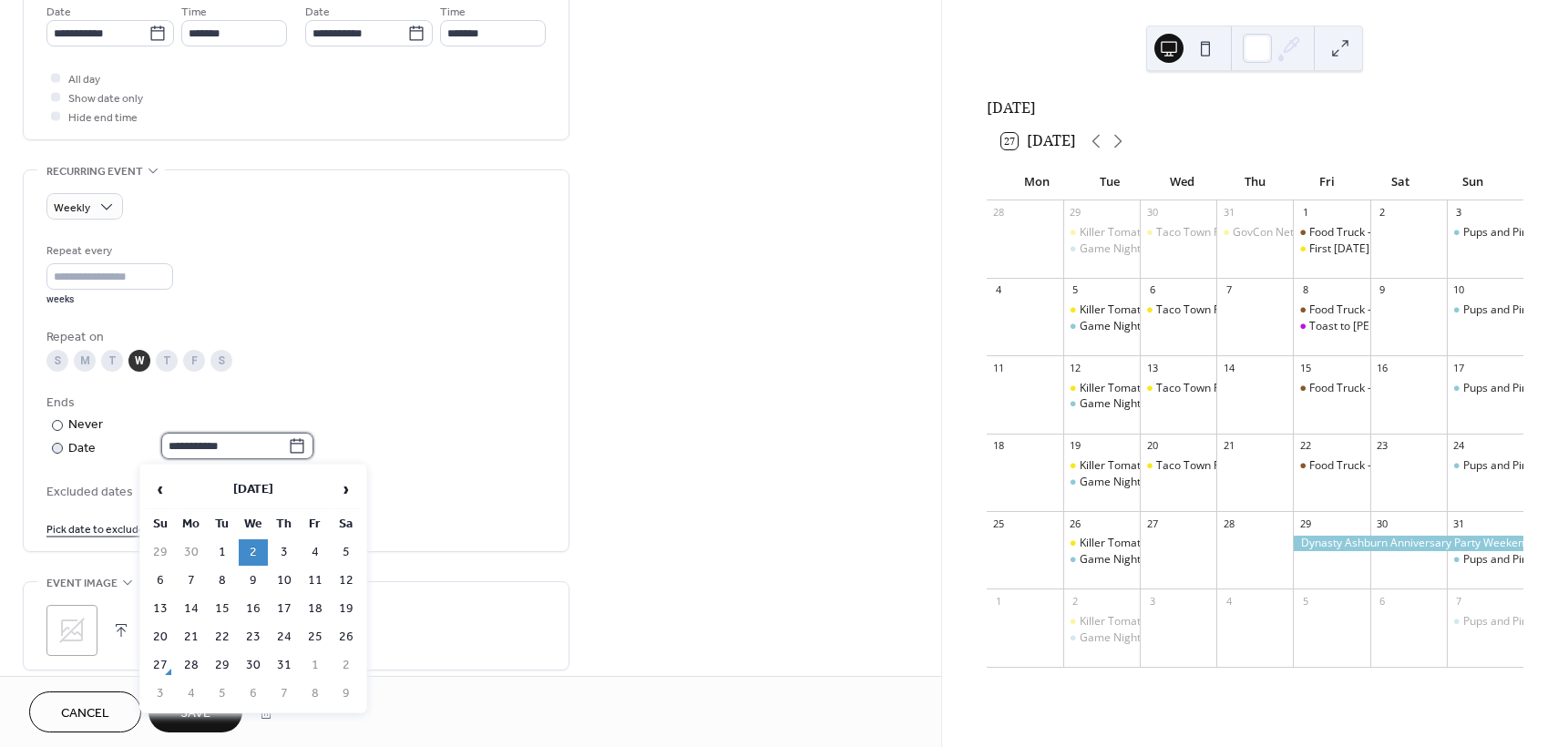 click on "**********" at bounding box center [224, 445] 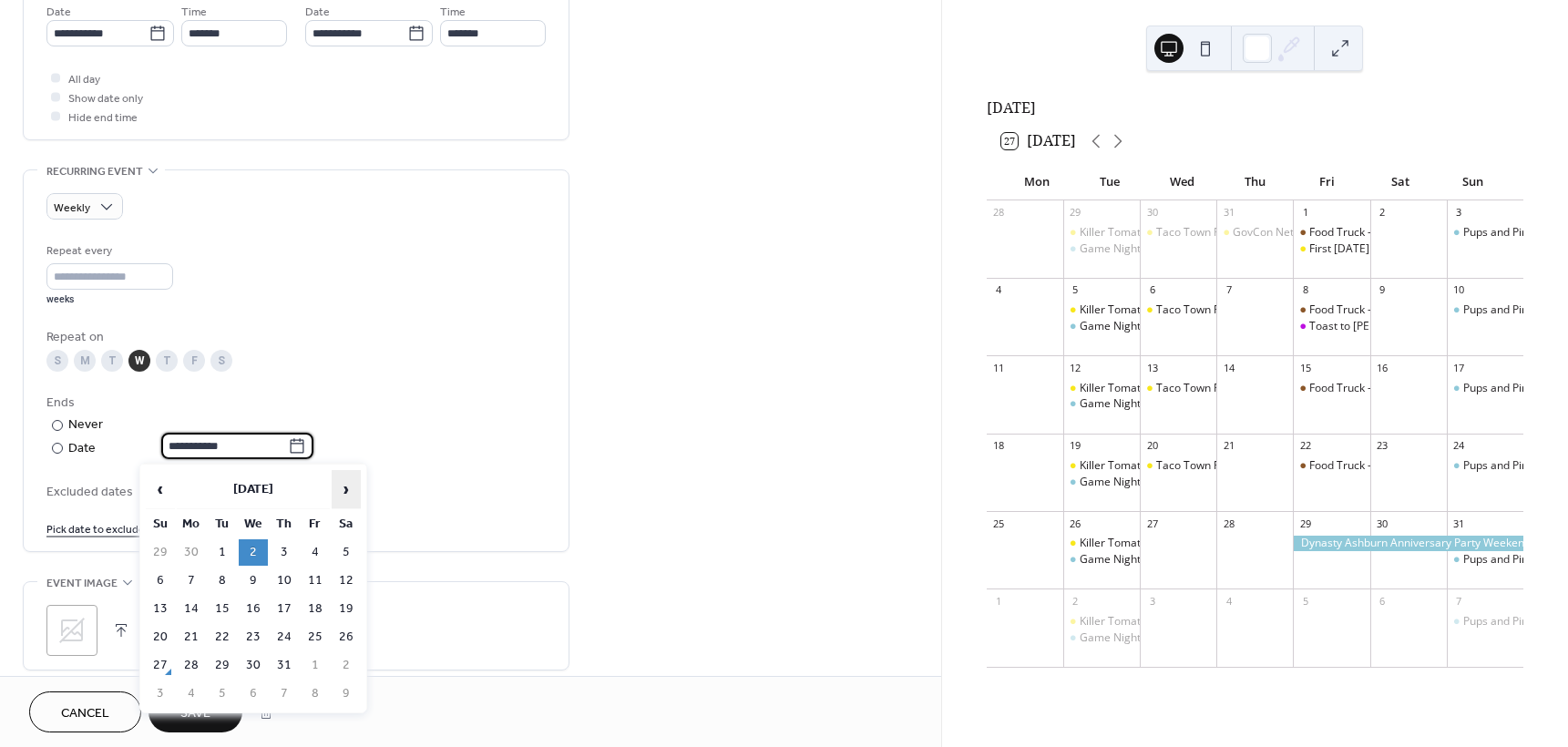 click on "›" at bounding box center (346, 489) 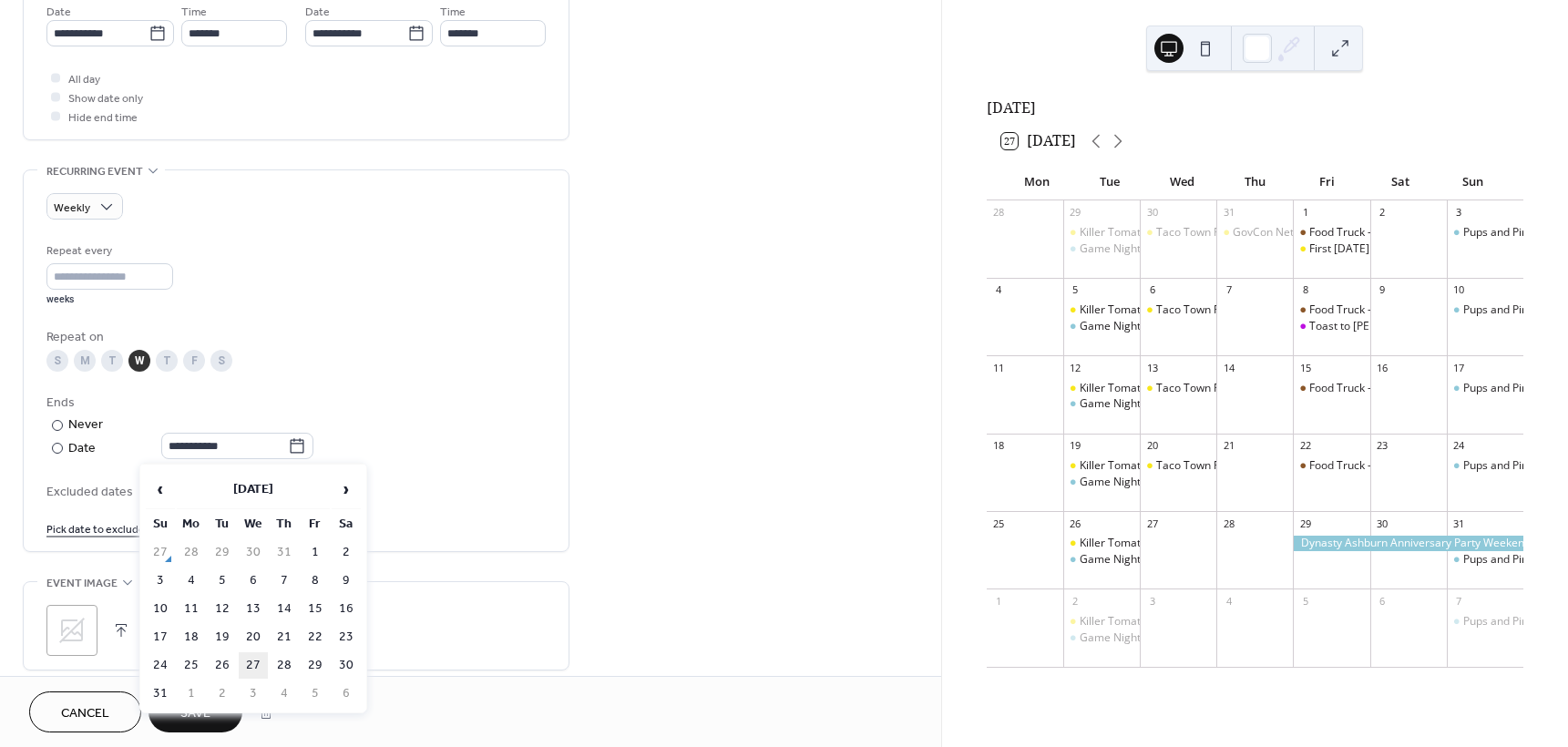 click on "27" at bounding box center (253, 665) 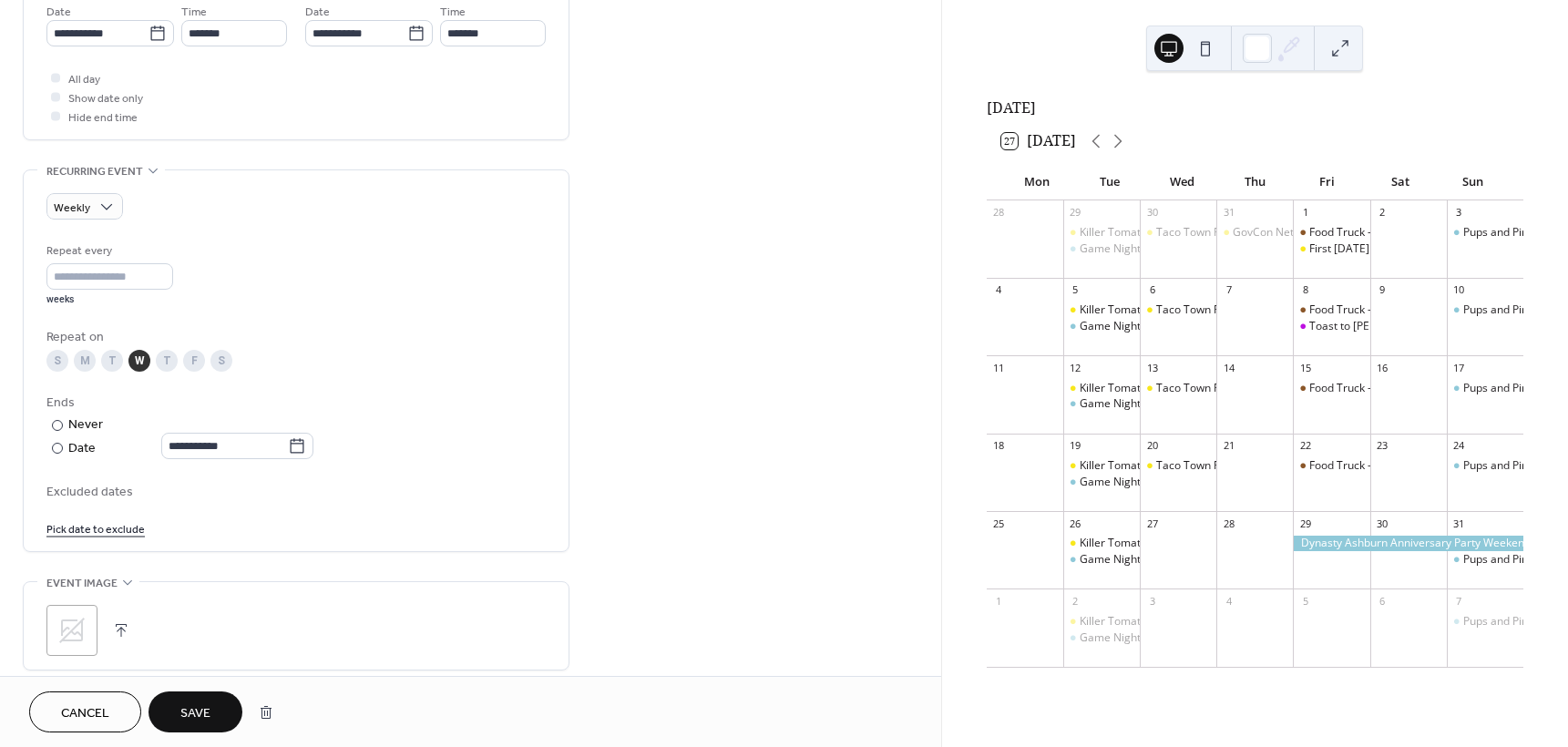click on "Excluded dates" at bounding box center (296, 492) 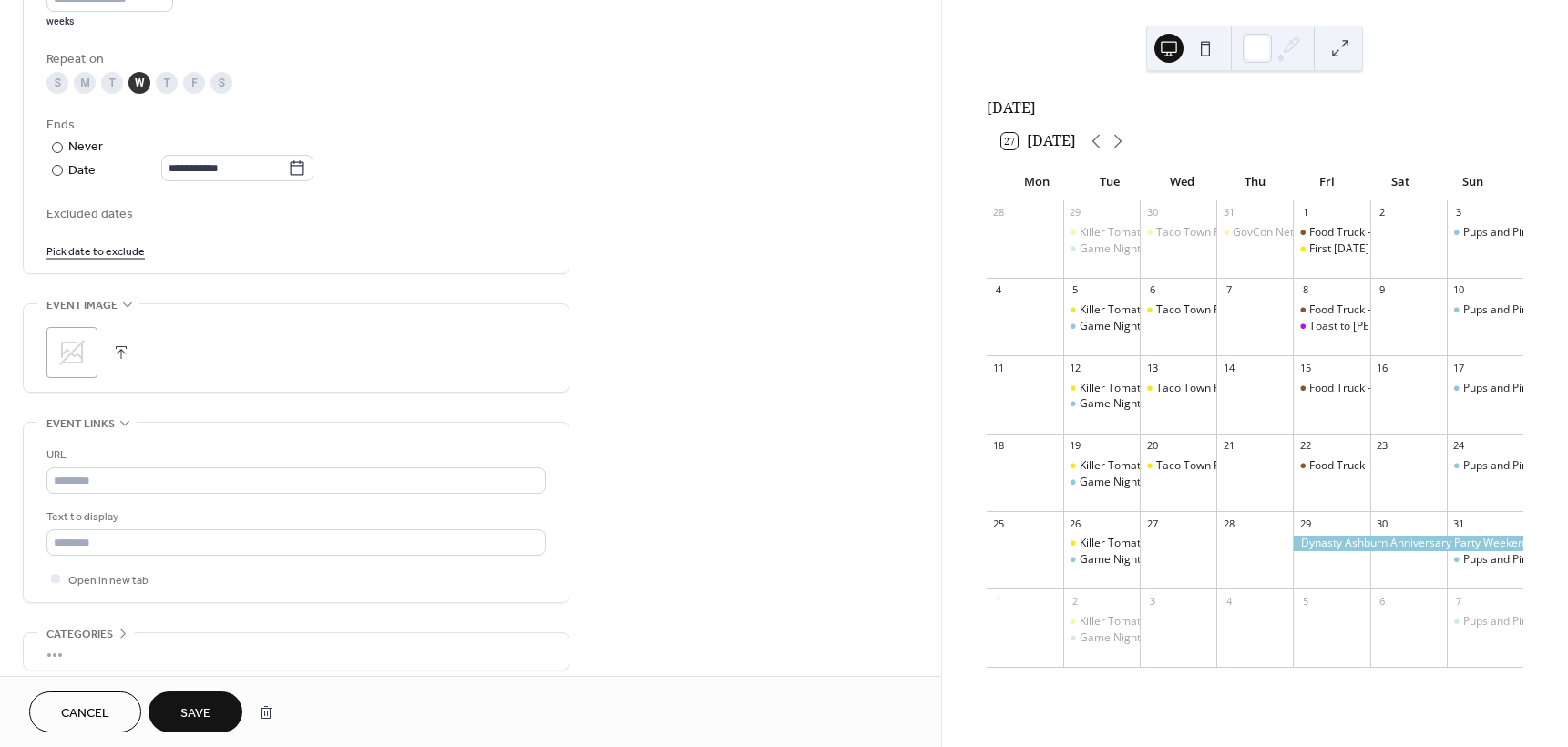 scroll, scrollTop: 996, scrollLeft: 0, axis: vertical 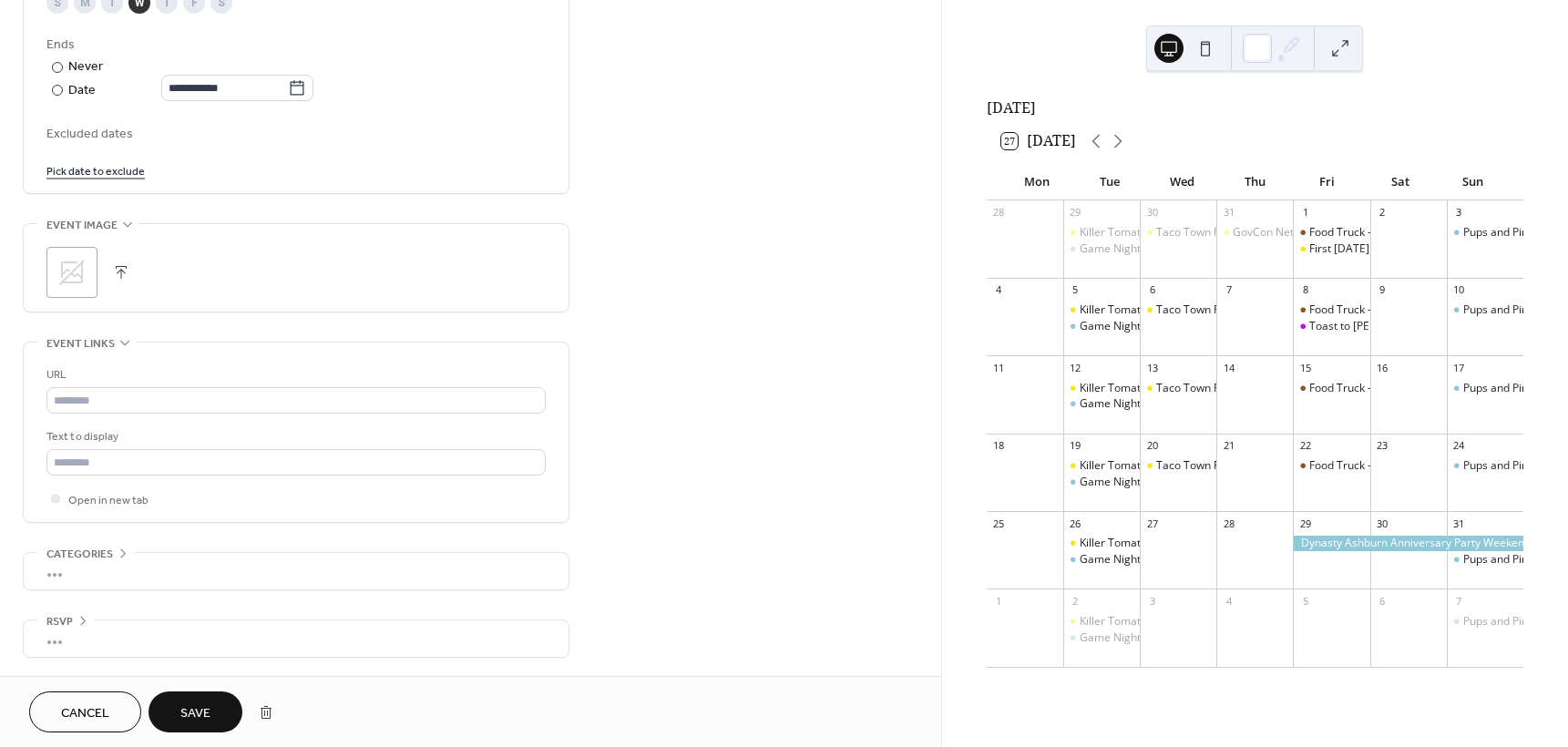 click on "Save" at bounding box center (195, 713) 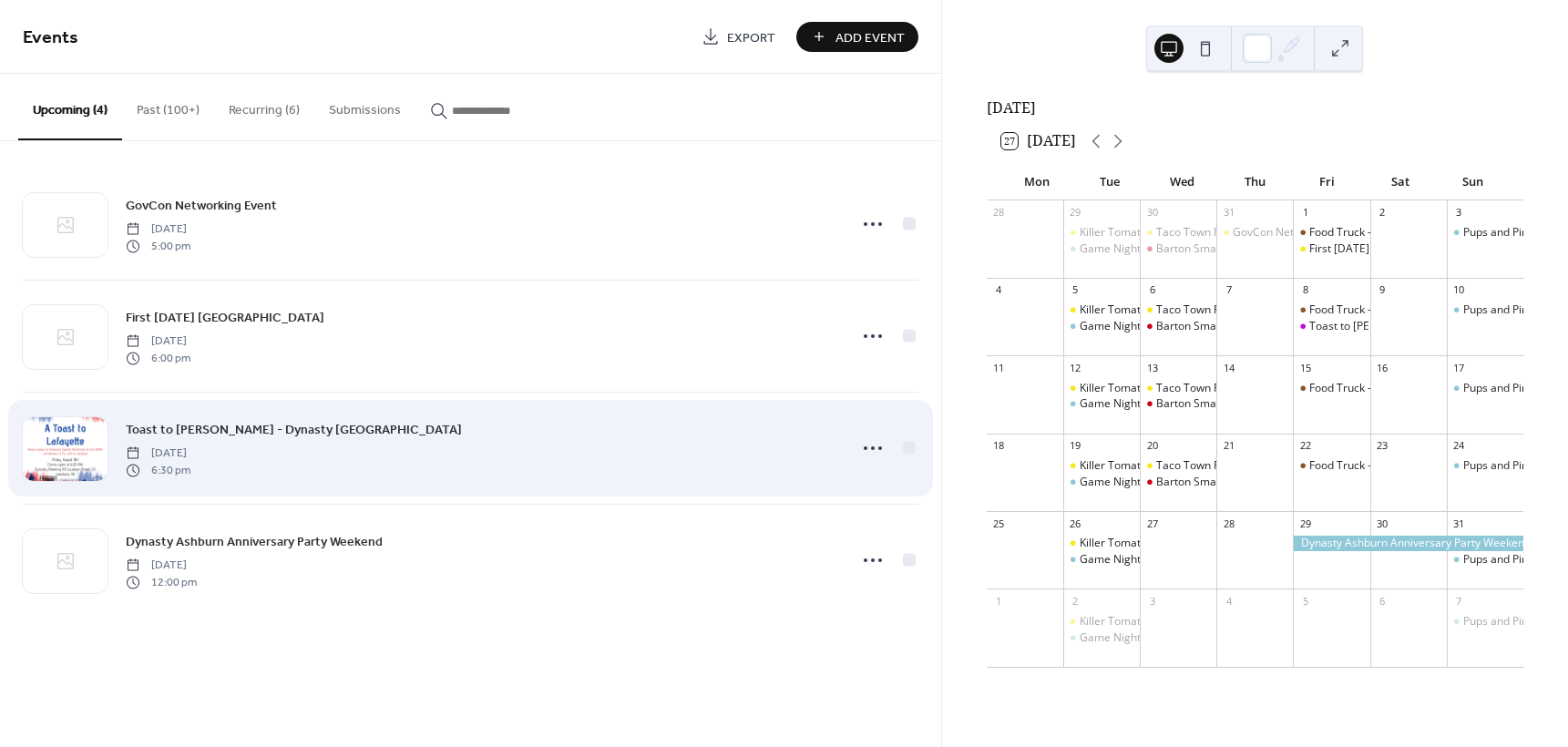 click on "Toast to [PERSON_NAME] - Dynasty [GEOGRAPHIC_DATA] [DATE] 6:30 pm" at bounding box center (480, 448) 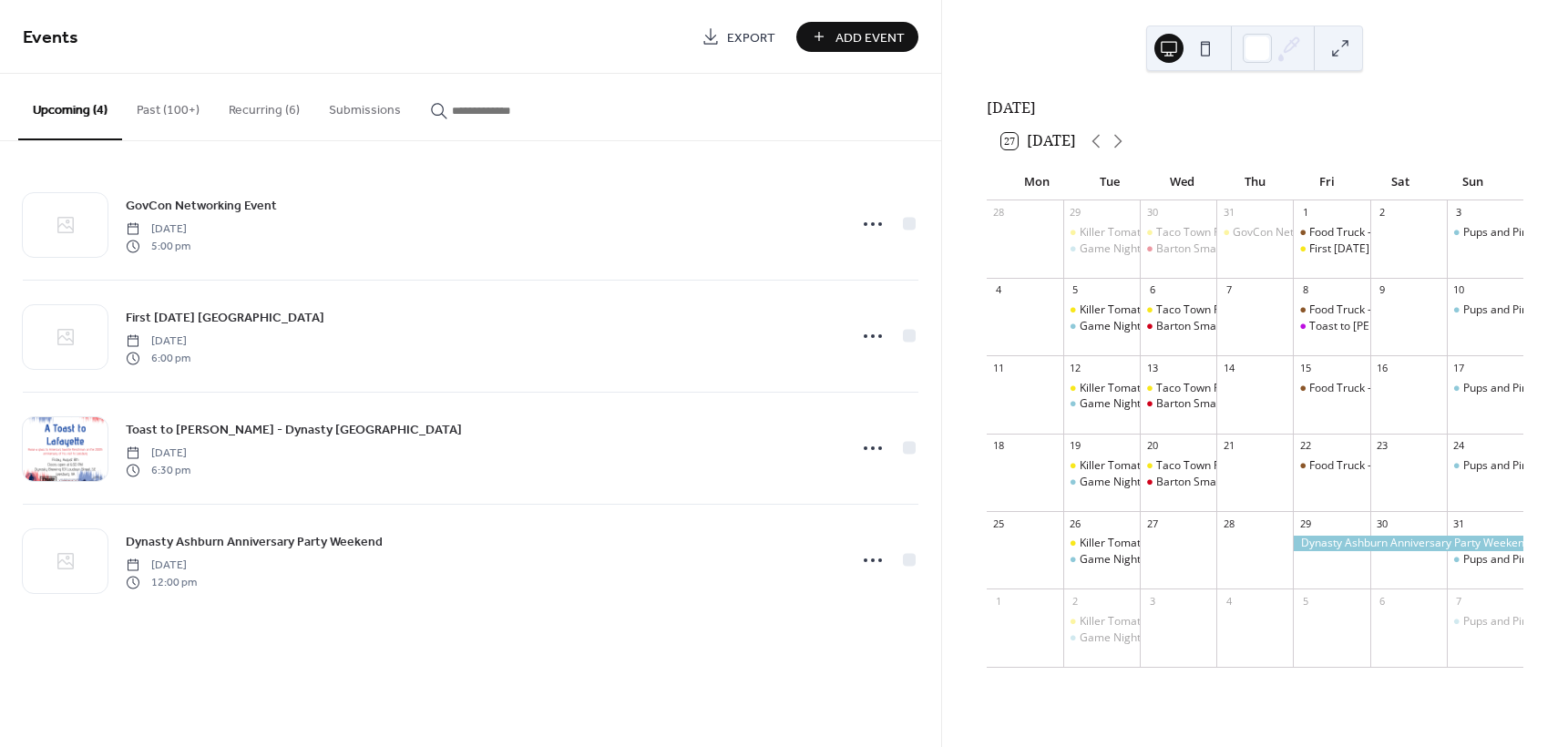 click on "Recurring (6)" at bounding box center [264, 106] 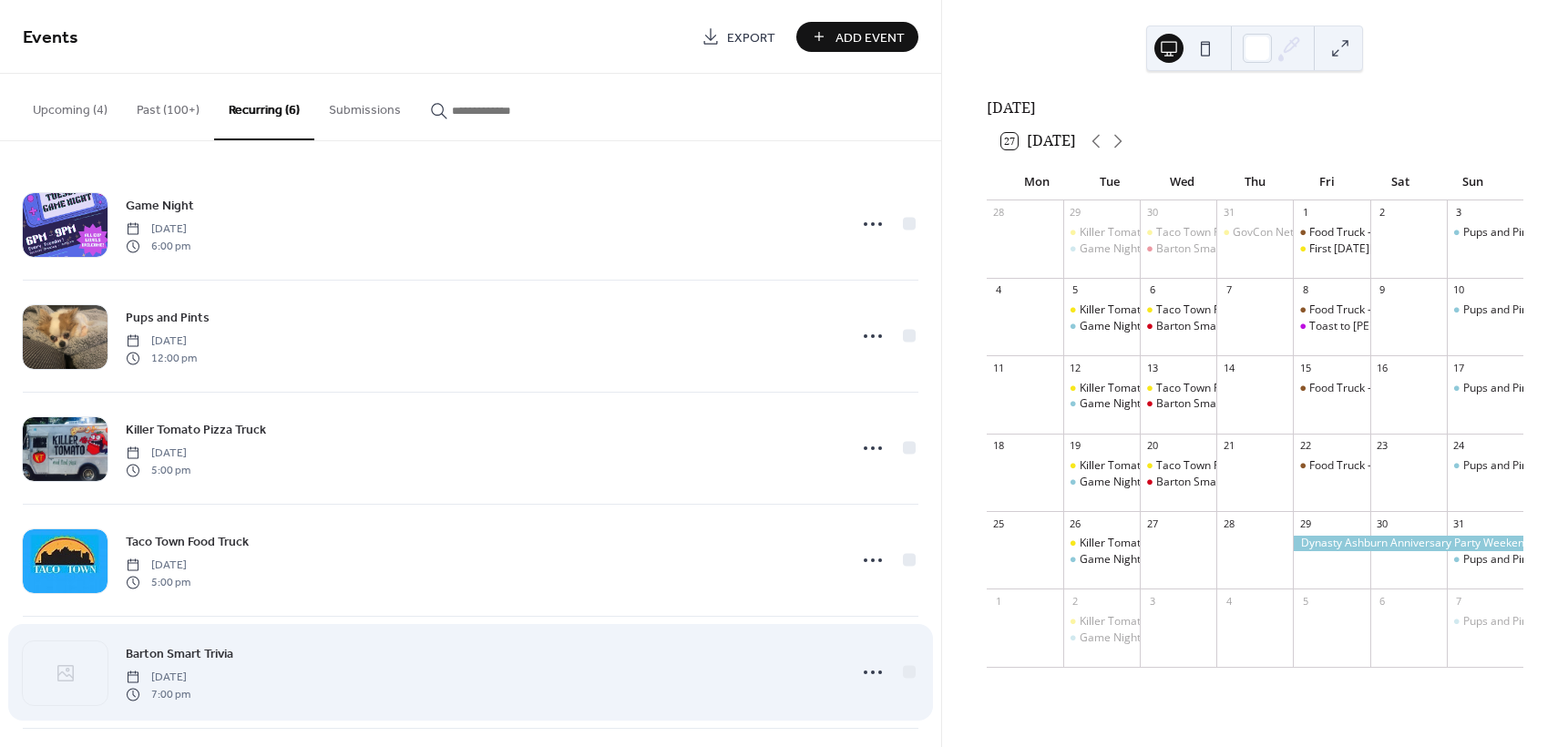 click on "Barton Smart Trivia [DATE] 7:00 pm" at bounding box center [480, 672] 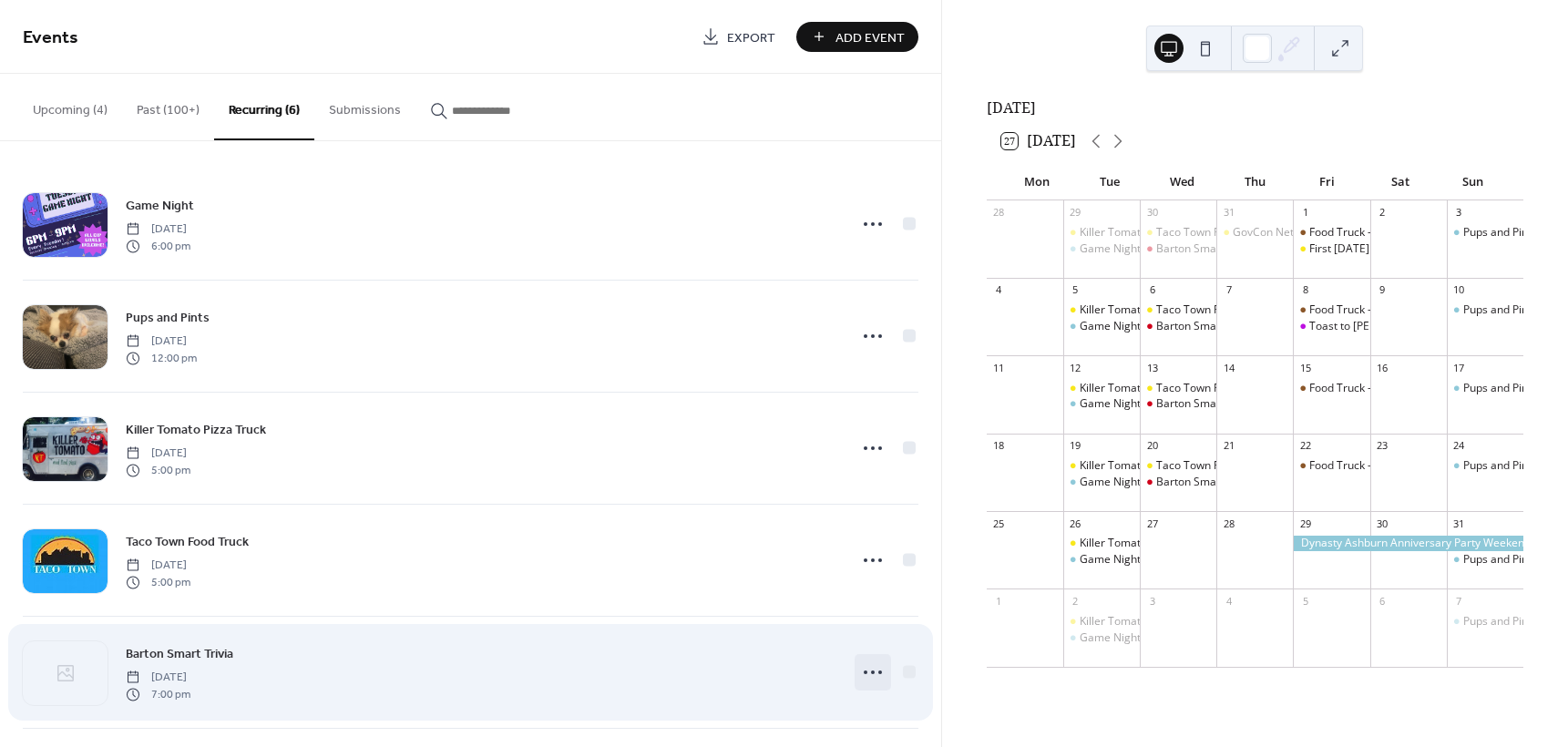 click 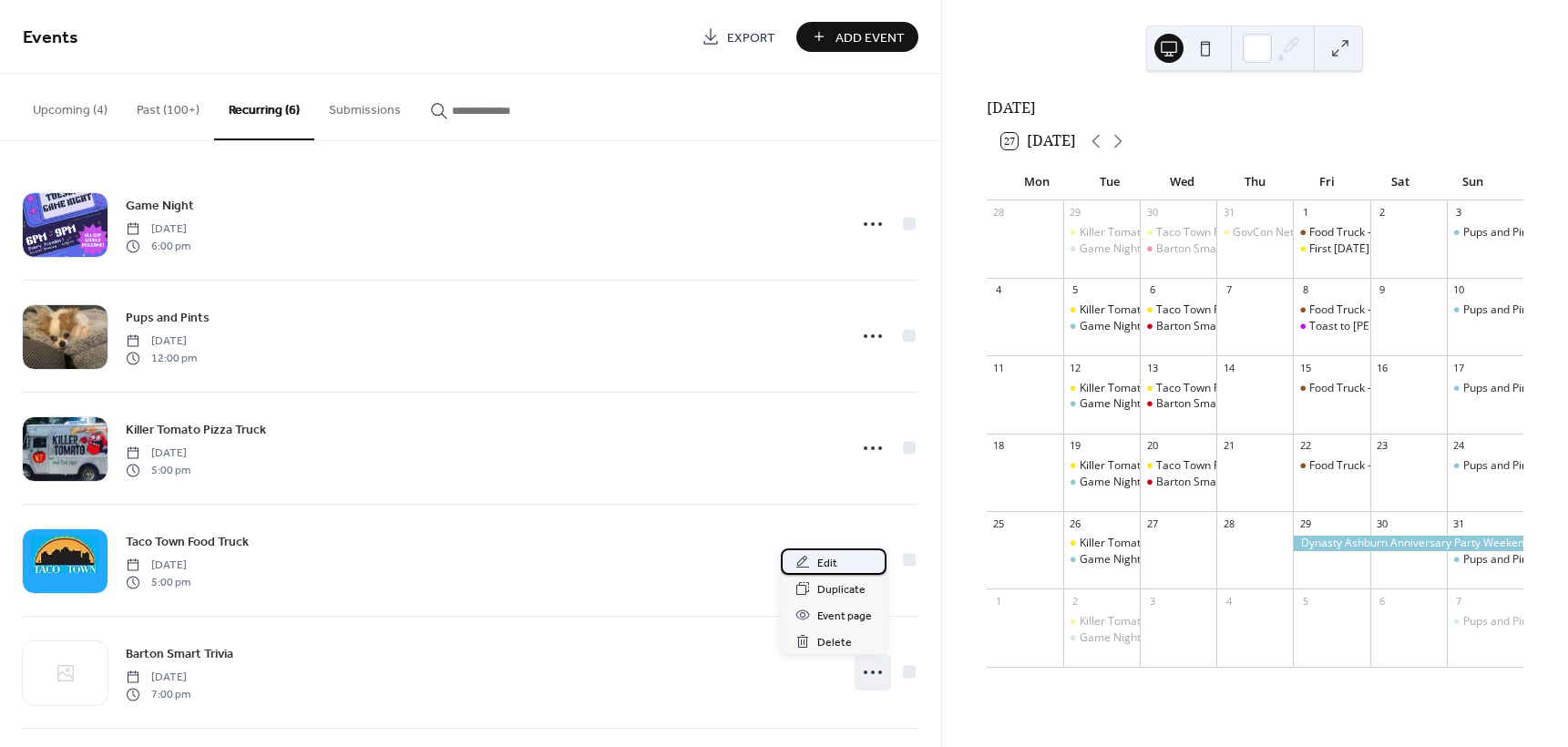 click on "Edit" at bounding box center (827, 563) 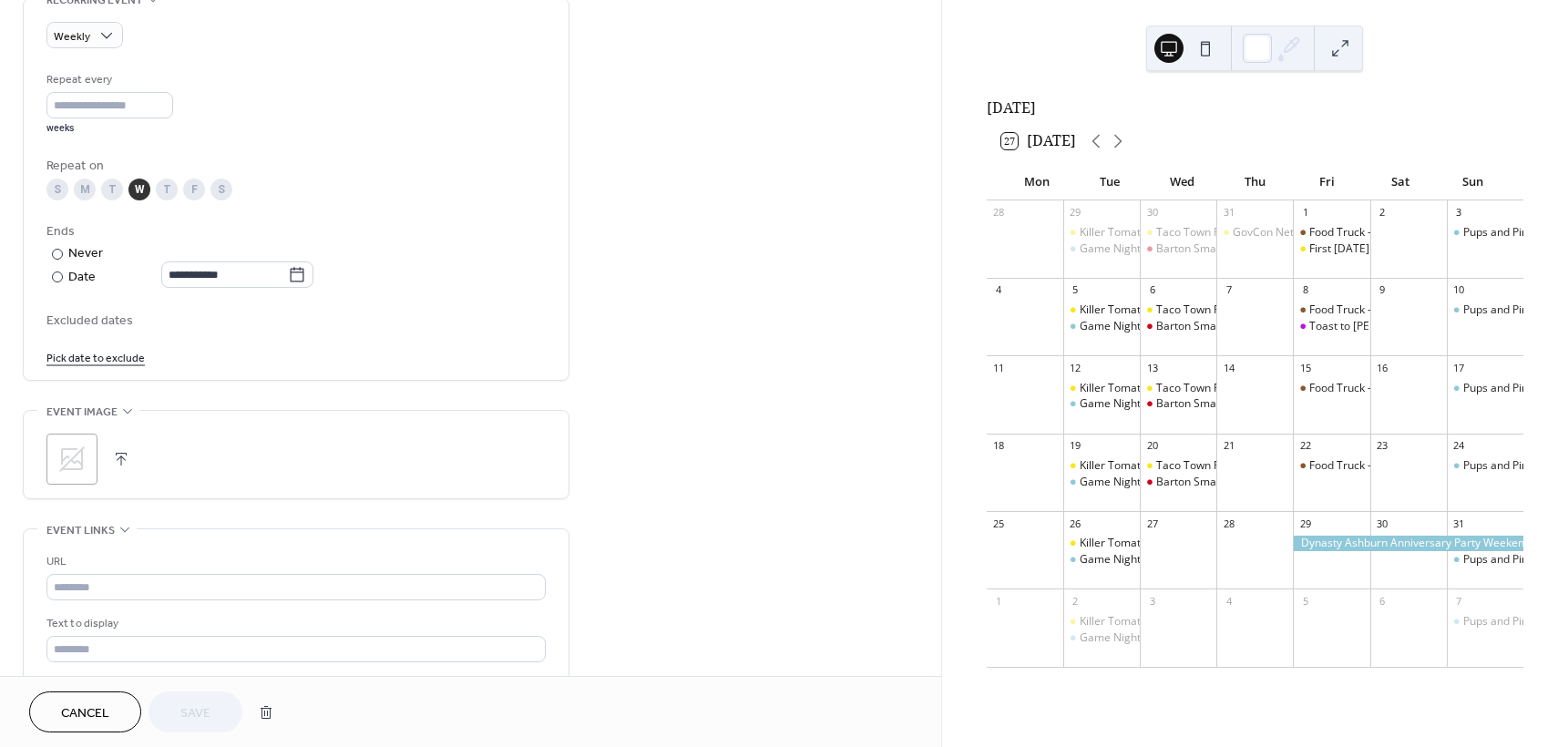 scroll, scrollTop: 850, scrollLeft: 0, axis: vertical 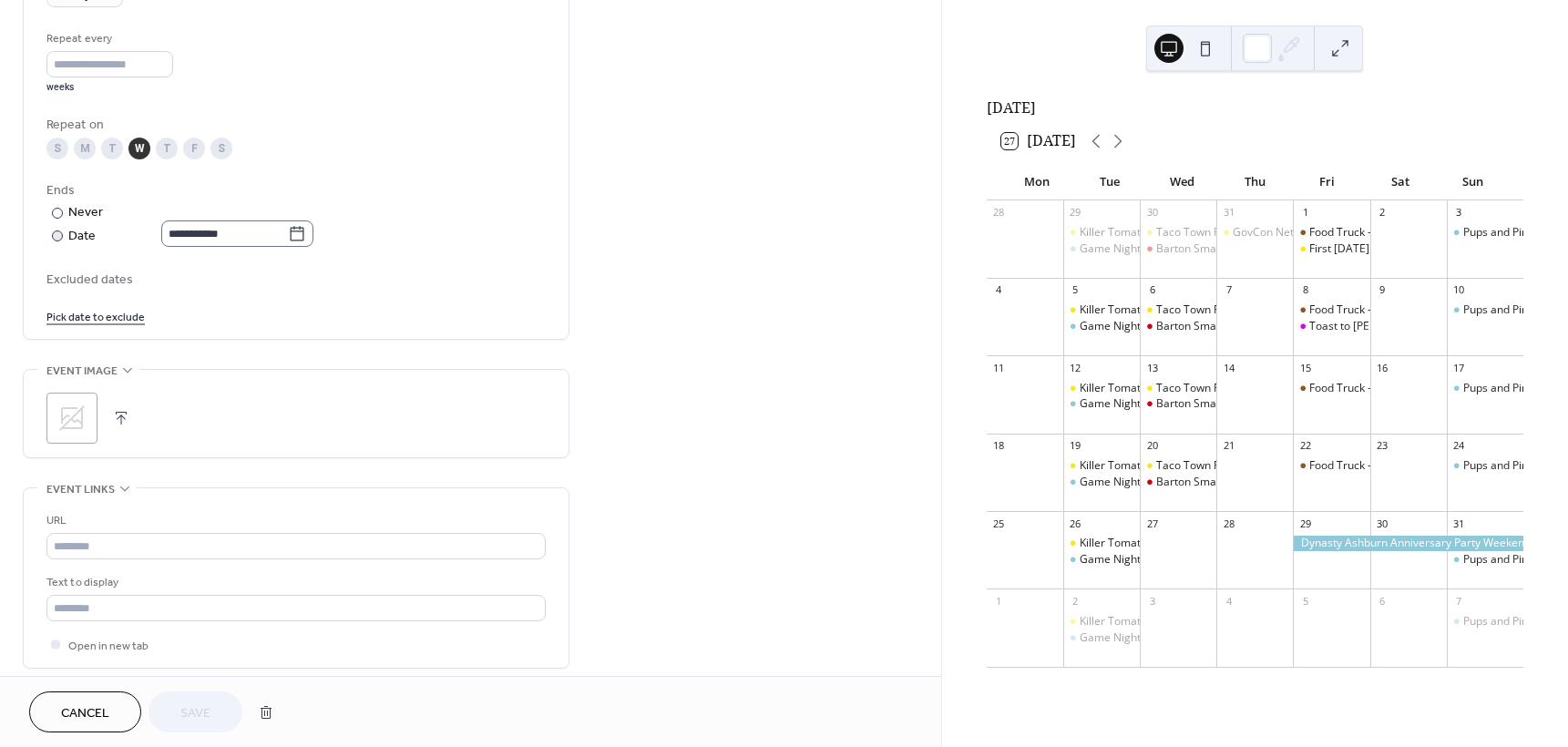 click 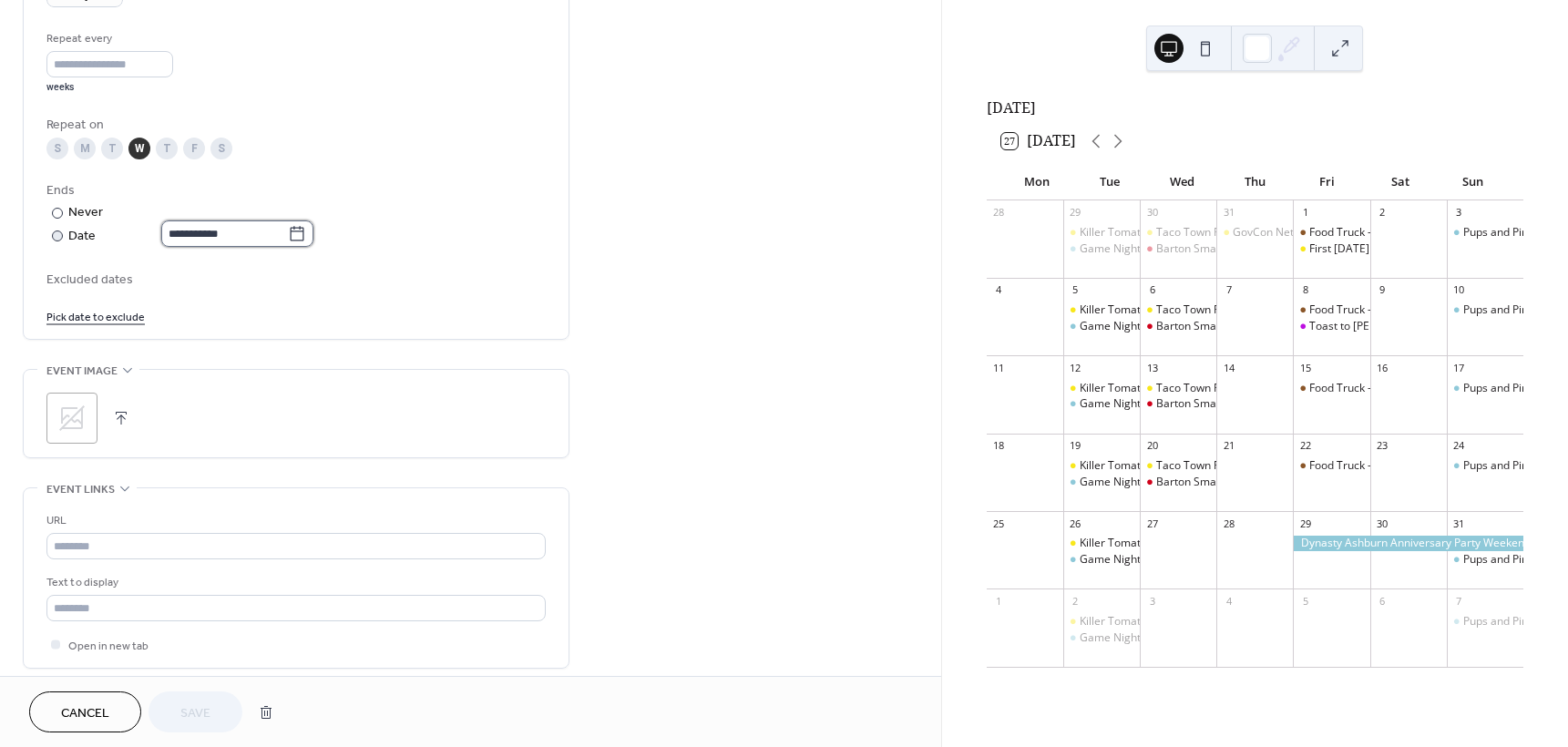 click on "**********" at bounding box center (224, 233) 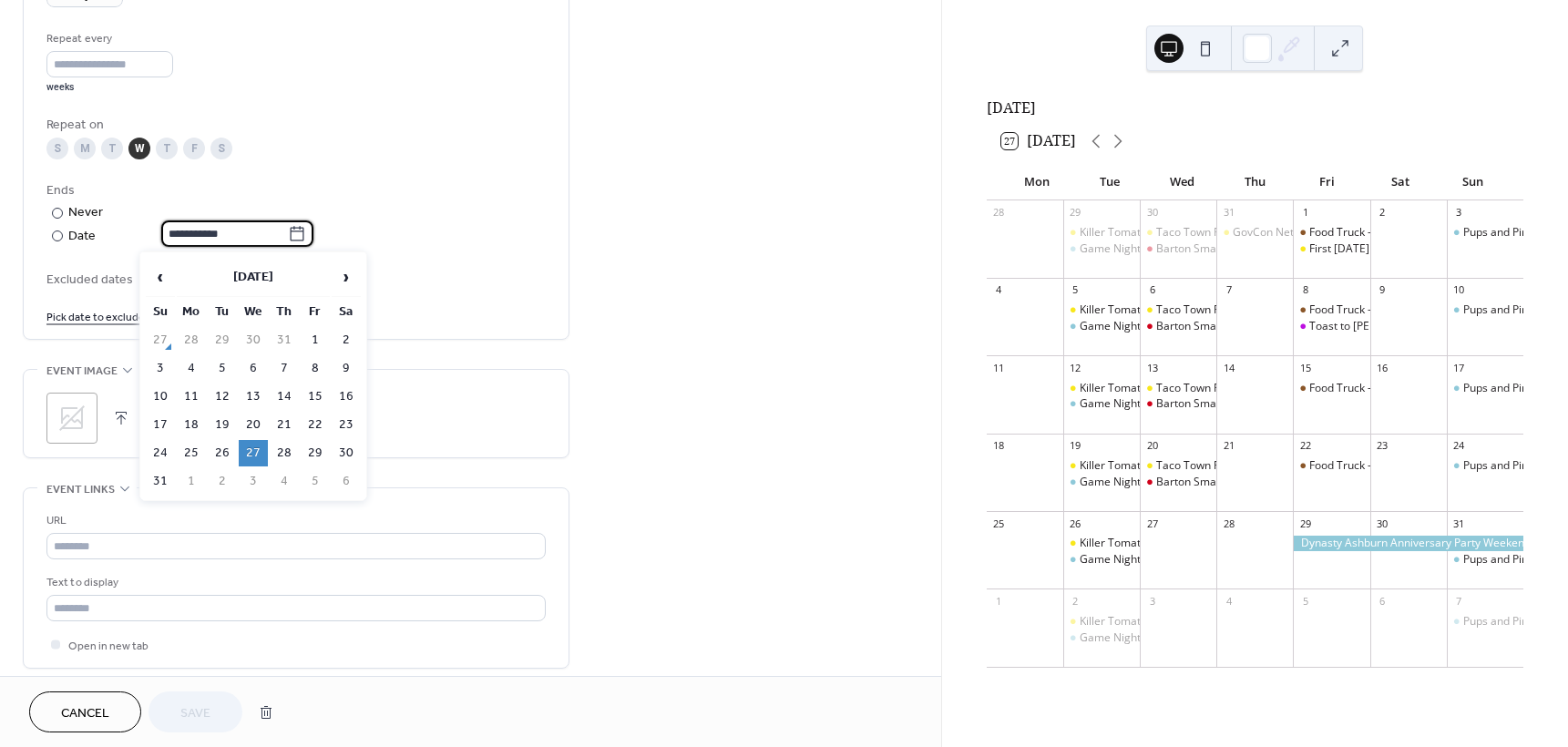 click on "27" at bounding box center (253, 453) 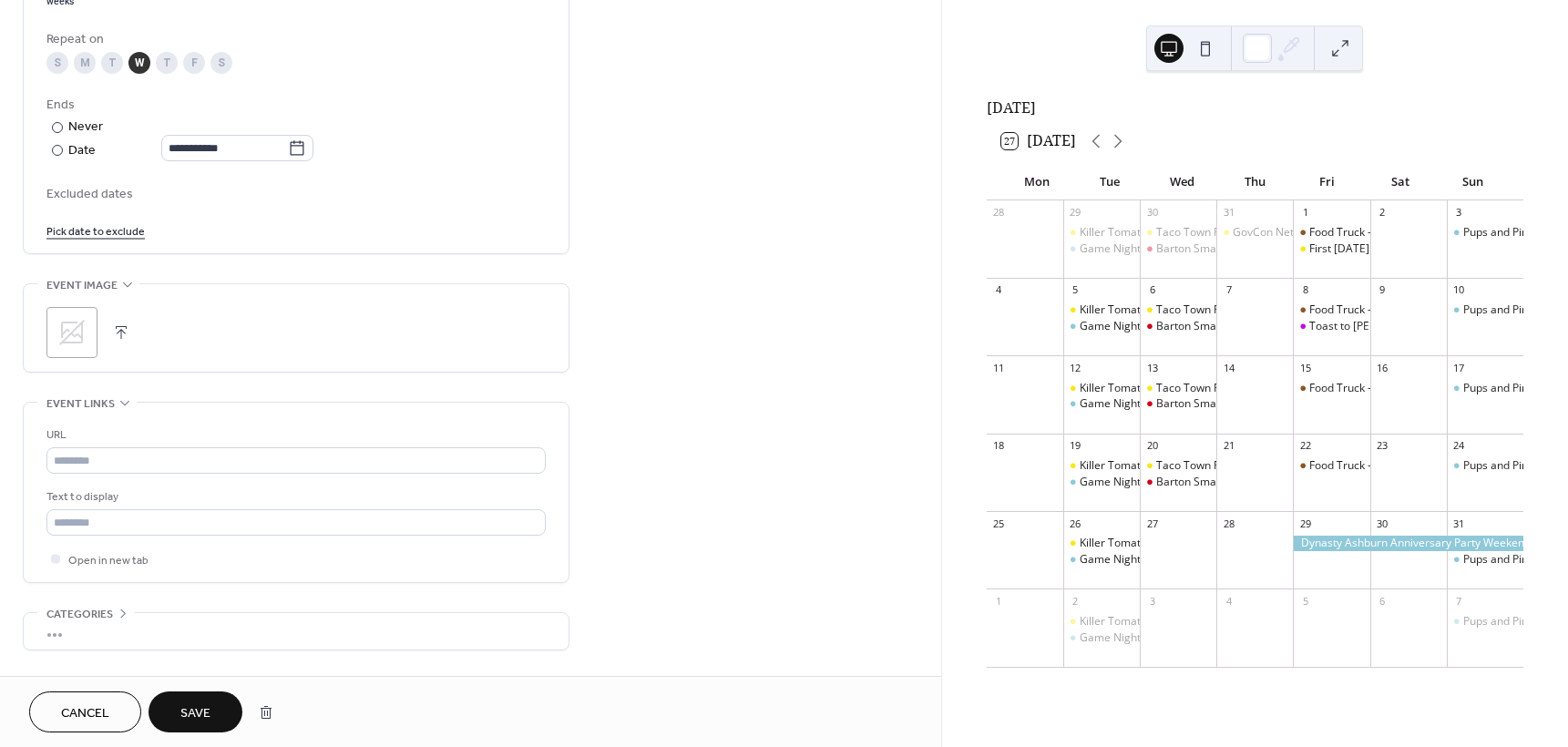 scroll, scrollTop: 996, scrollLeft: 0, axis: vertical 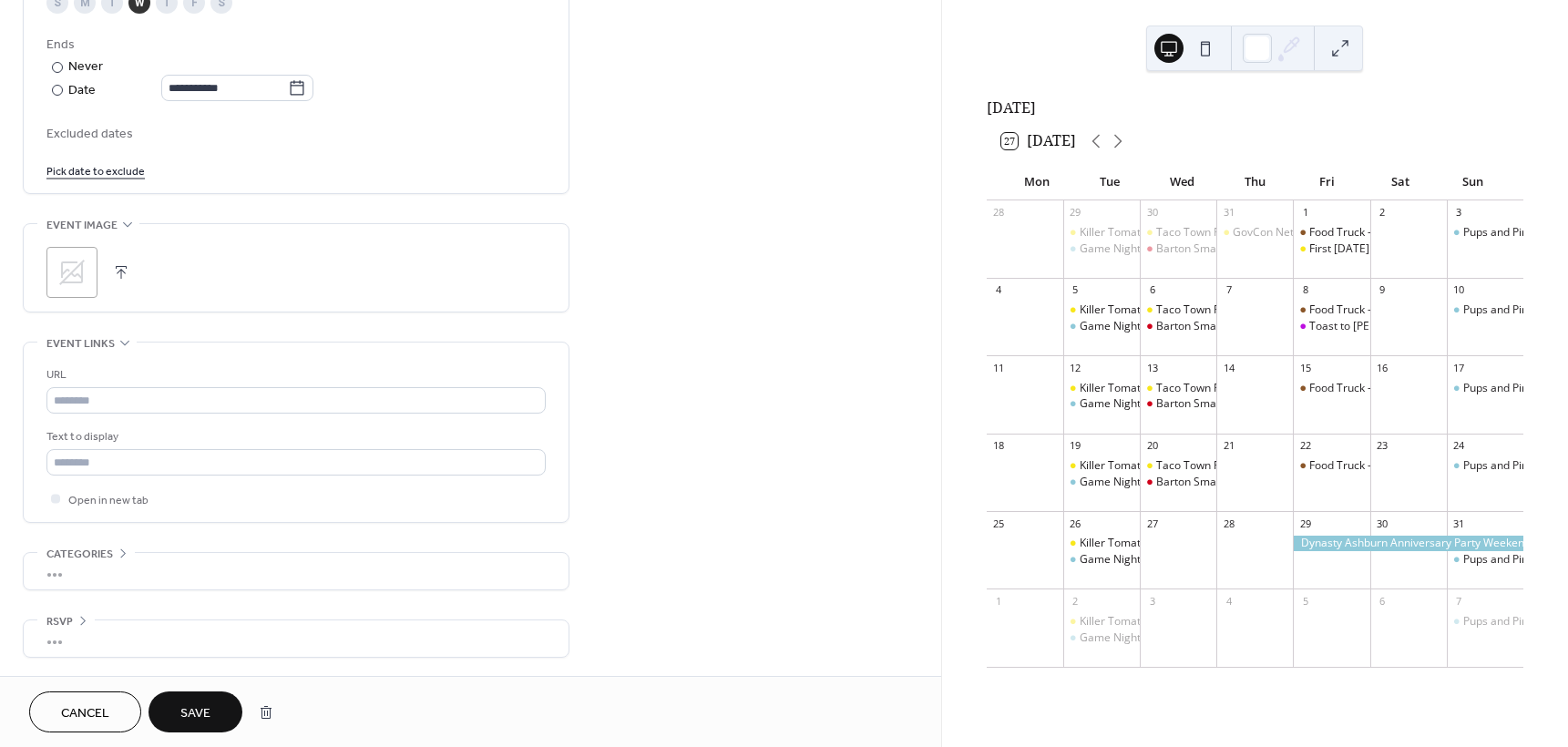 click on "Save" at bounding box center (195, 713) 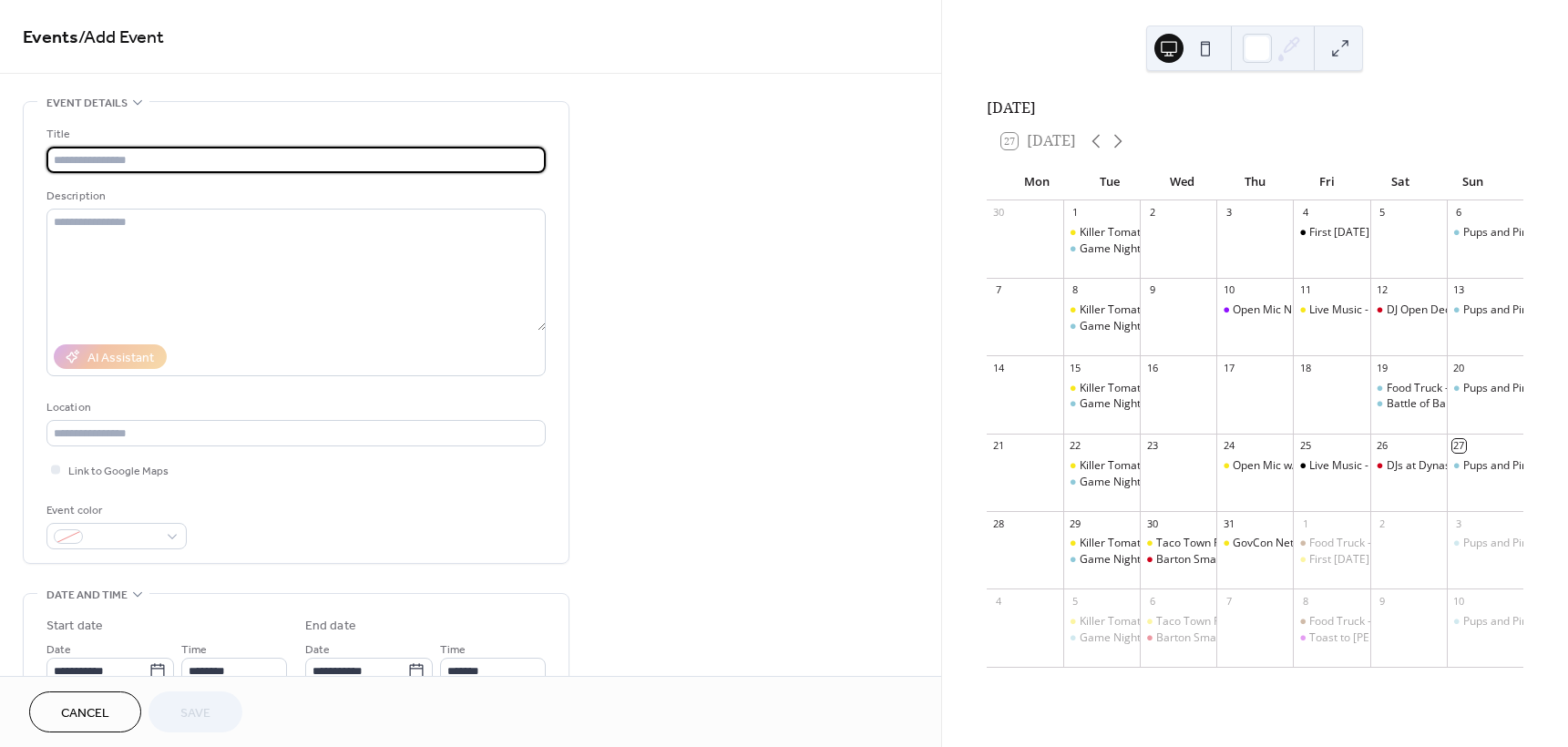 scroll, scrollTop: 0, scrollLeft: 0, axis: both 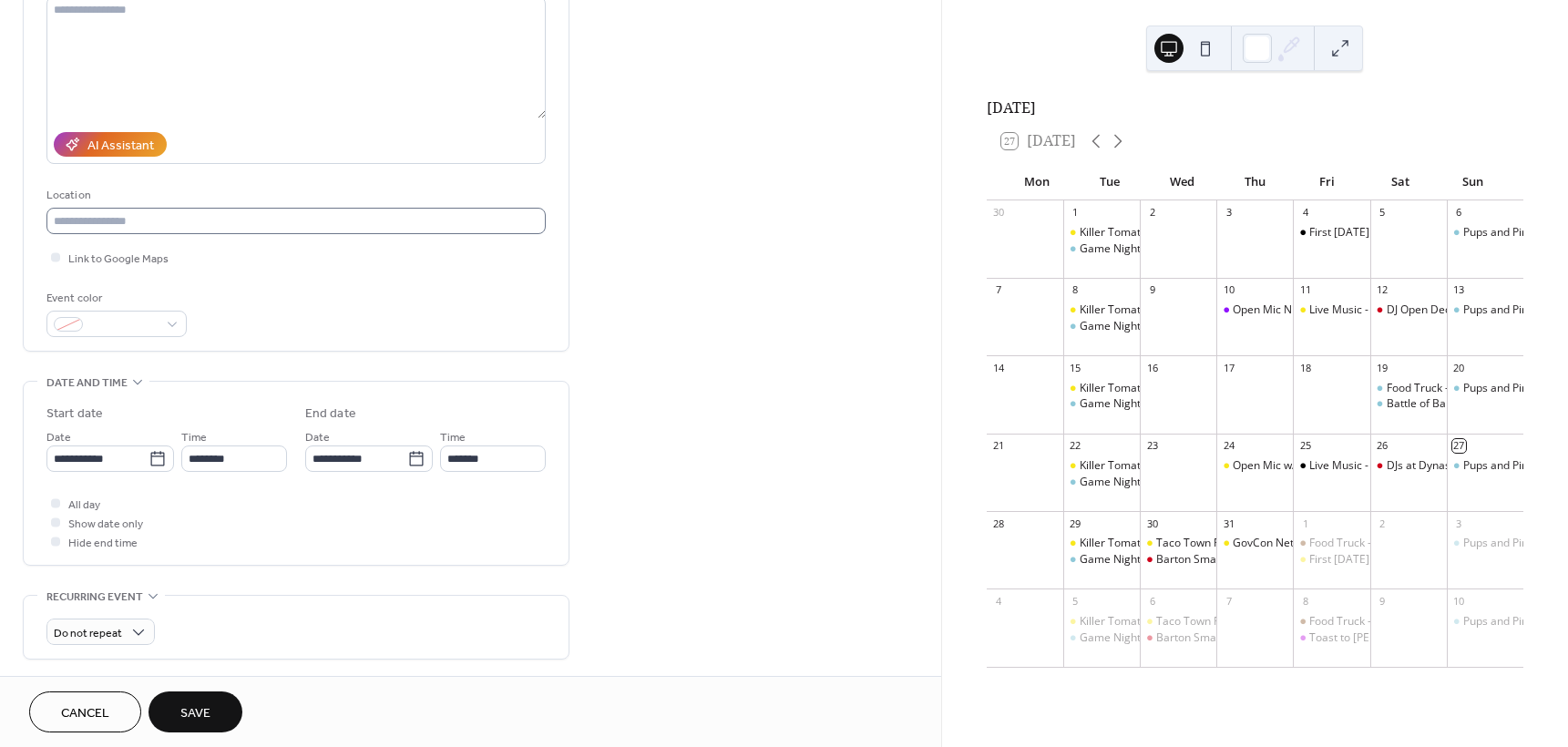type on "**********" 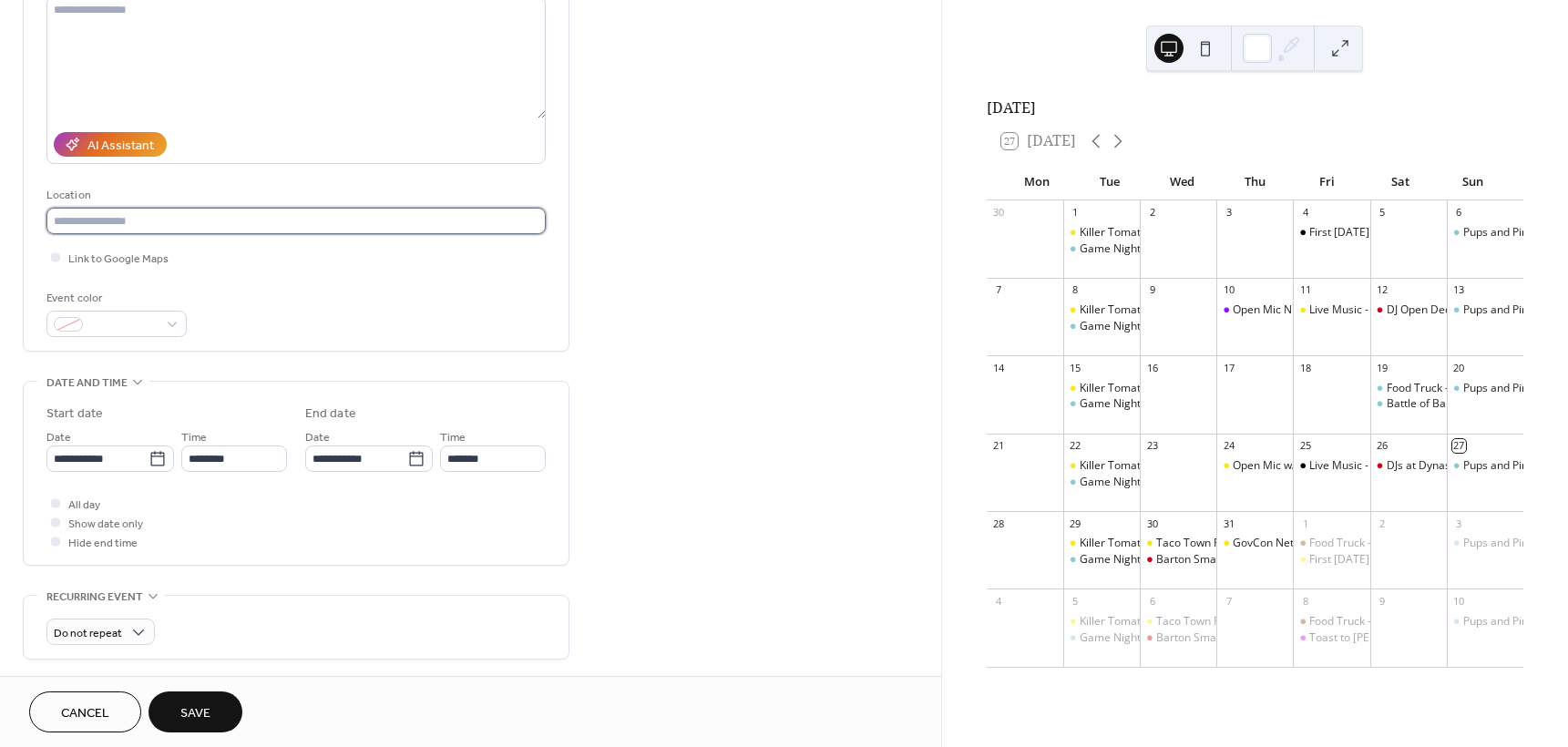 click at bounding box center (296, 220) 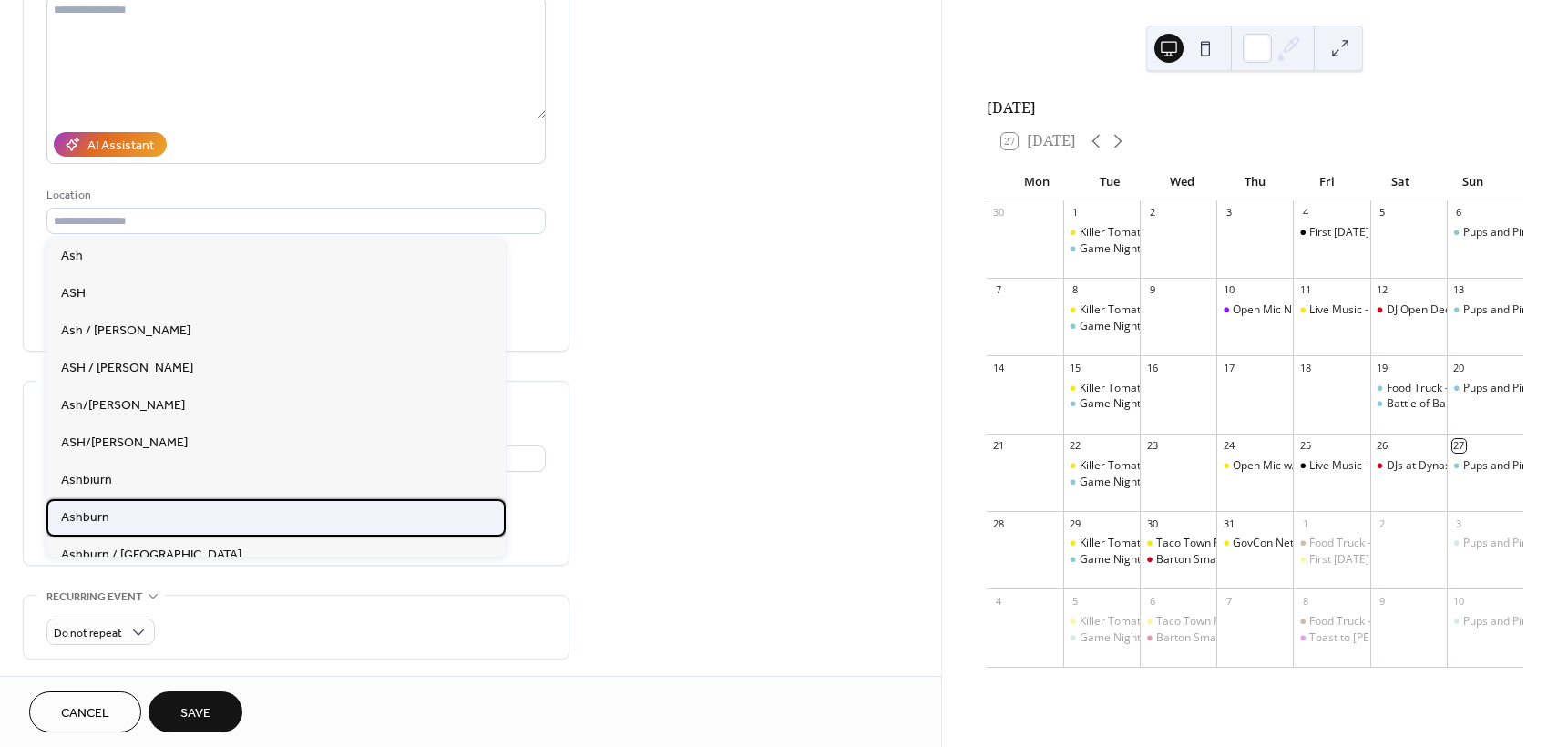 click on "Ashburn" at bounding box center (276, 517) 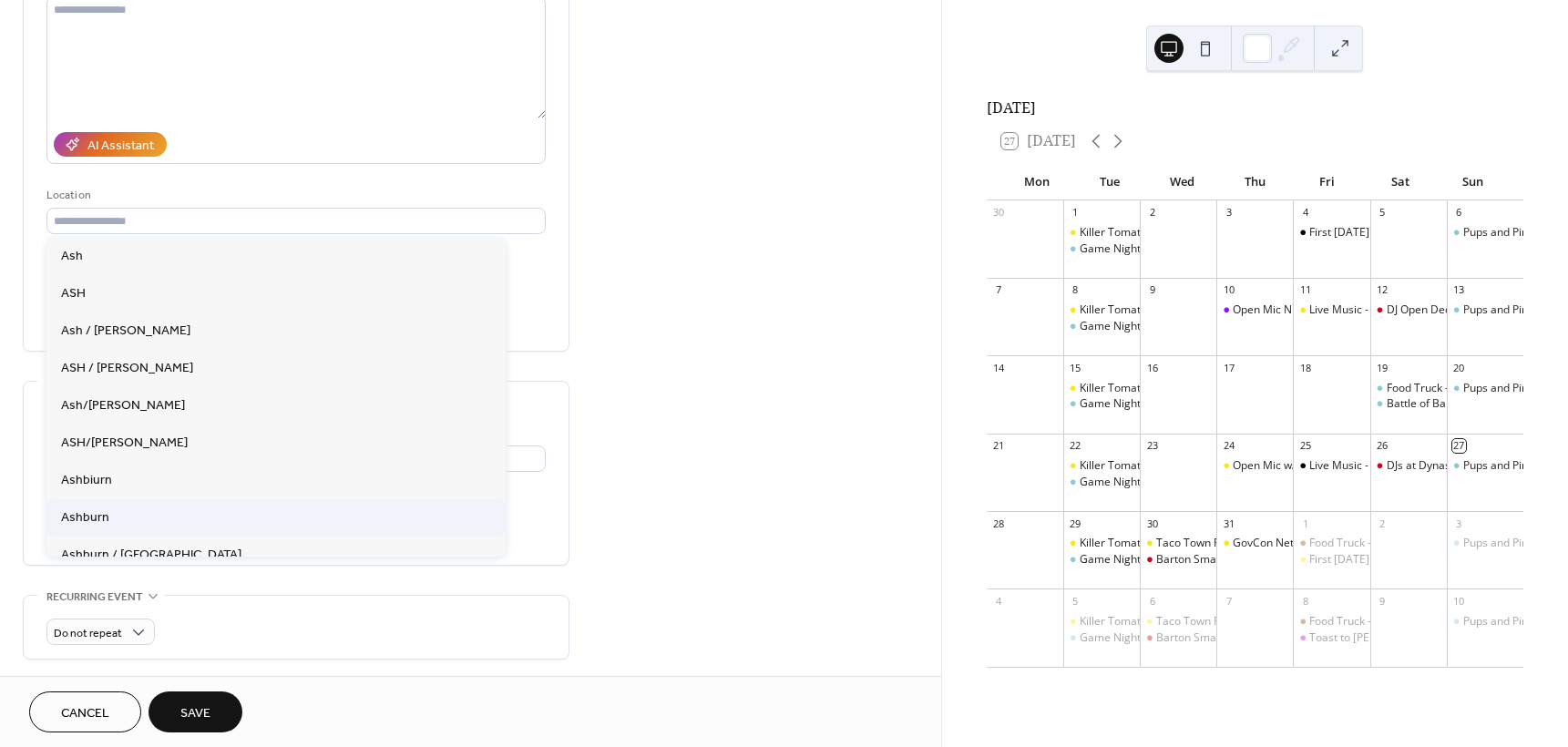 type on "*******" 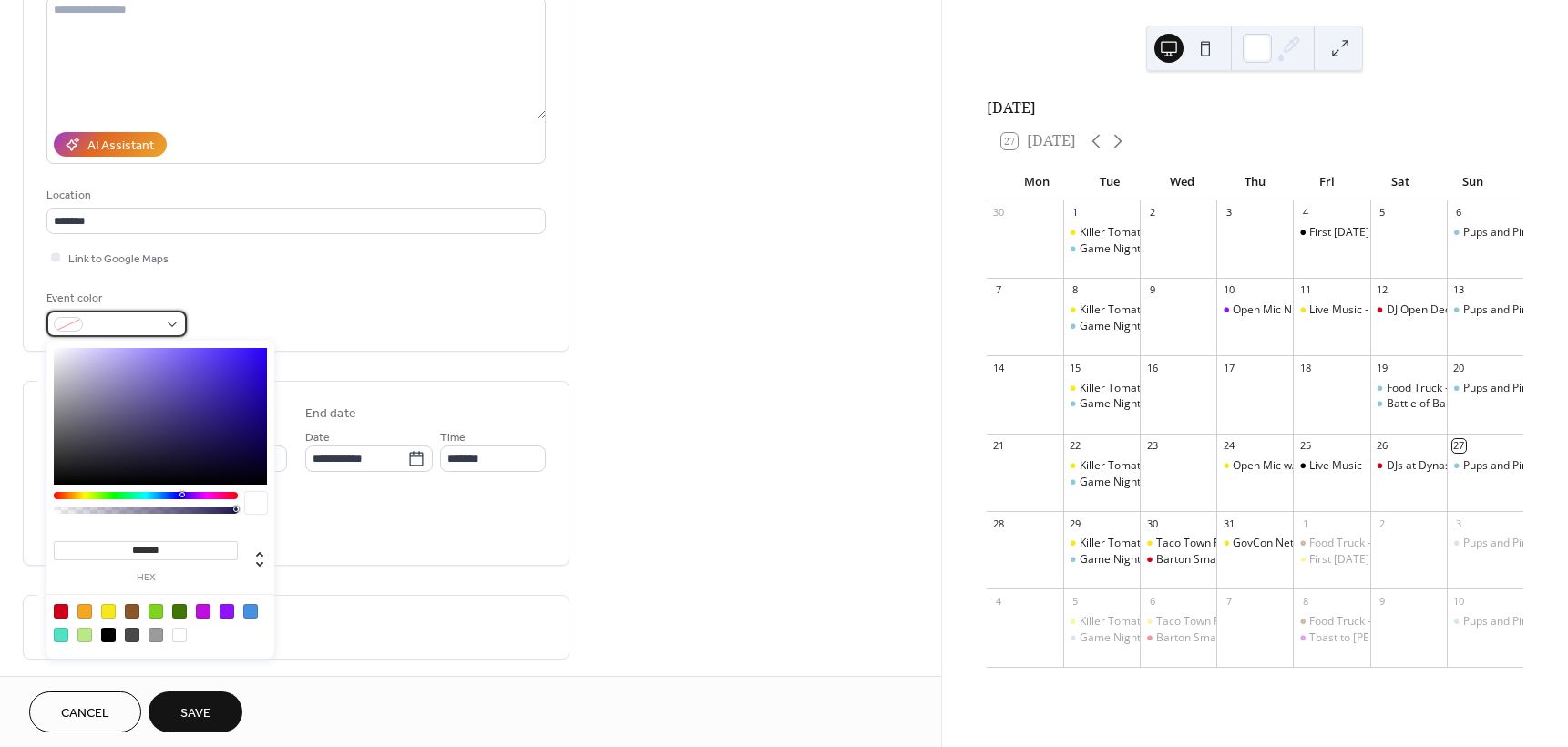 click at bounding box center [117, 323] 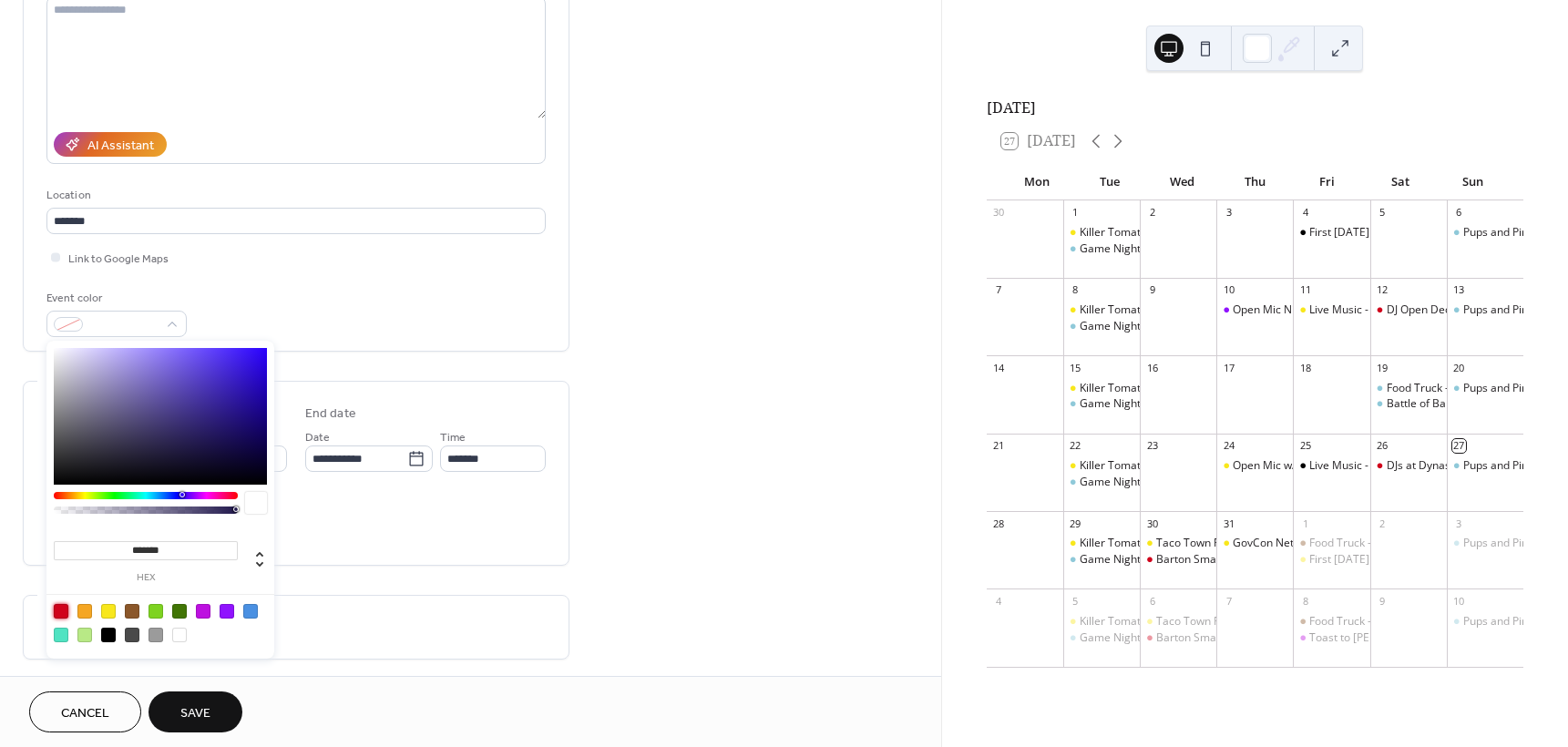 click at bounding box center (61, 611) 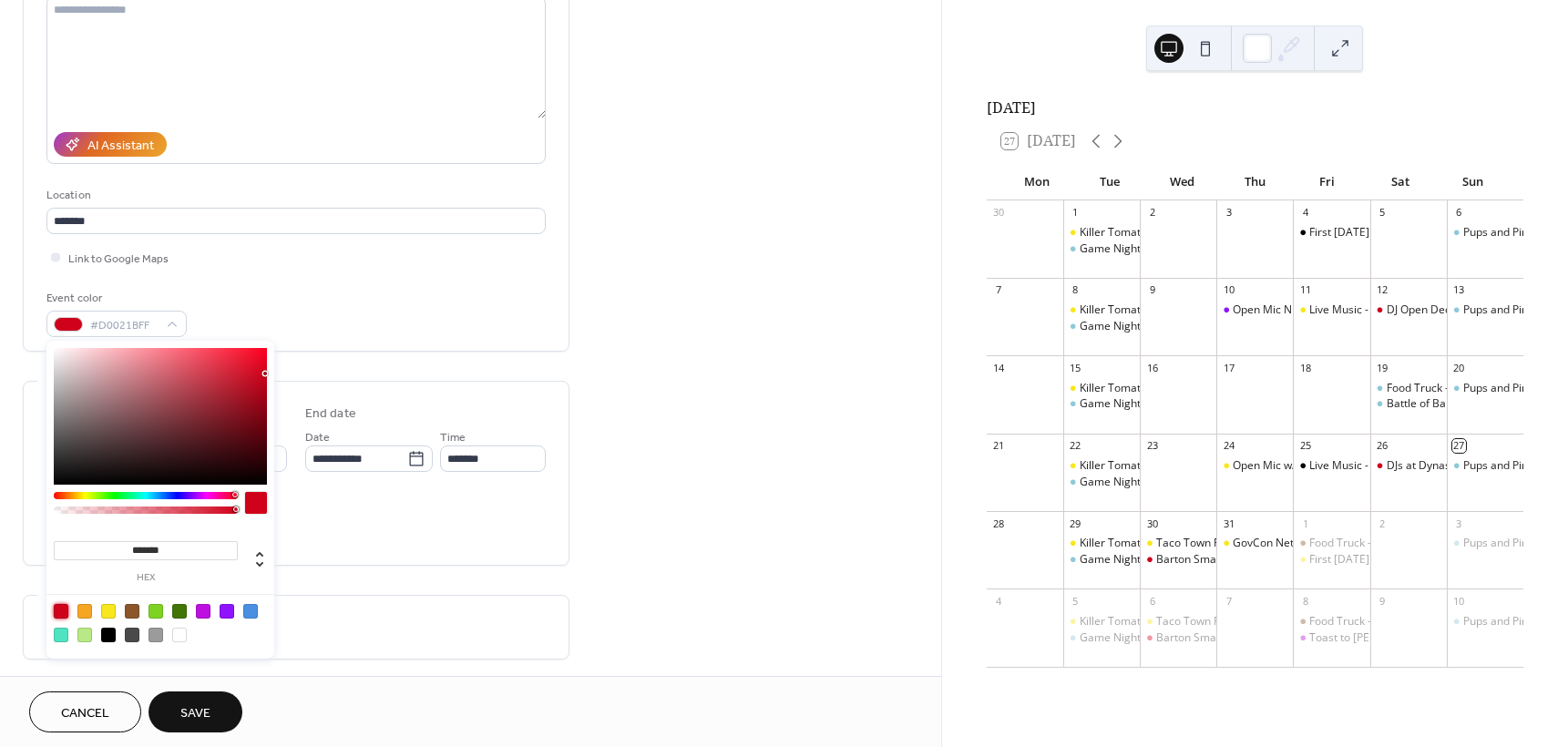 click on "**********" at bounding box center (296, 506) 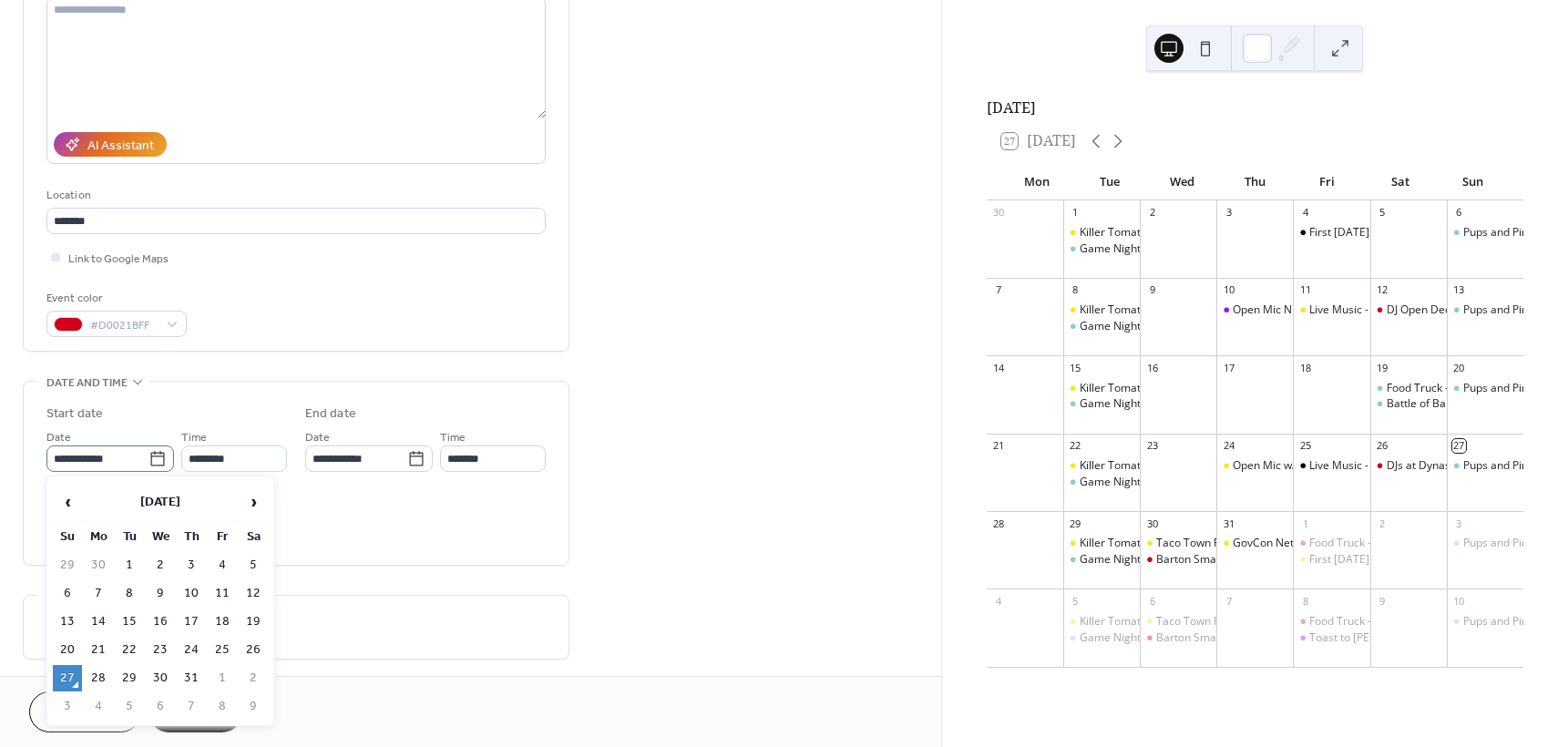 click 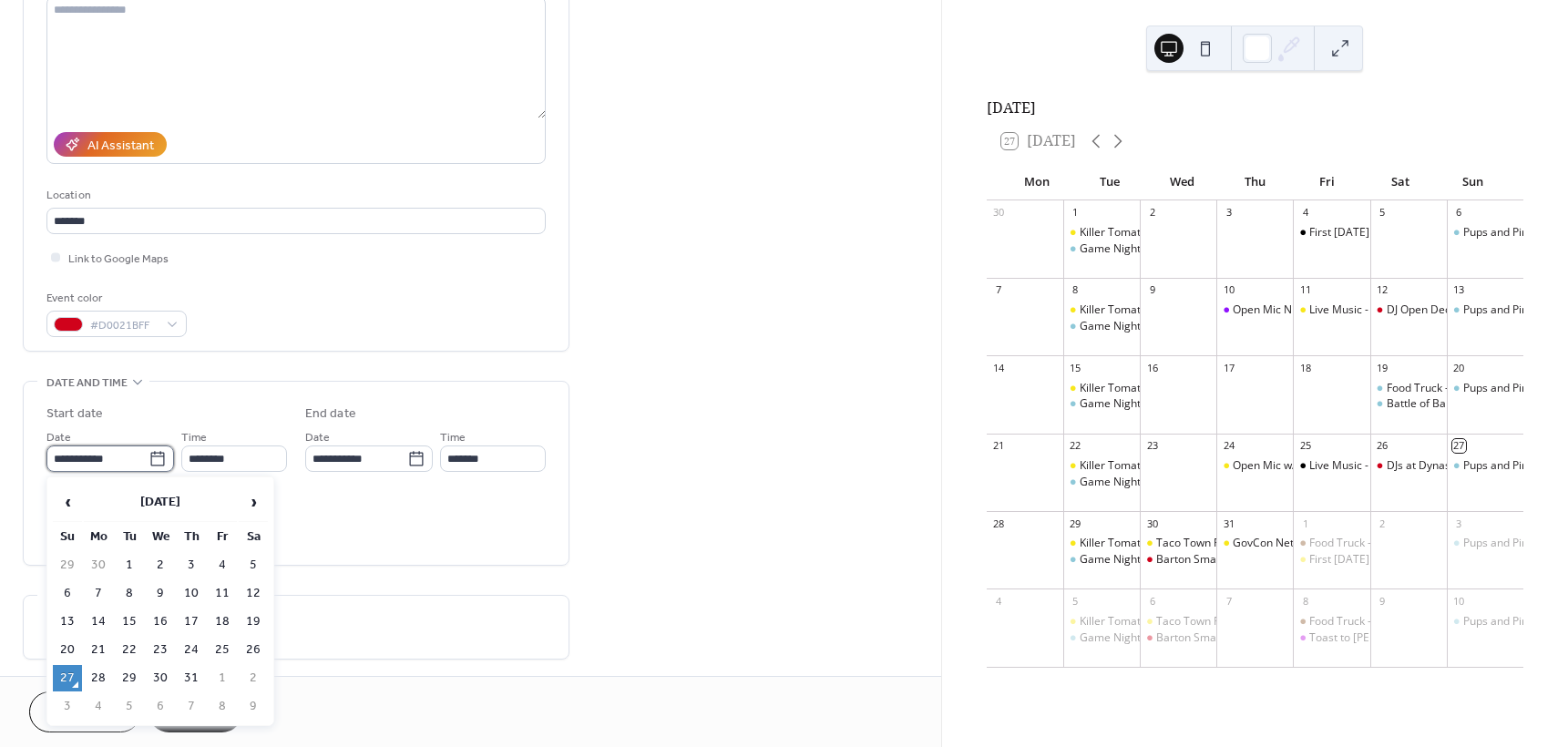 click on "**********" at bounding box center [97, 458] 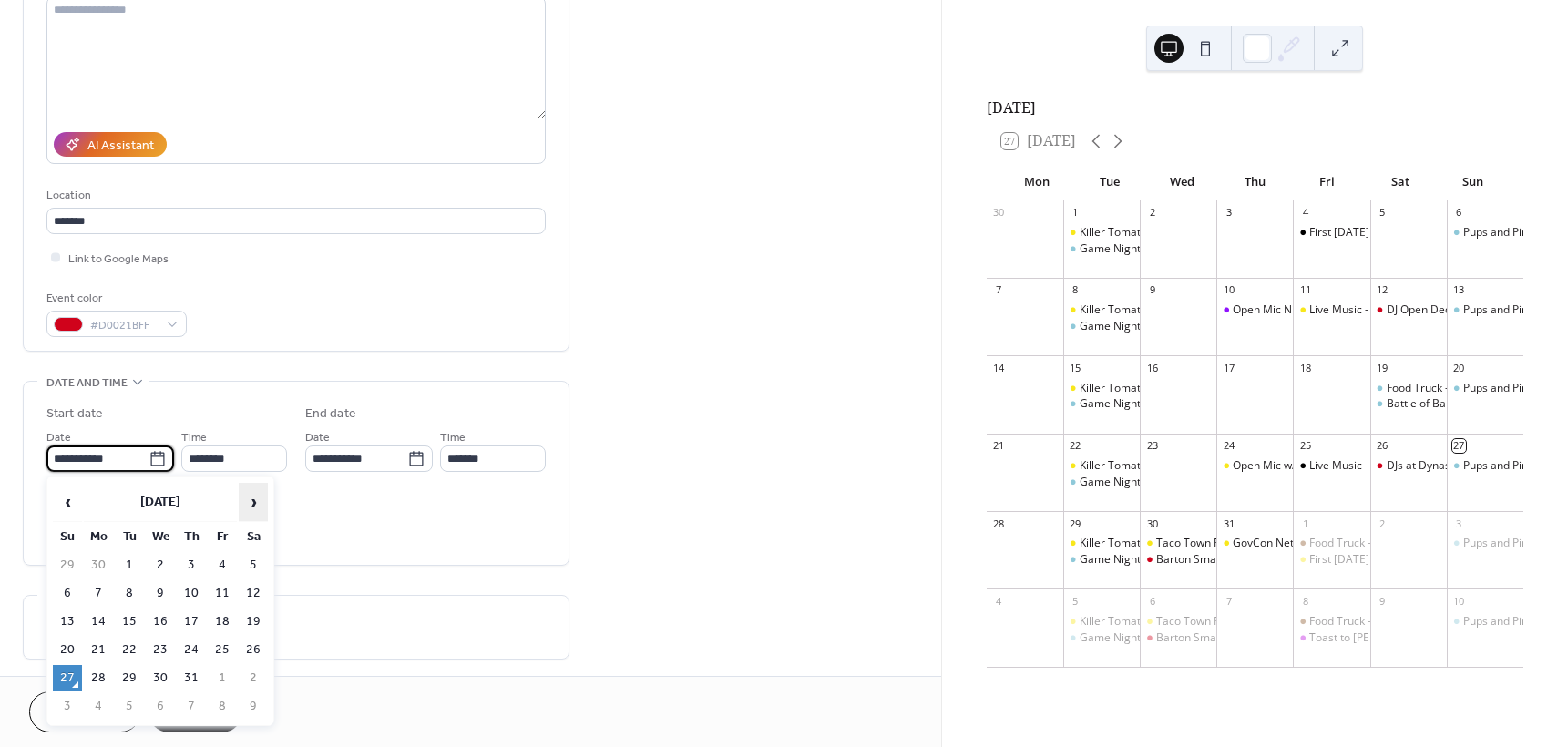 click on "›" at bounding box center [253, 502] 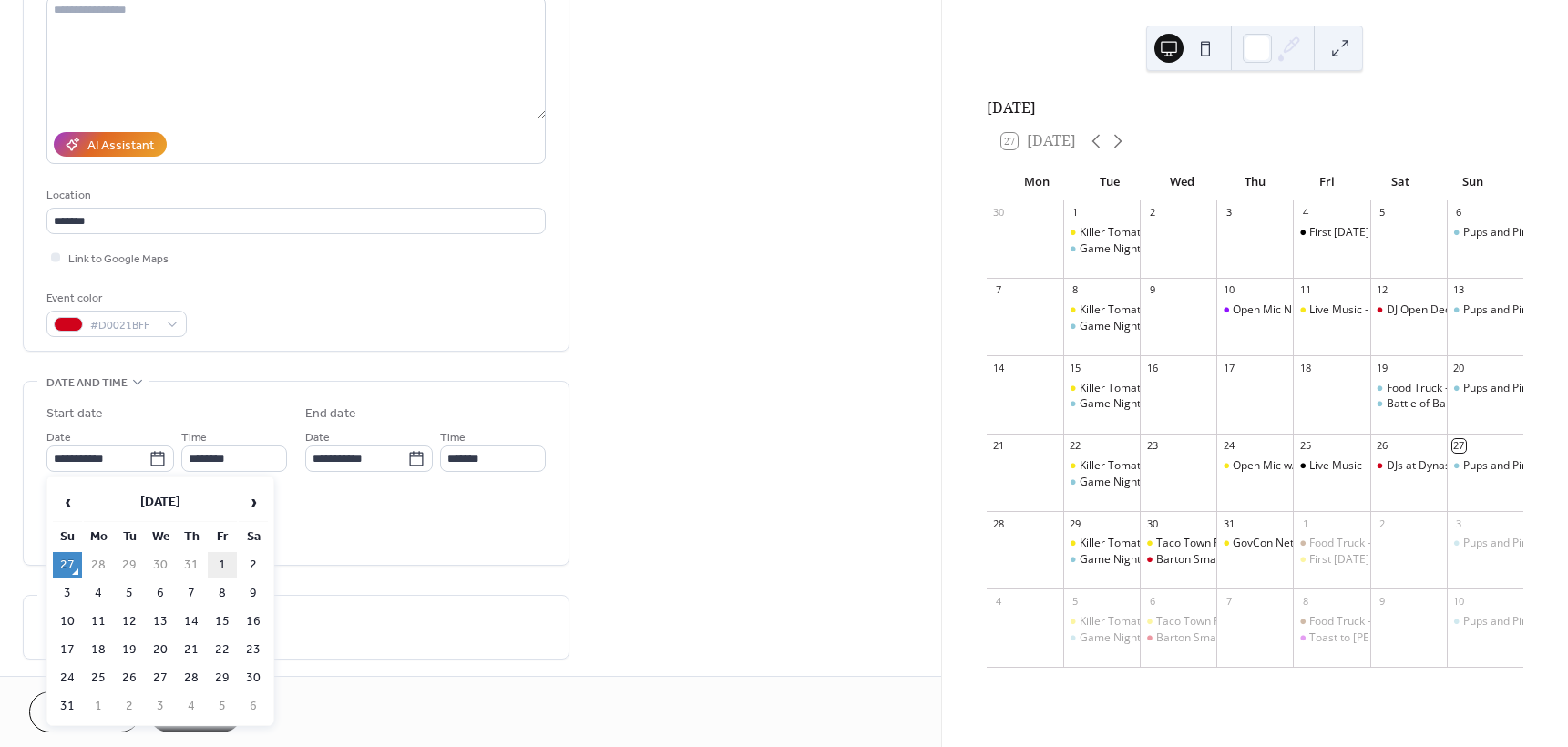click on "1" at bounding box center (222, 565) 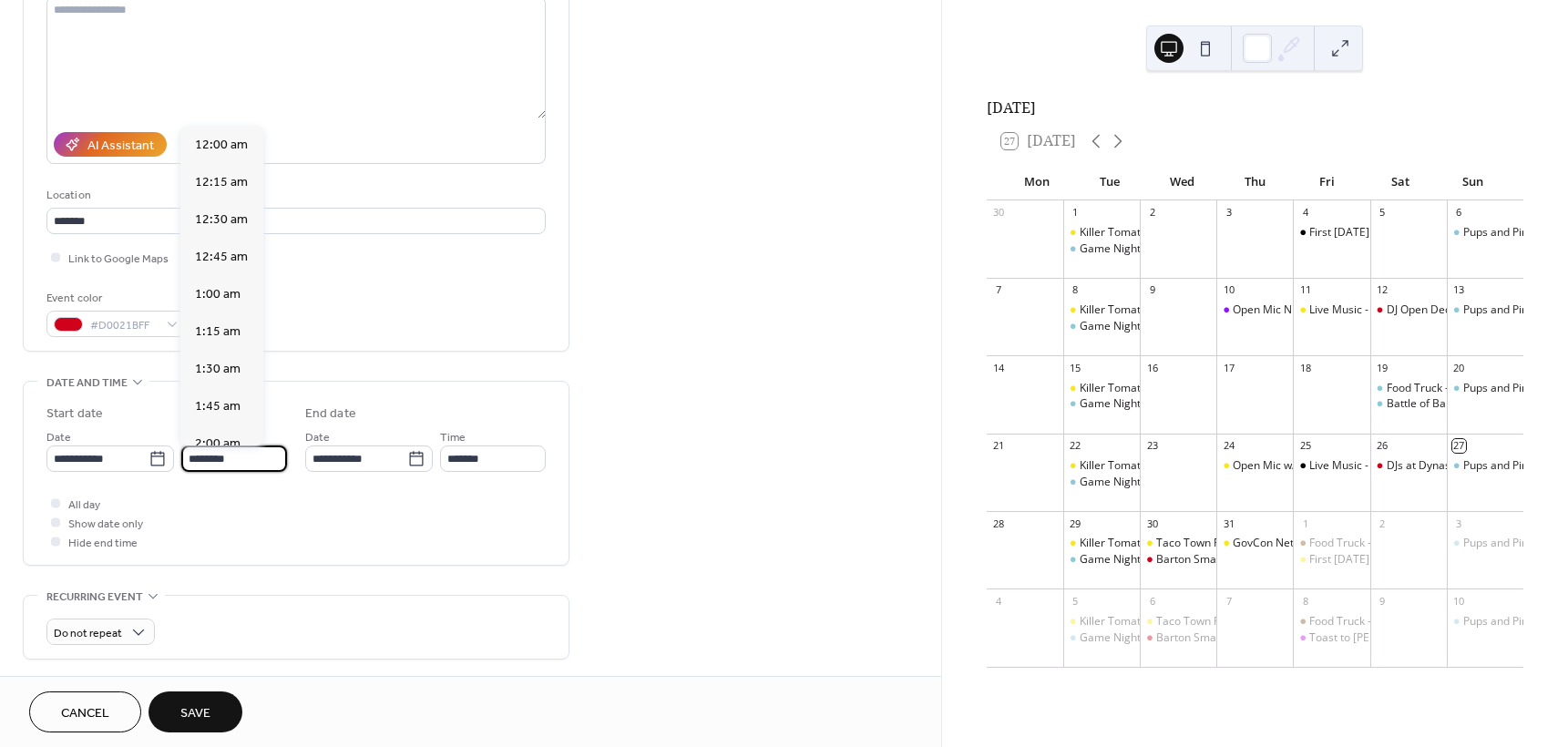 click on "********" at bounding box center (234, 458) 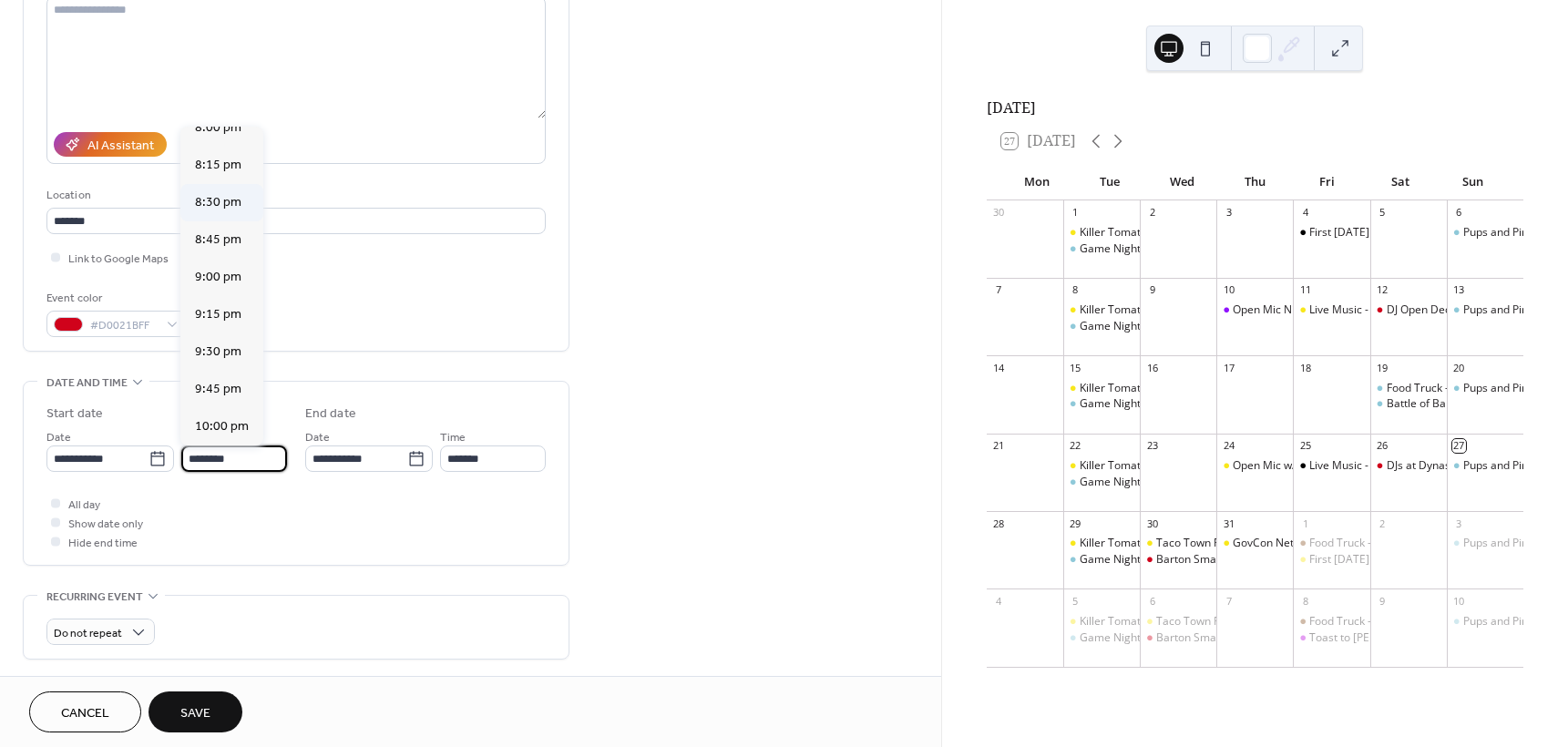 scroll, scrollTop: 2856, scrollLeft: 0, axis: vertical 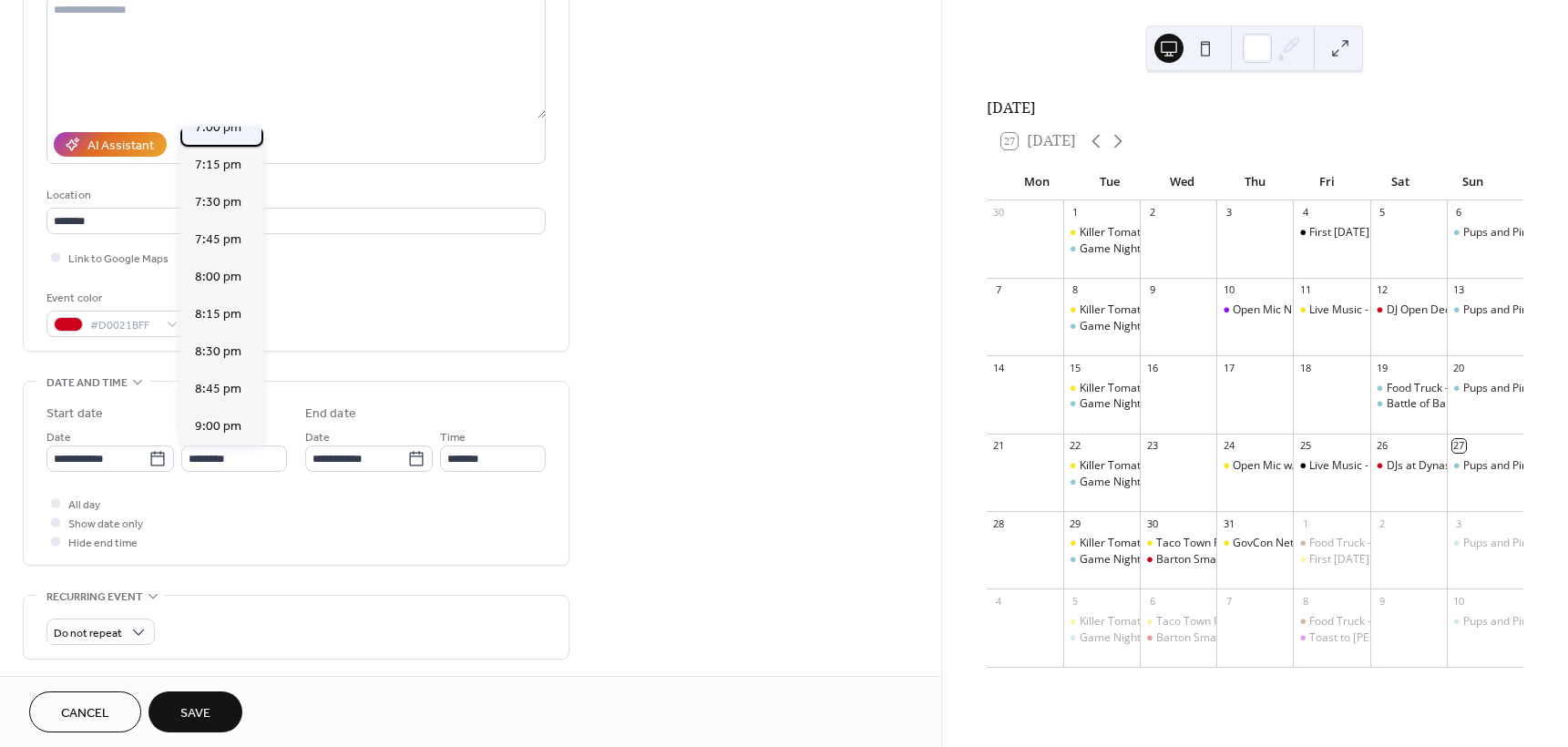 click on "7:00 pm" at bounding box center [218, 128] 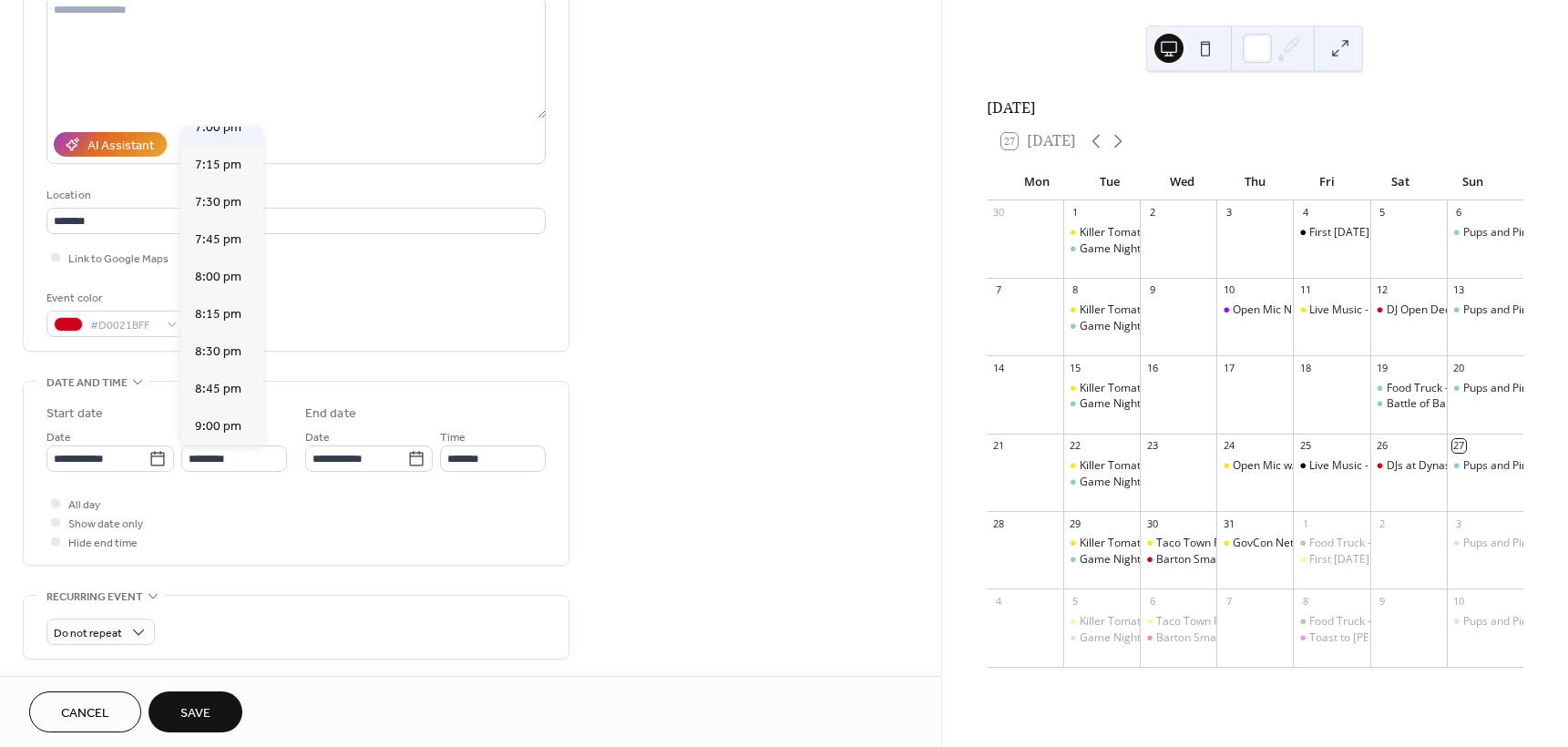 type on "*******" 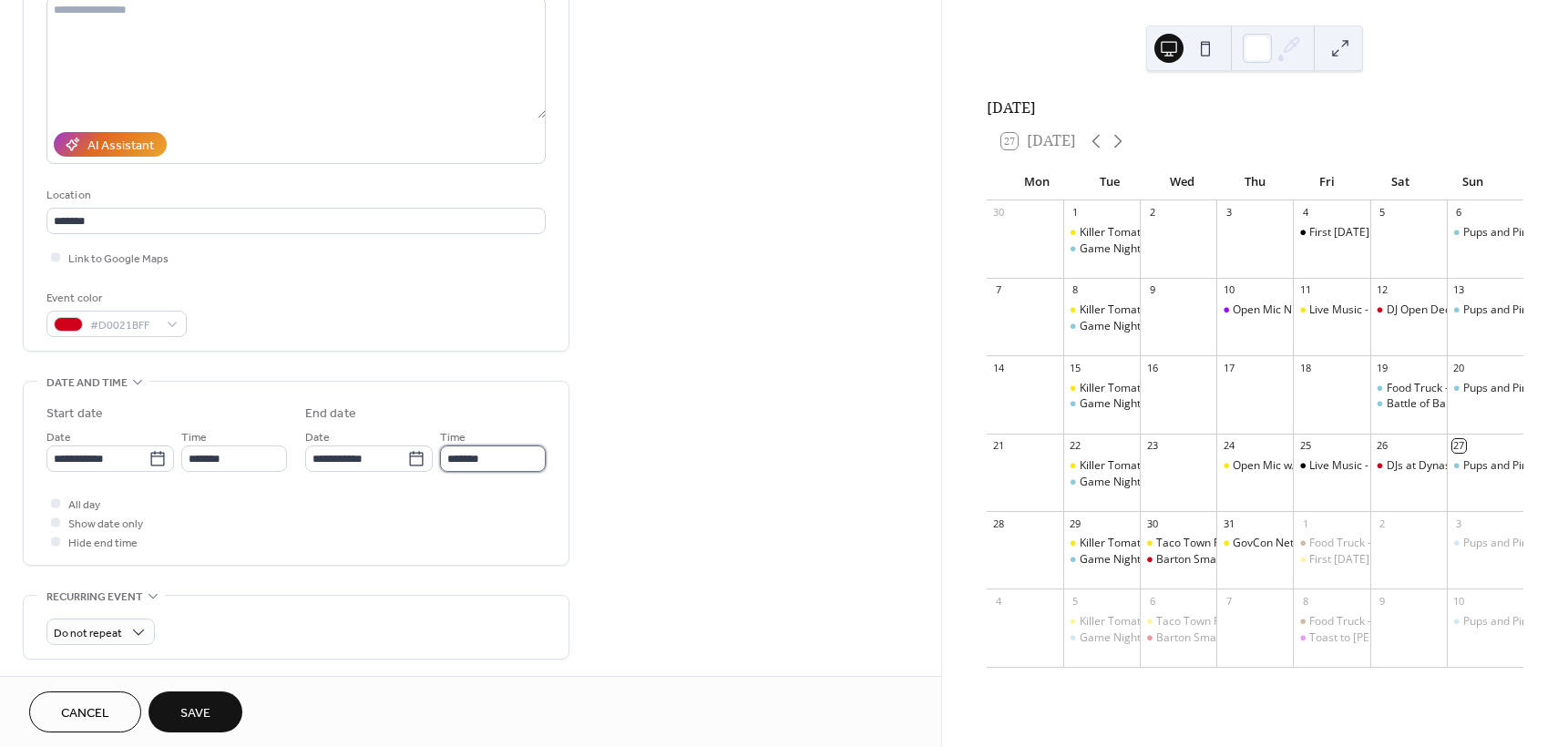 click on "*******" at bounding box center (493, 458) 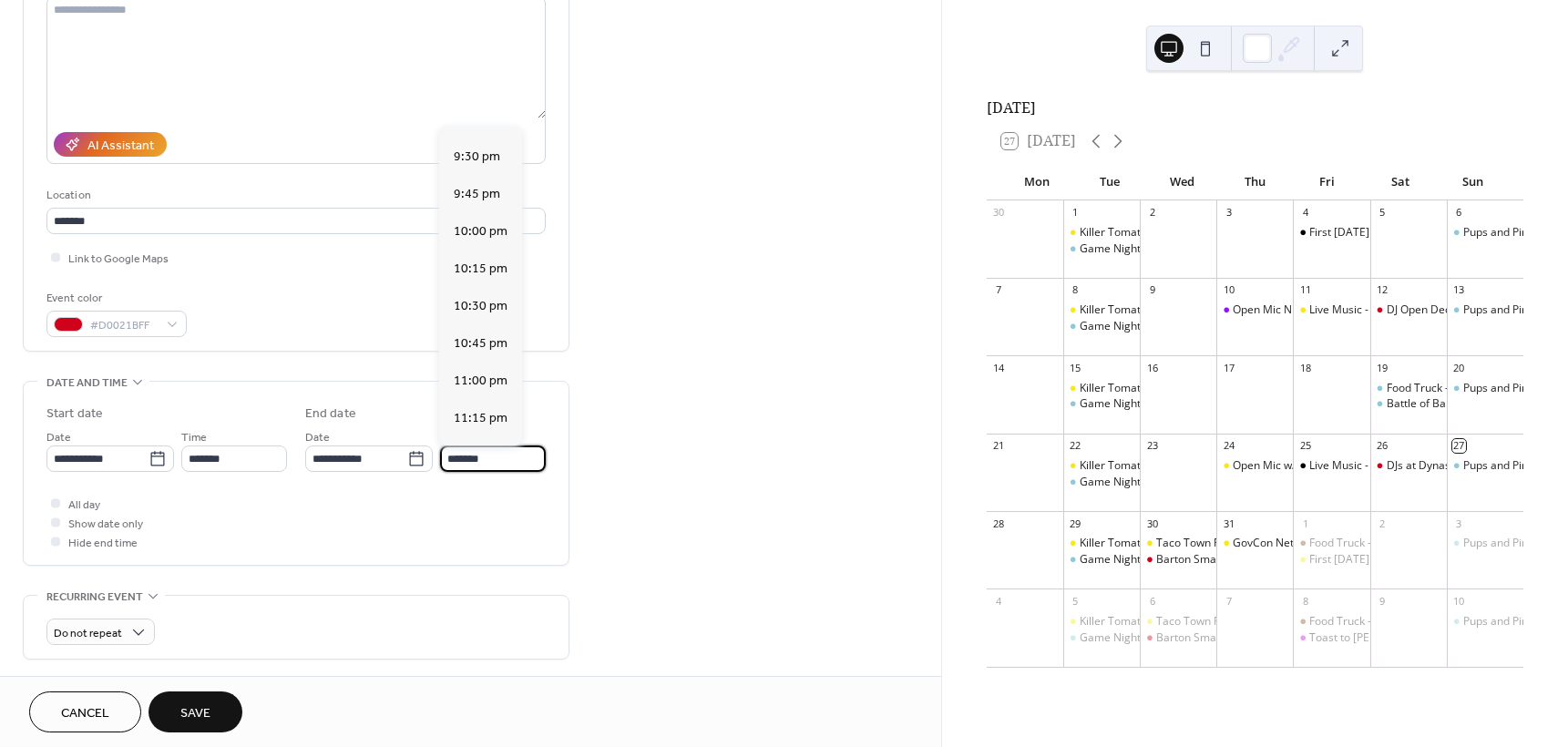 scroll, scrollTop: 391, scrollLeft: 0, axis: vertical 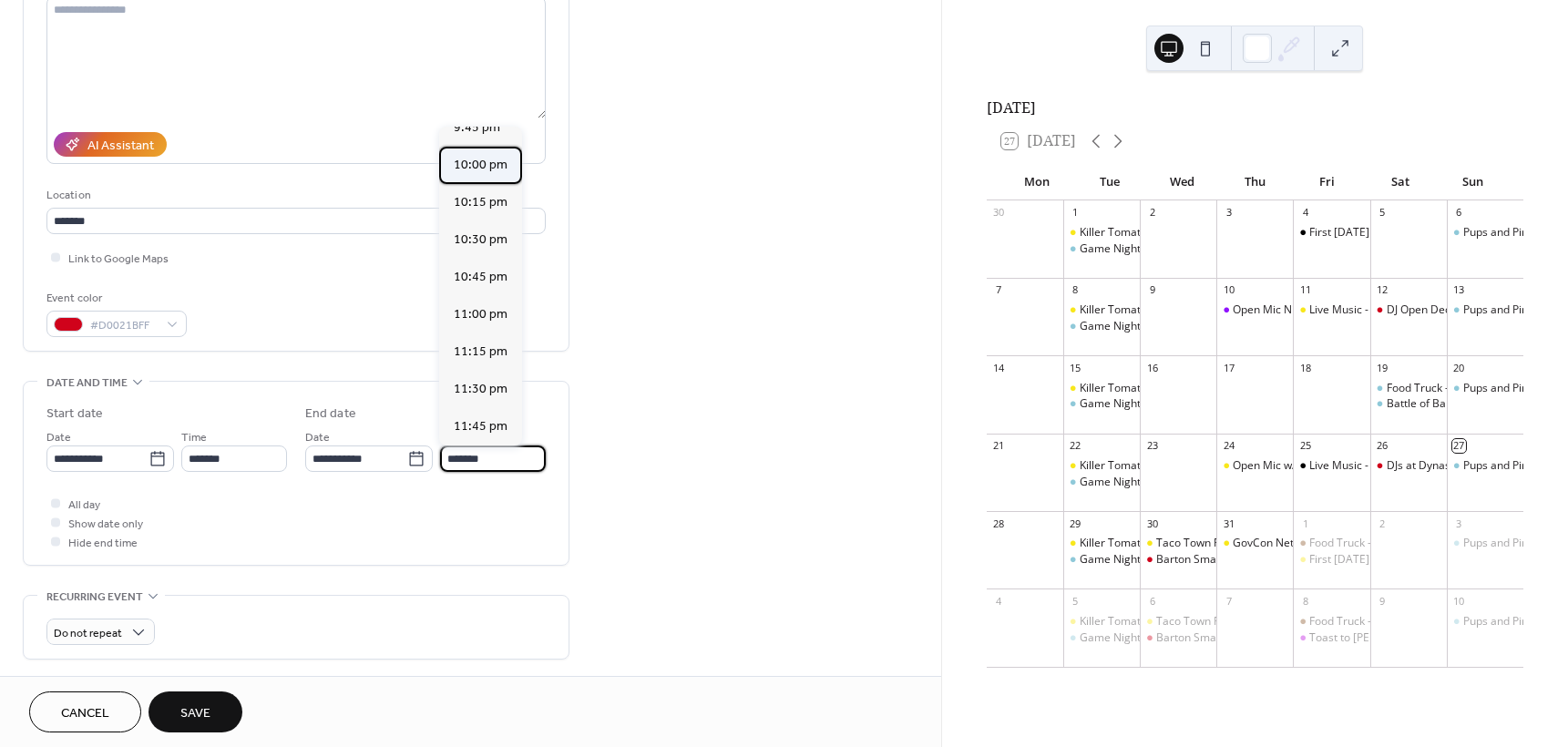 click on "10:00 pm" at bounding box center (480, 165) 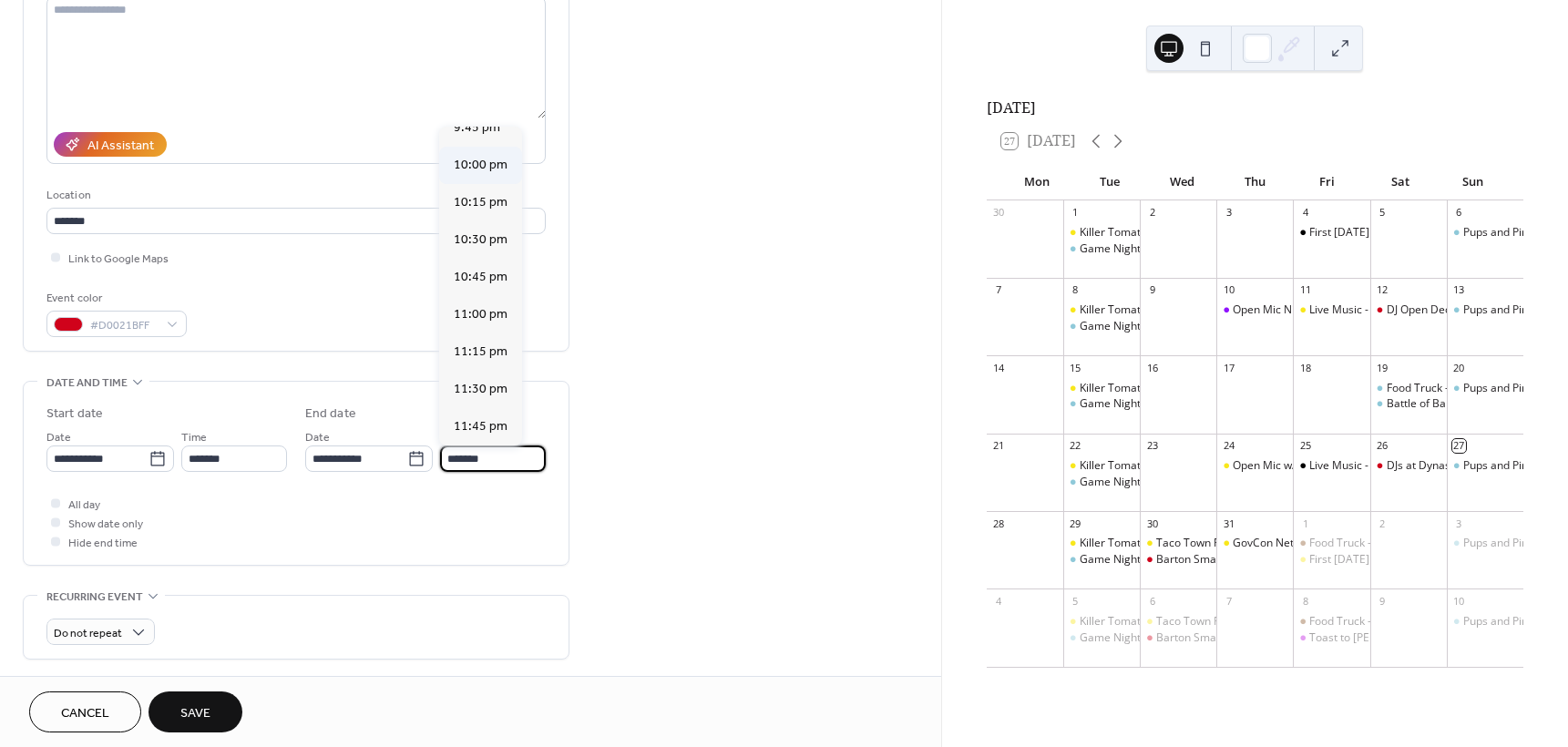 type on "********" 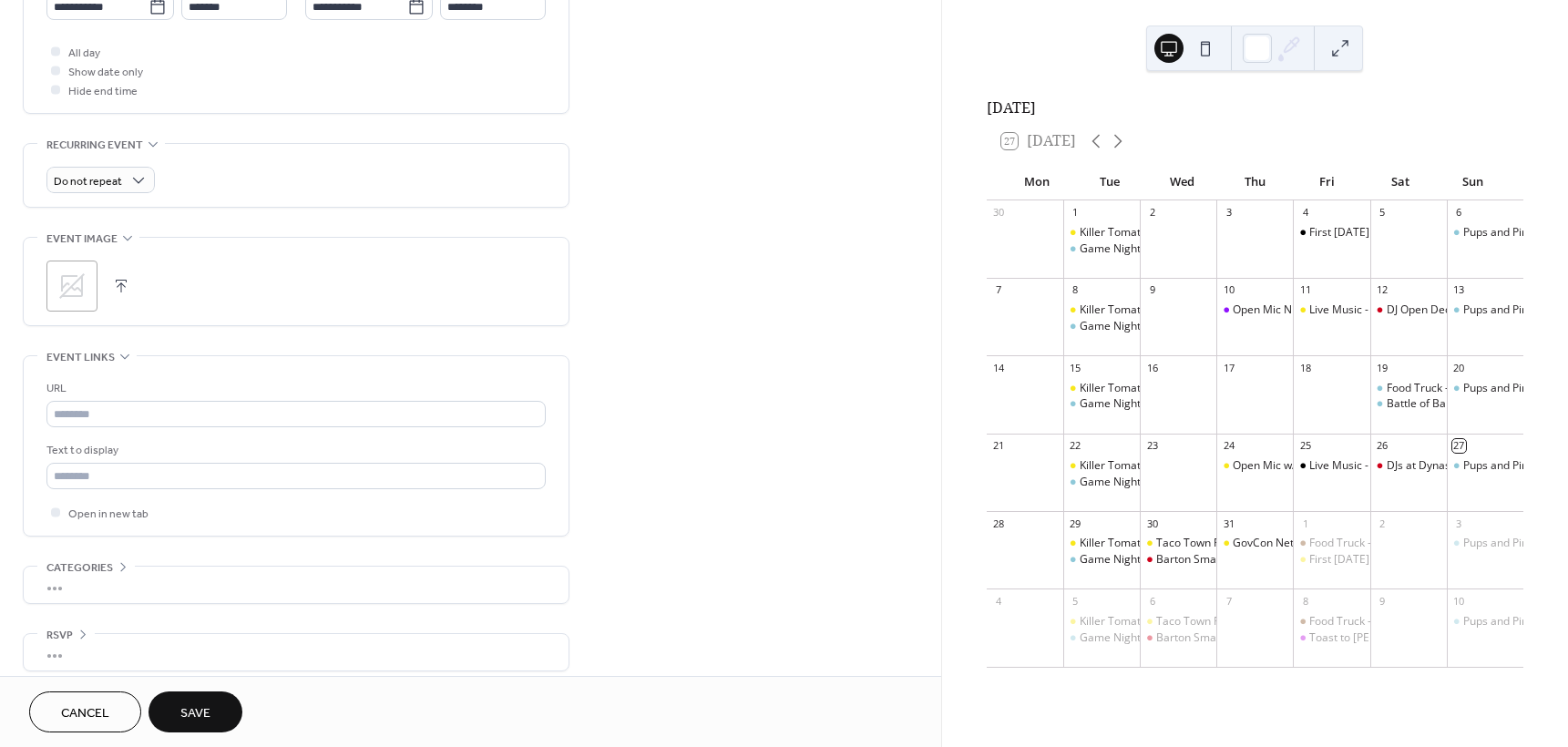 scroll, scrollTop: 678, scrollLeft: 0, axis: vertical 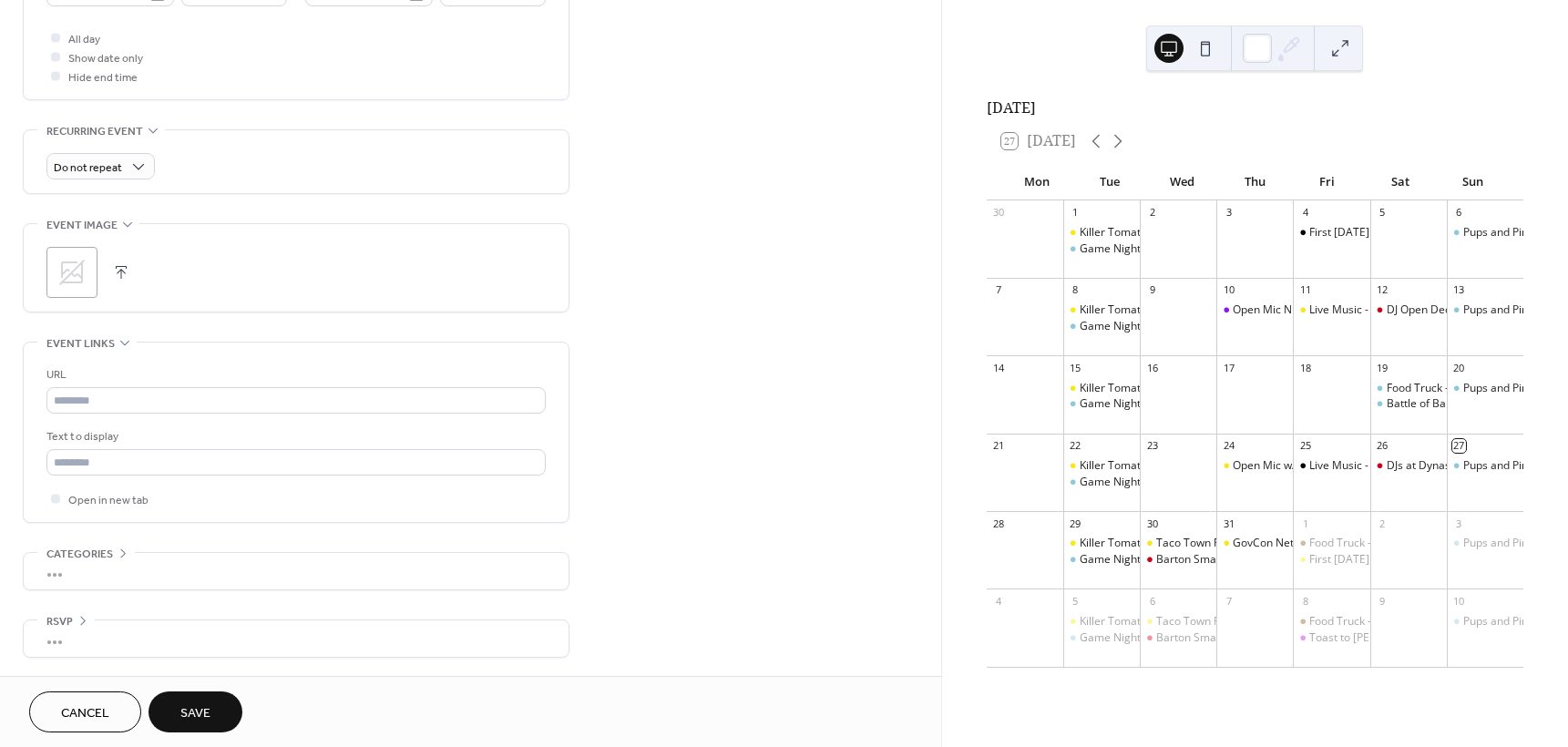 click on "Save" at bounding box center [195, 713] 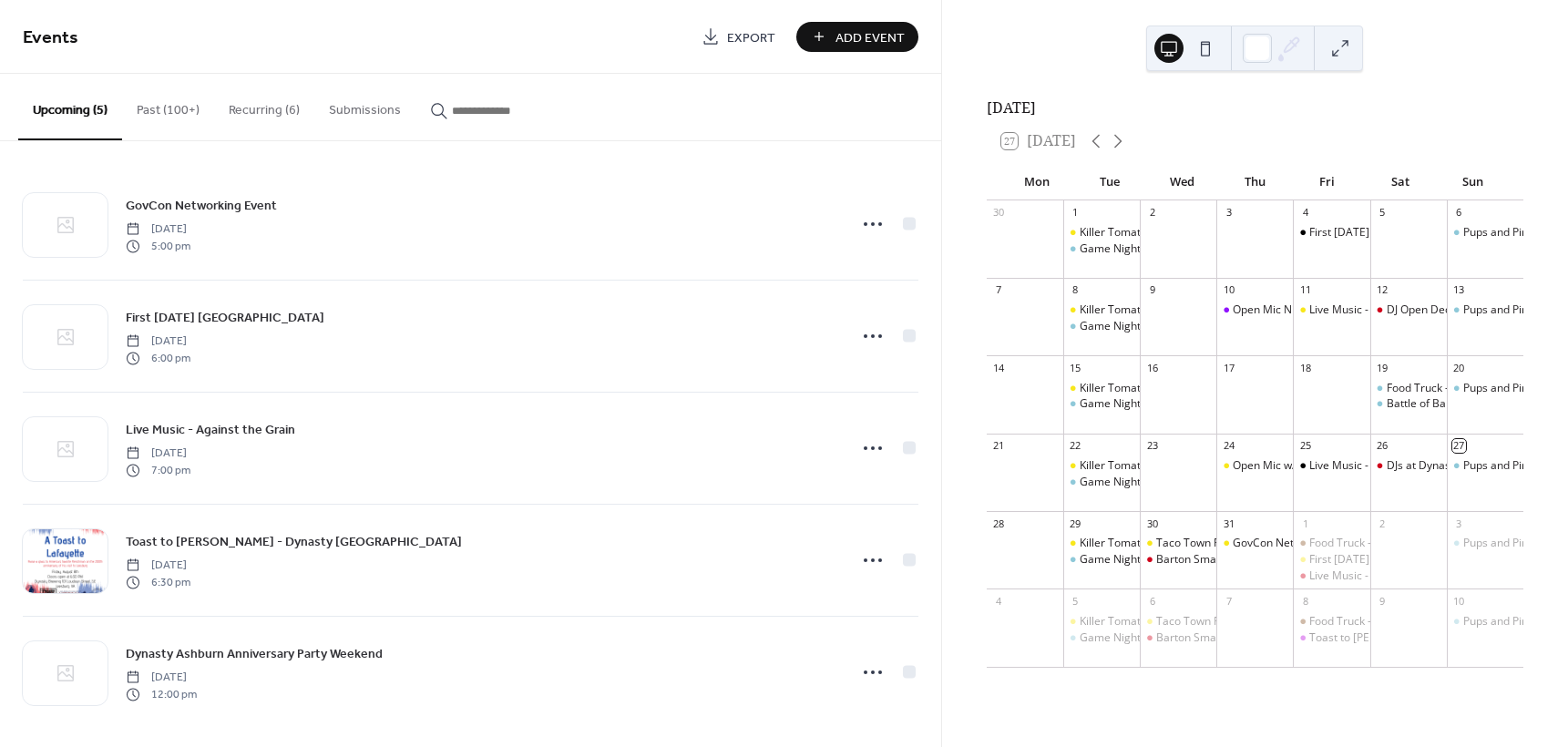 click on "Add Event" at bounding box center (870, 37) 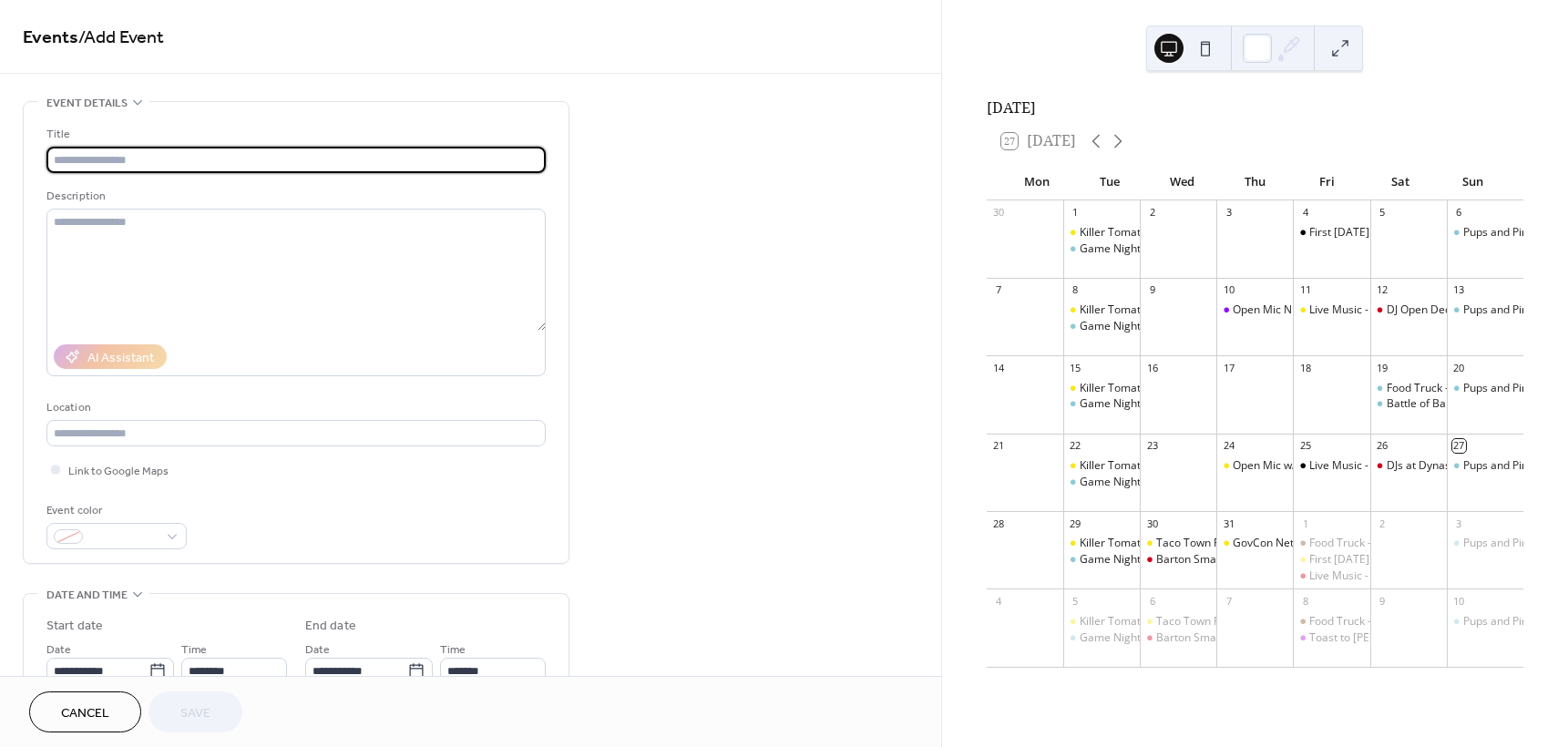 click at bounding box center (296, 159) 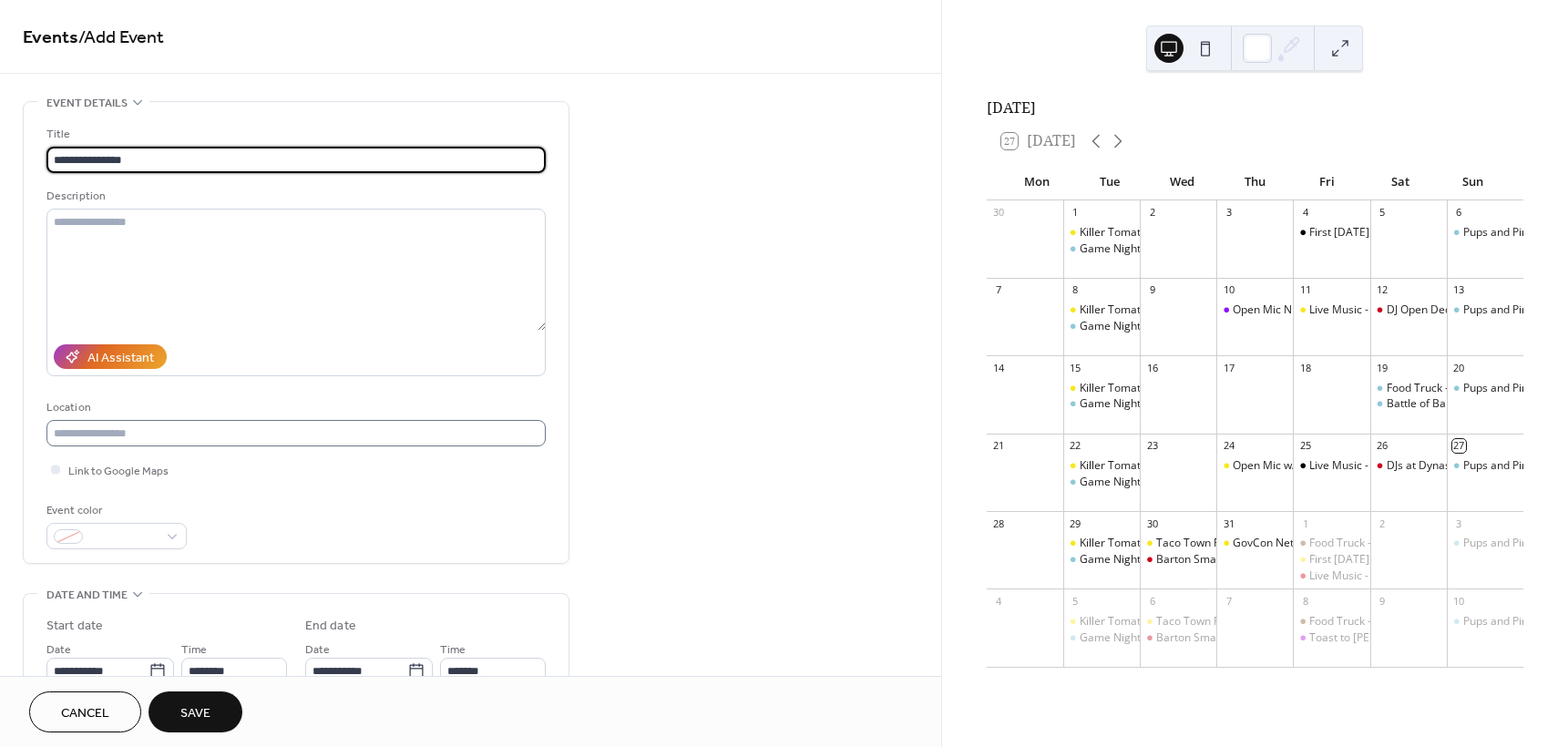 type on "**********" 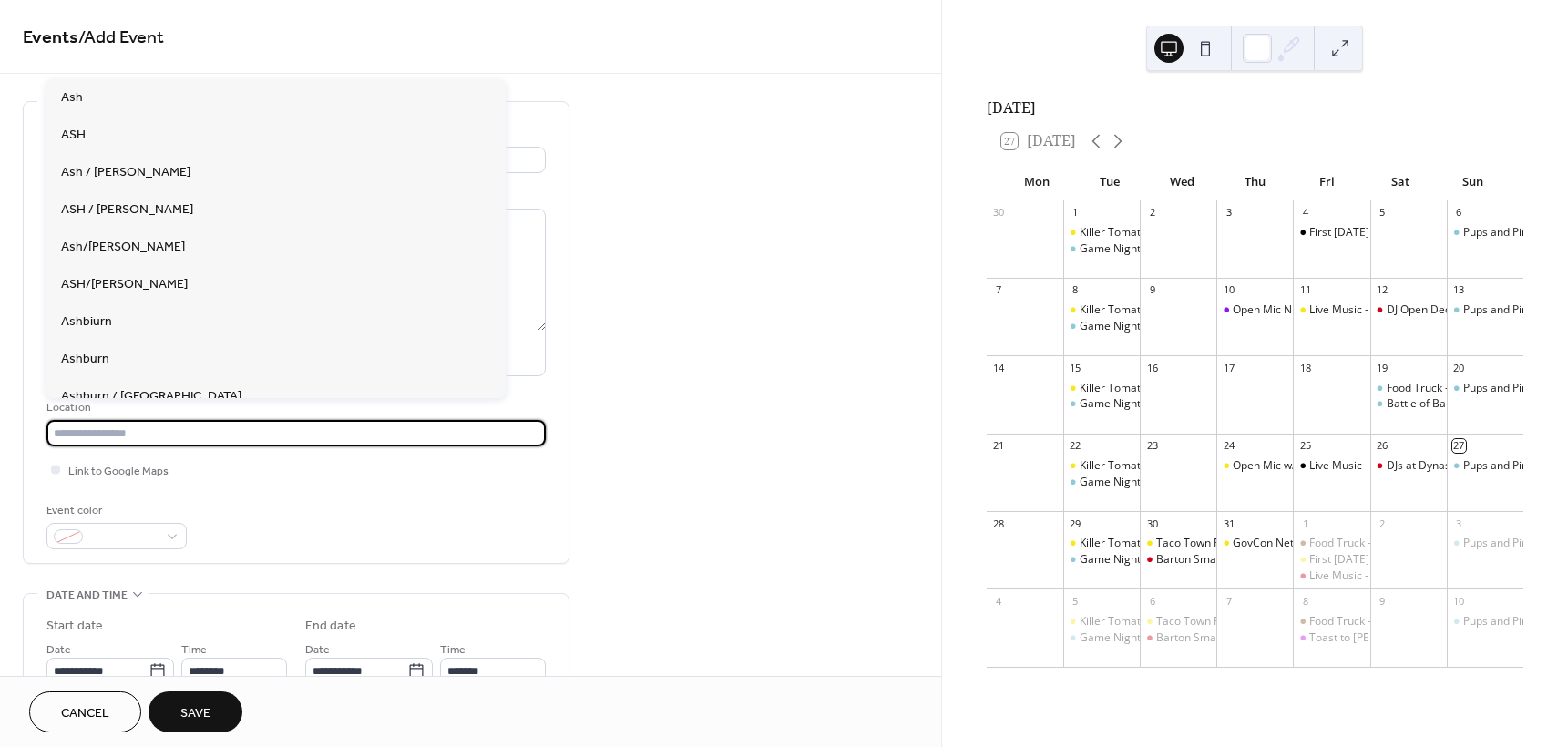 click at bounding box center (296, 433) 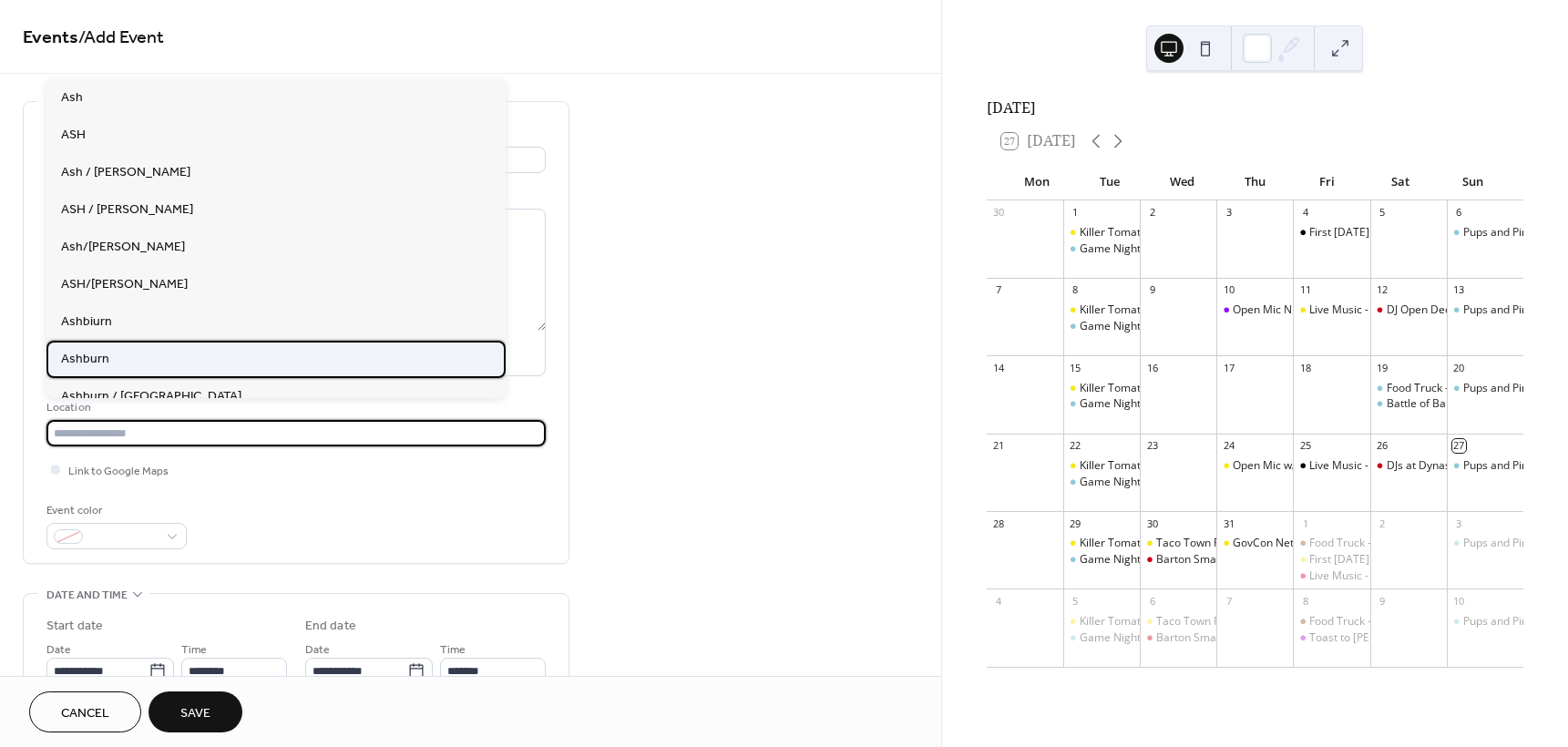 click on "Ashburn" at bounding box center [276, 359] 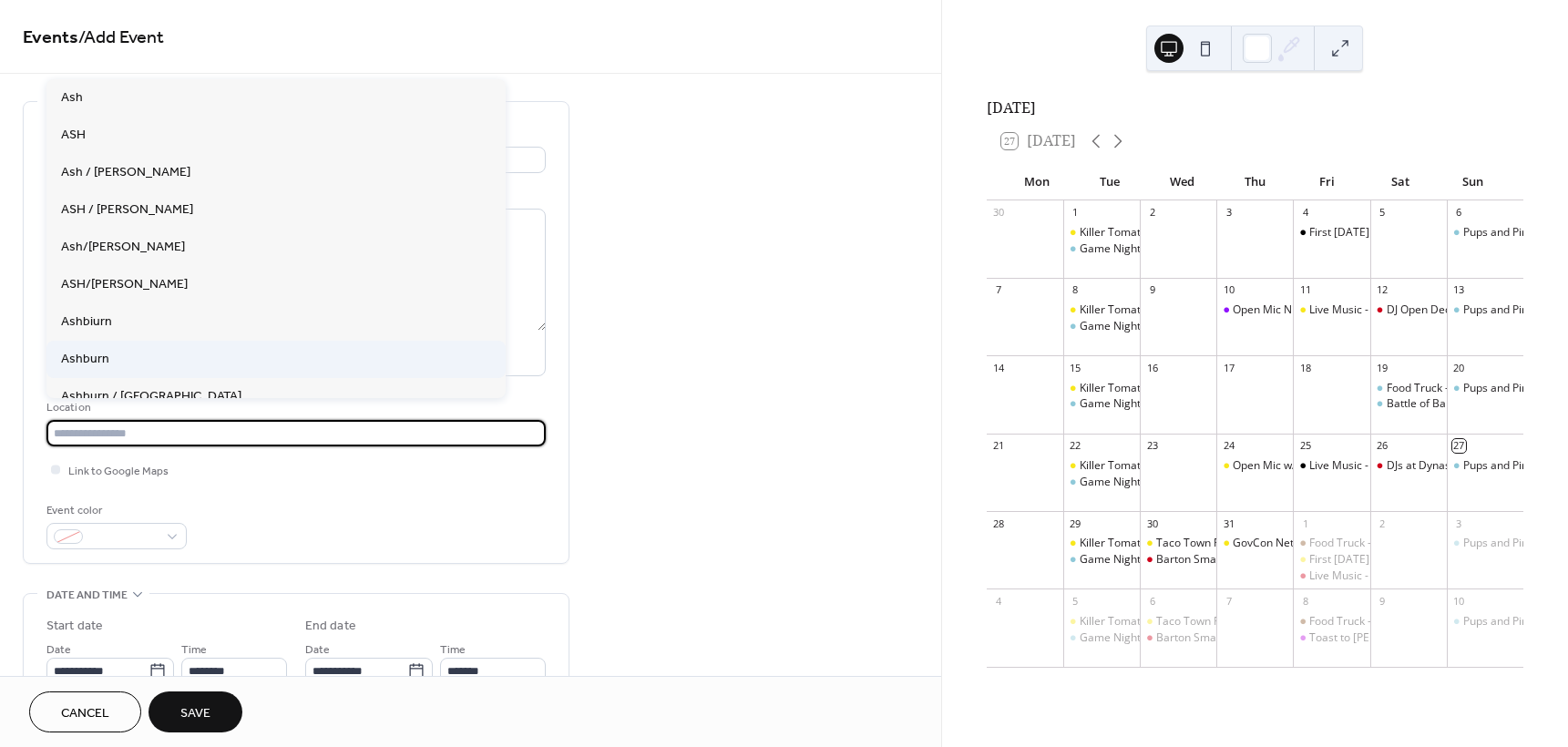 type on "*******" 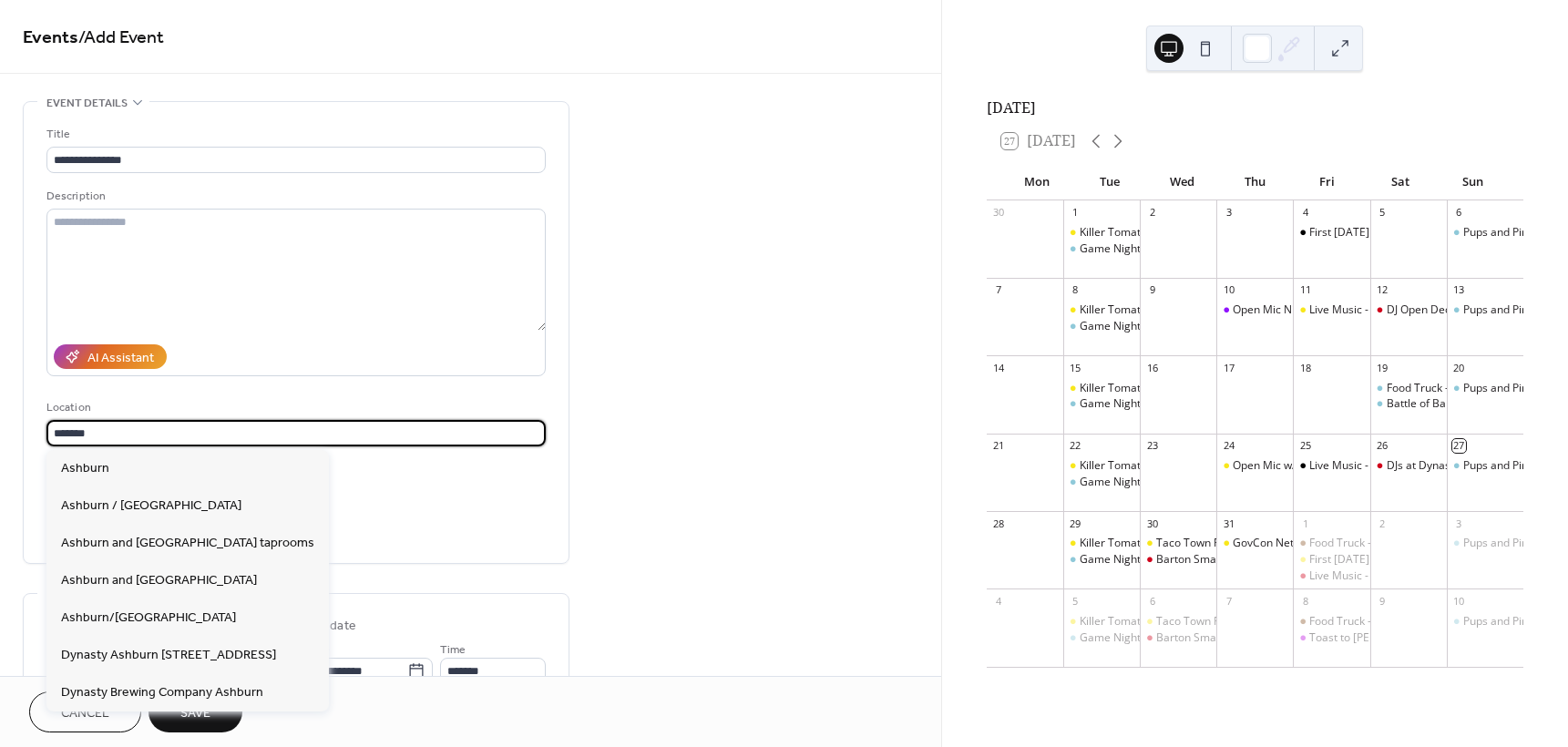 click on "*******" at bounding box center [296, 433] 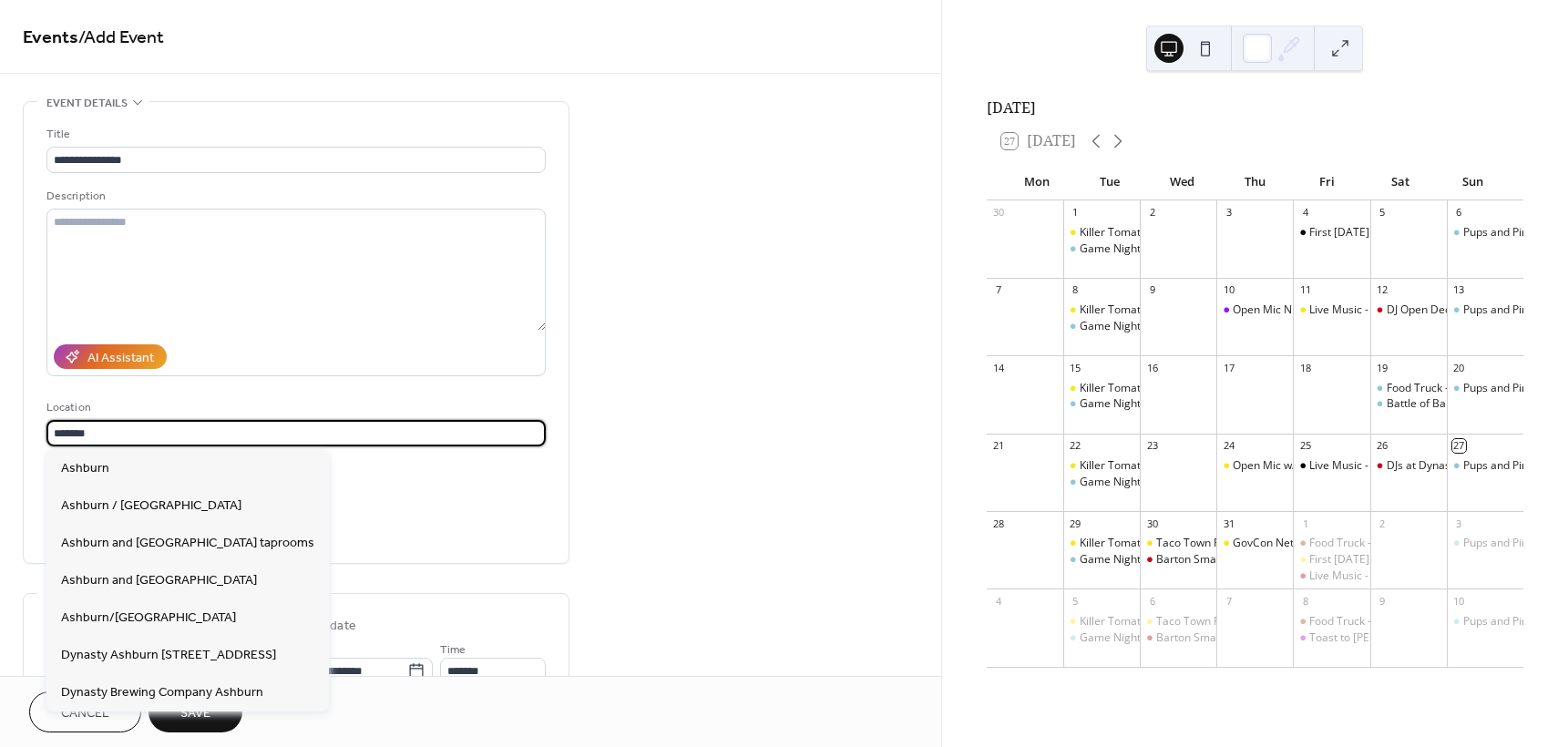 click on "**********" at bounding box center (470, 727) 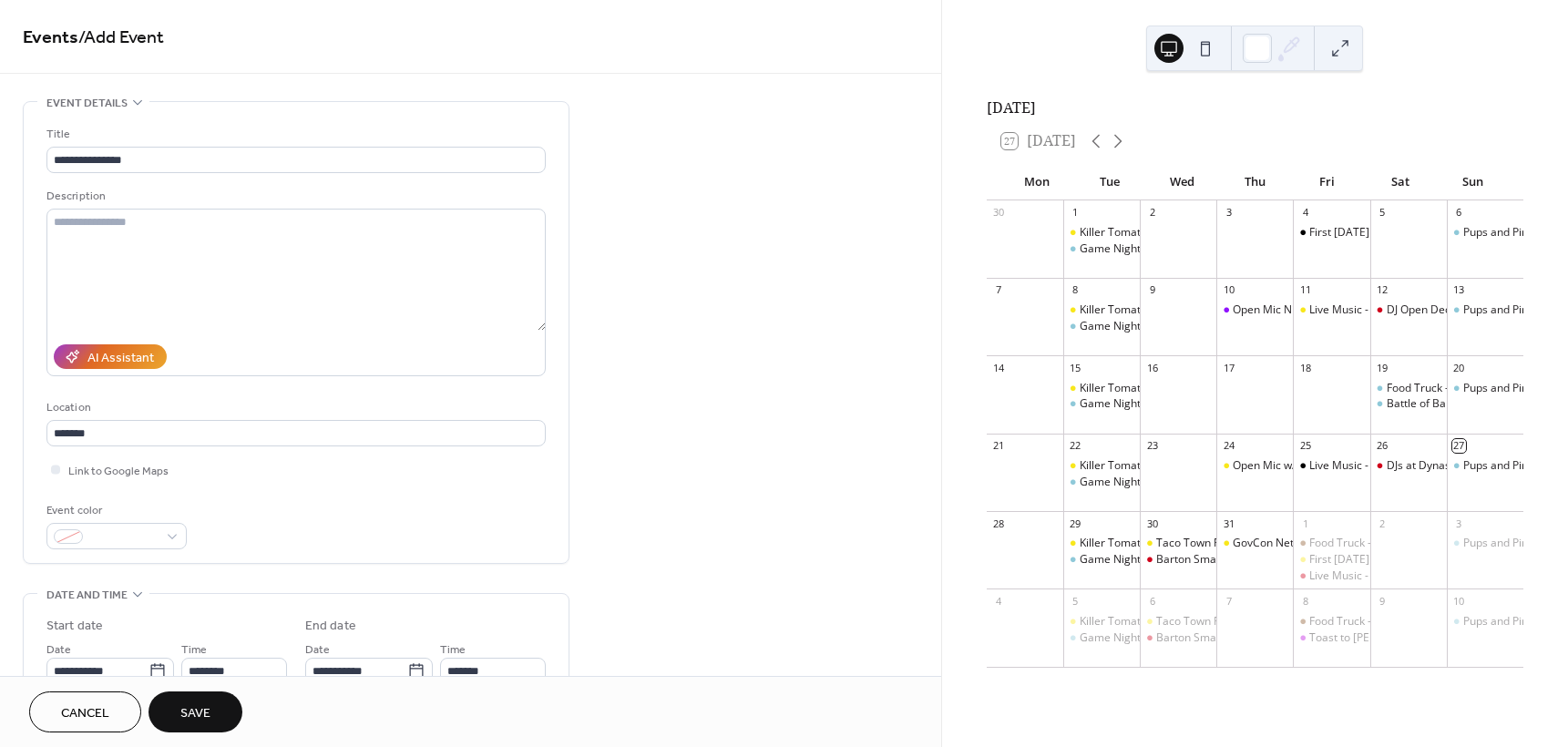 scroll, scrollTop: 212, scrollLeft: 0, axis: vertical 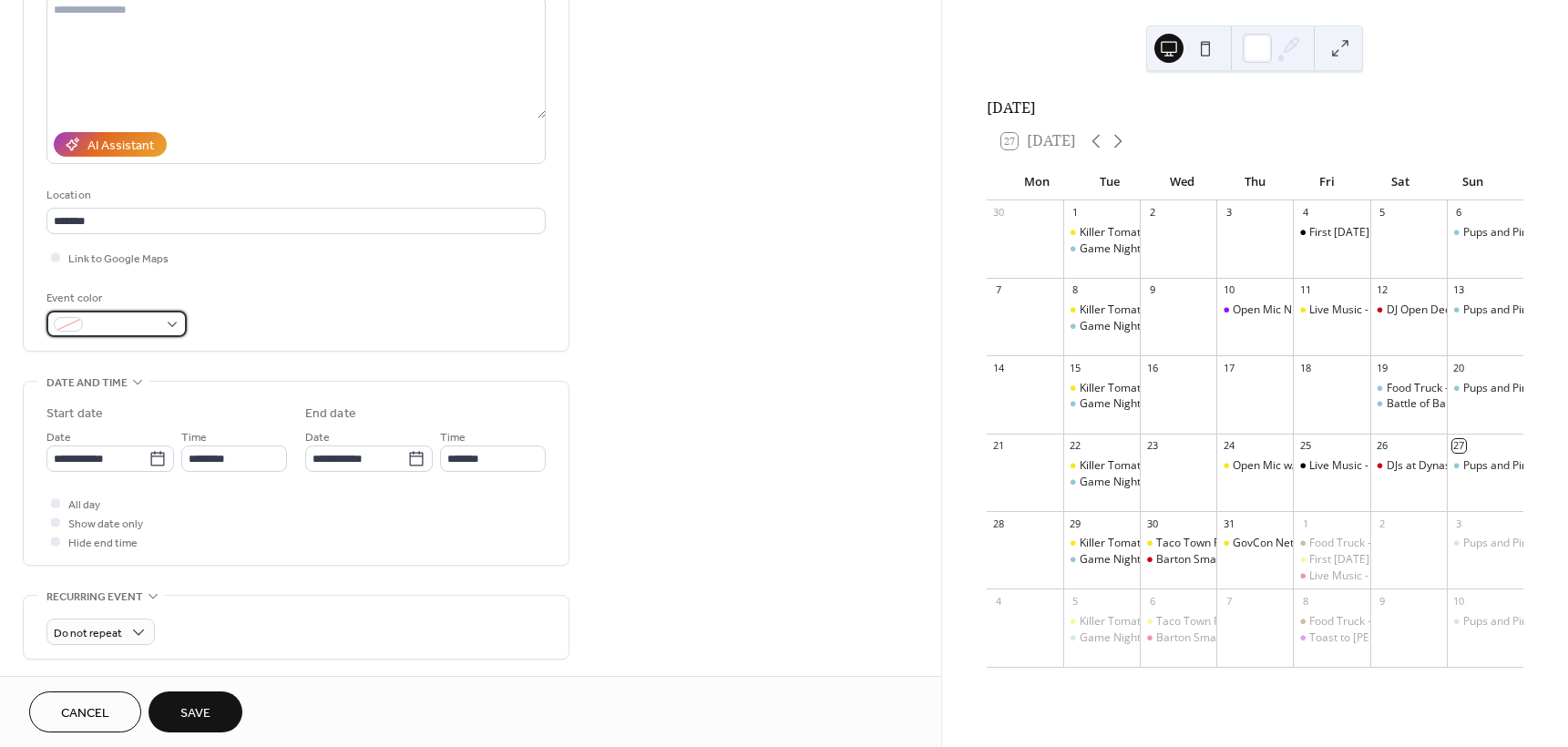 click at bounding box center [117, 323] 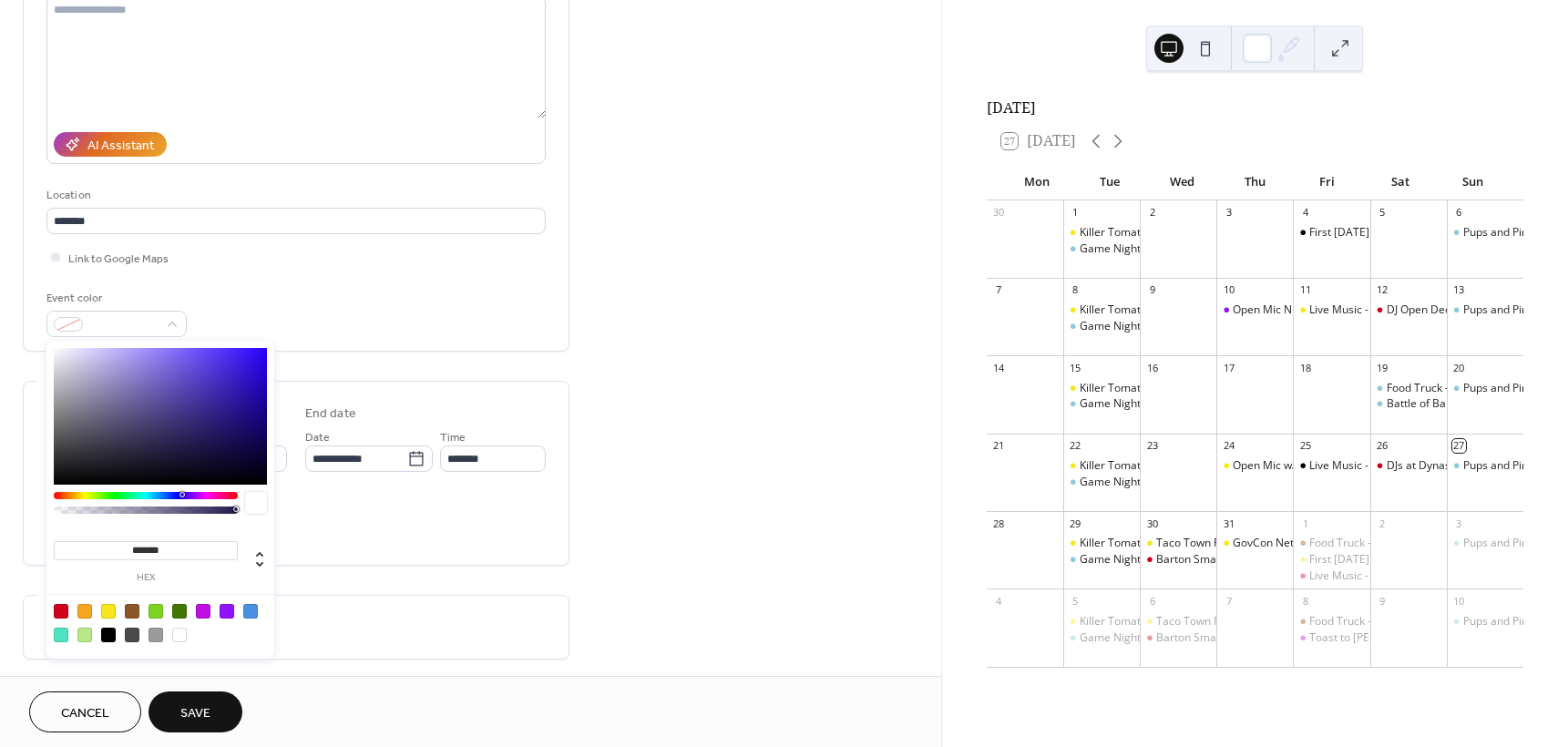 click at bounding box center [108, 635] 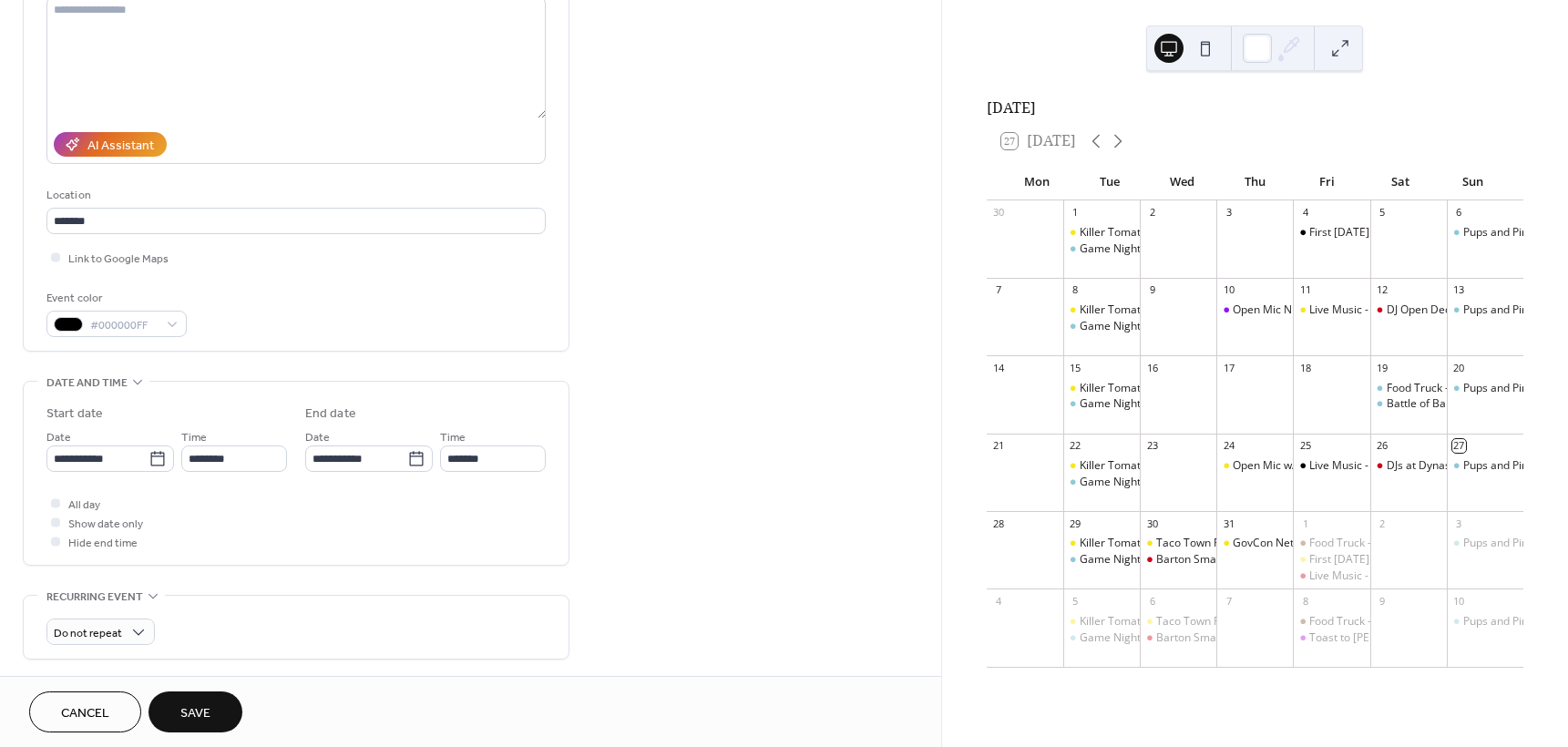 click on "**********" at bounding box center [296, 506] 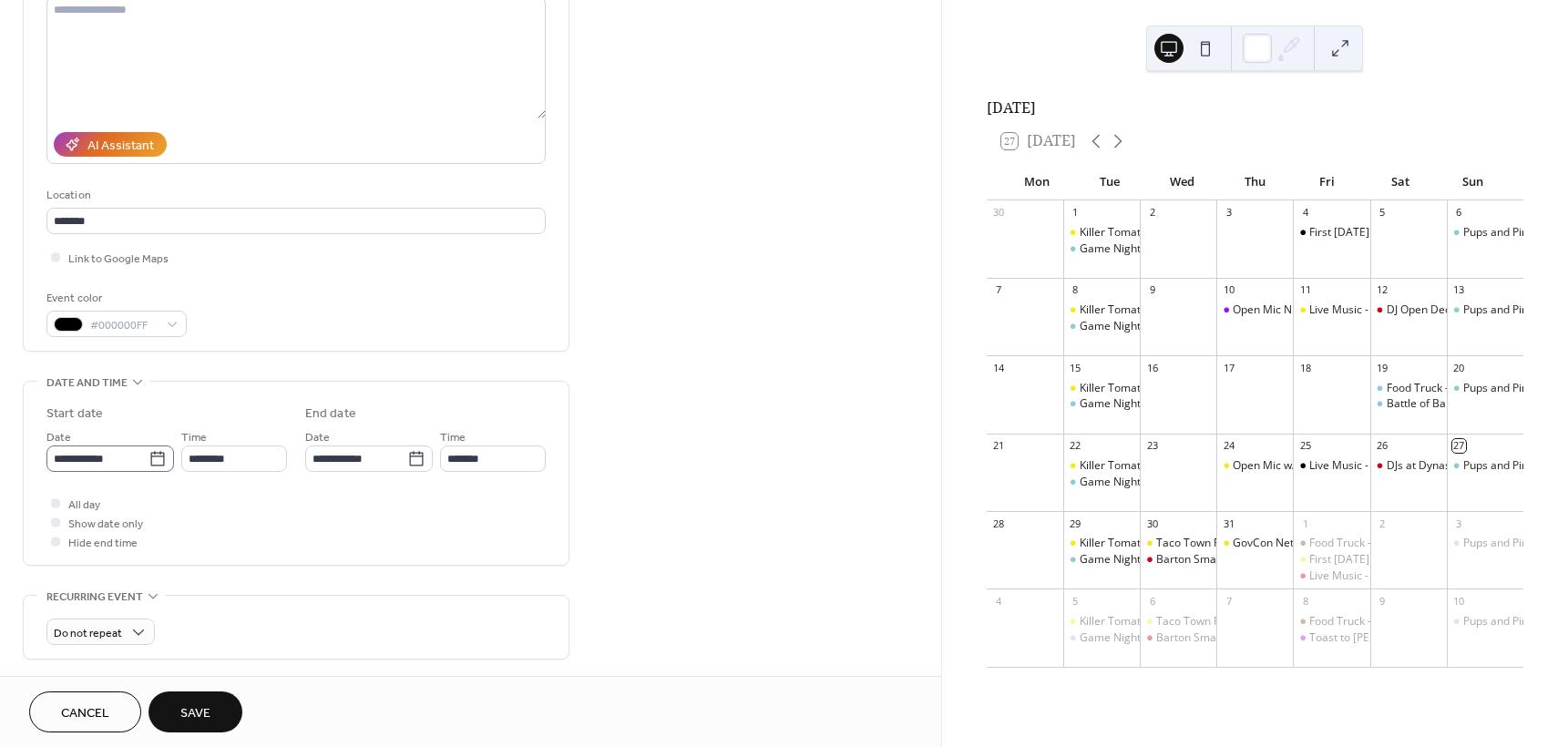 click 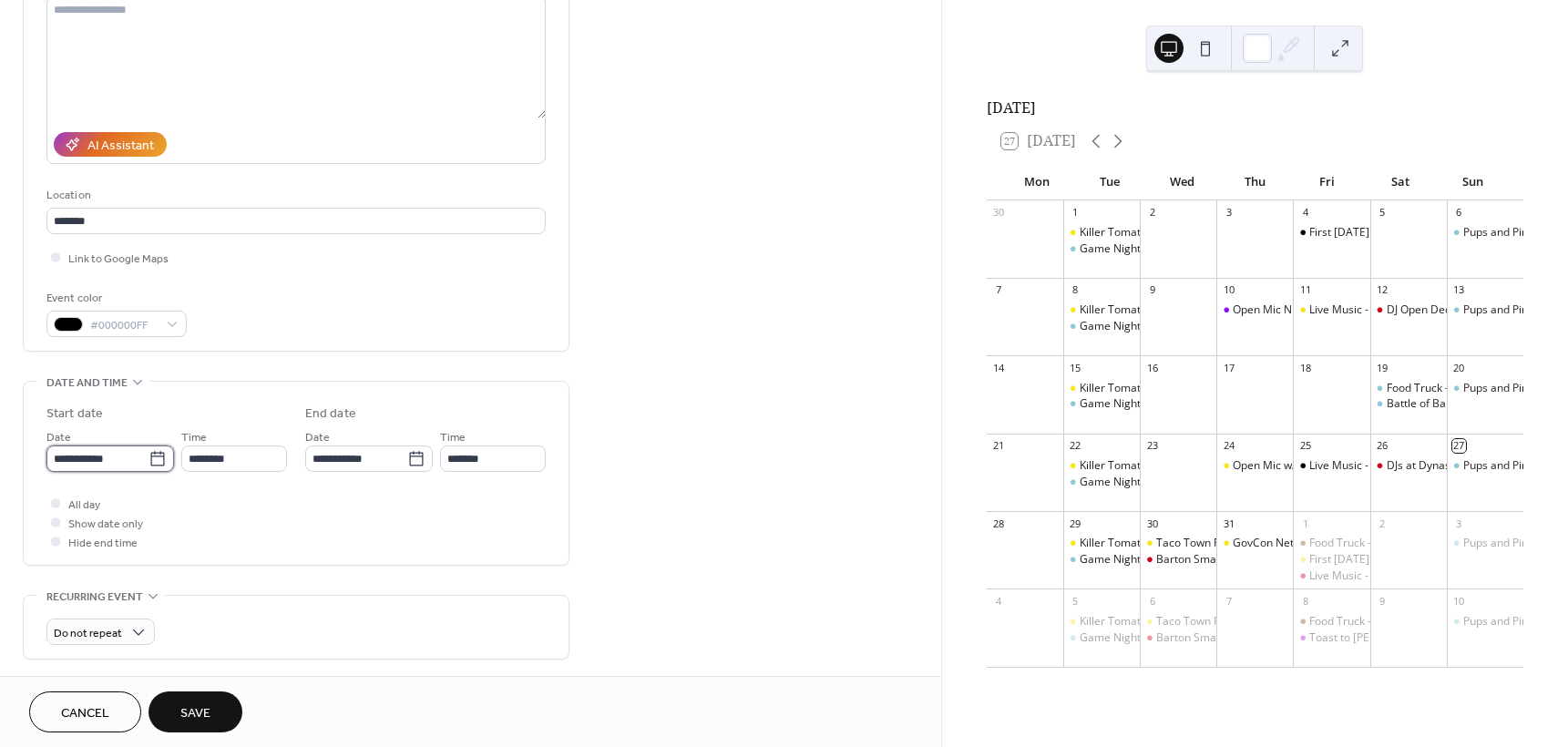 click on "**********" at bounding box center [97, 458] 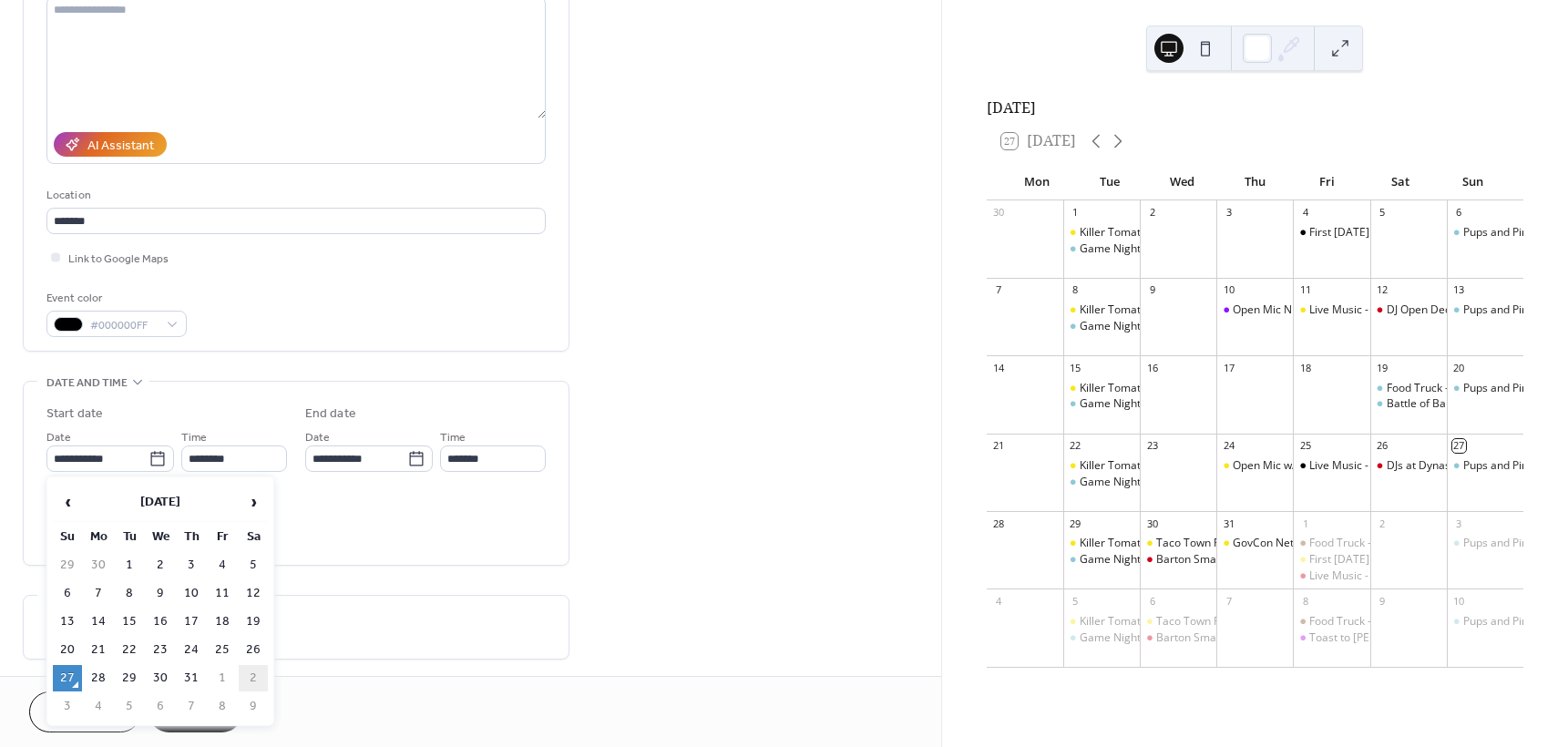 click on "2" at bounding box center [253, 678] 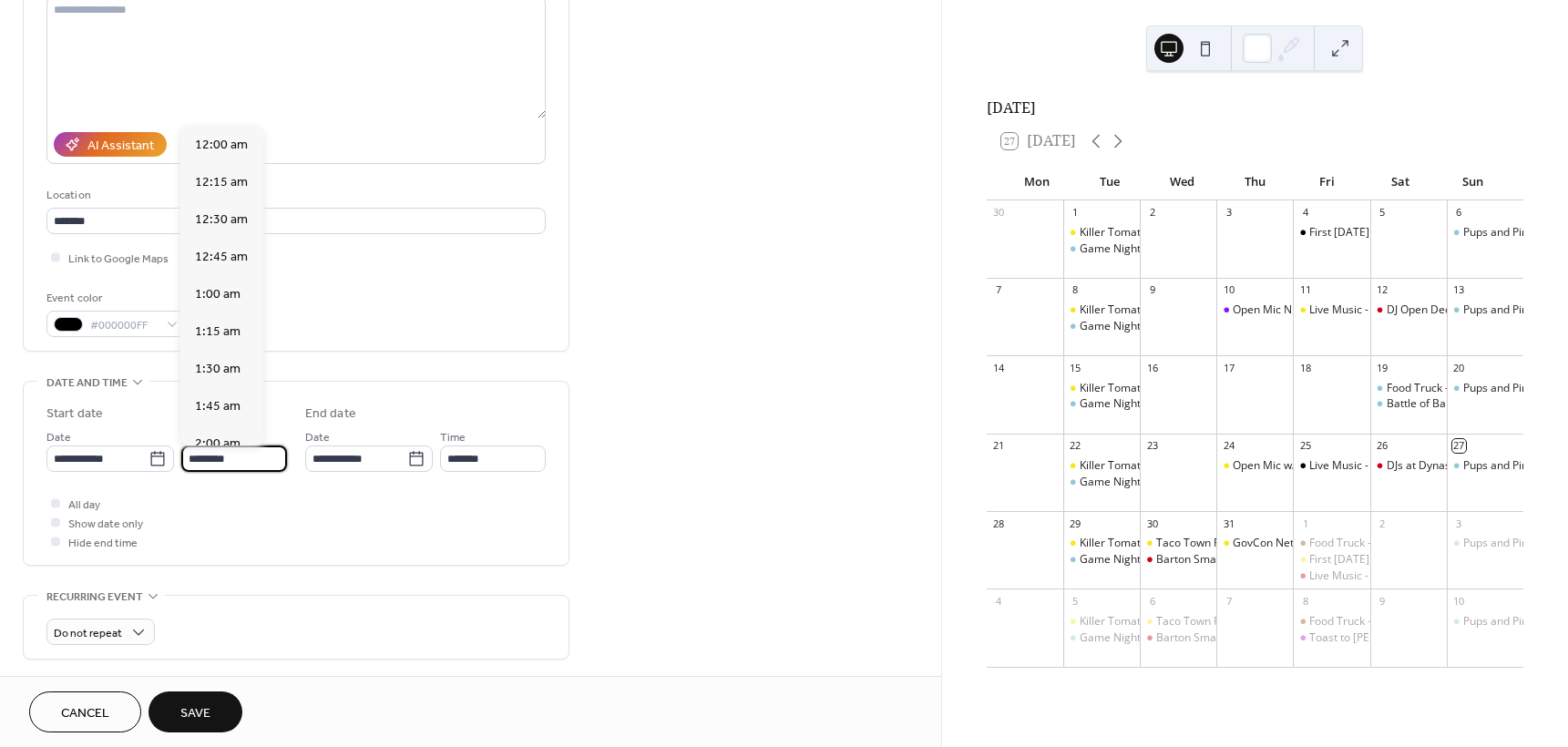 click on "********" at bounding box center [234, 458] 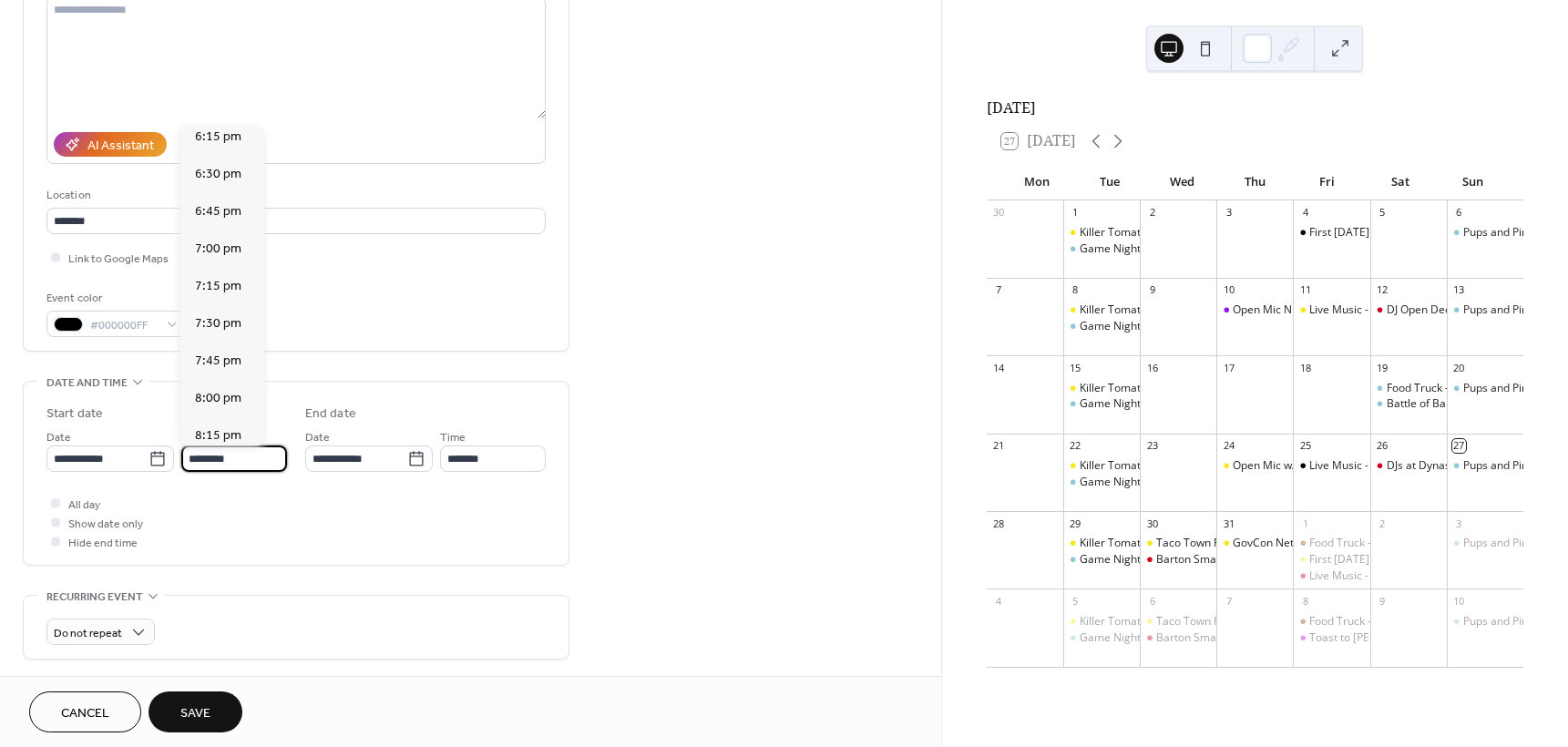 scroll, scrollTop: 2643, scrollLeft: 0, axis: vertical 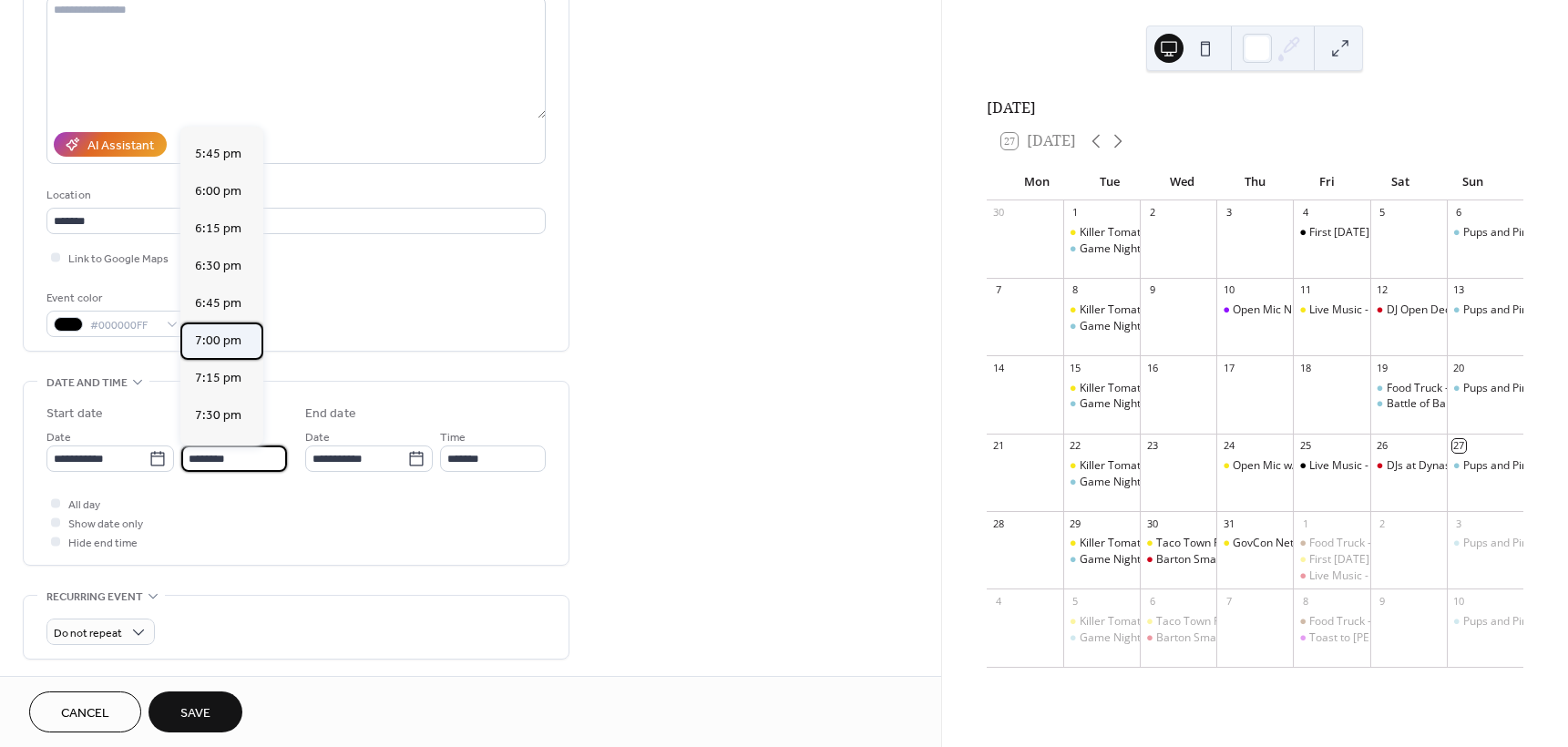 click on "7:00 pm" at bounding box center [218, 341] 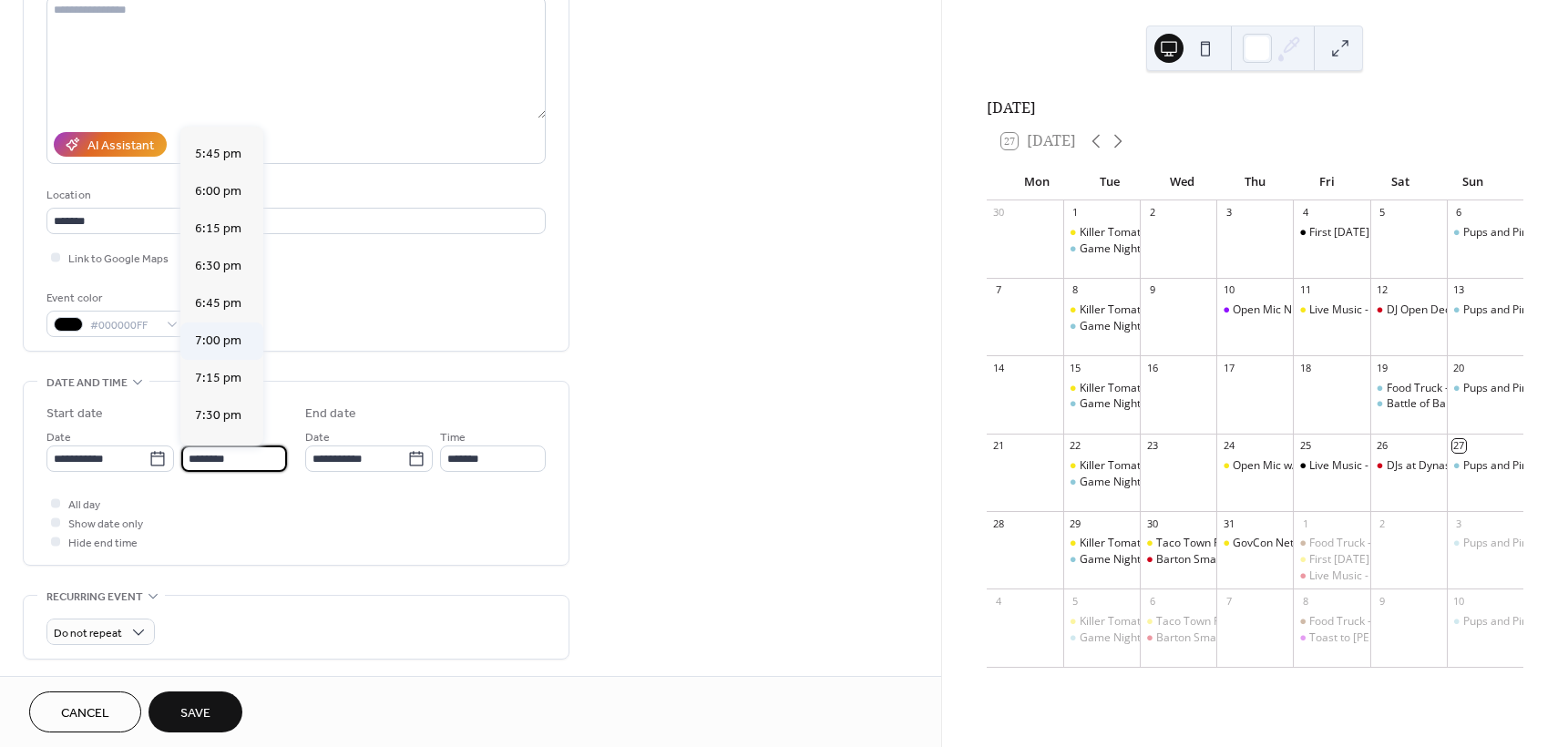 type on "*******" 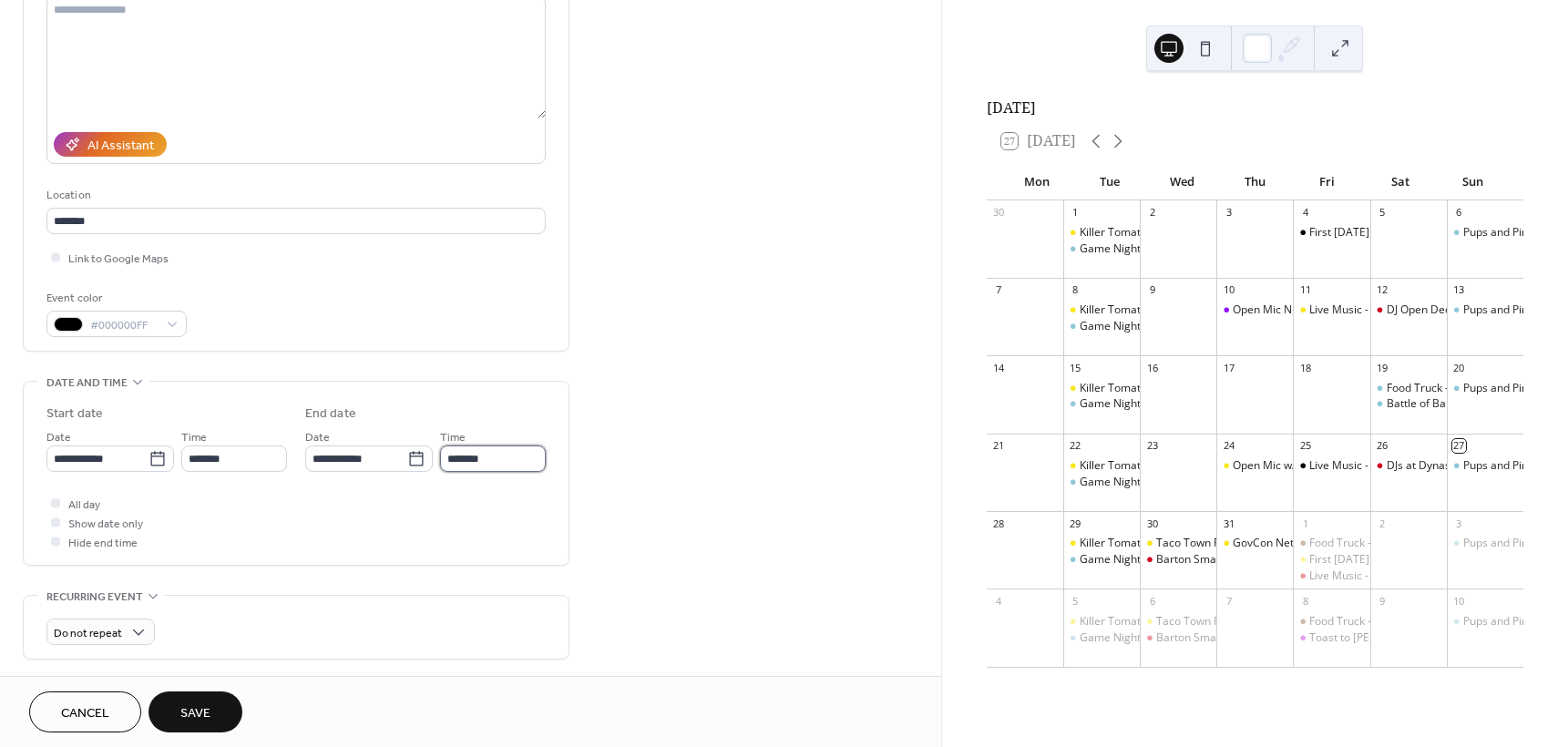 click on "*******" at bounding box center [493, 458] 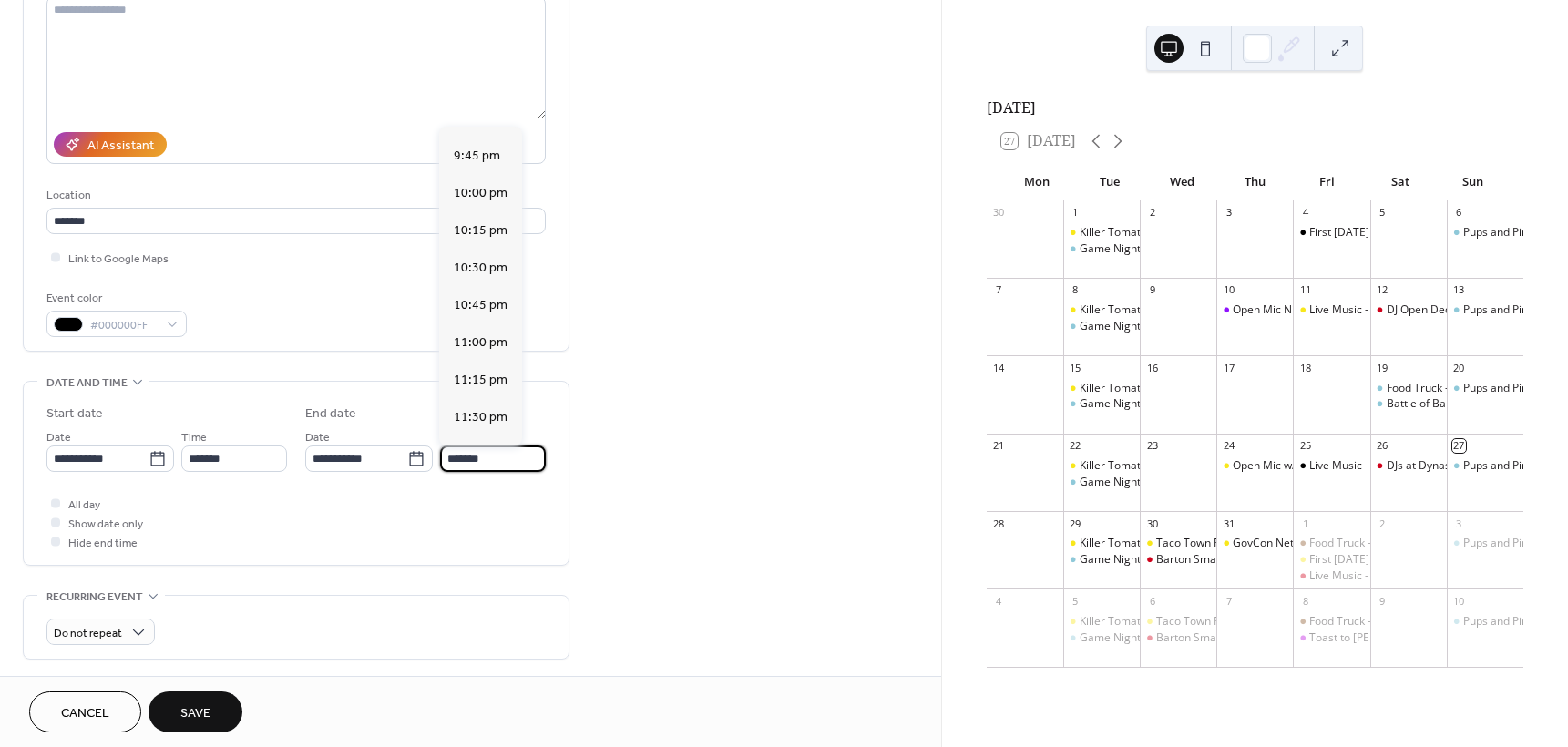 scroll, scrollTop: 391, scrollLeft: 0, axis: vertical 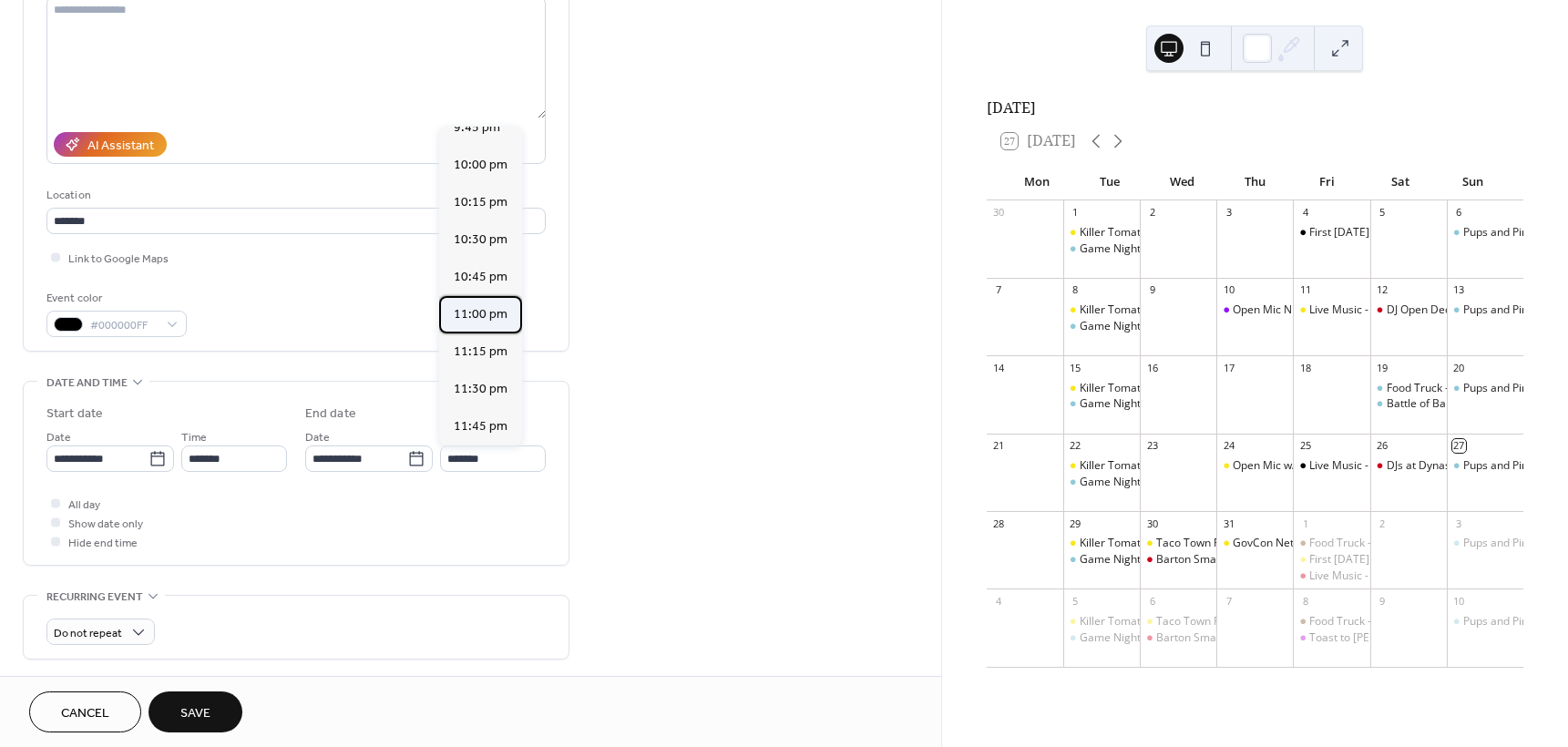 click on "11:00 pm" at bounding box center (480, 314) 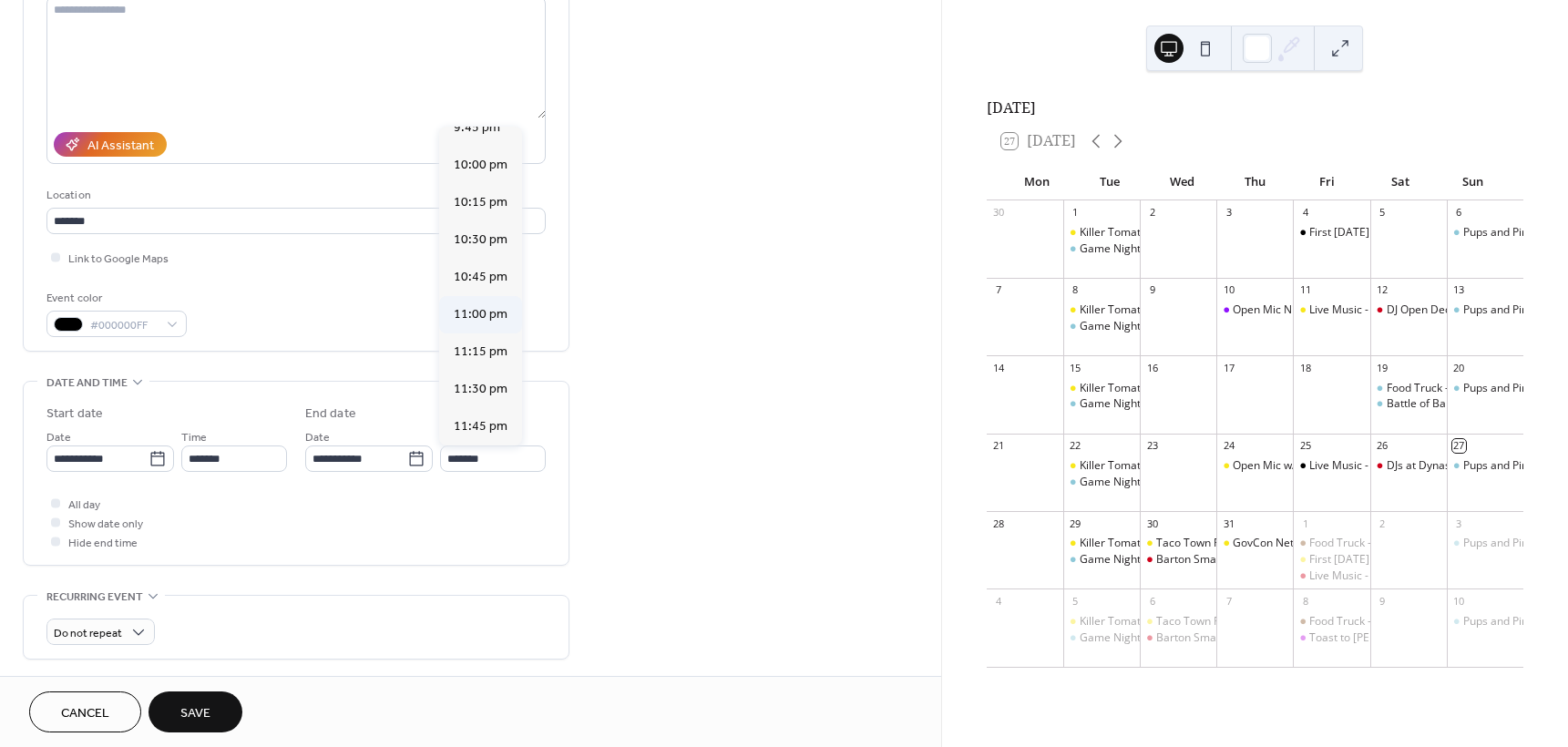 type on "********" 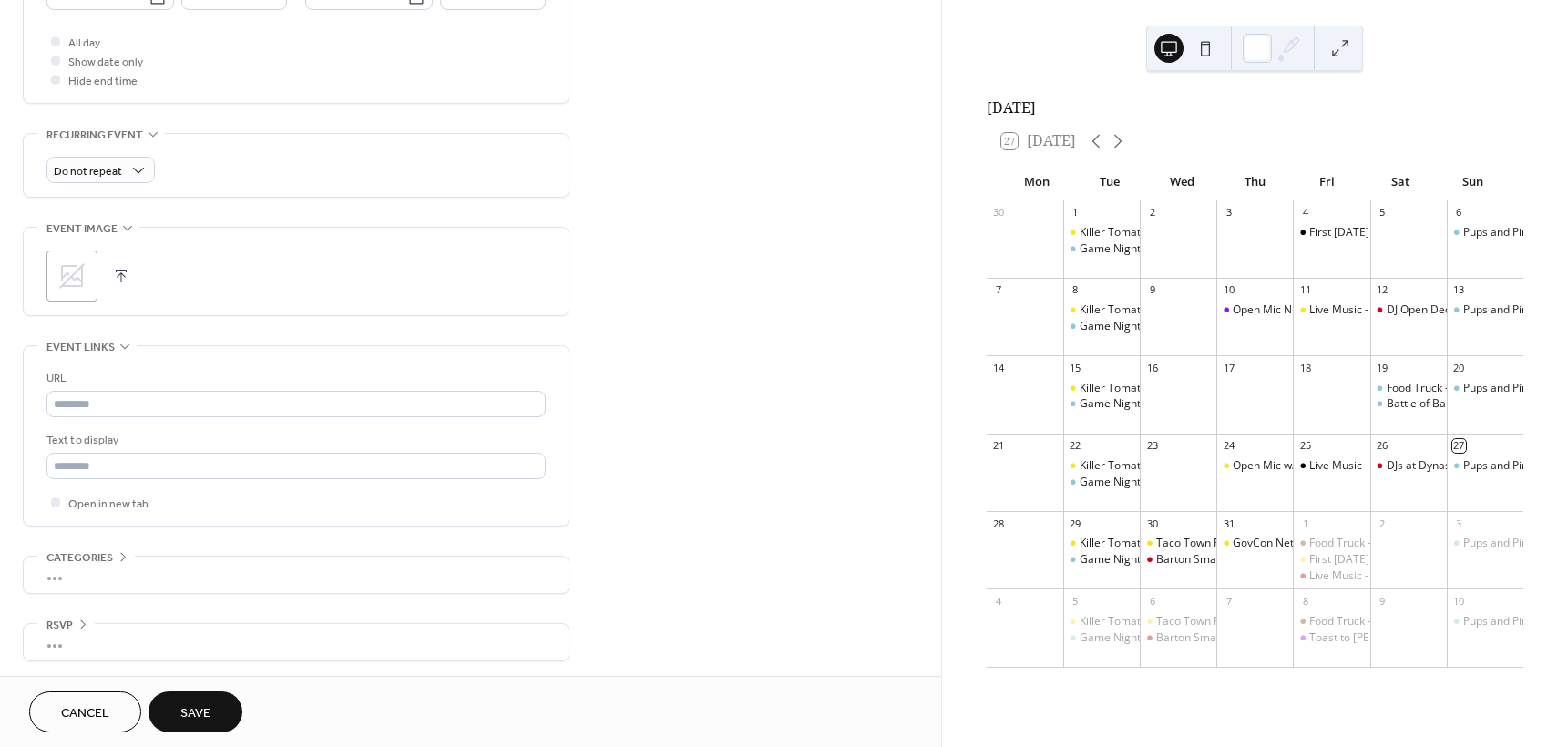 scroll, scrollTop: 678, scrollLeft: 0, axis: vertical 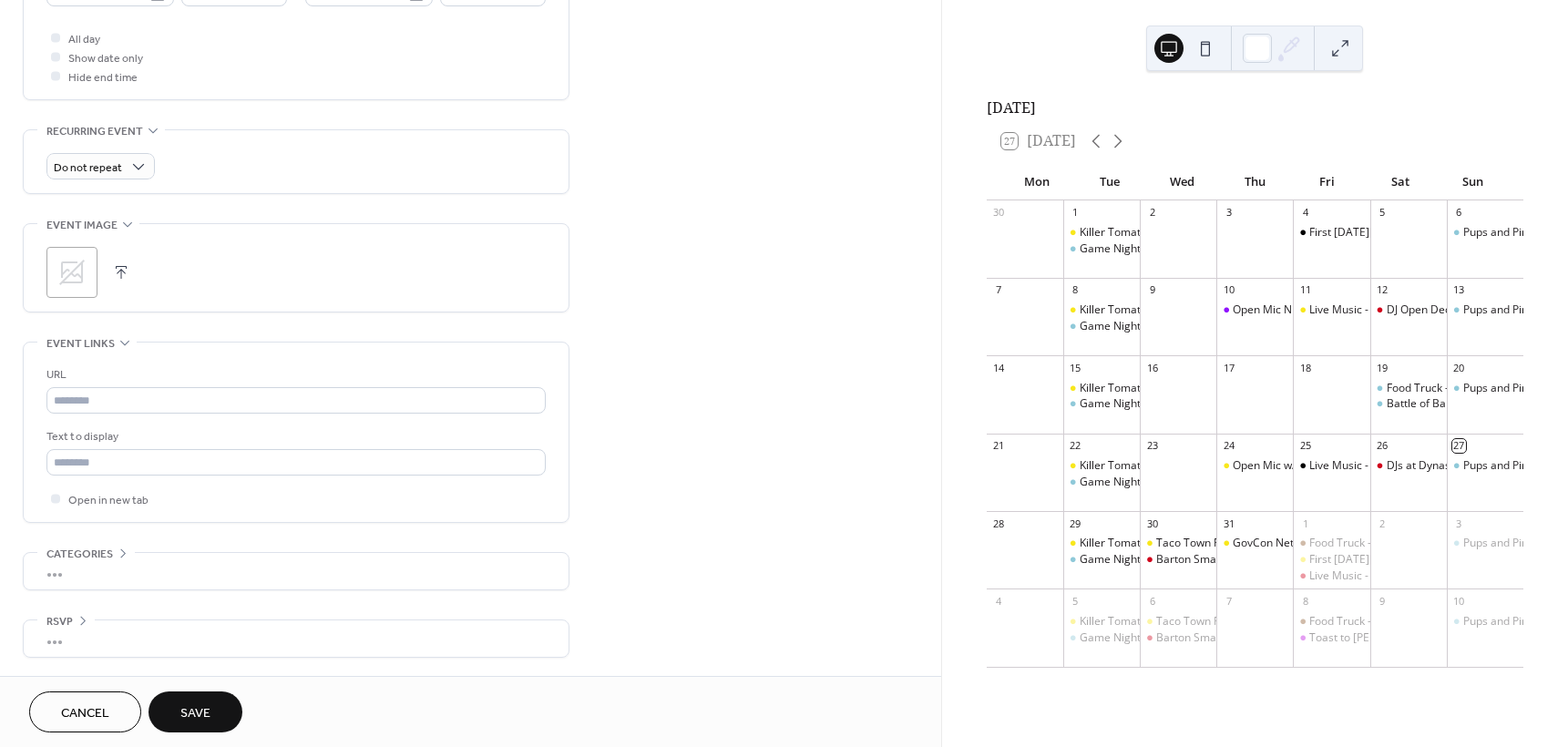 click on "Save" at bounding box center [195, 713] 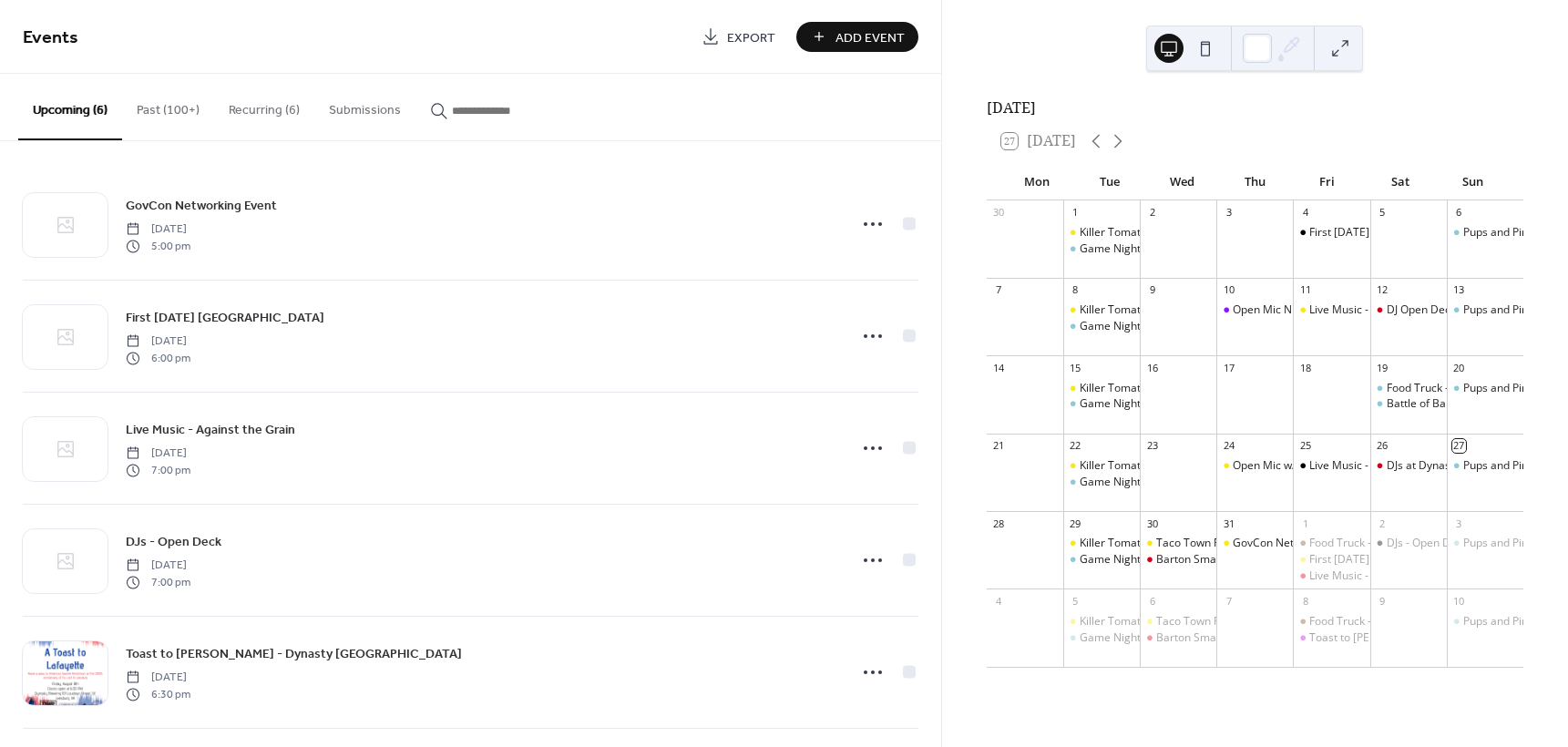 click on "Add Event" at bounding box center (870, 37) 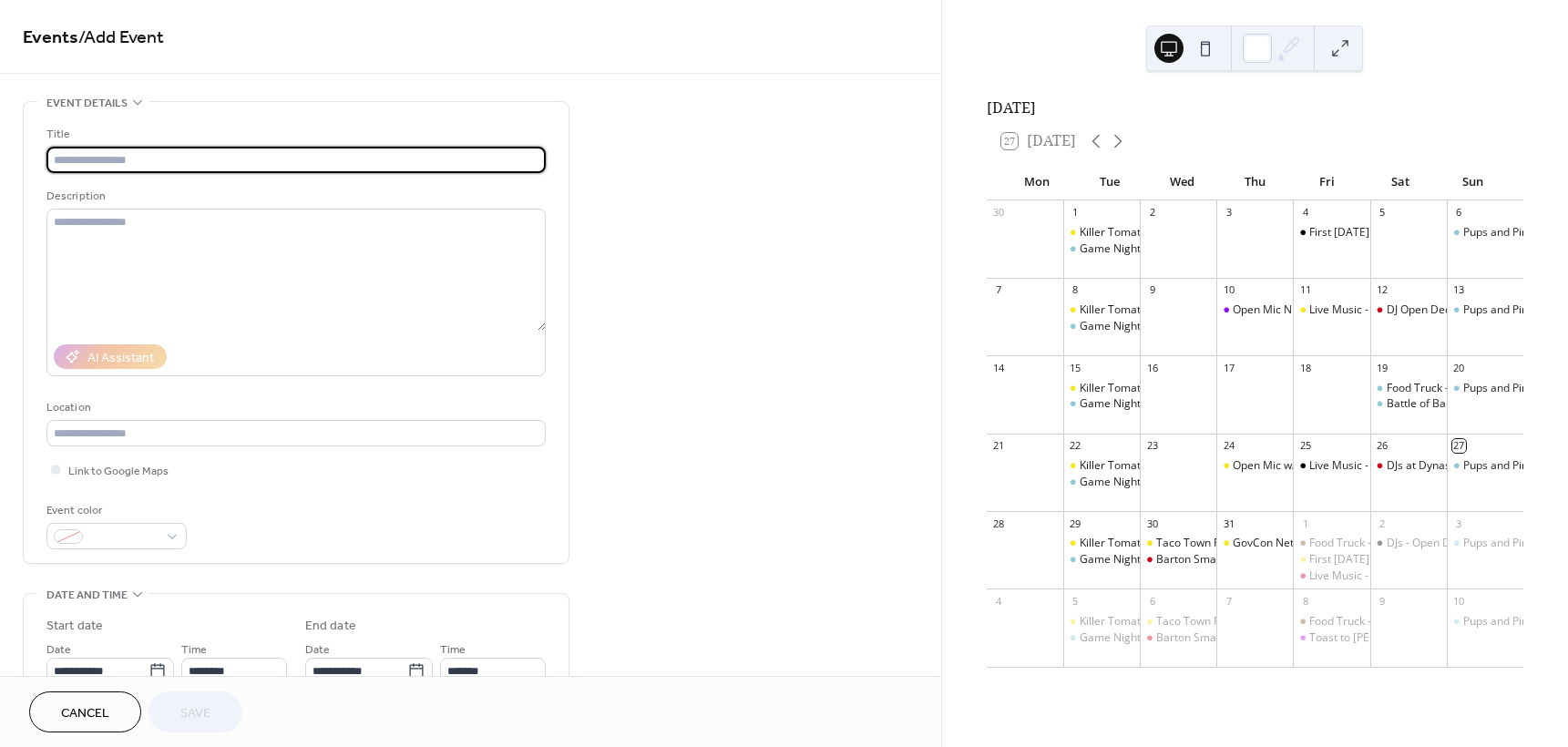click at bounding box center (296, 159) 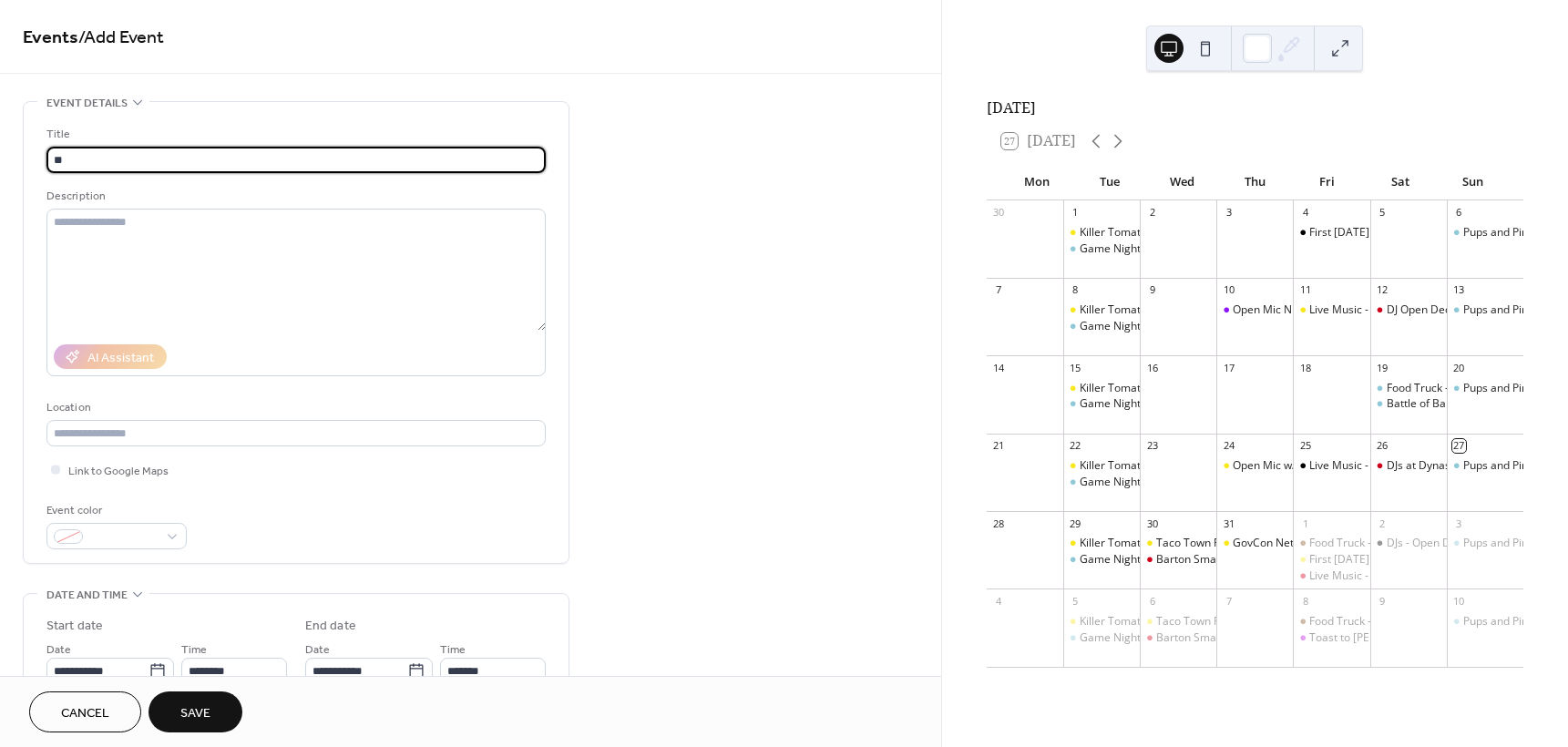type on "*" 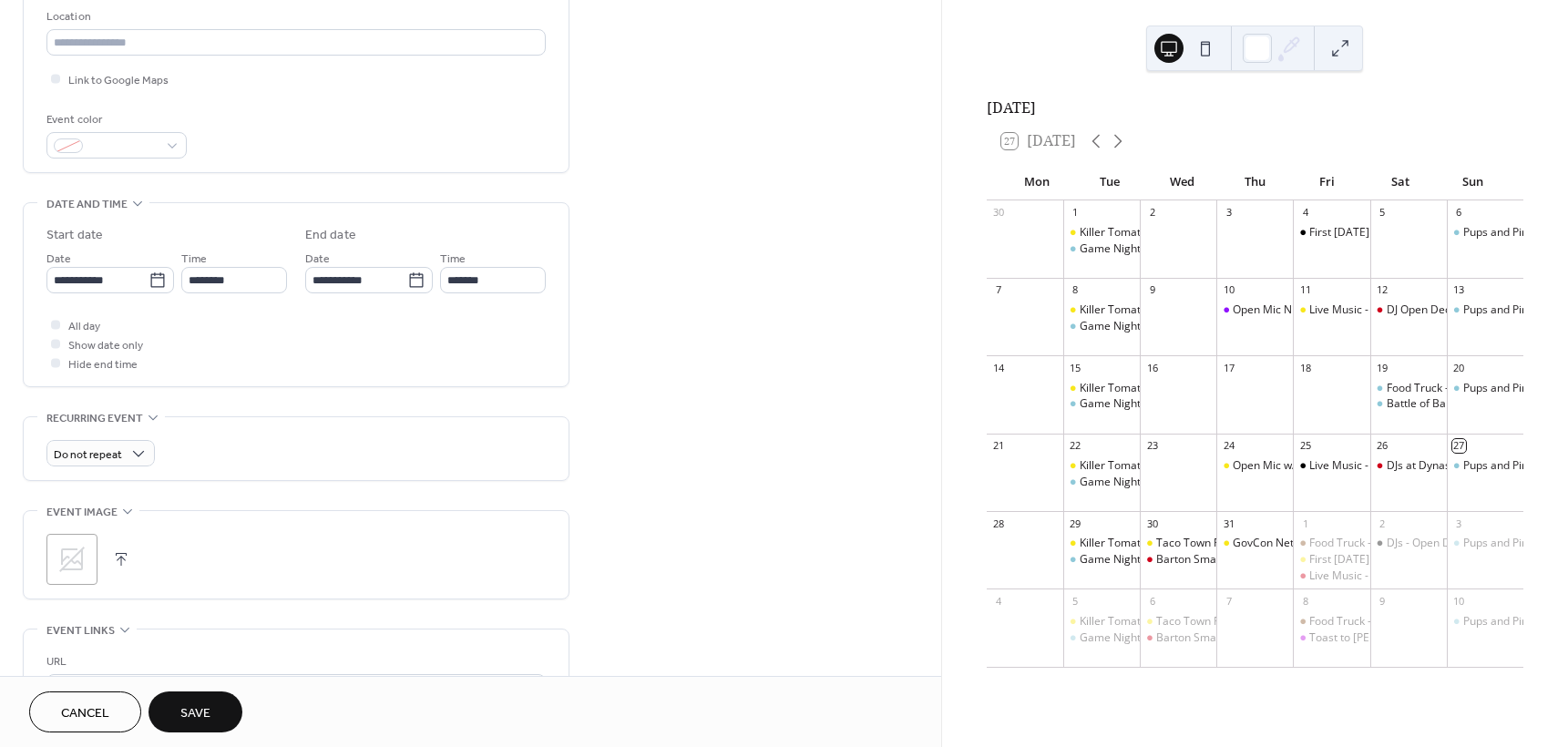 scroll, scrollTop: 425, scrollLeft: 0, axis: vertical 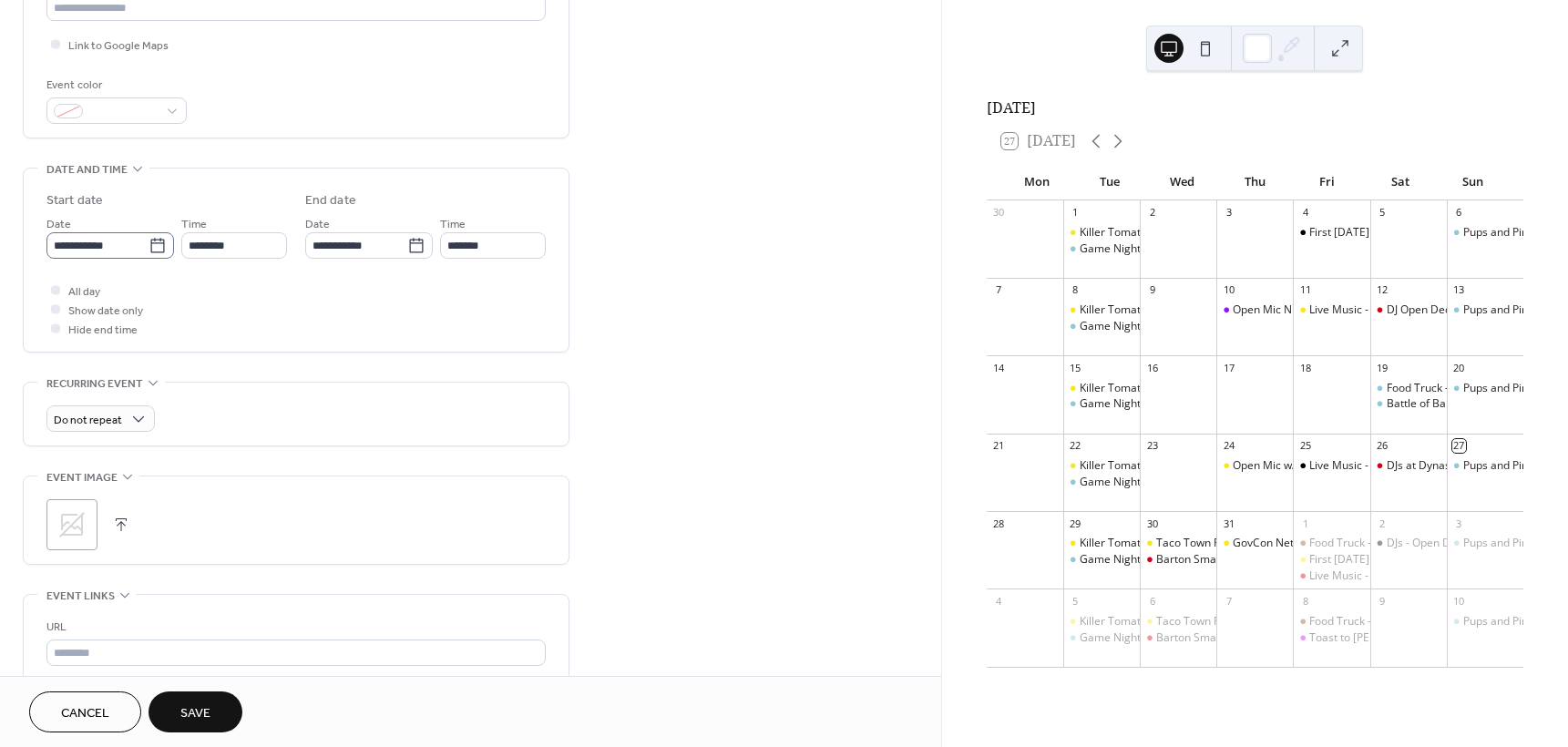 type on "**********" 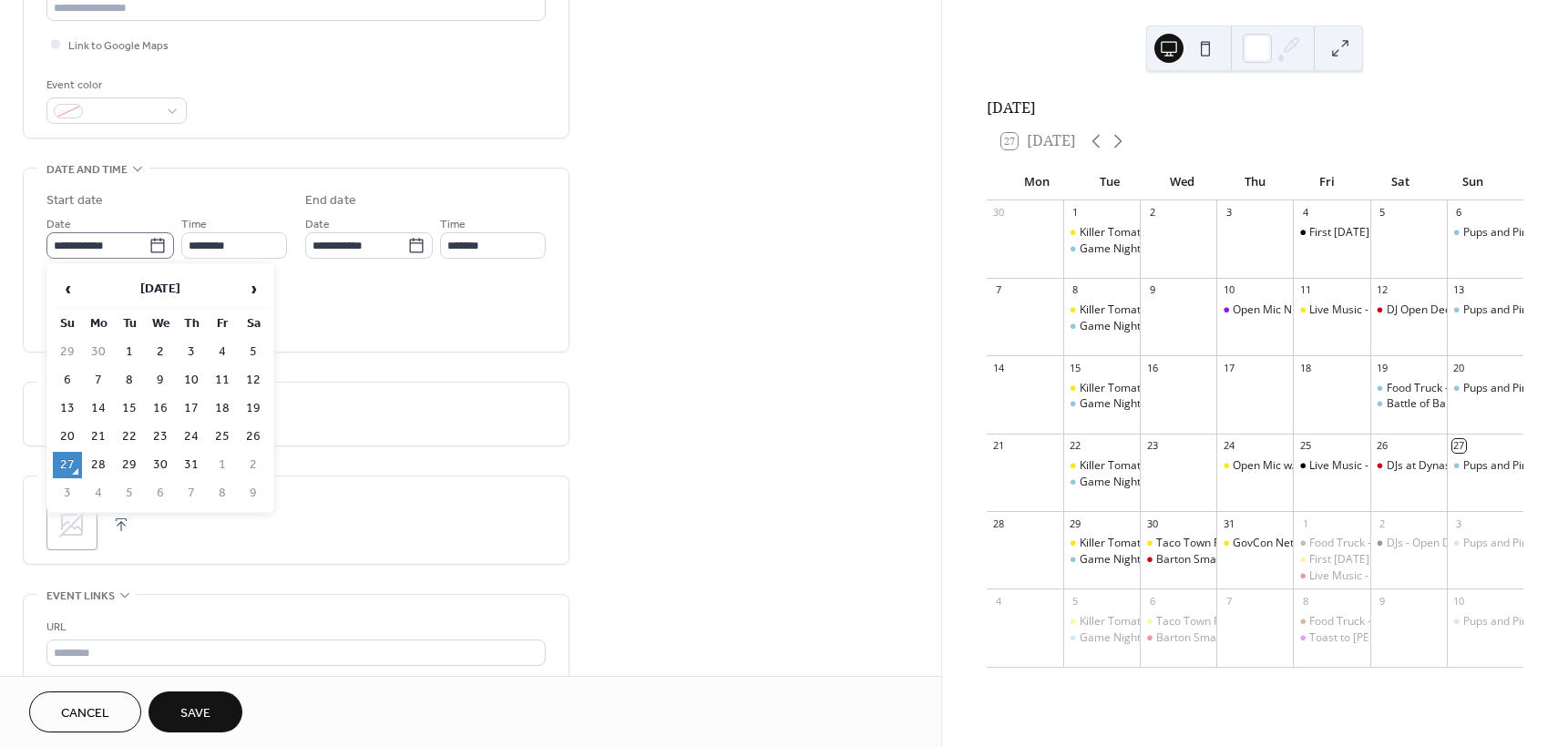 click 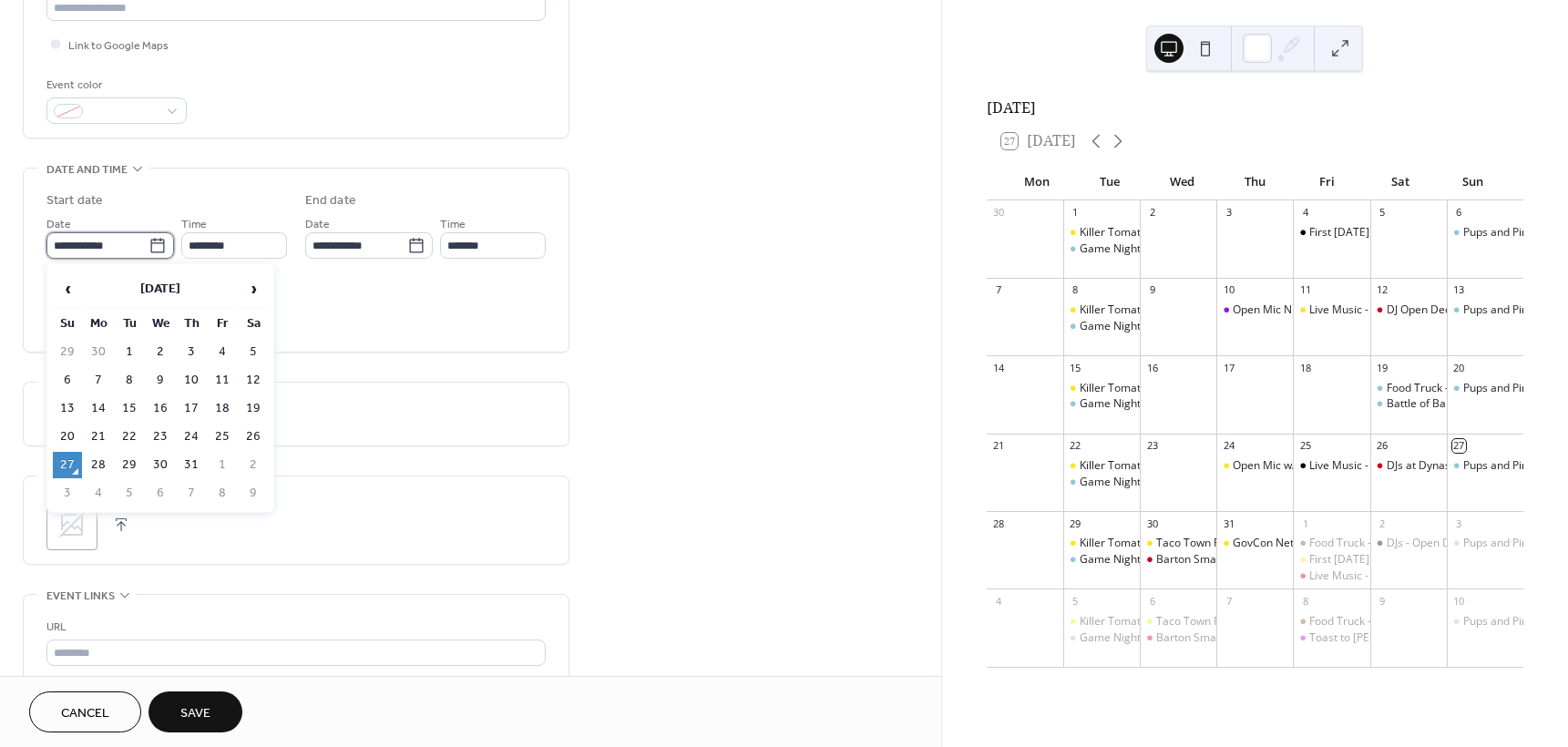 click on "**********" at bounding box center [97, 245] 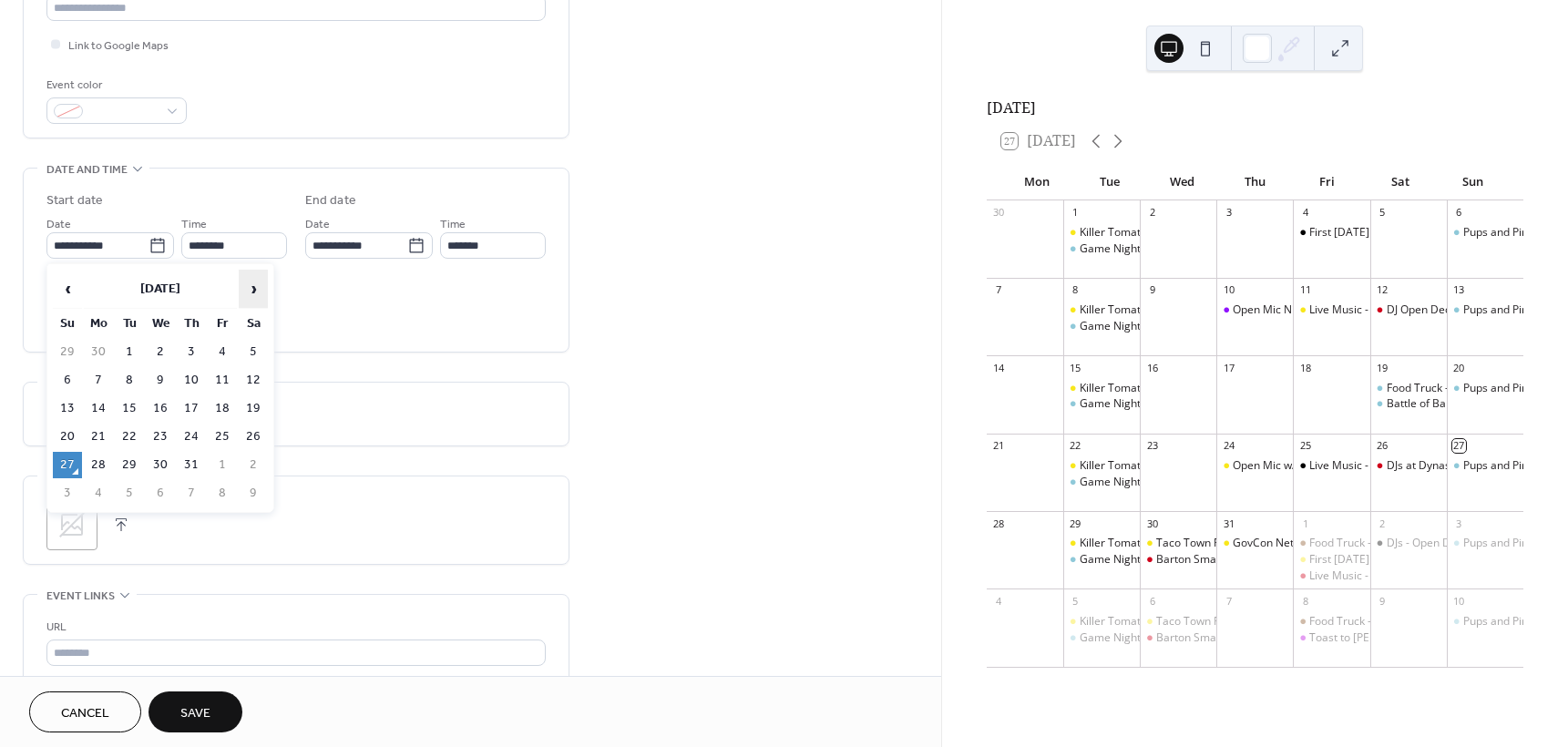click on "›" at bounding box center (253, 289) 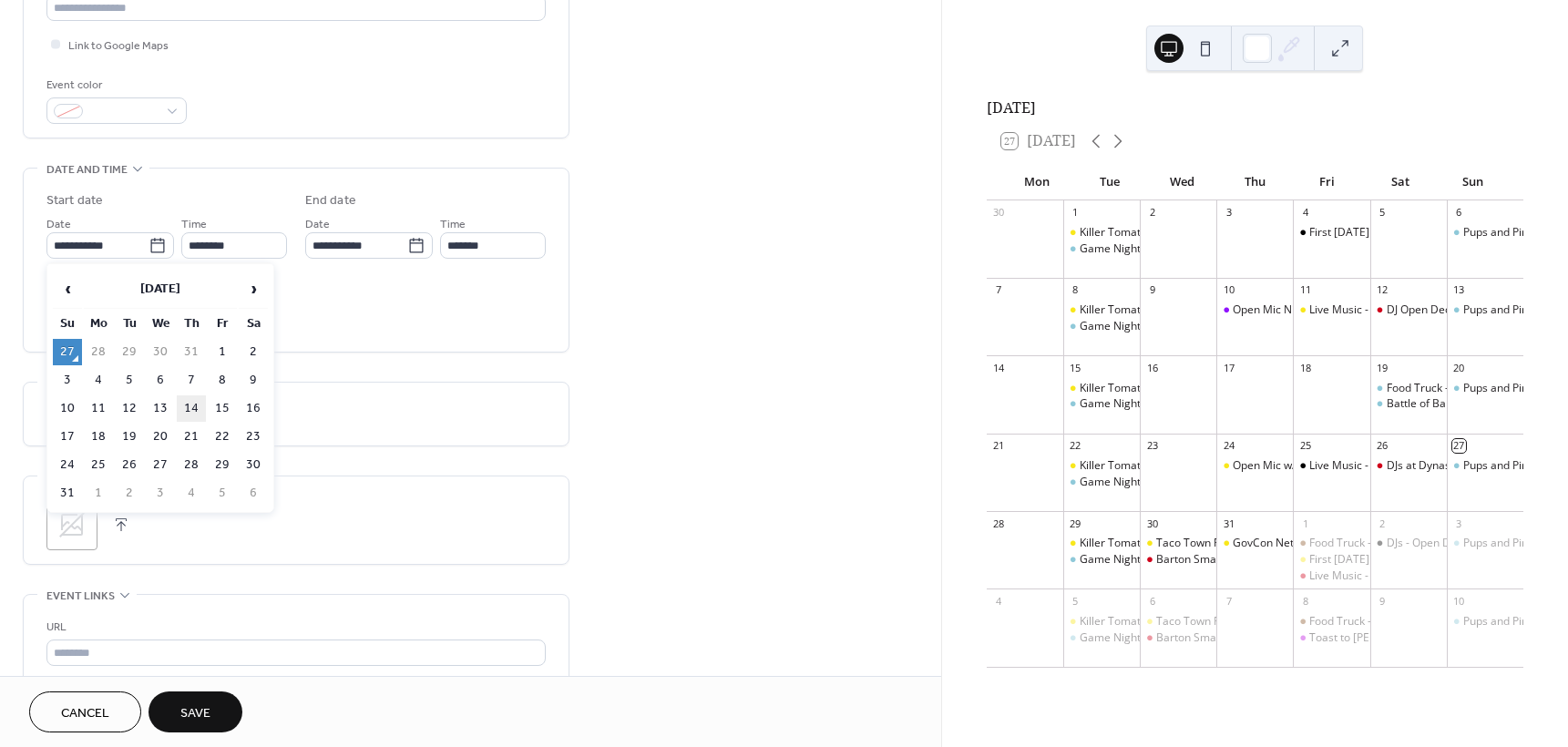 click on "14" at bounding box center [191, 408] 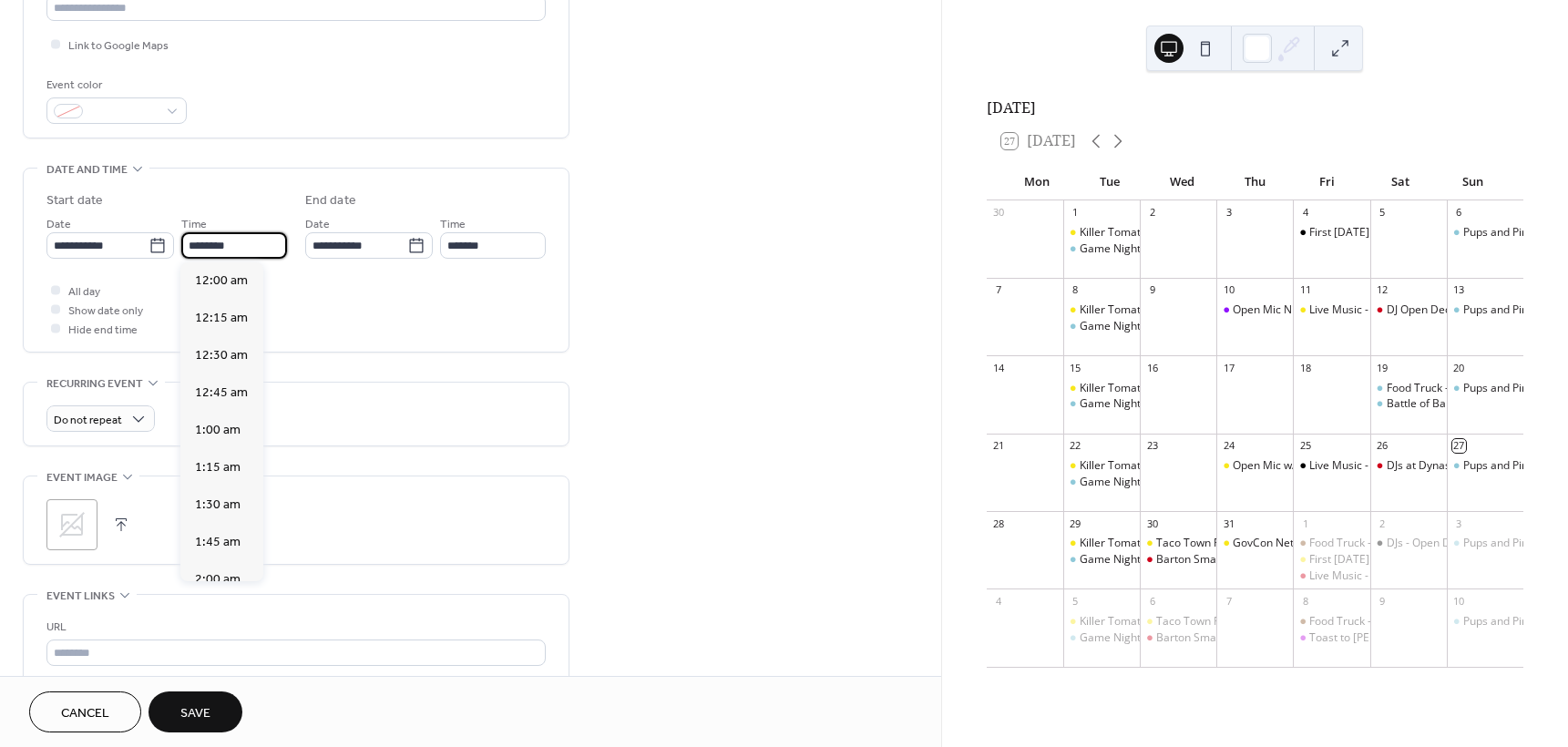 click on "********" at bounding box center [234, 245] 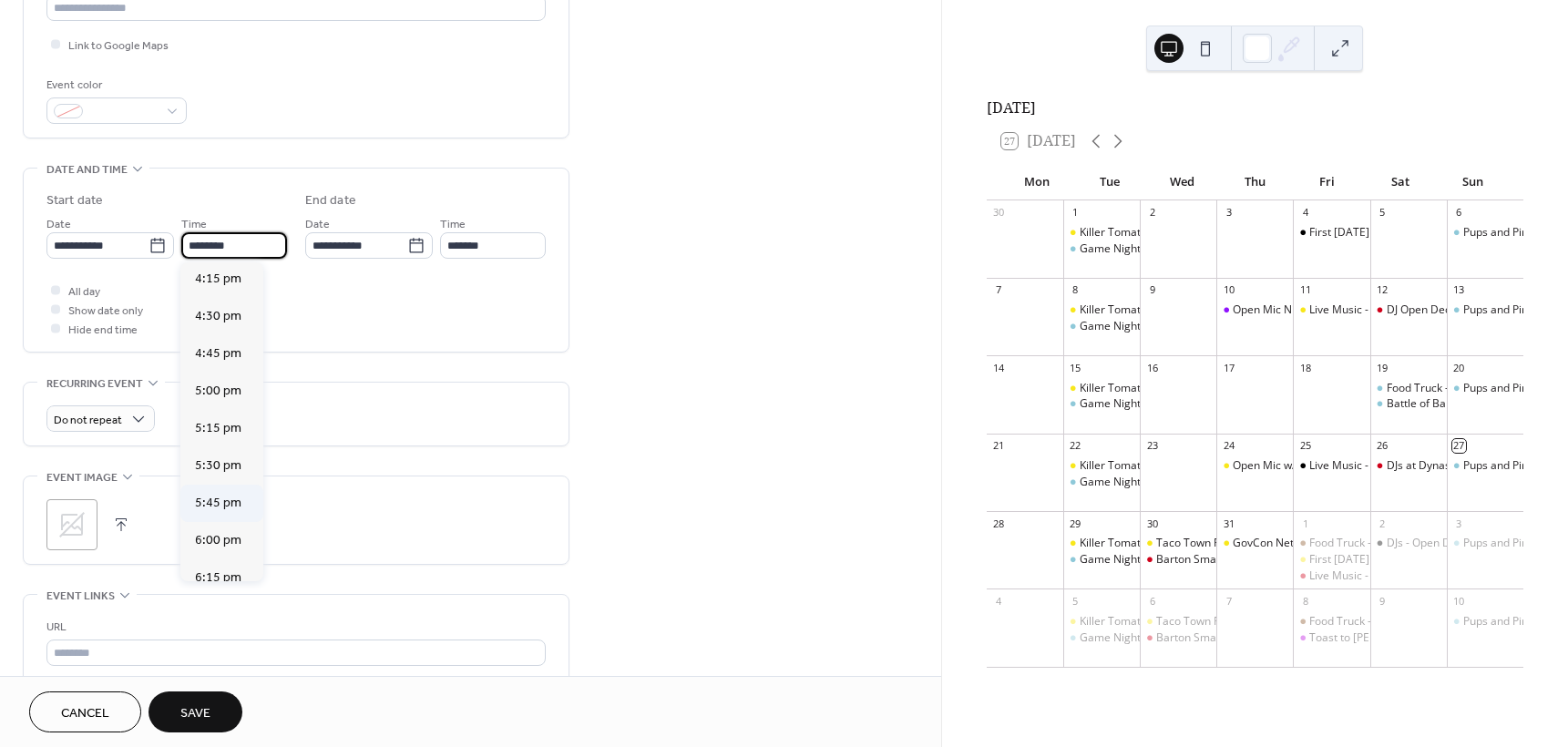 scroll, scrollTop: 2430, scrollLeft: 0, axis: vertical 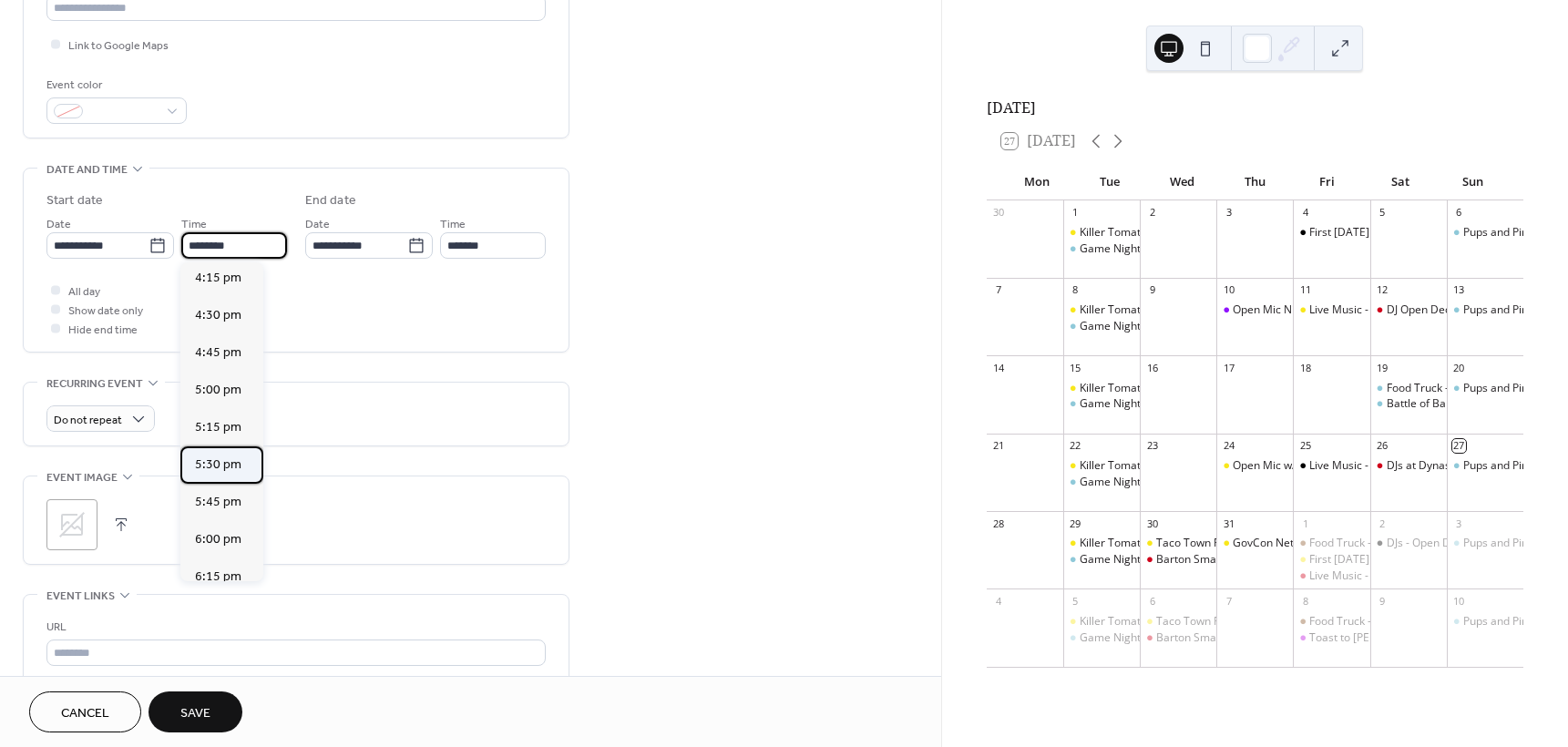 click on "5:30 pm" at bounding box center (218, 465) 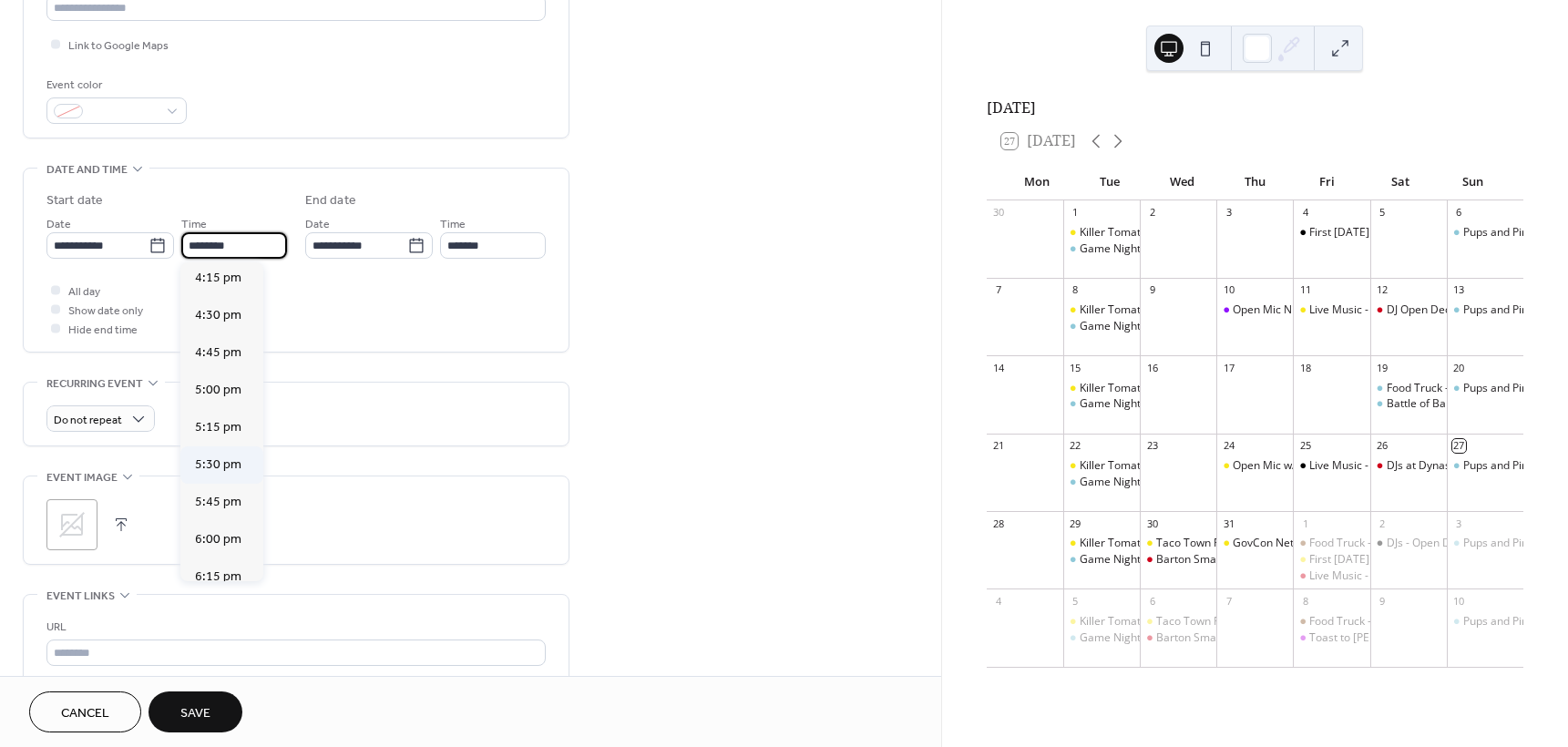 type on "*******" 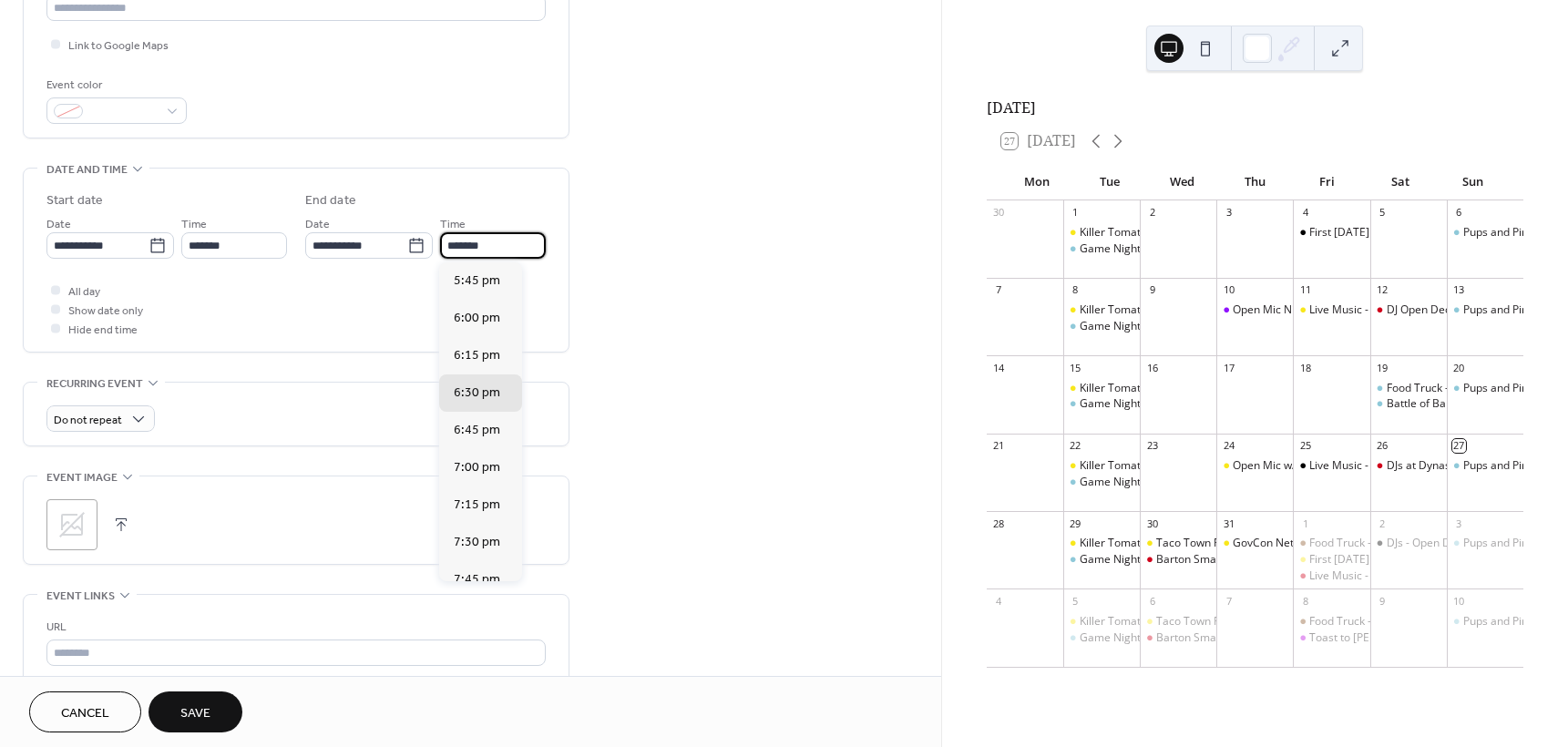 click on "*******" at bounding box center [493, 245] 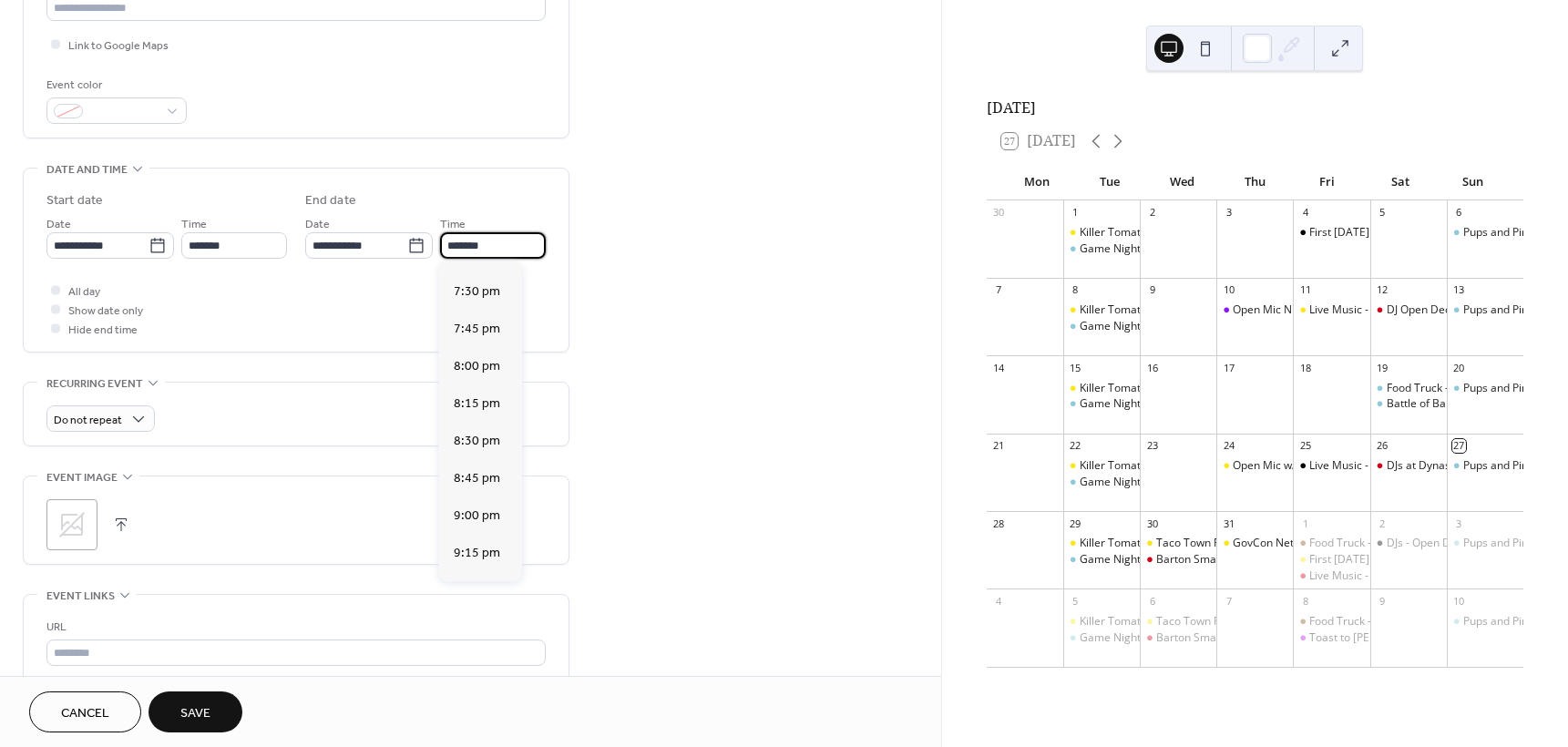scroll, scrollTop: 425, scrollLeft: 0, axis: vertical 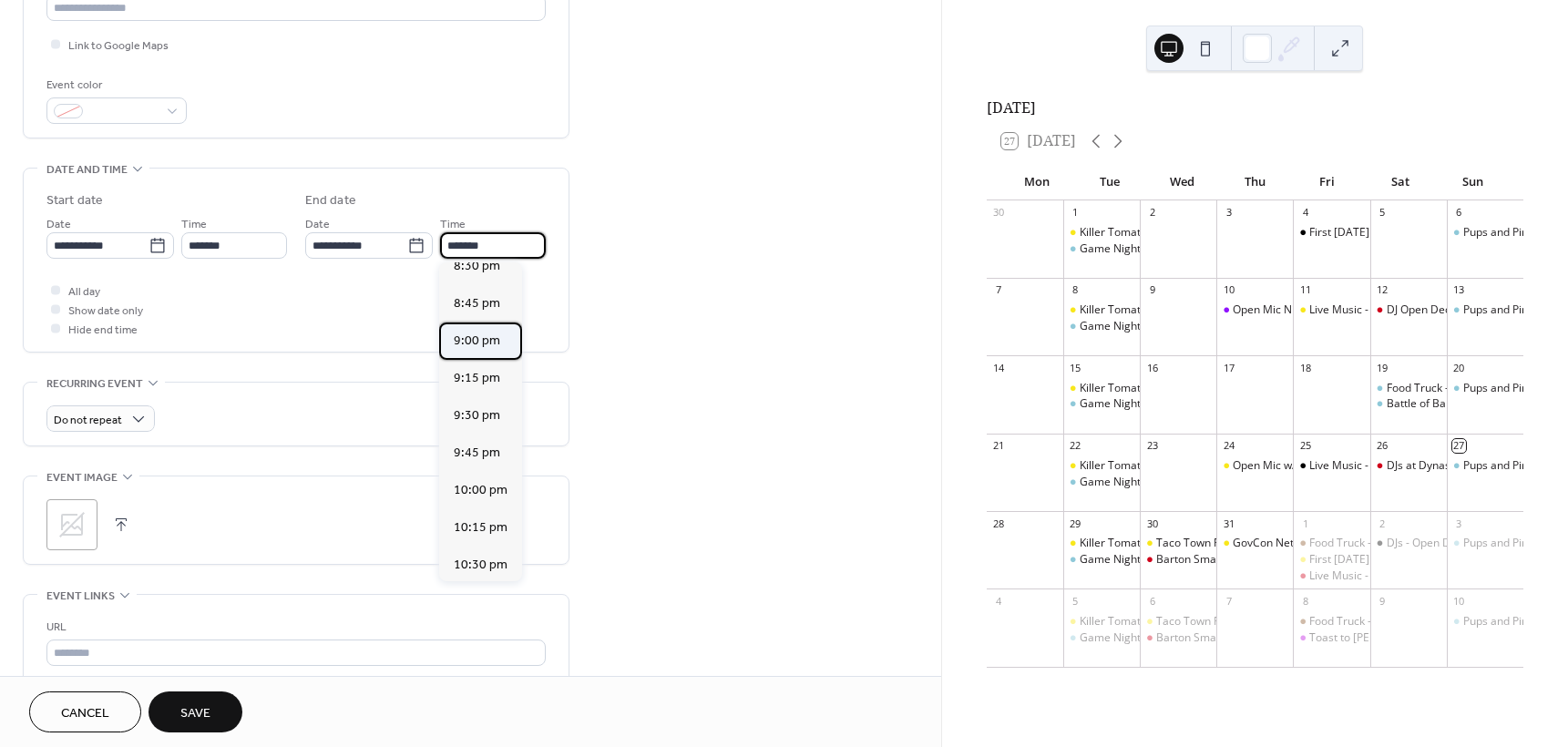 click on "9:00 pm" at bounding box center (480, 341) 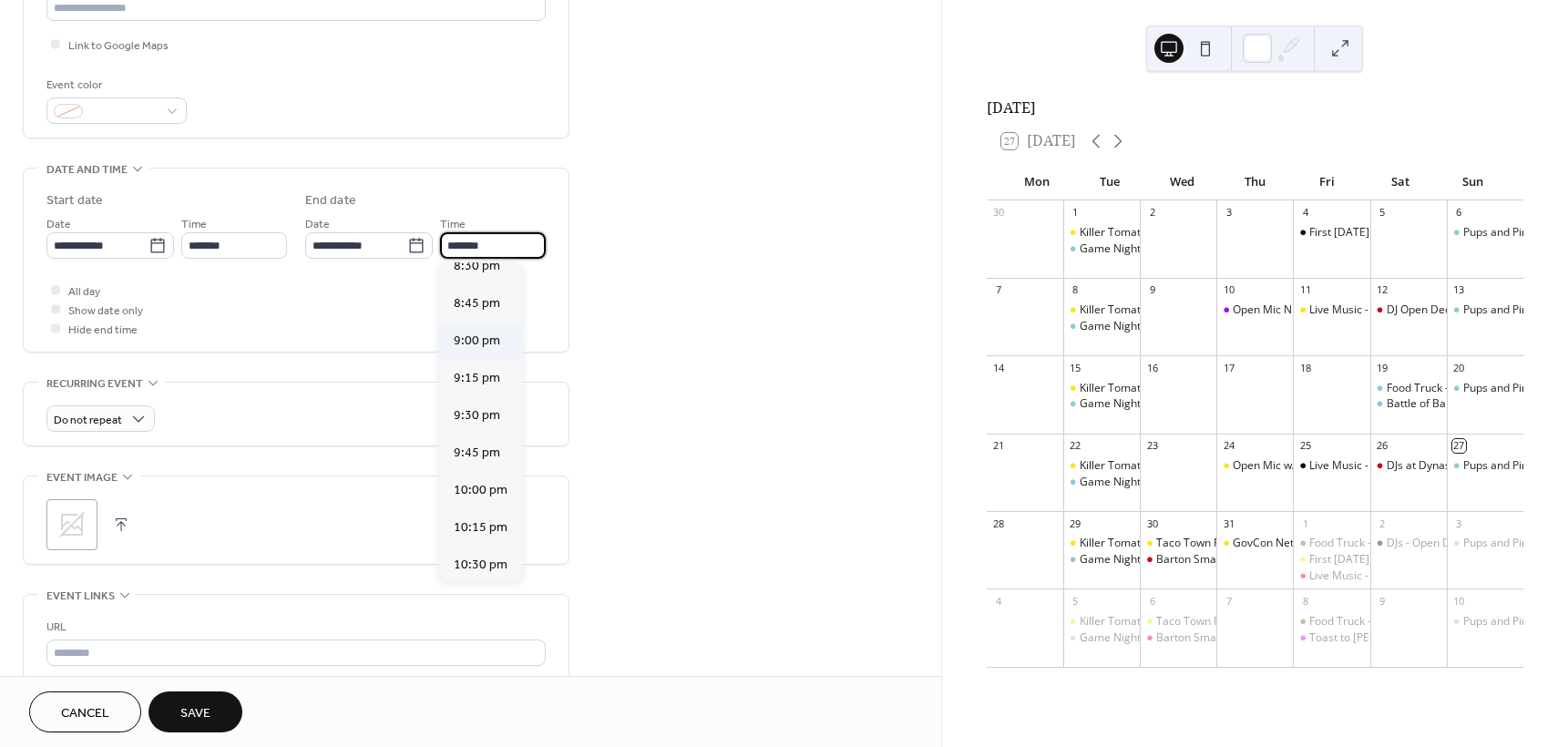 type on "*******" 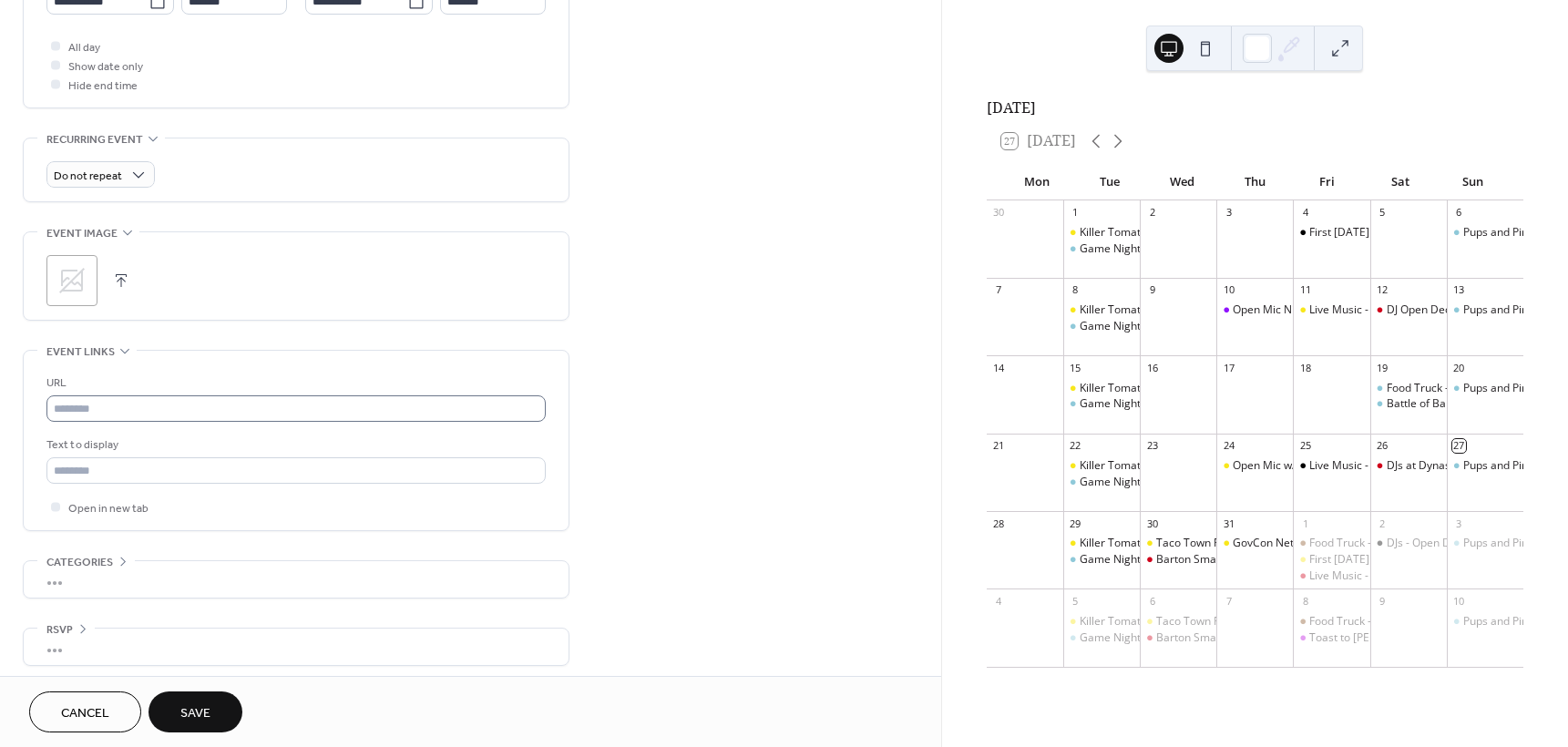 scroll, scrollTop: 678, scrollLeft: 0, axis: vertical 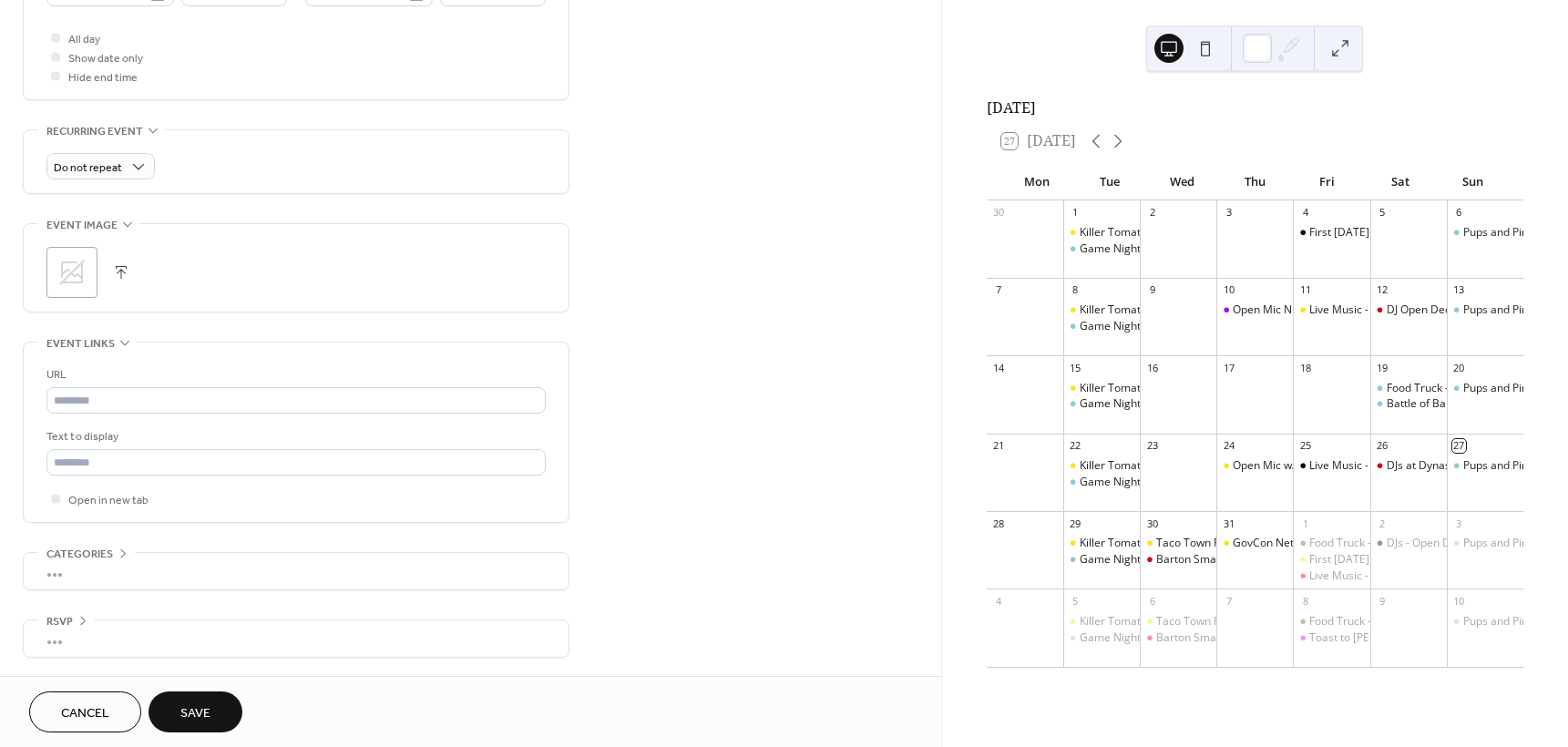 click on "Save" at bounding box center [195, 713] 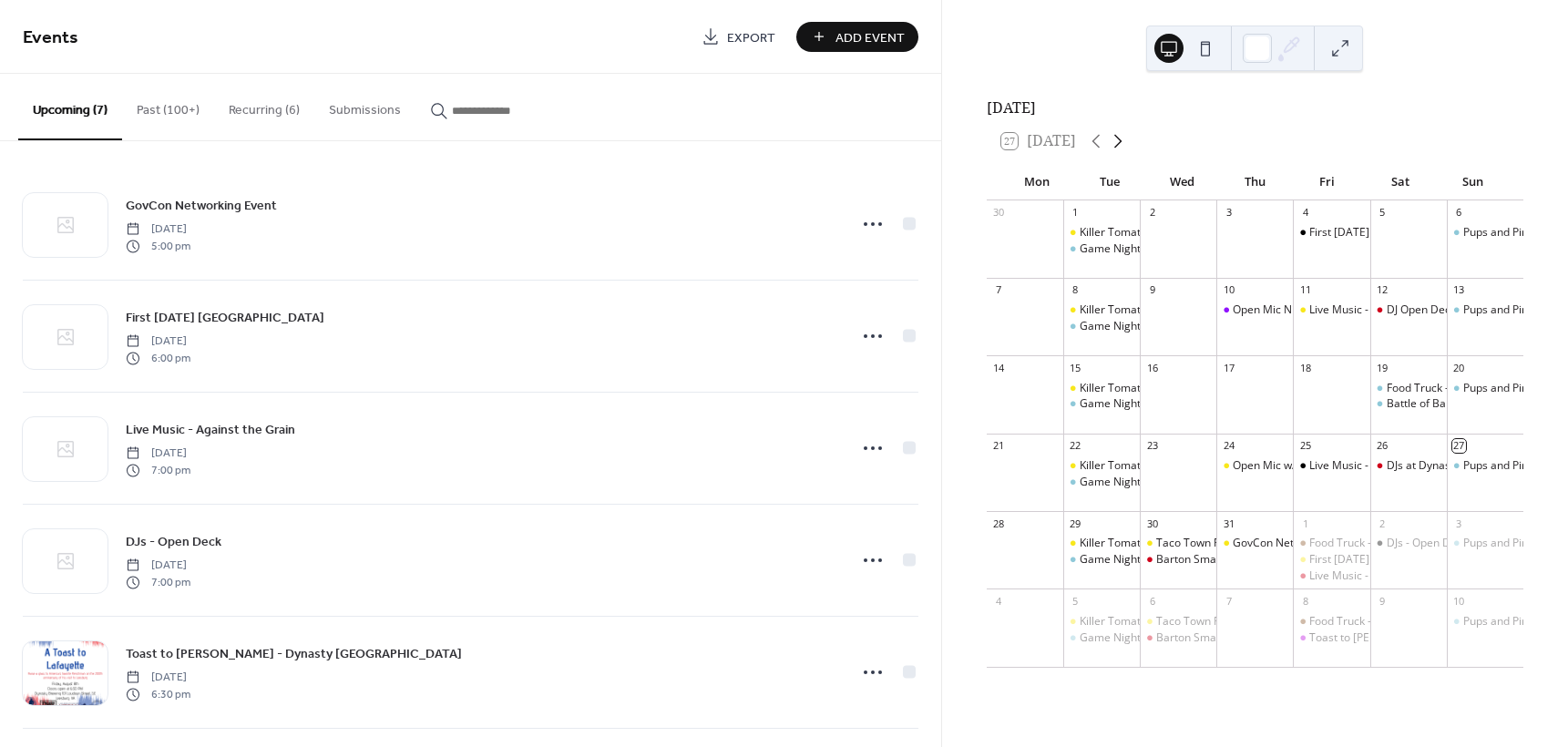 click 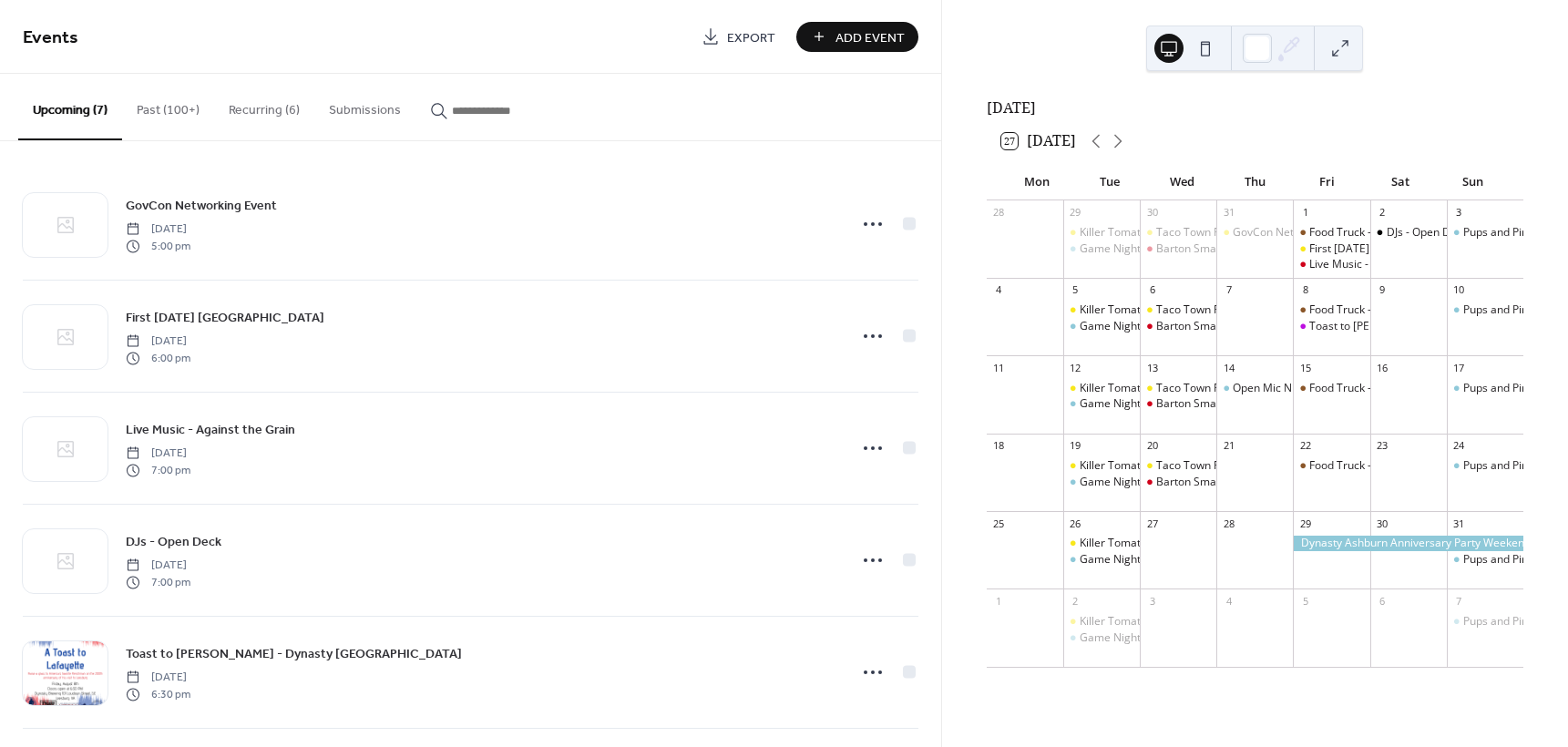 click on "Add Event" at bounding box center [857, 36] 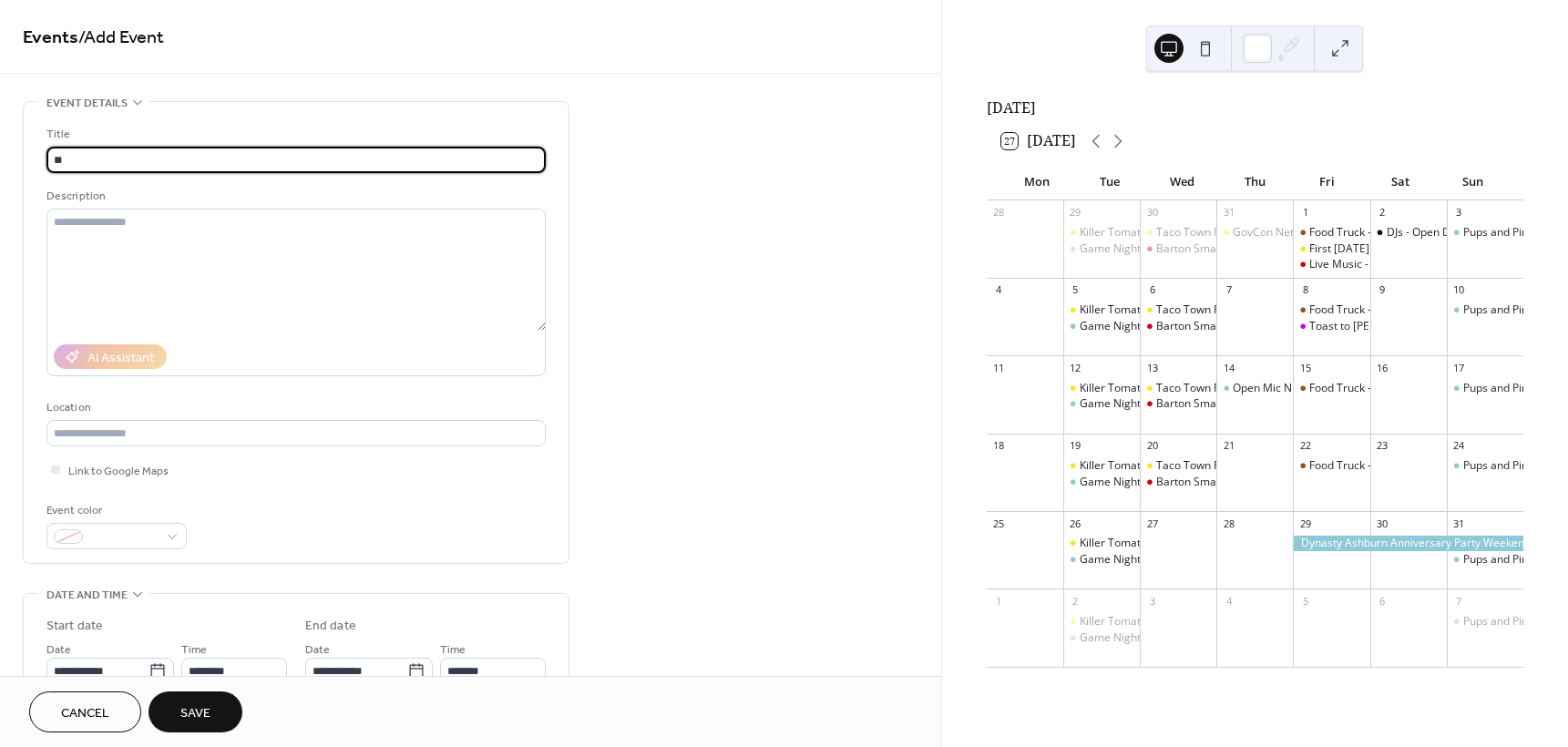 type on "*" 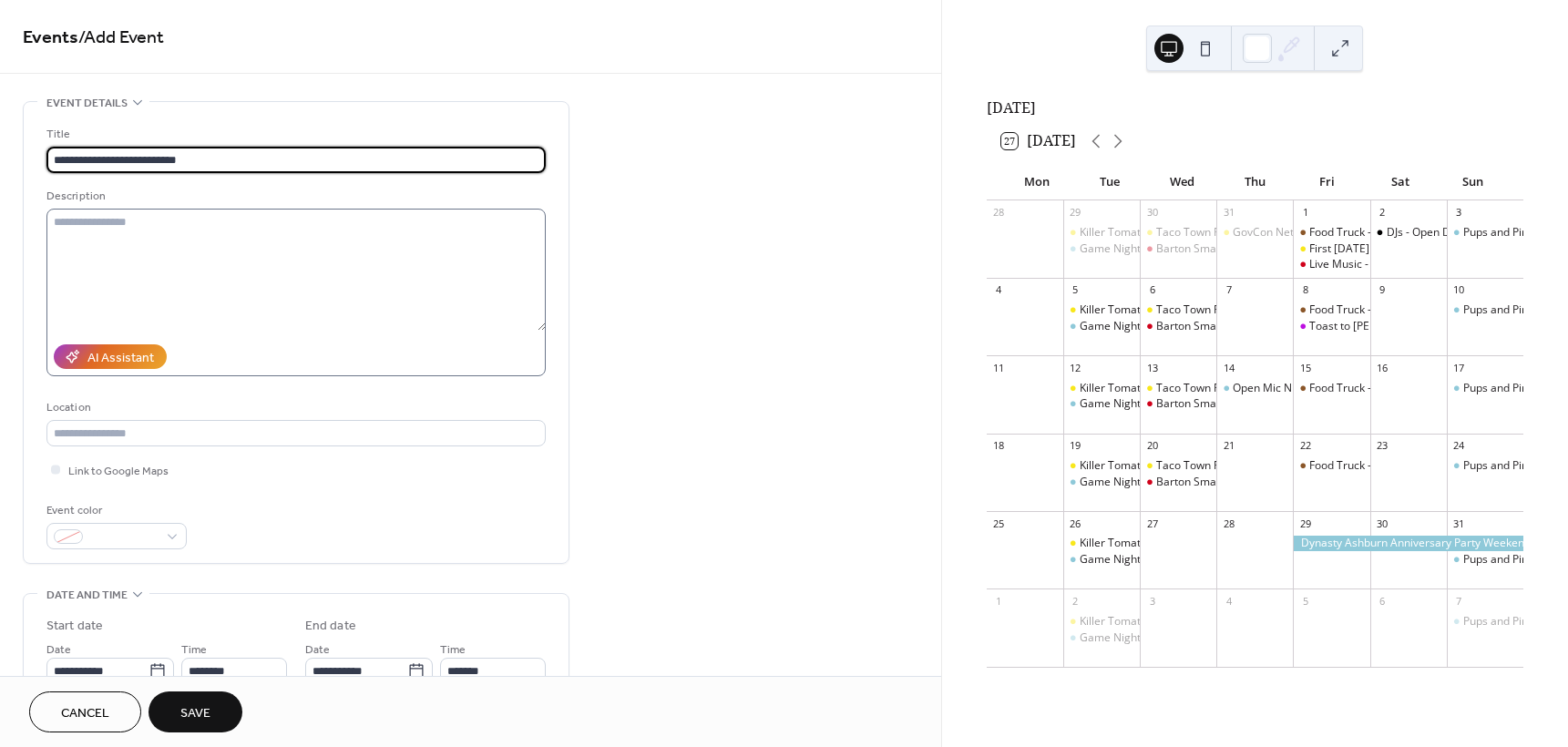 type on "**********" 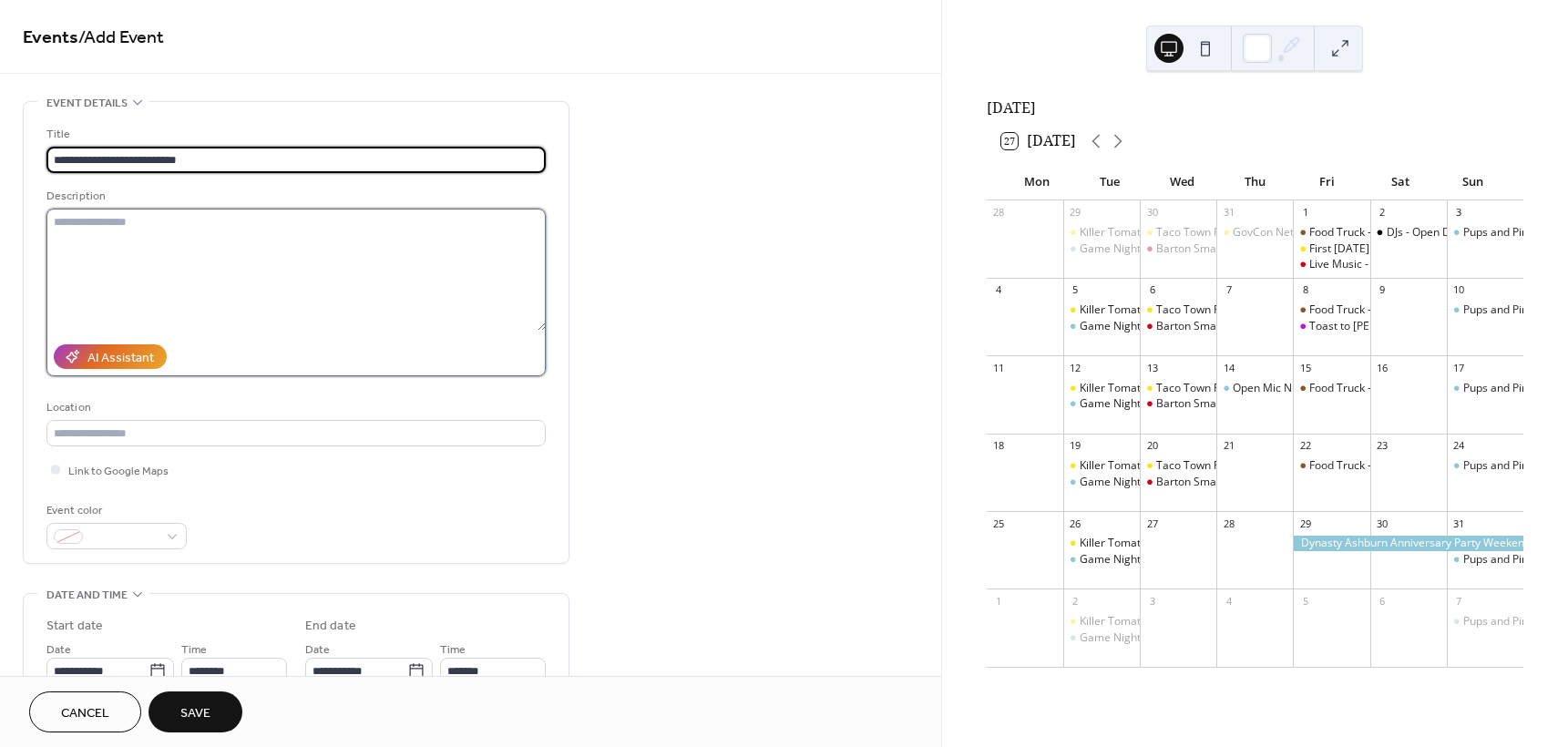 click at bounding box center (296, 270) 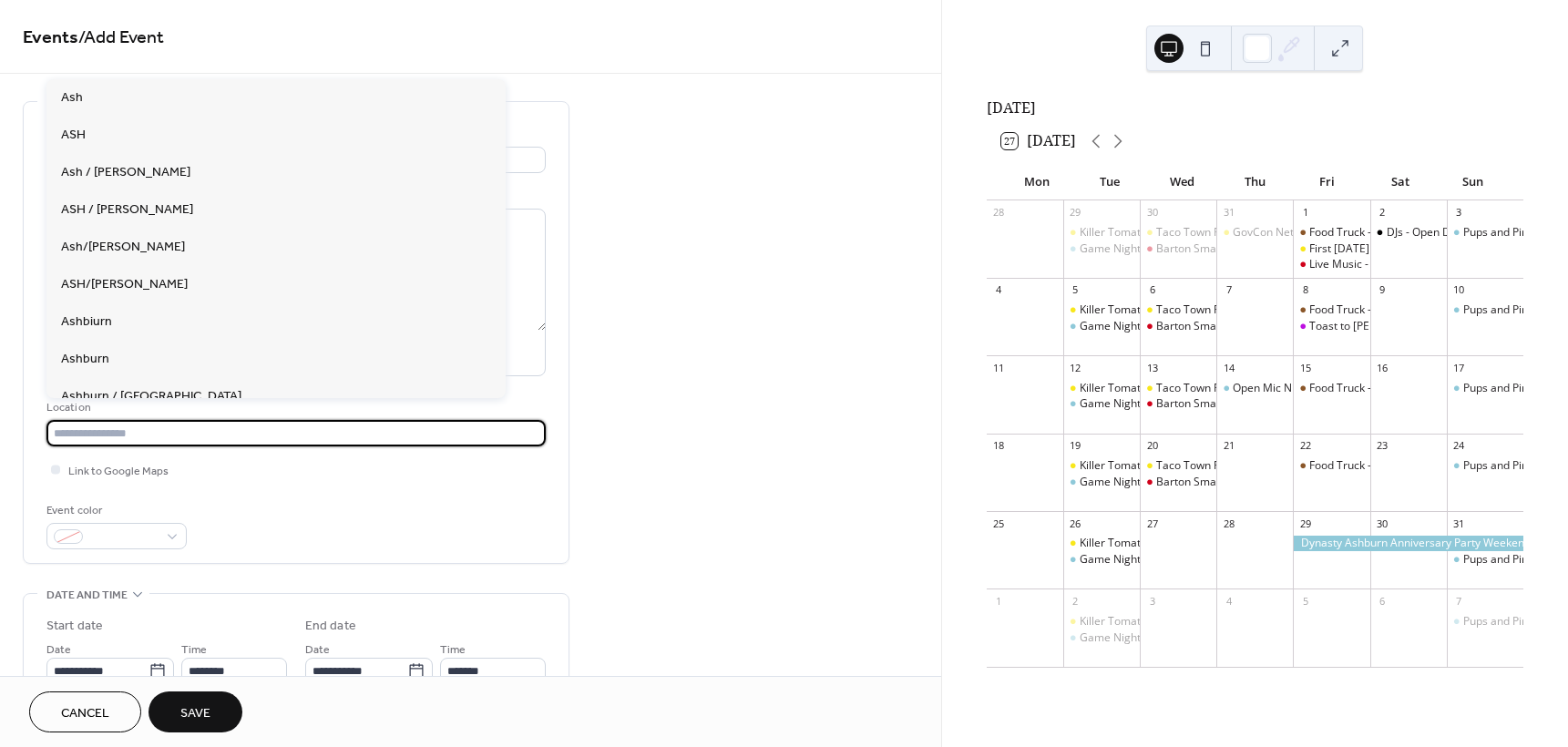 click at bounding box center [296, 433] 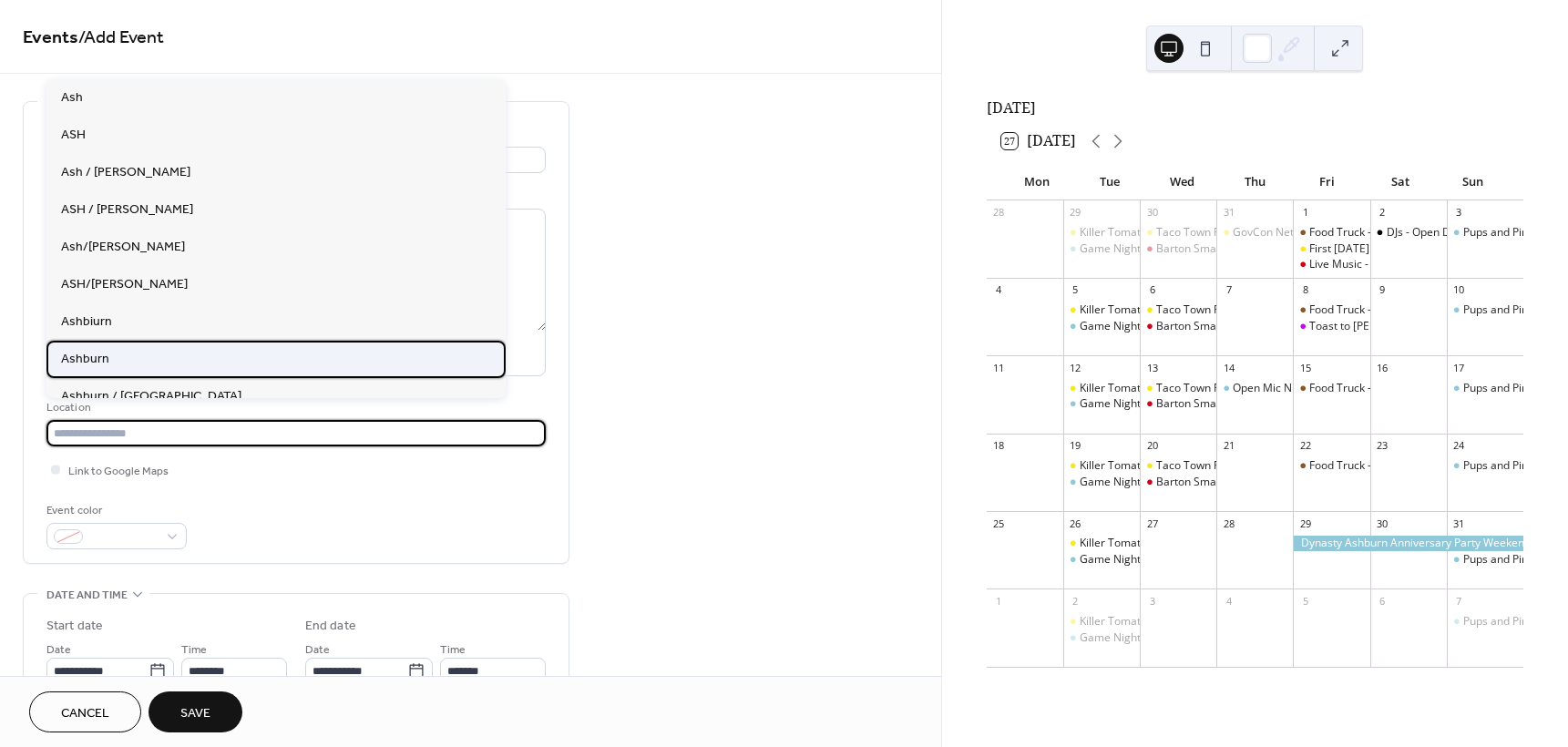 click on "Ashburn" at bounding box center [276, 359] 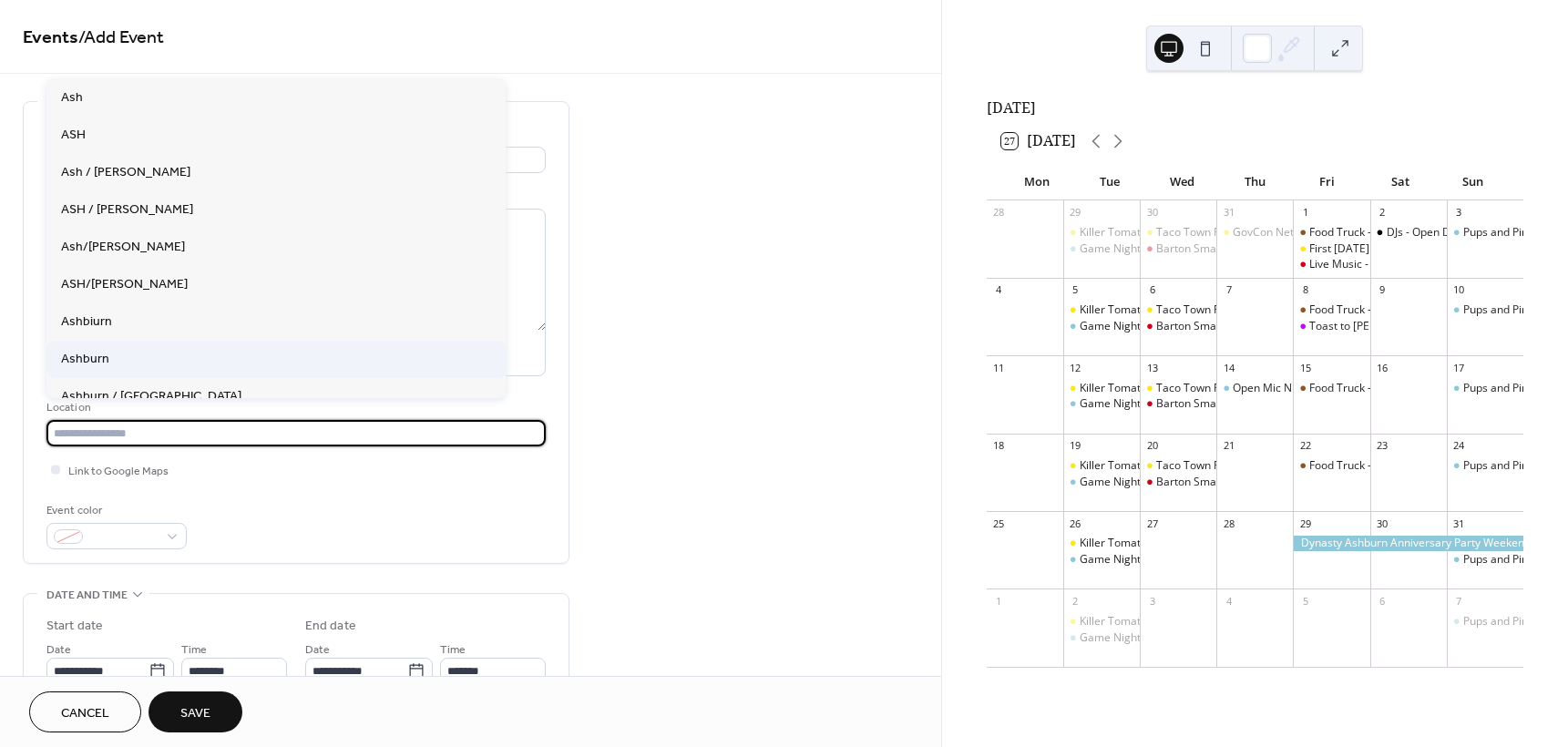 type on "*******" 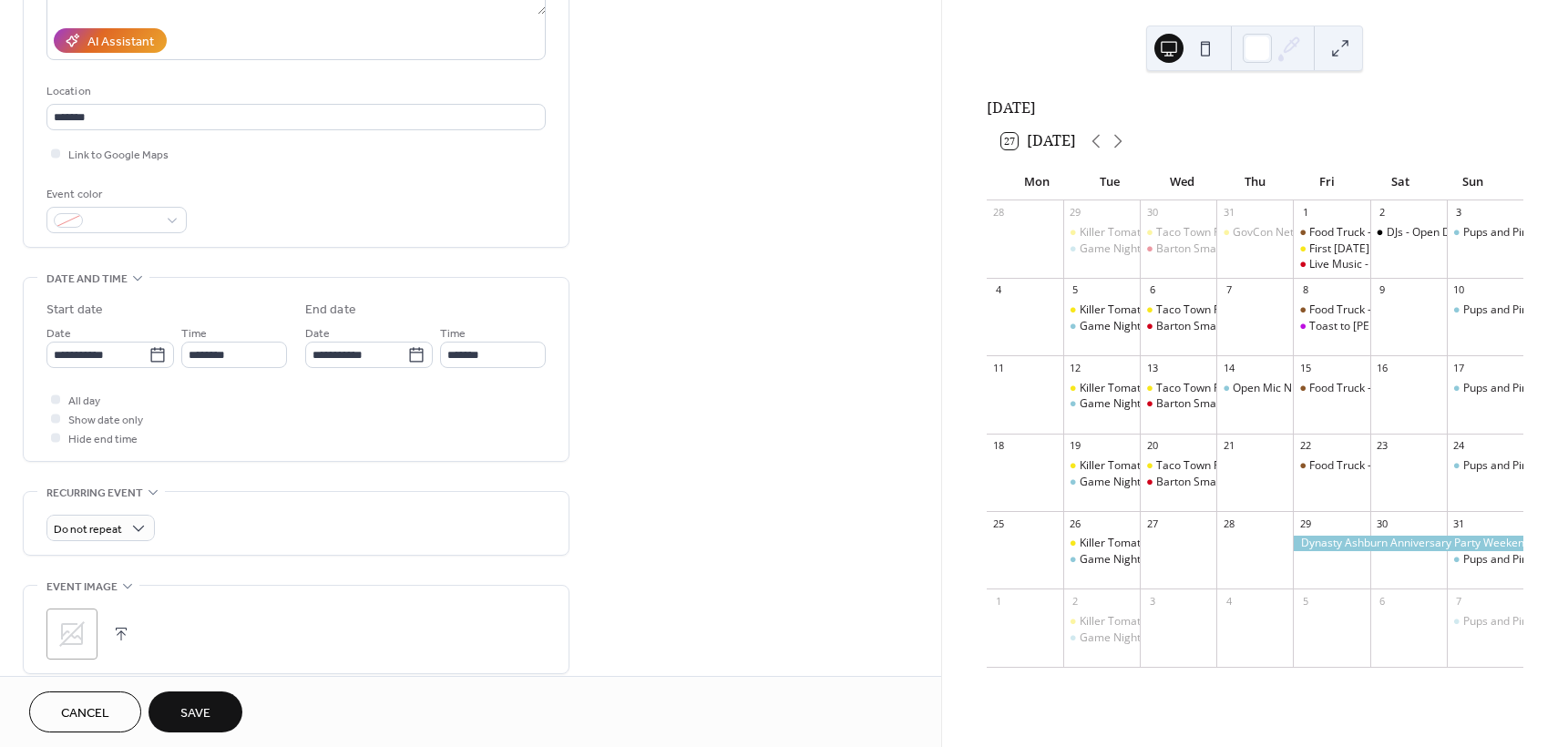 scroll, scrollTop: 425, scrollLeft: 0, axis: vertical 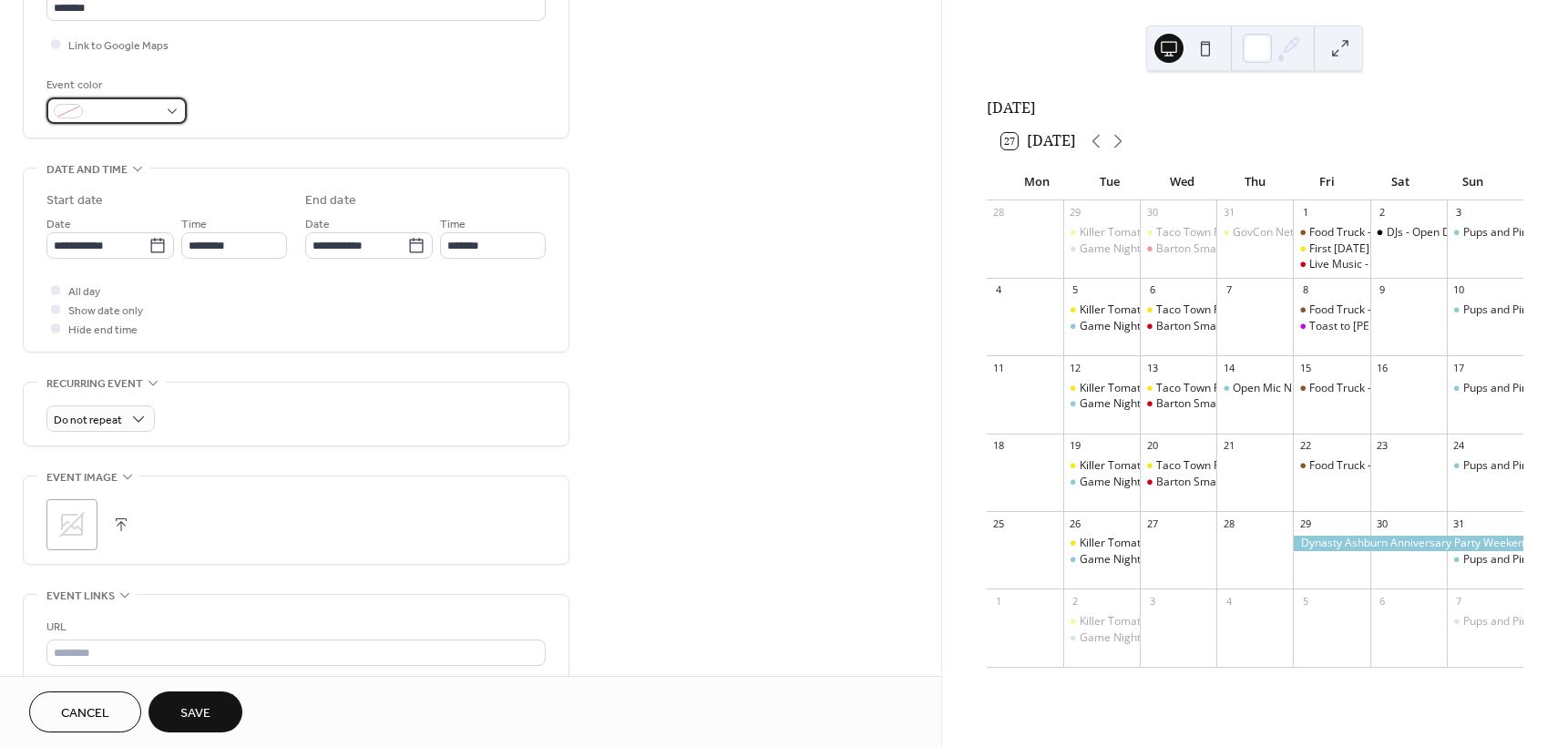 click at bounding box center (117, 110) 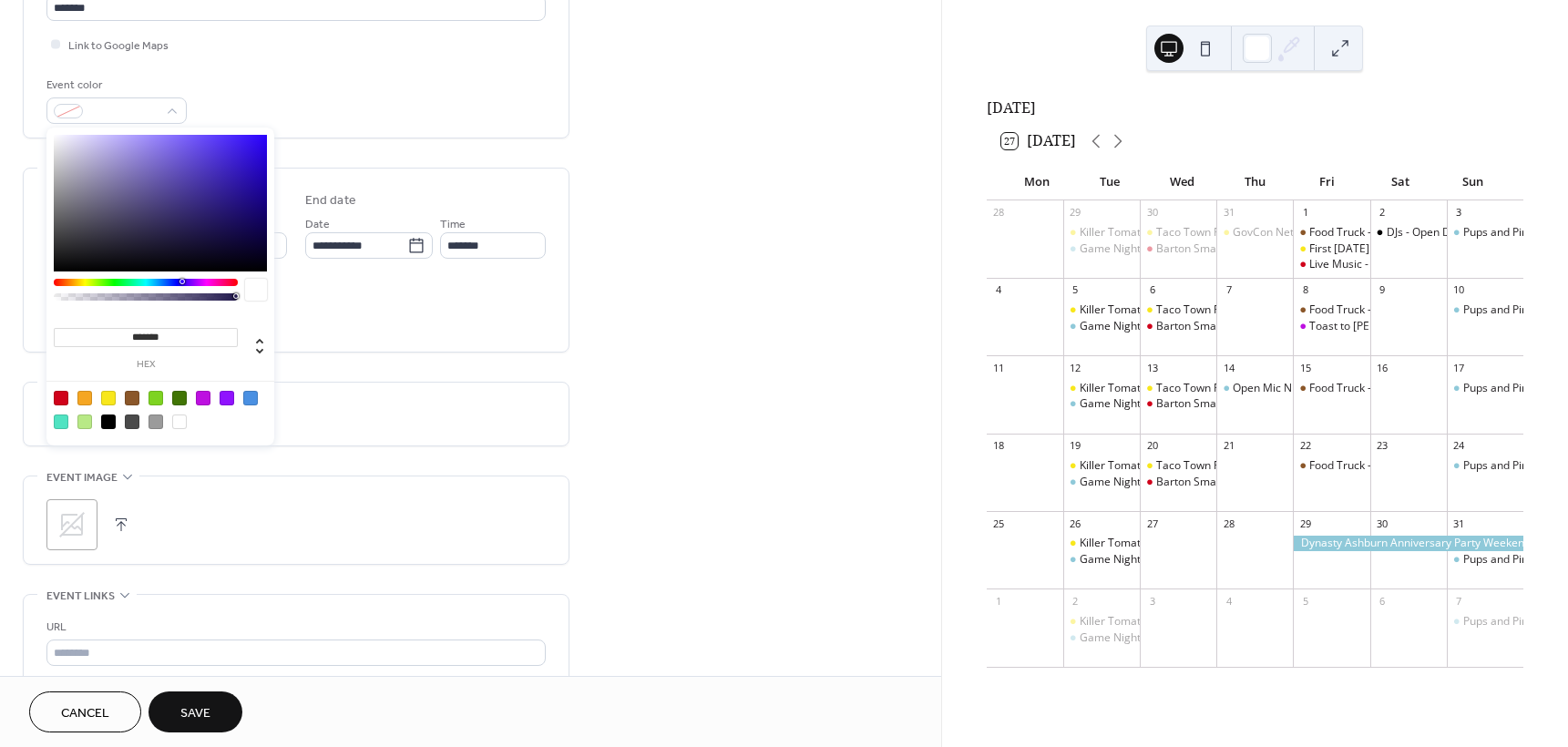 click at bounding box center [61, 398] 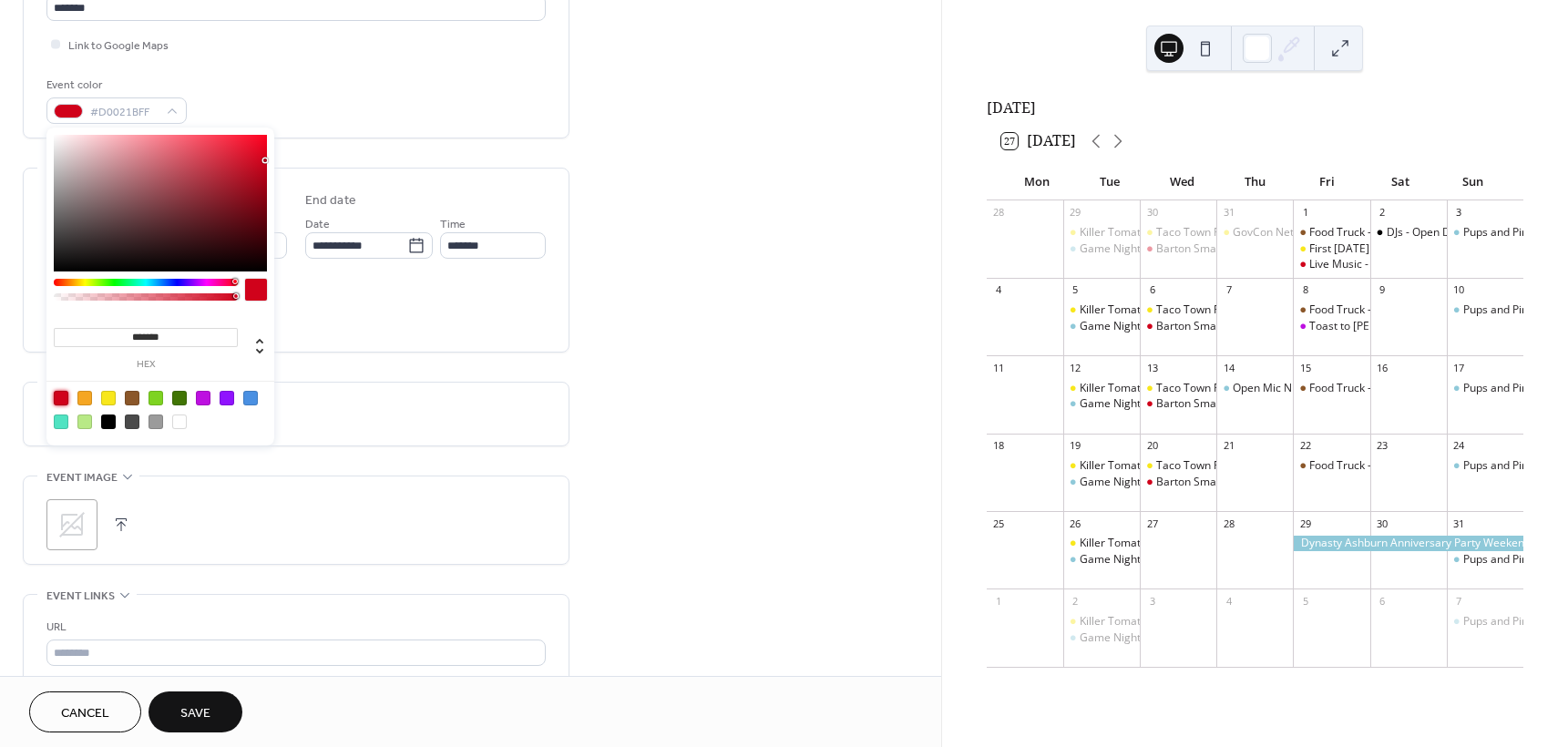 click on "All day Show date only Hide end time" at bounding box center [296, 309] 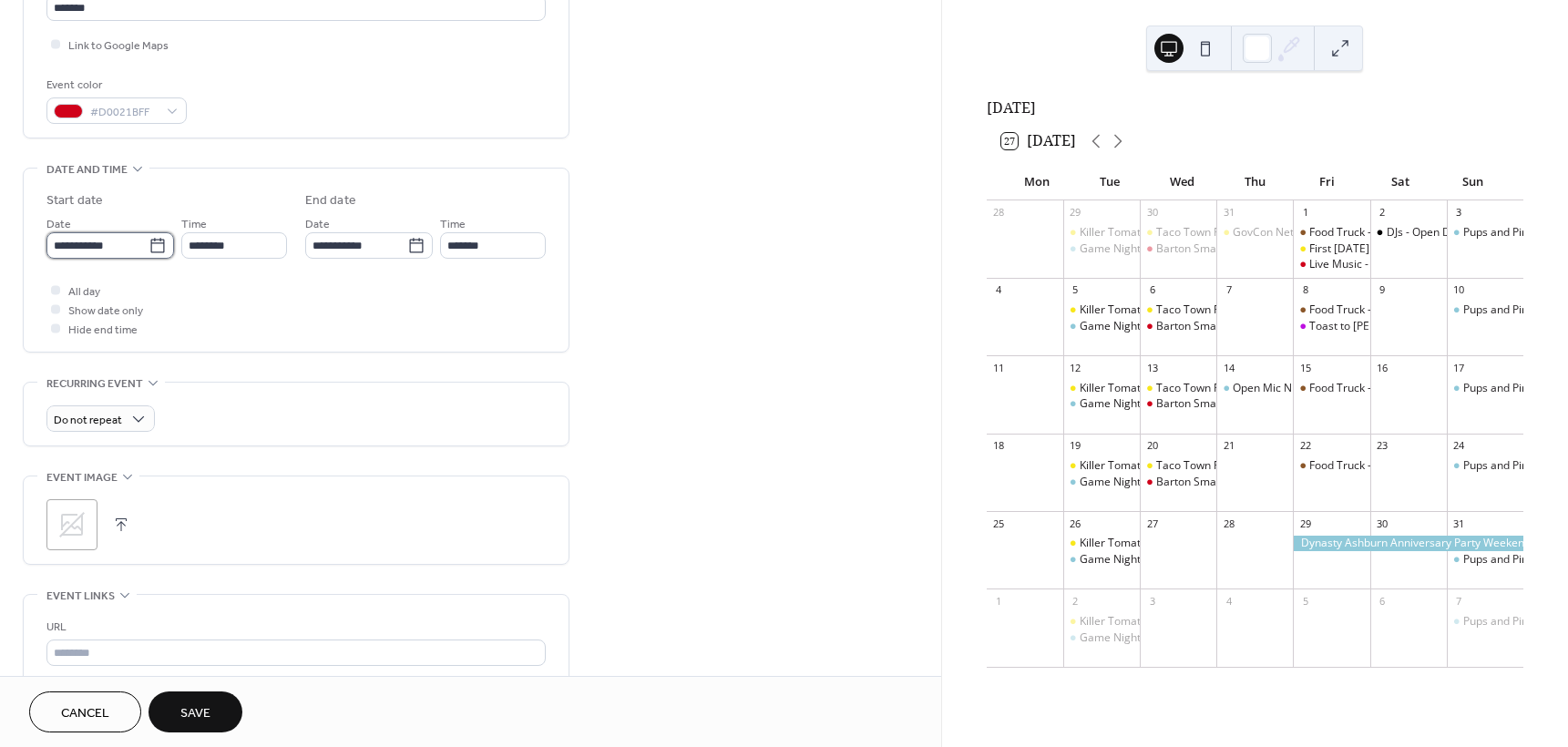 click on "**********" at bounding box center [97, 245] 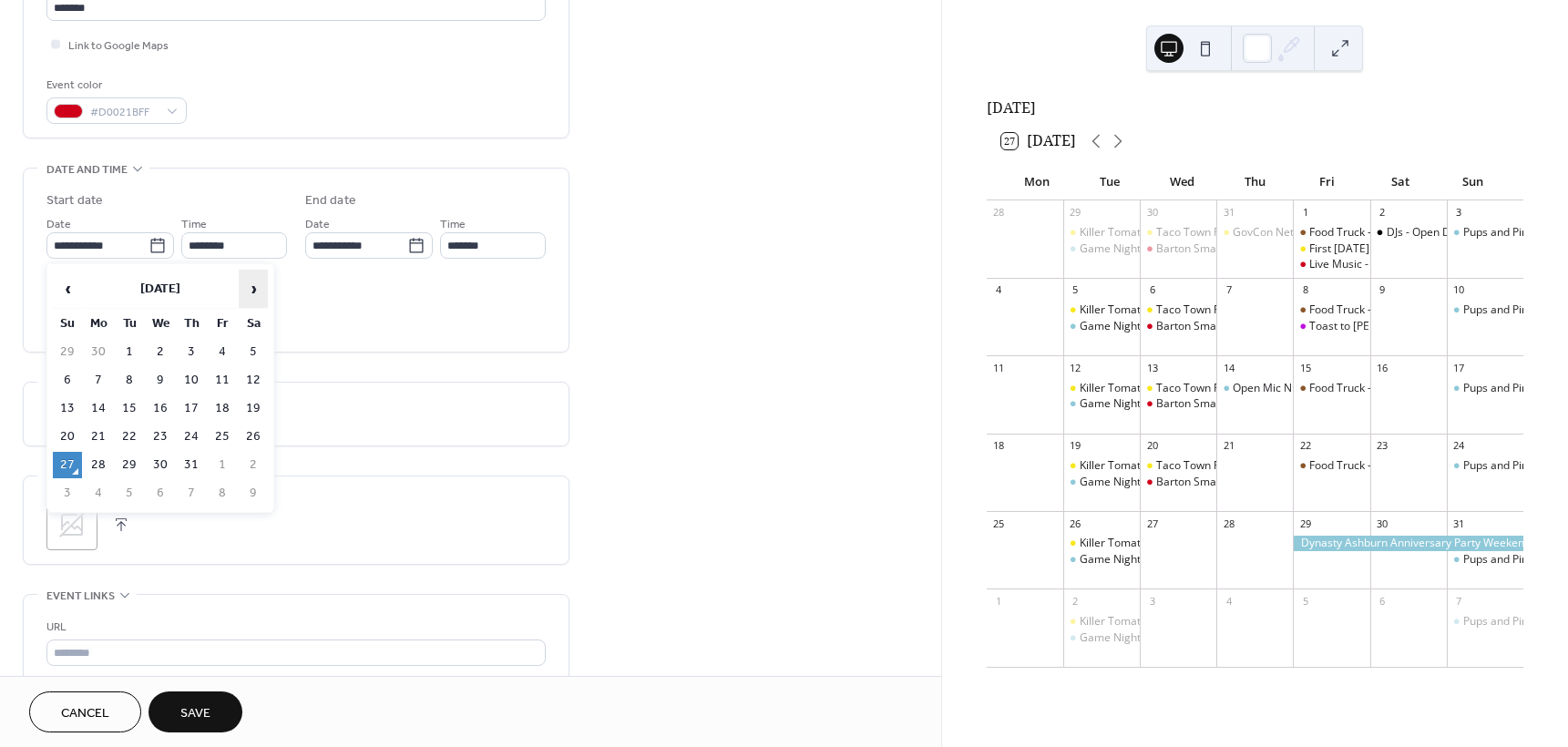 click on "›" at bounding box center [253, 289] 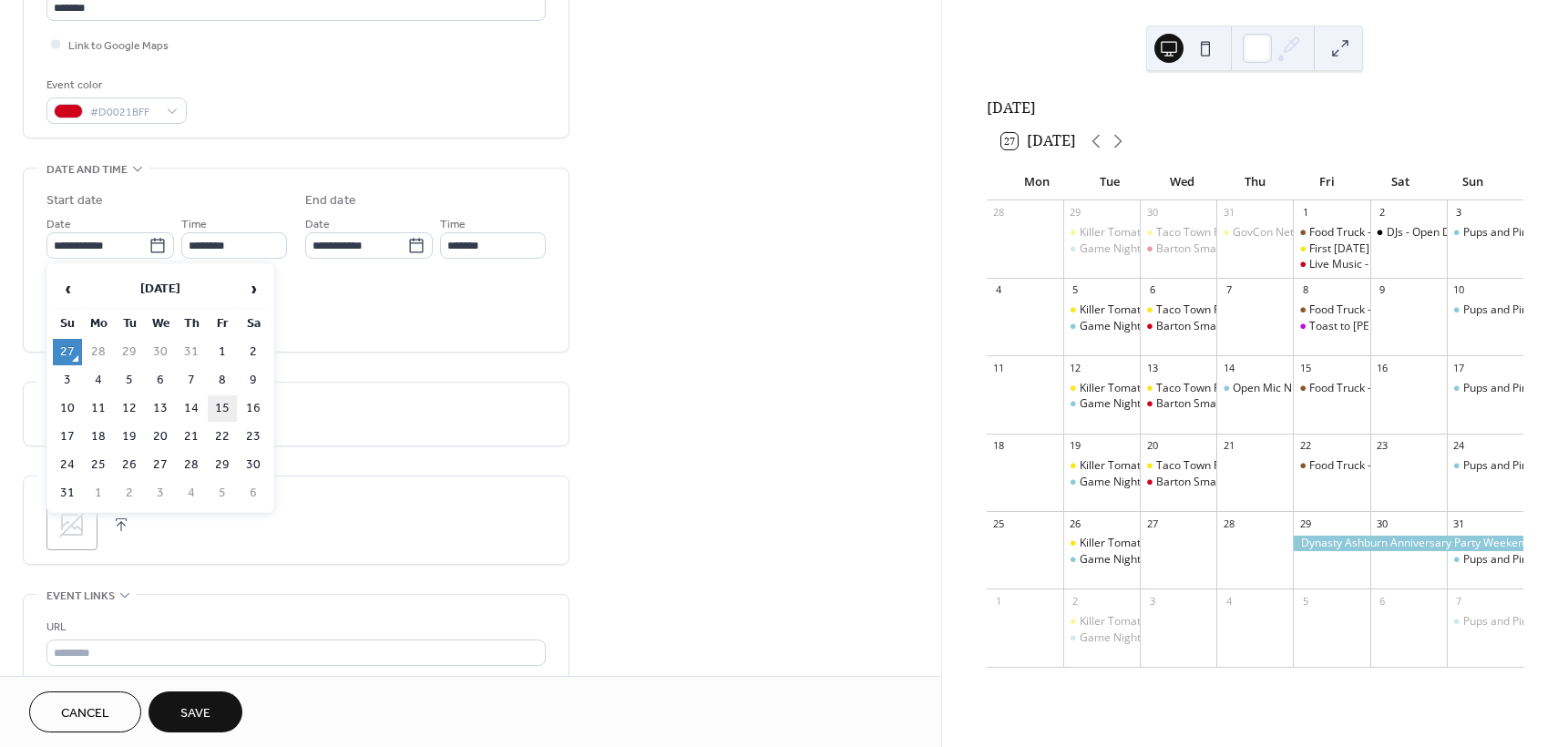 click on "15" at bounding box center [222, 408] 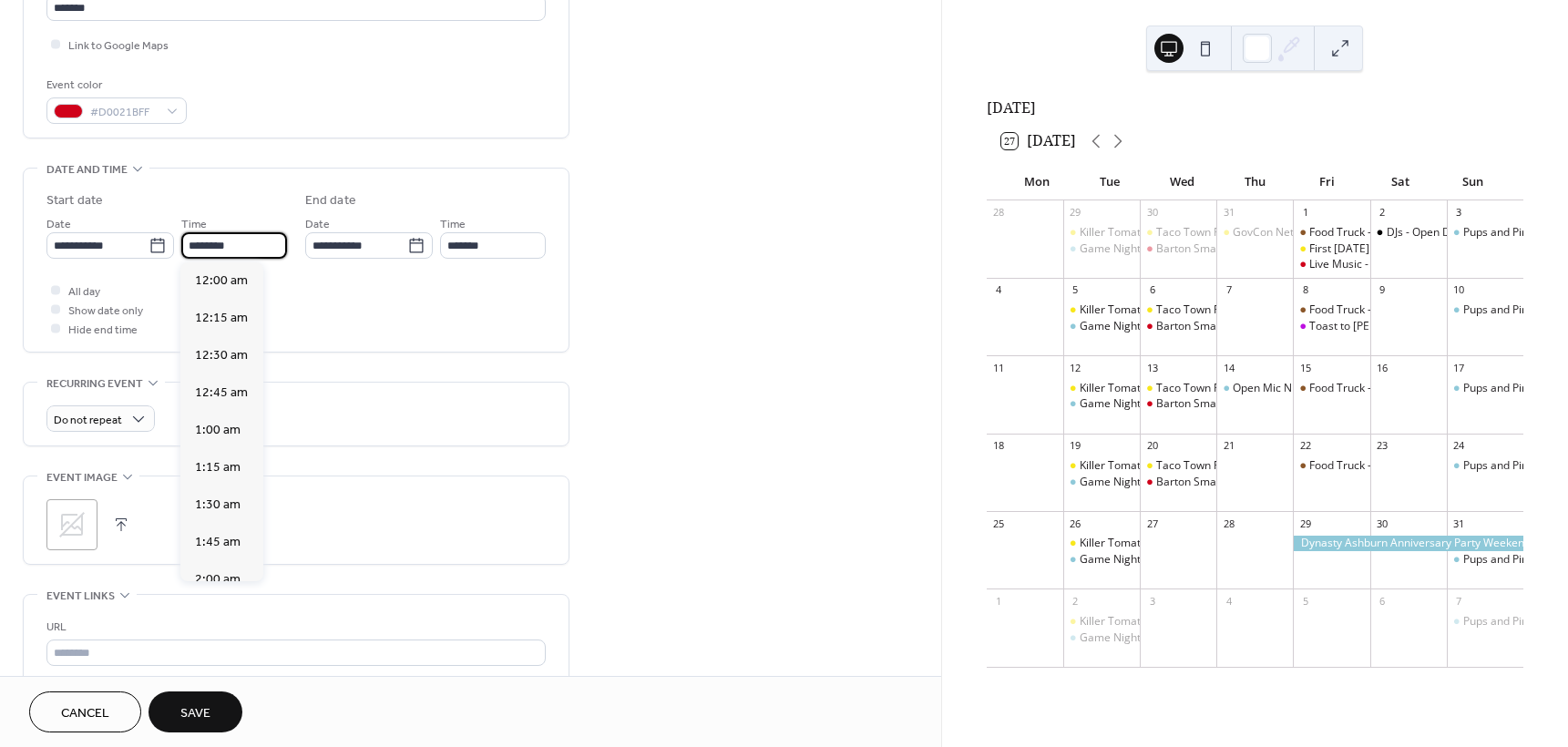 click on "********" at bounding box center (234, 245) 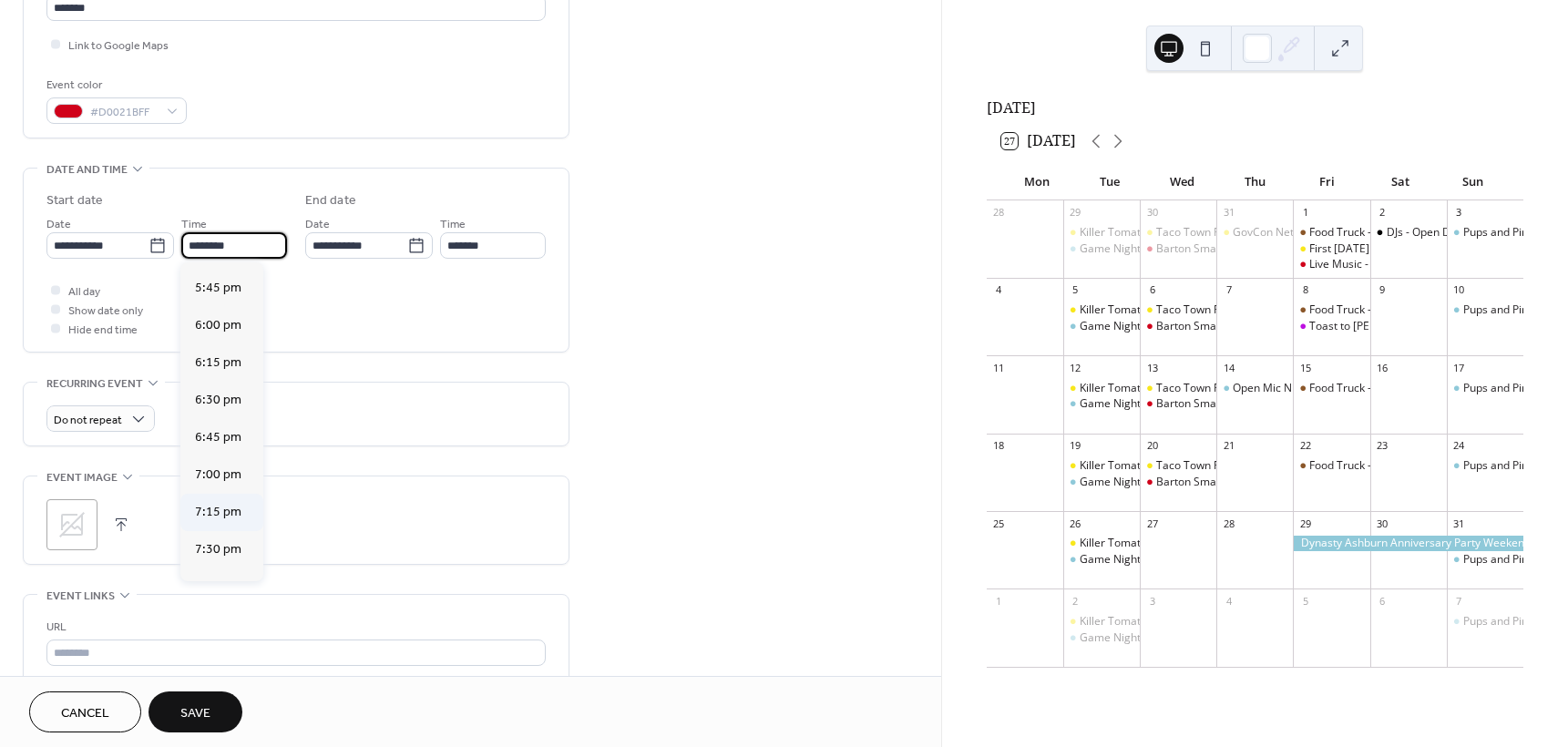 scroll, scrollTop: 2643, scrollLeft: 0, axis: vertical 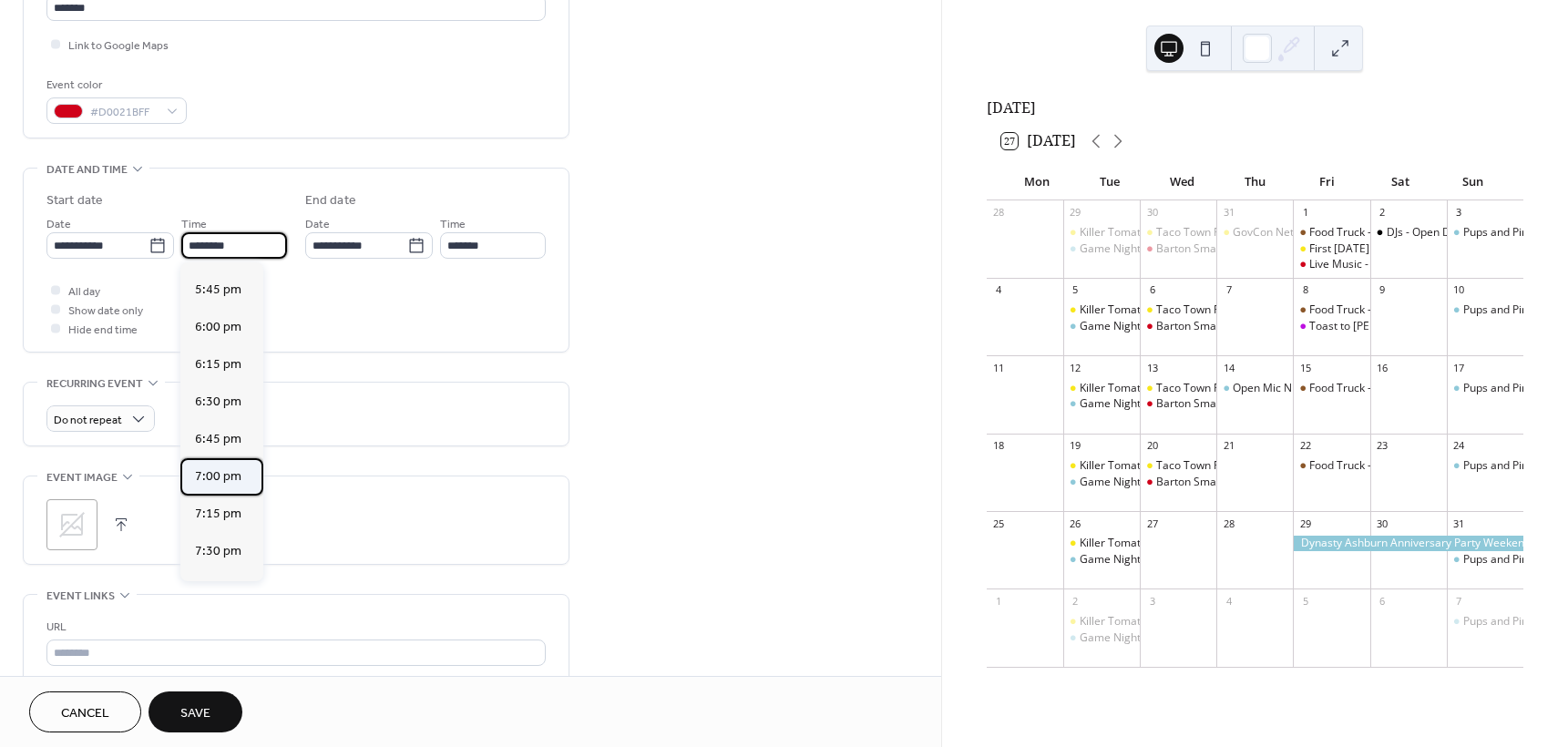 click on "7:00 pm" at bounding box center [218, 476] 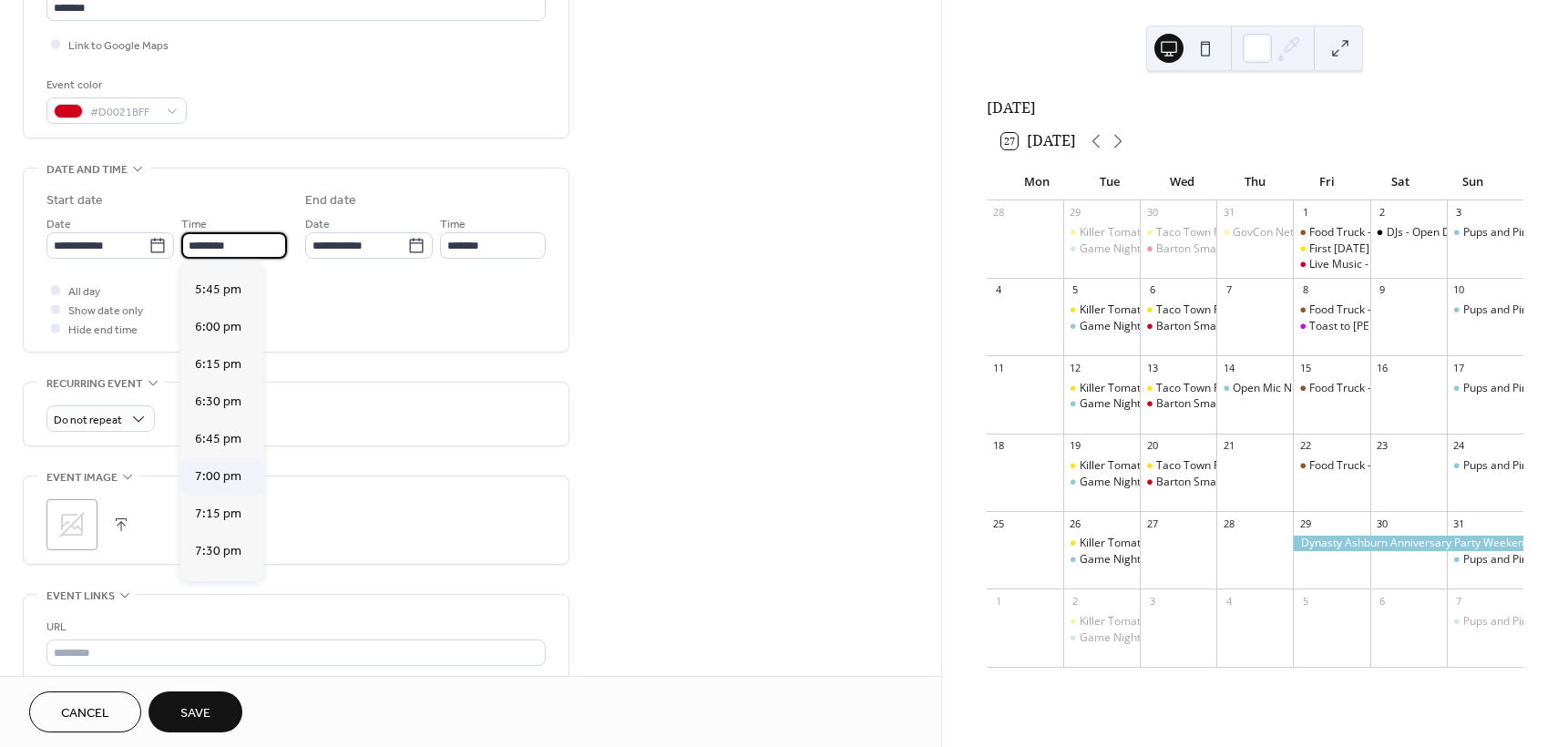 type on "*******" 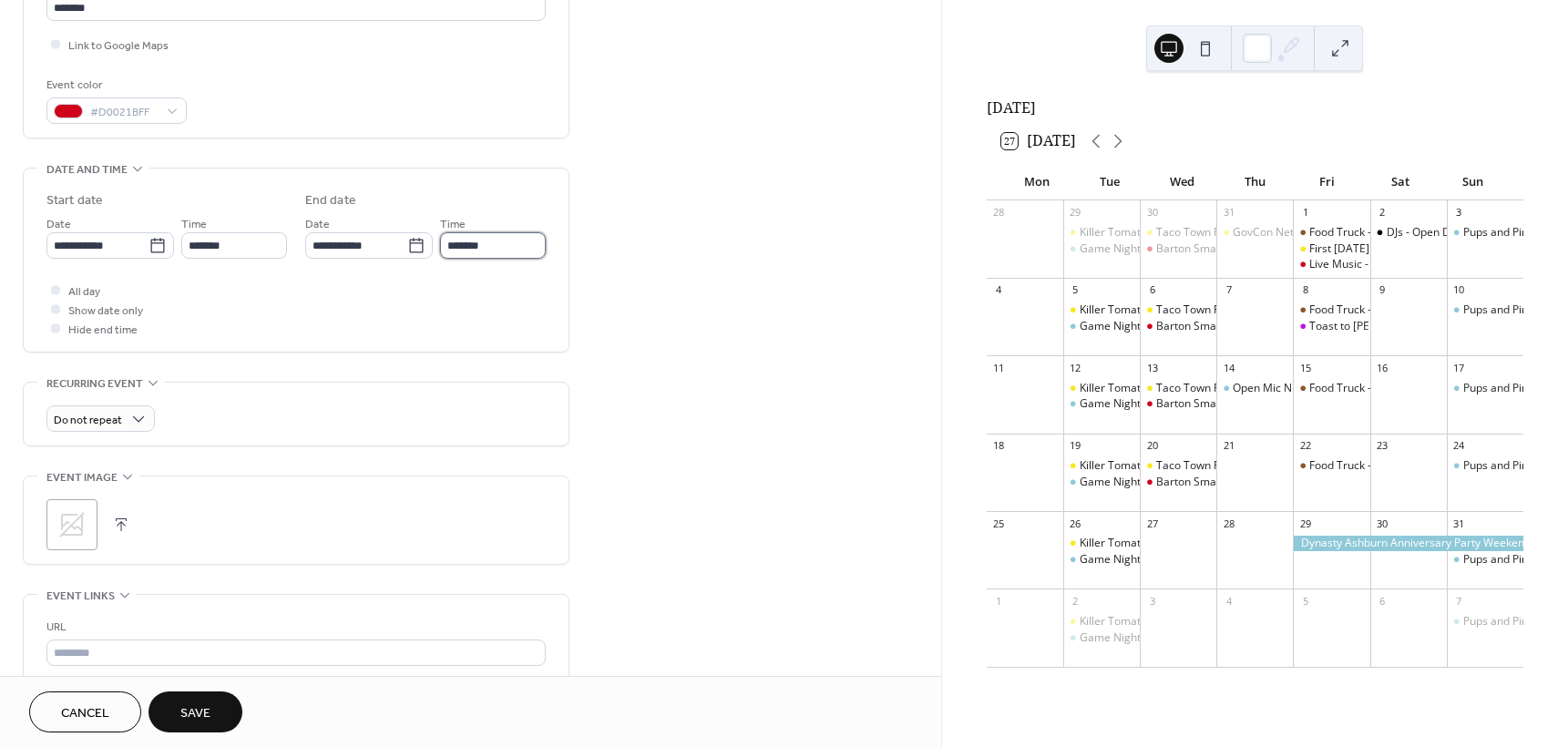 click on "*******" at bounding box center [493, 245] 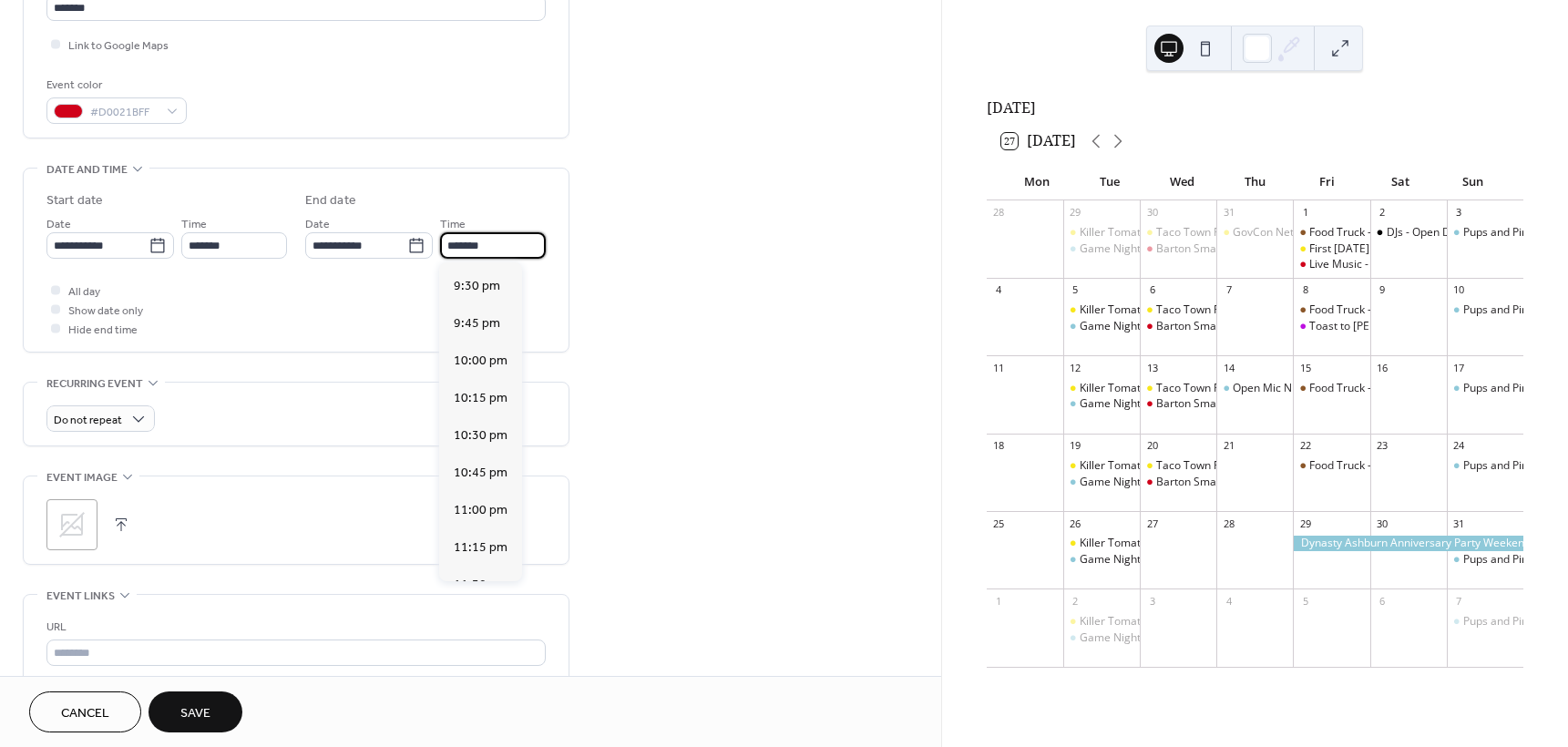scroll, scrollTop: 391, scrollLeft: 0, axis: vertical 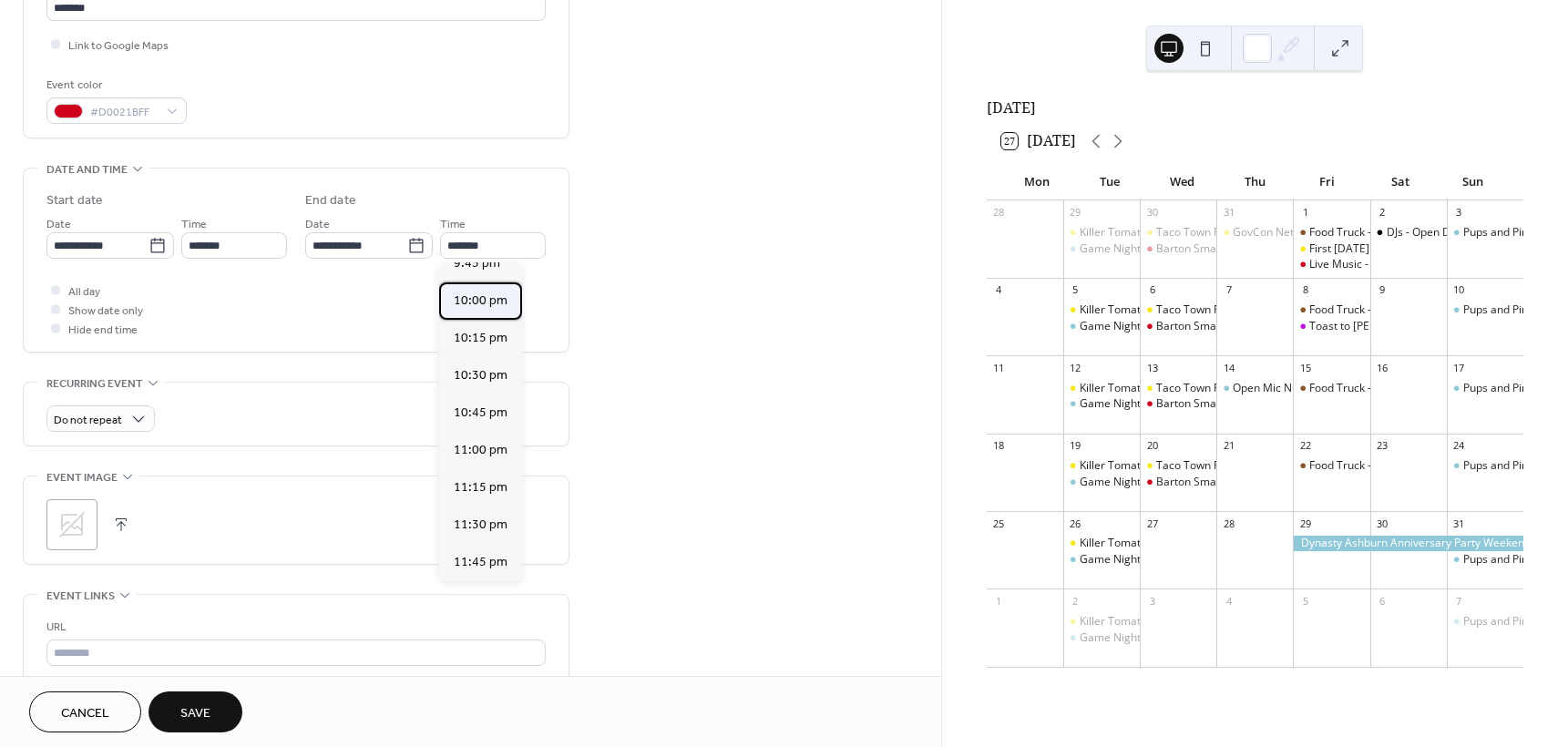 click on "10:00 pm" at bounding box center (480, 301) 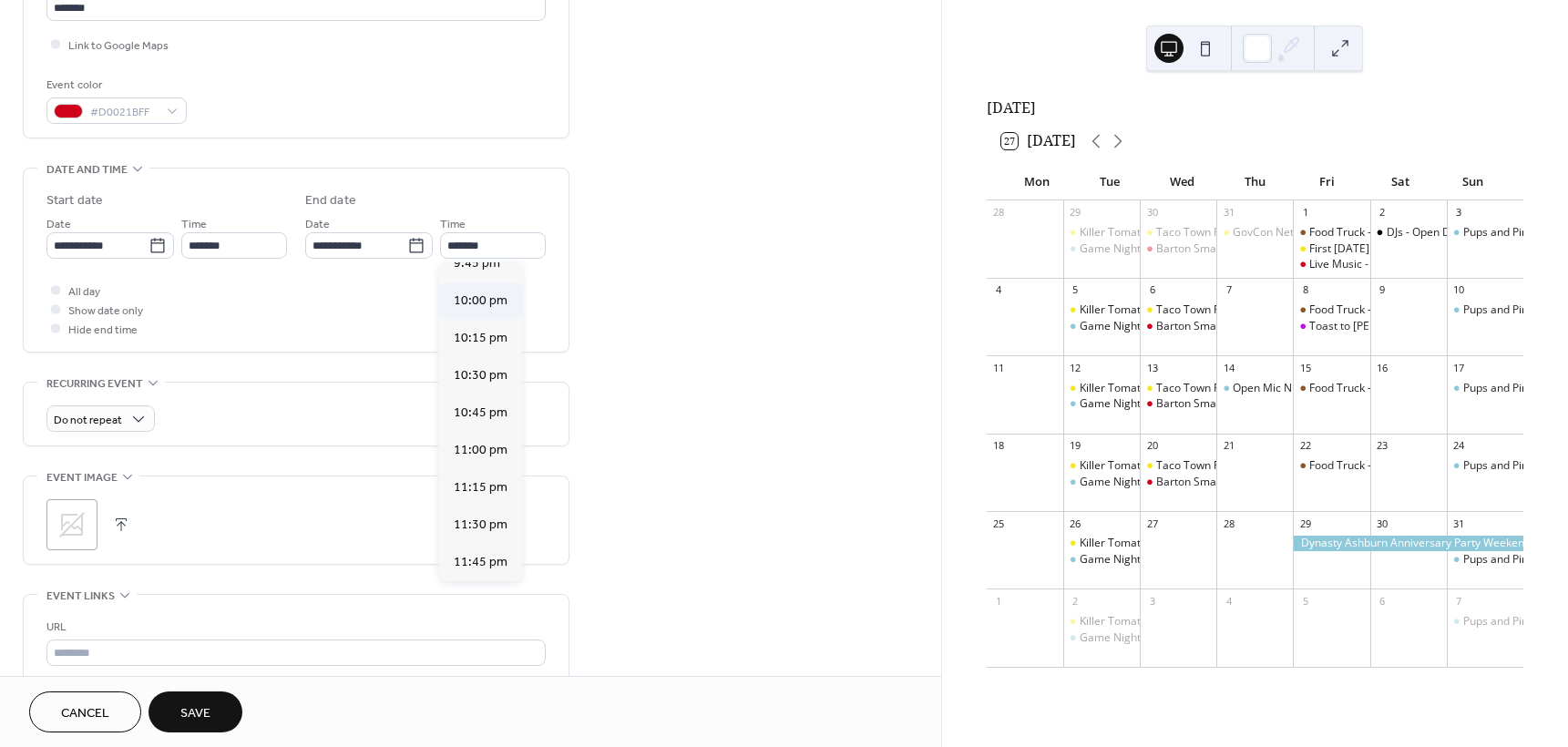 type on "********" 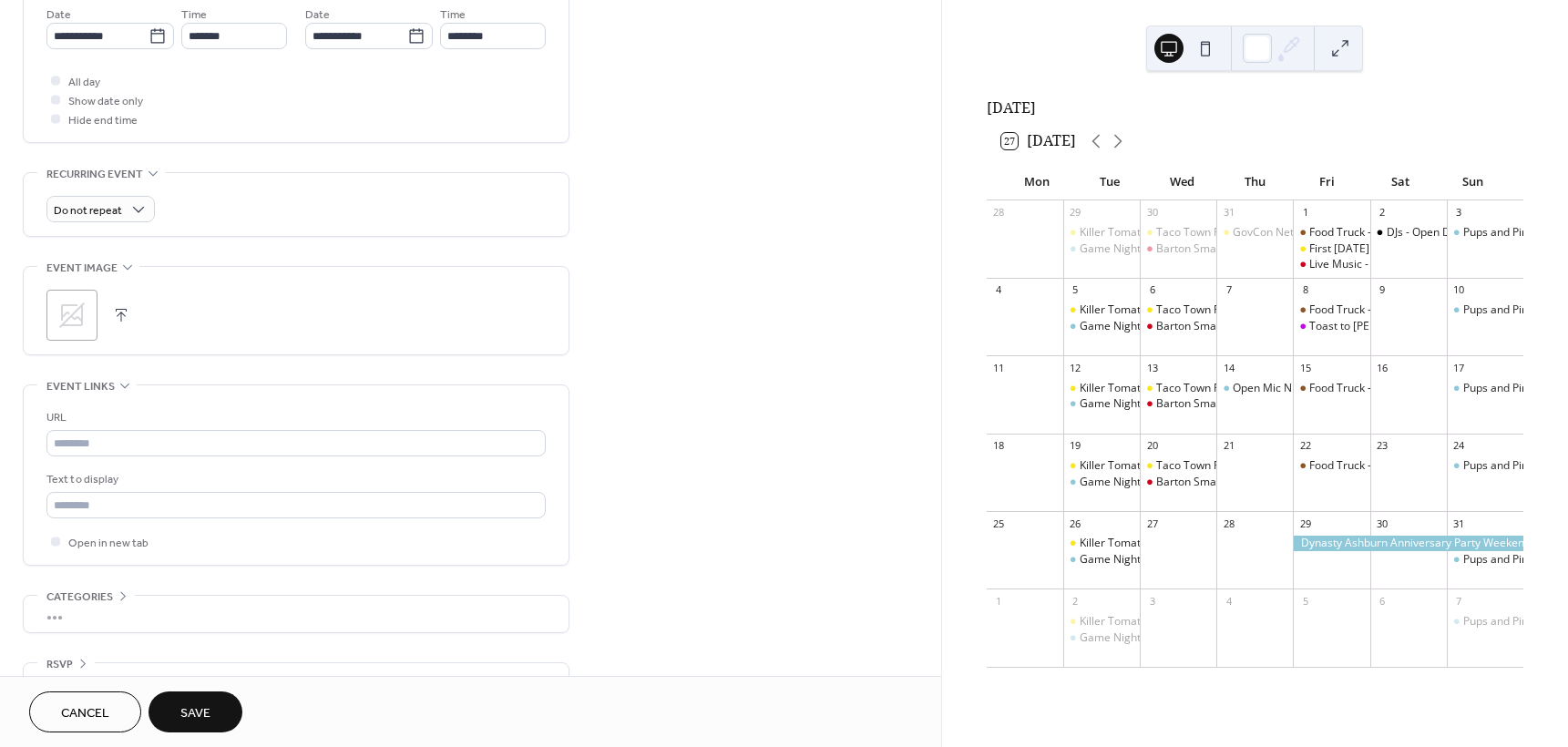 scroll, scrollTop: 638, scrollLeft: 0, axis: vertical 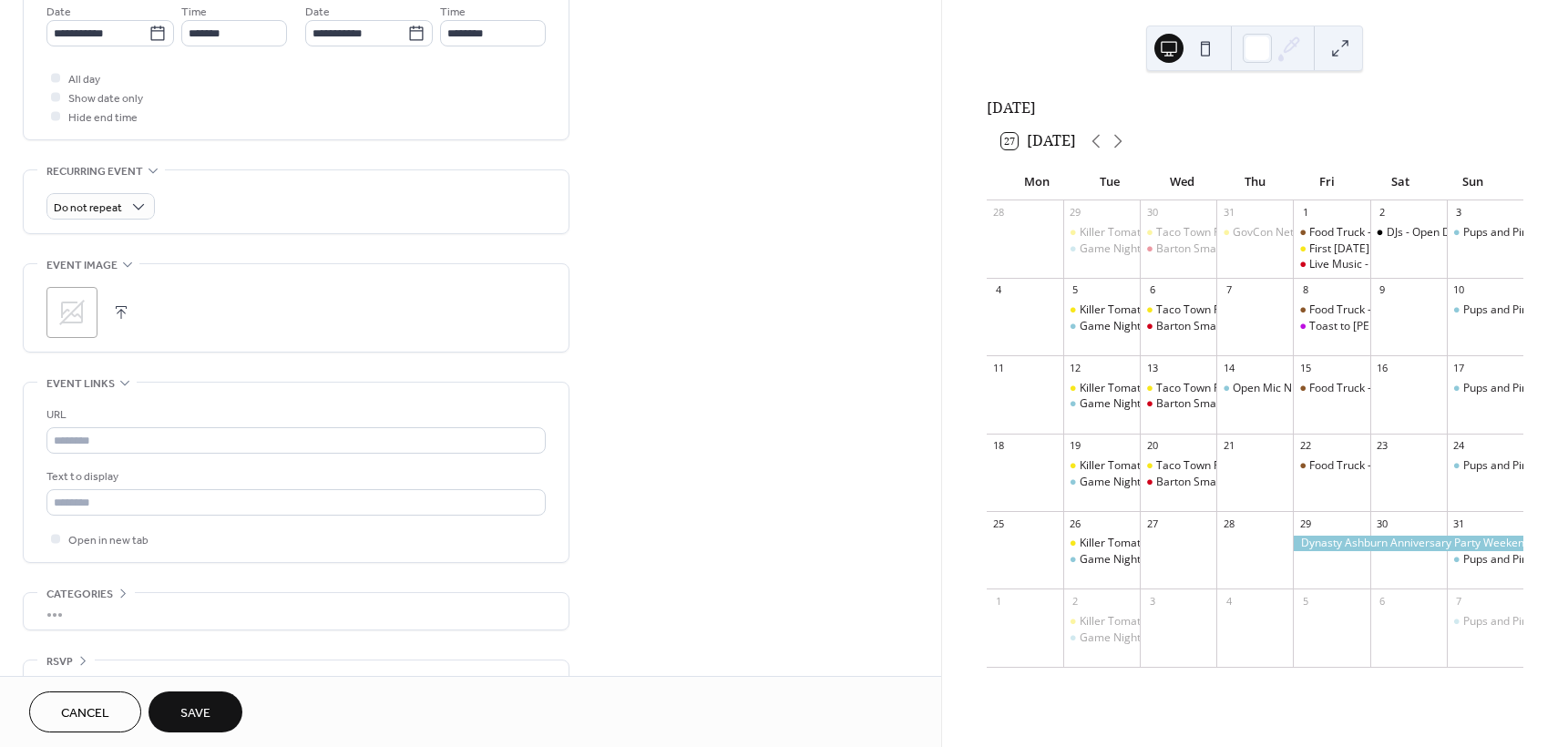 click on "Save" at bounding box center (195, 713) 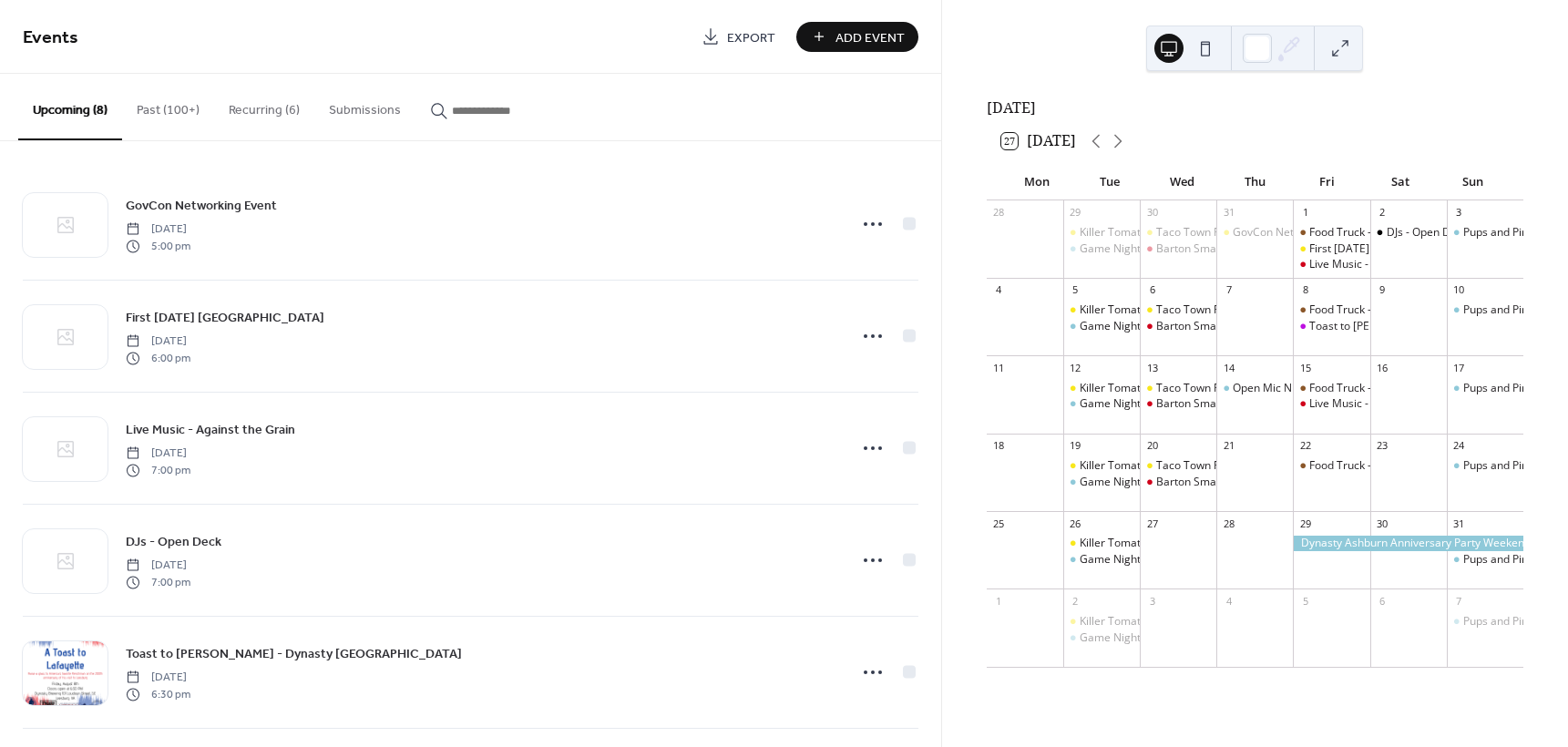 click on "Add Event" at bounding box center (870, 37) 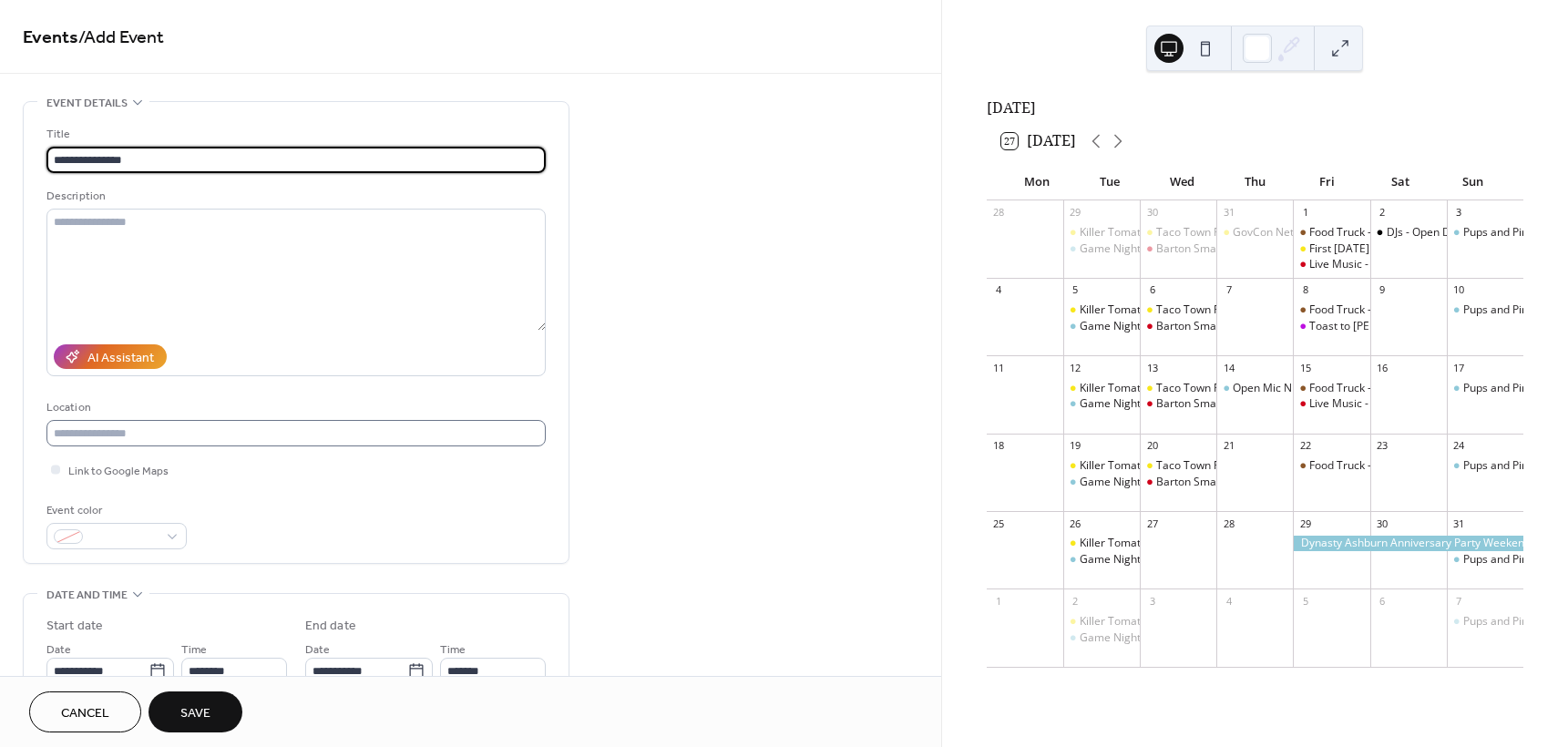 type on "**********" 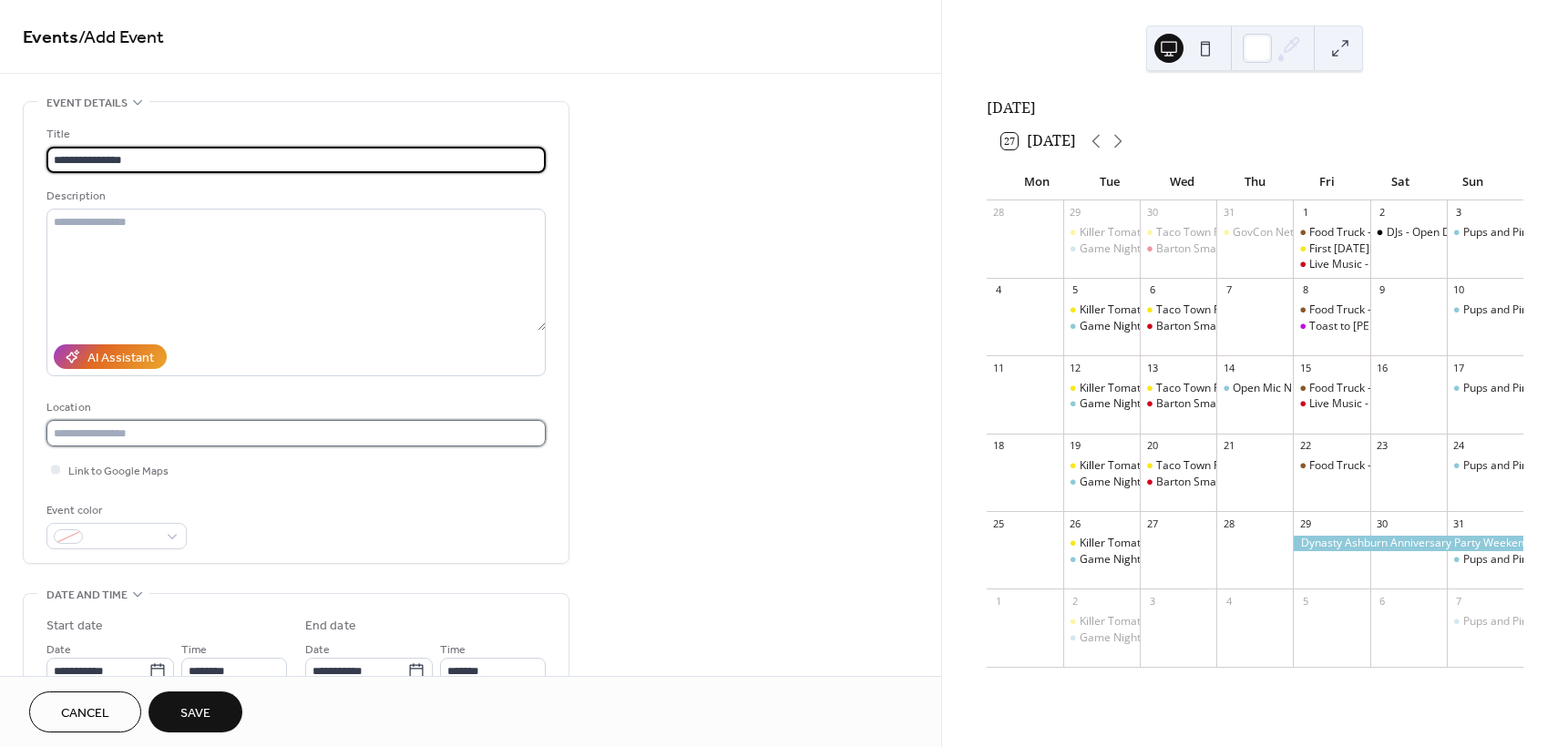 click at bounding box center (296, 433) 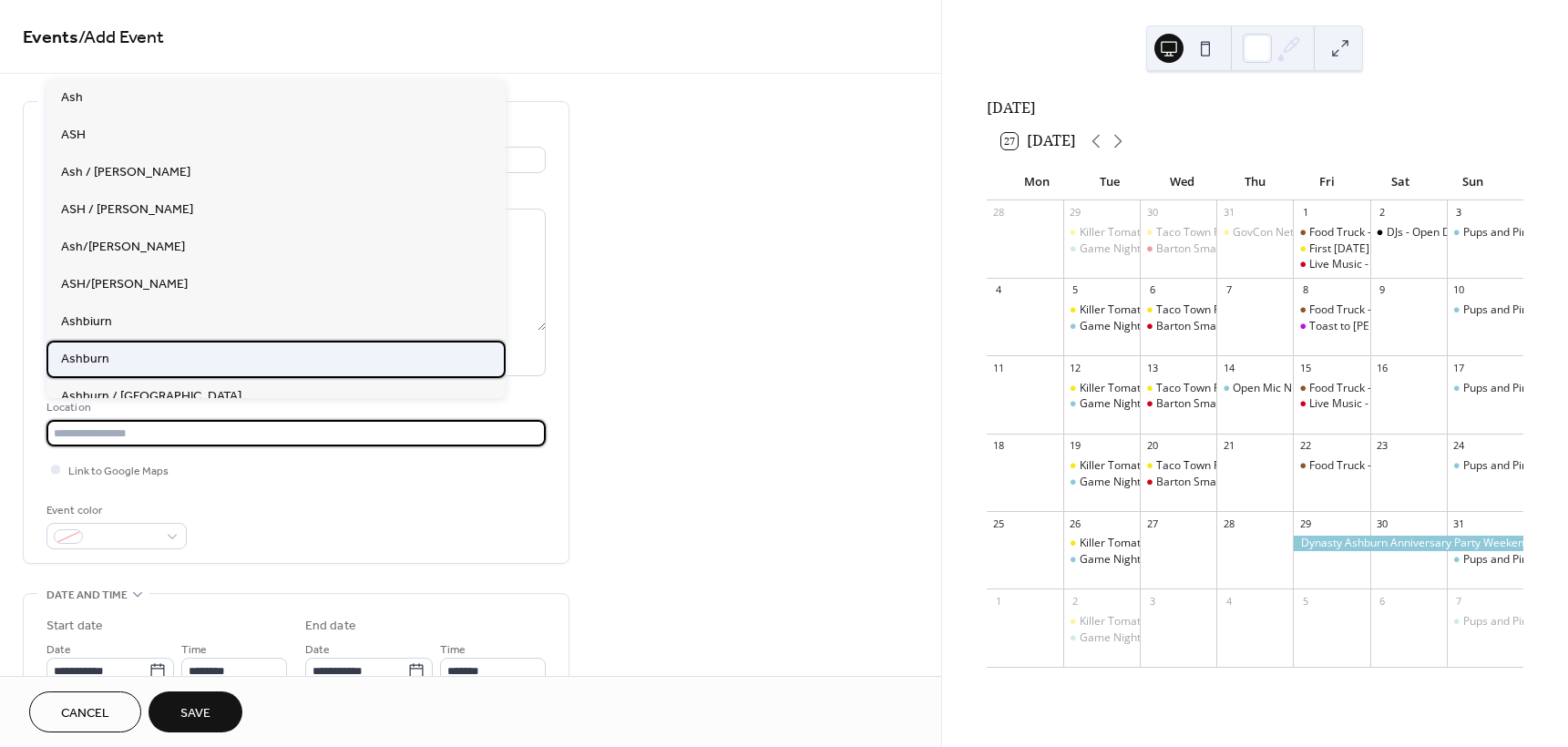 click on "Ashburn" at bounding box center [276, 359] 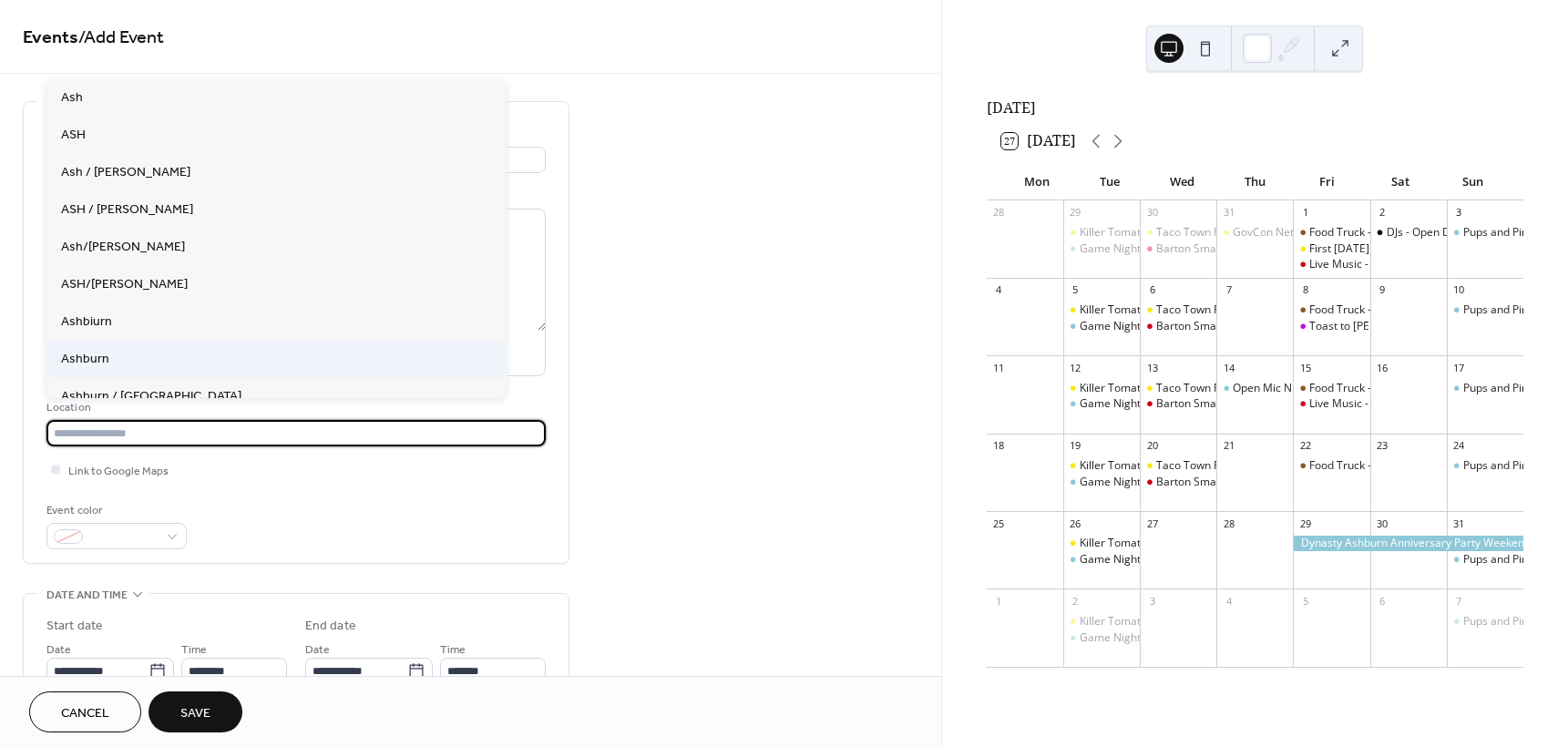 type on "*******" 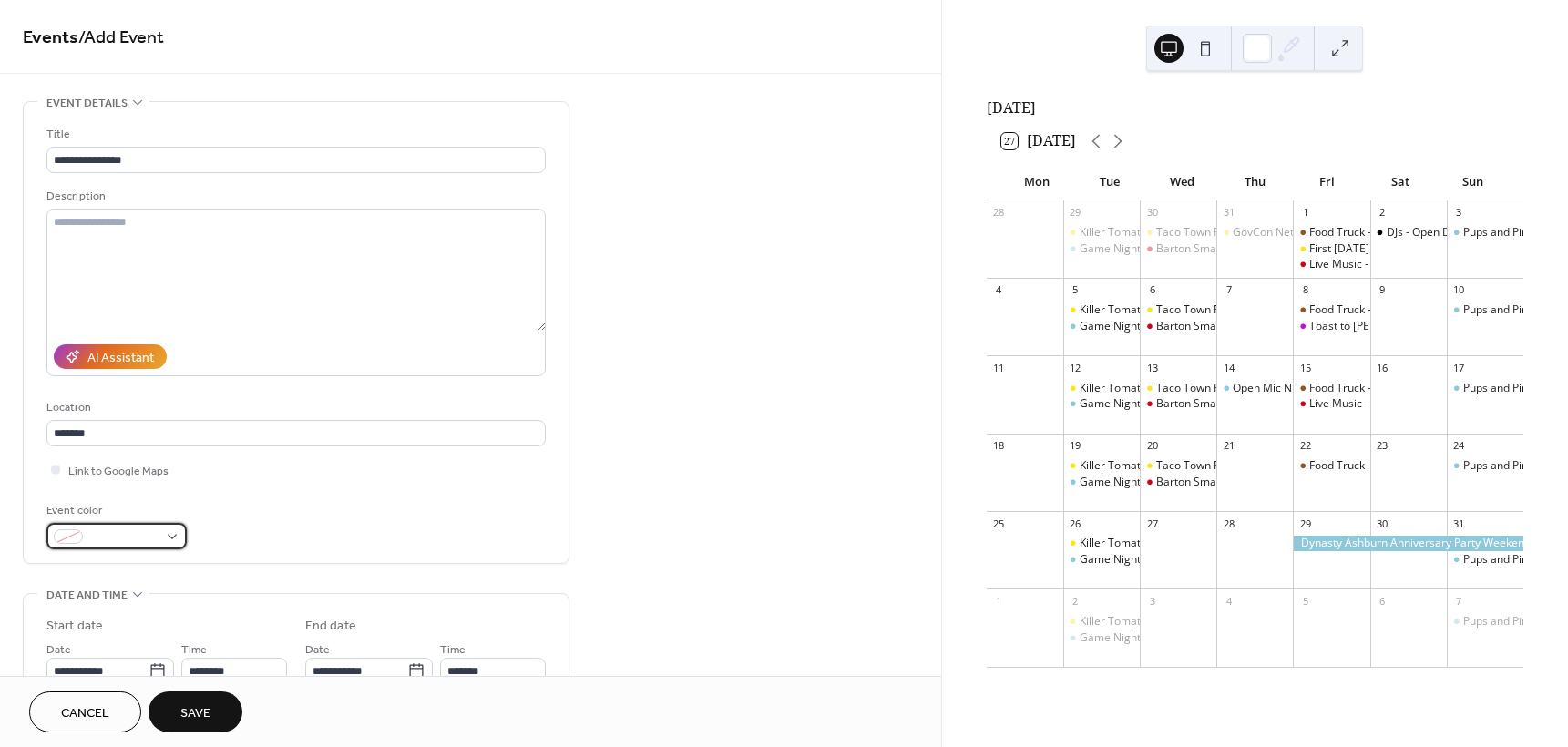 click at bounding box center (117, 536) 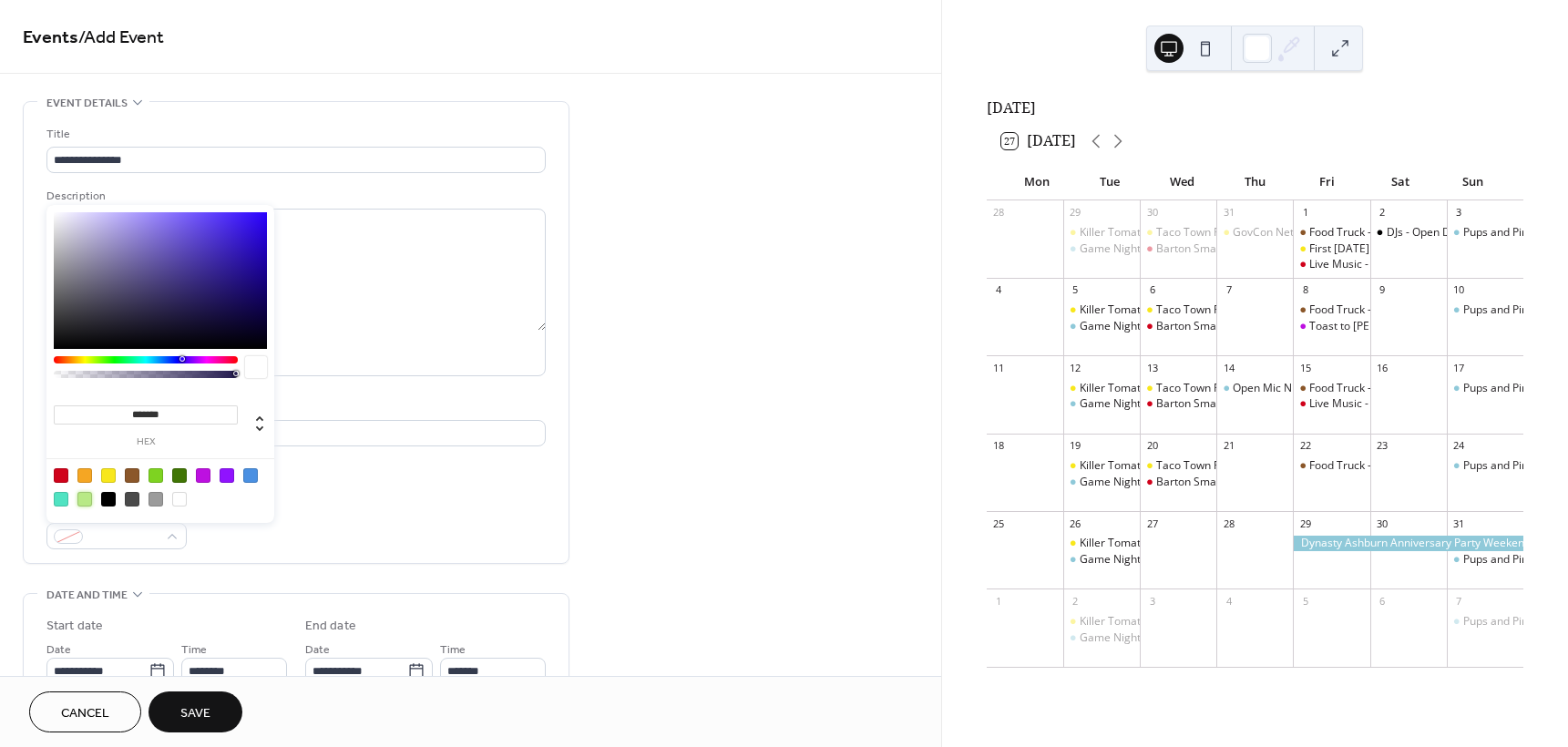 click at bounding box center (85, 499) 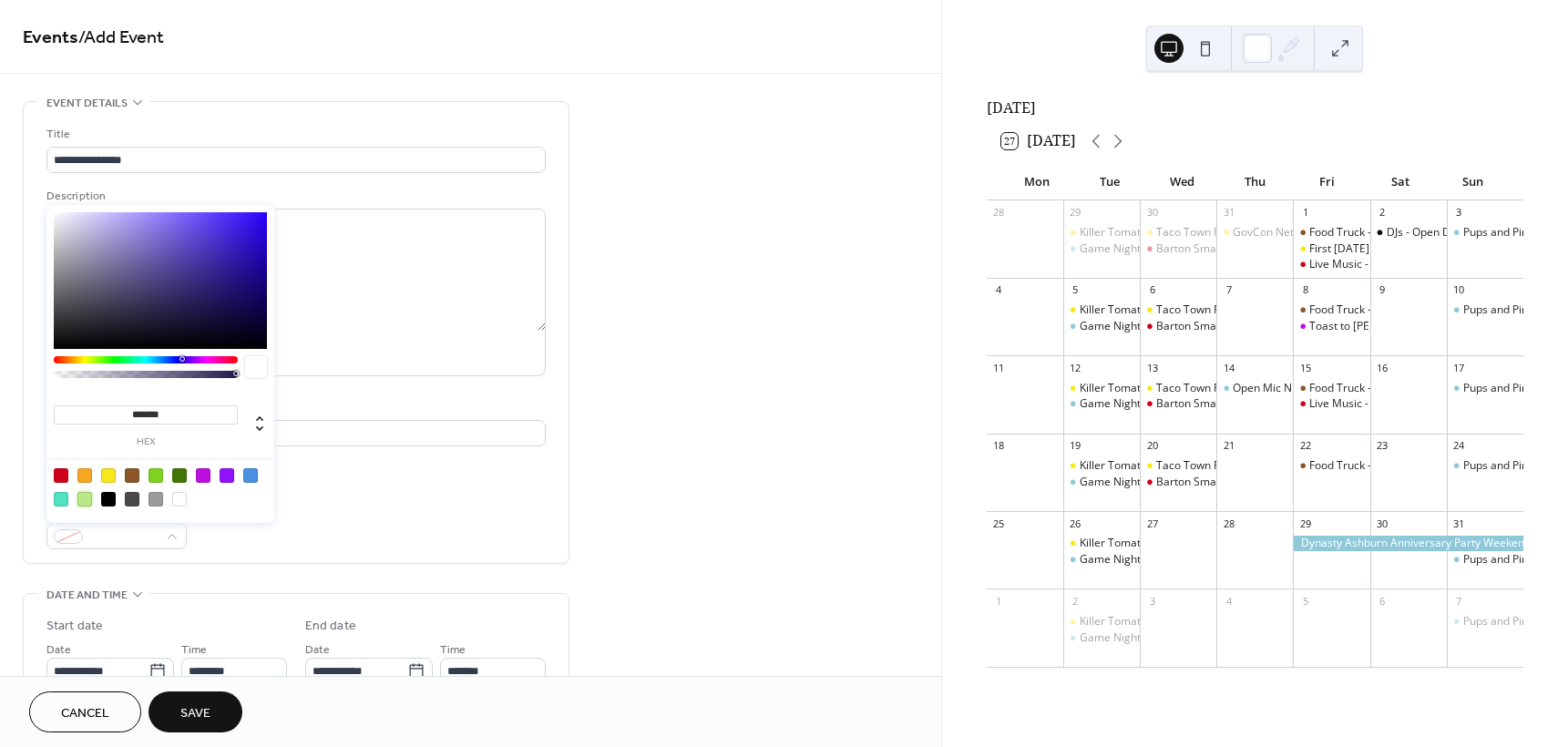type on "*******" 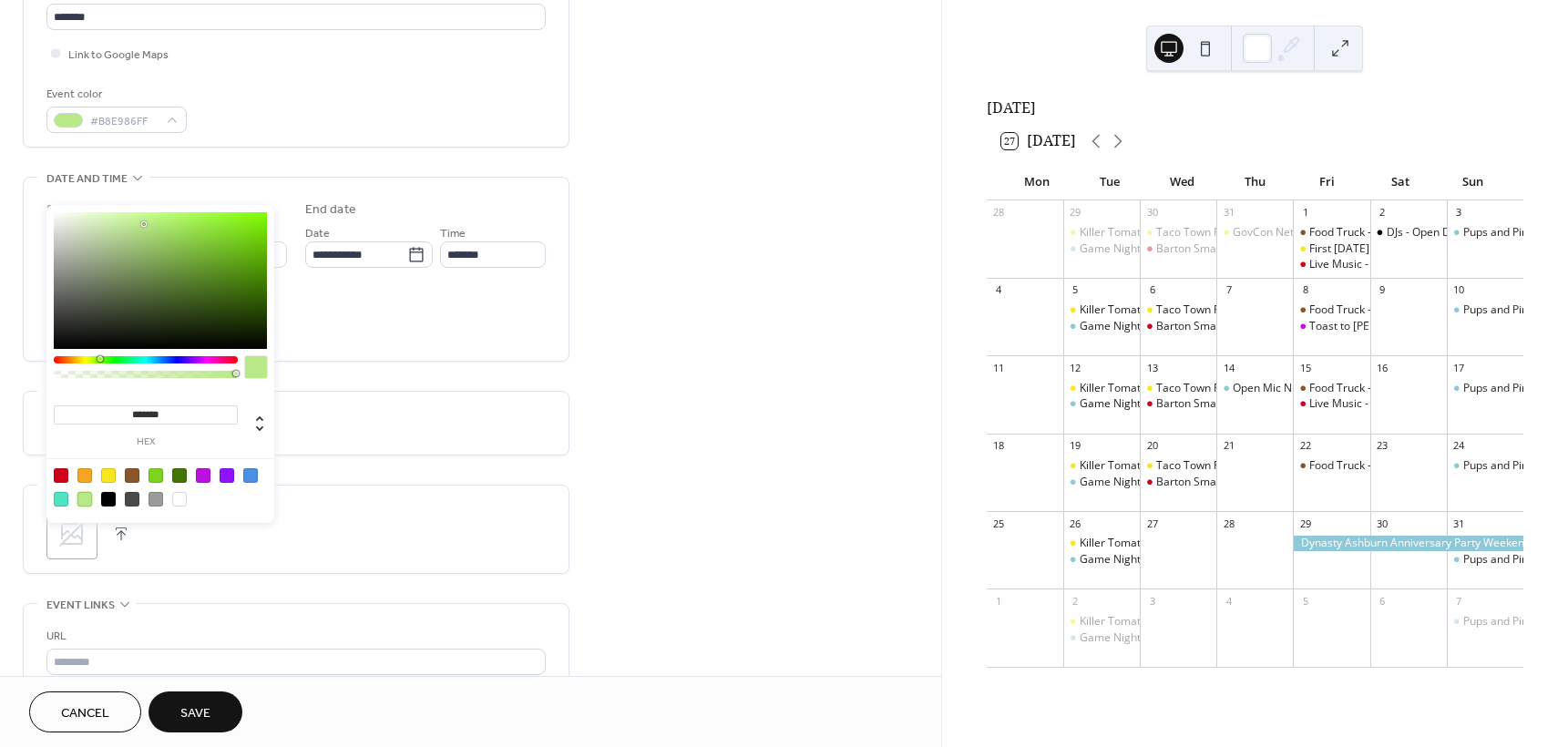 scroll, scrollTop: 212, scrollLeft: 0, axis: vertical 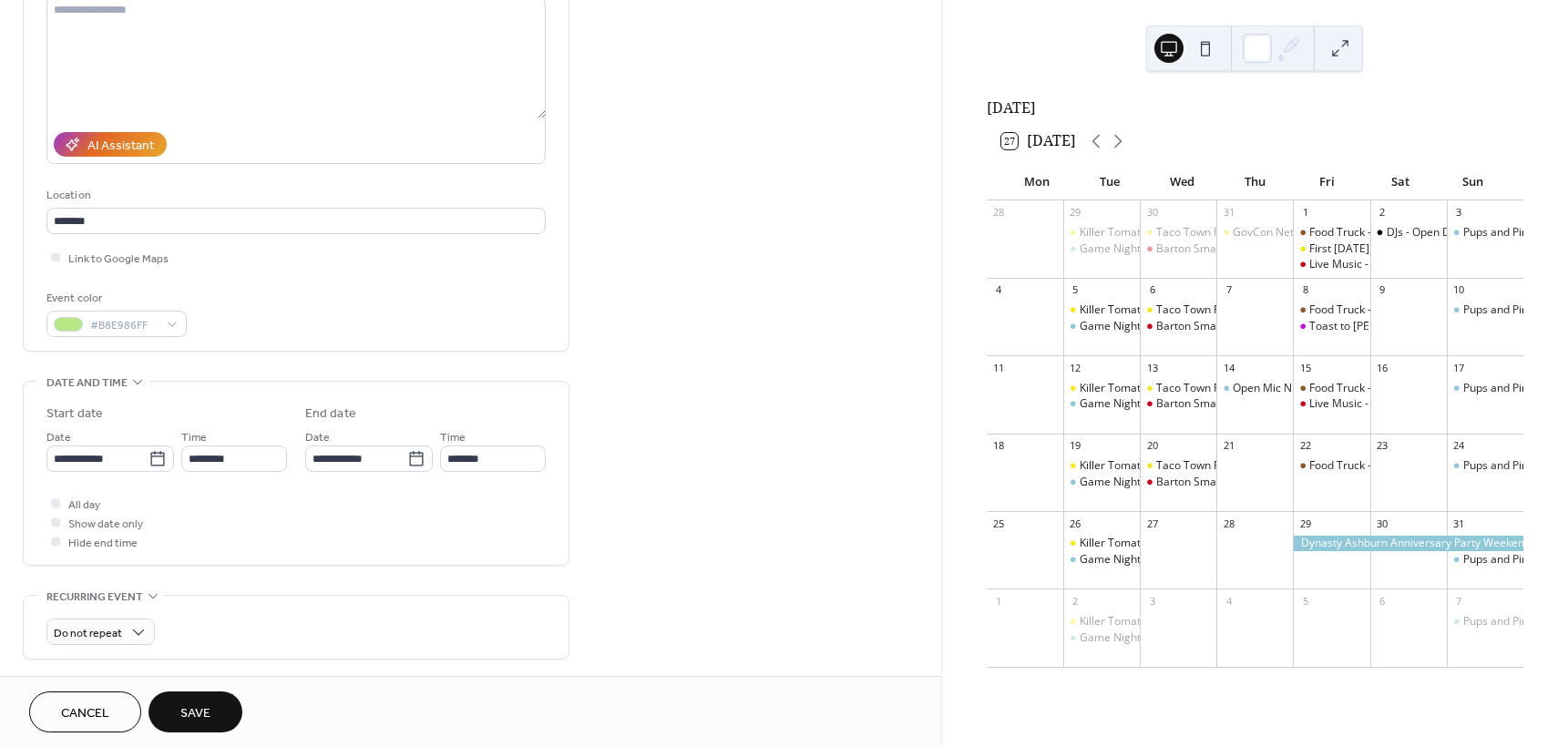 click on "All day Show date only Hide end time" at bounding box center (296, 522) 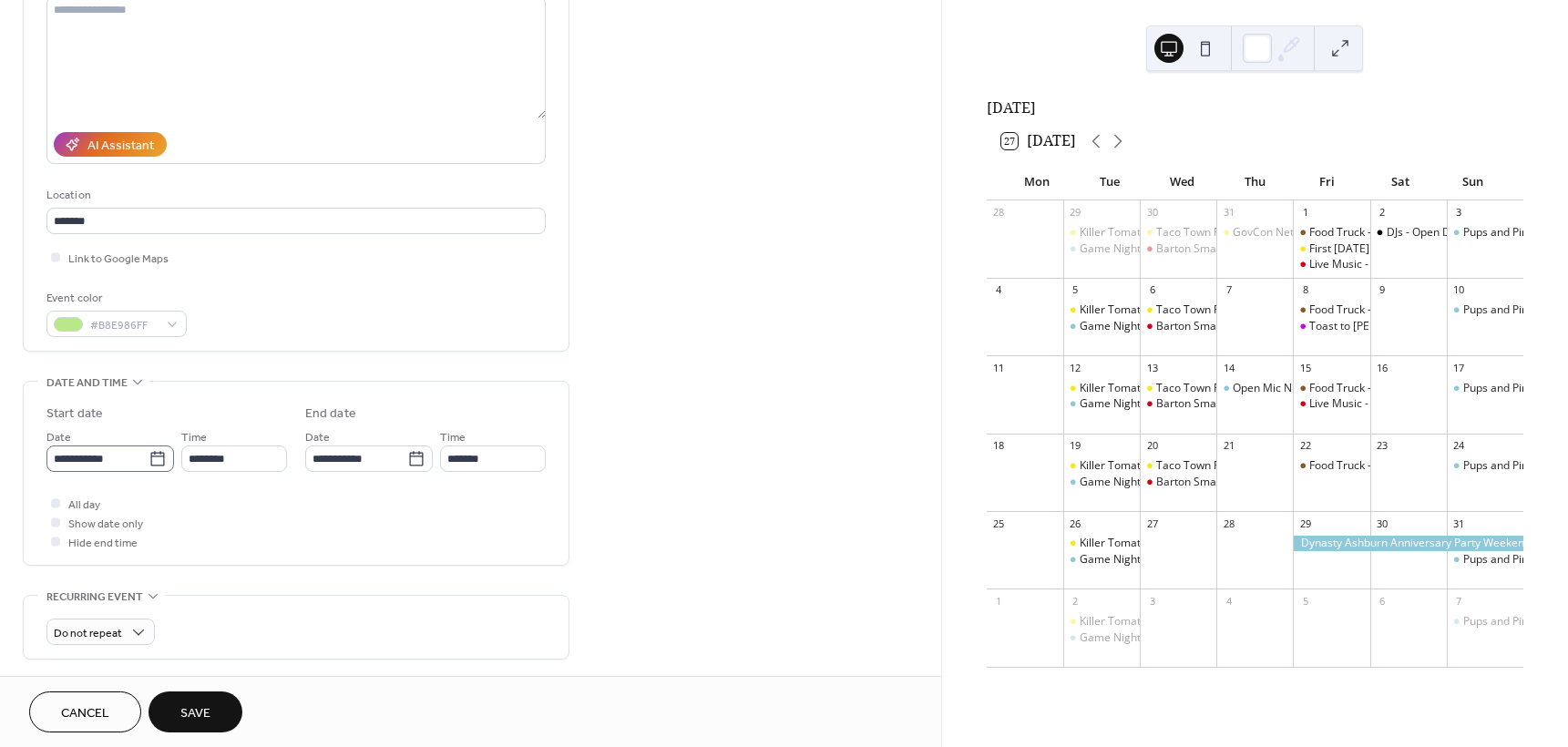 click 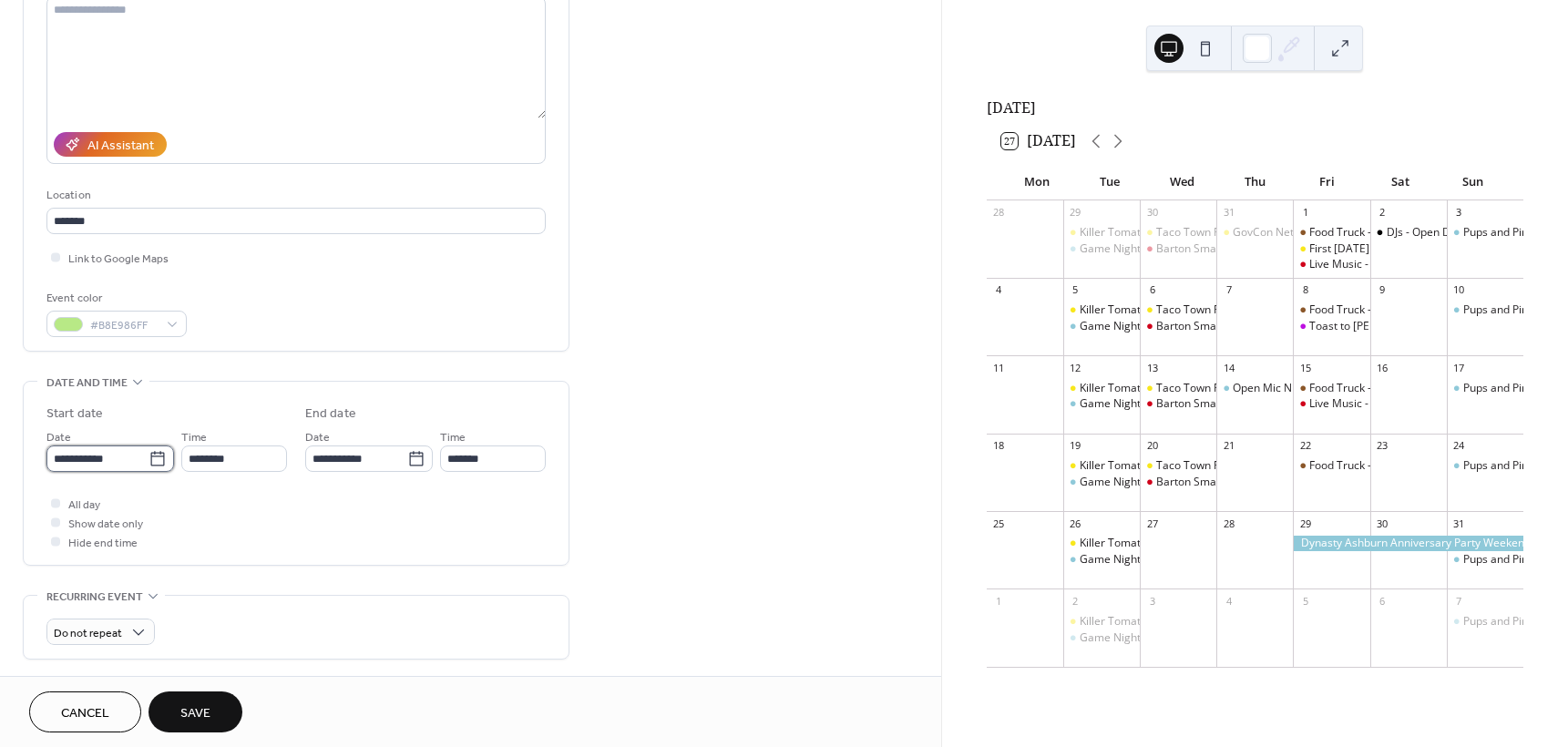 click on "**********" at bounding box center [97, 458] 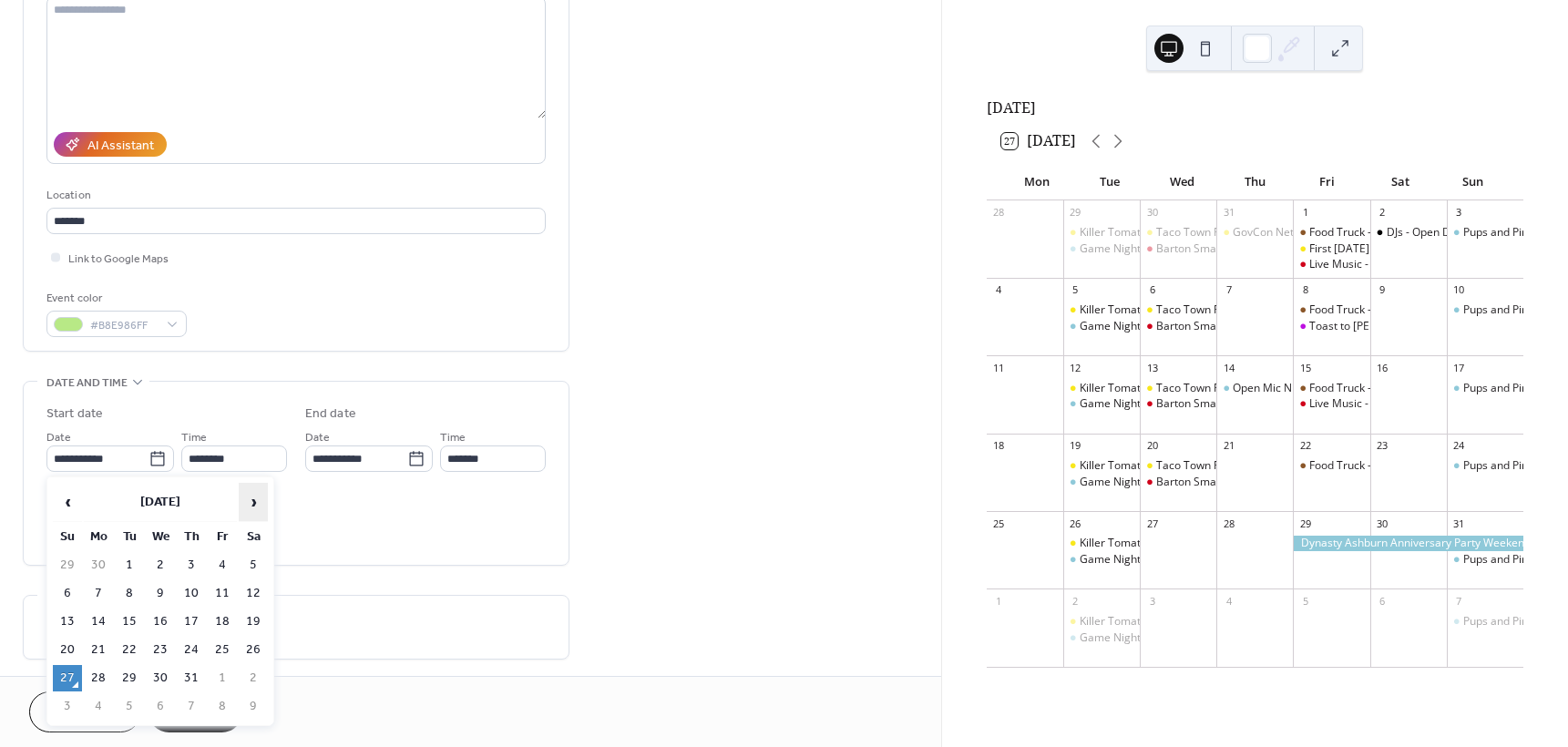 click on "›" at bounding box center [253, 502] 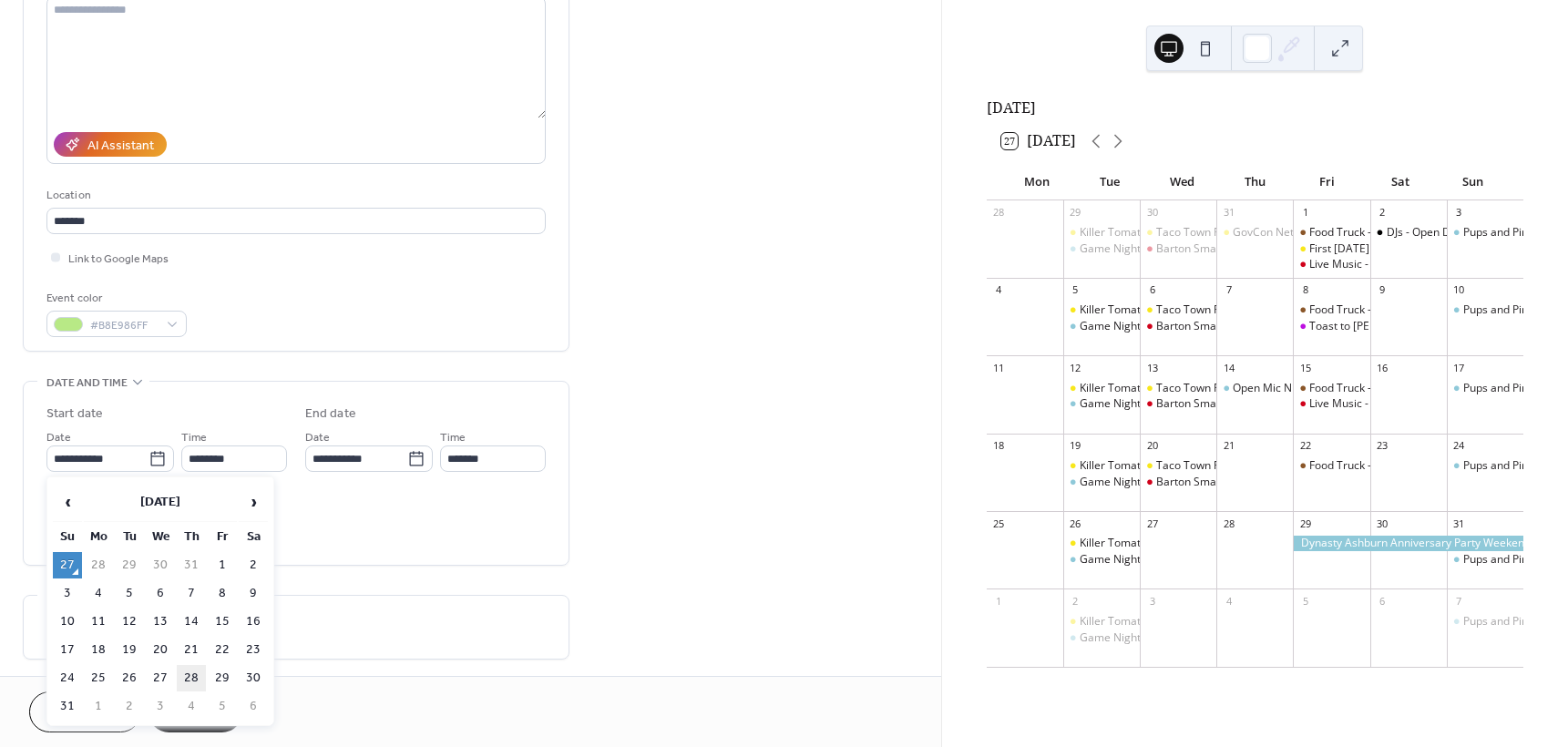 click on "28" at bounding box center (191, 678) 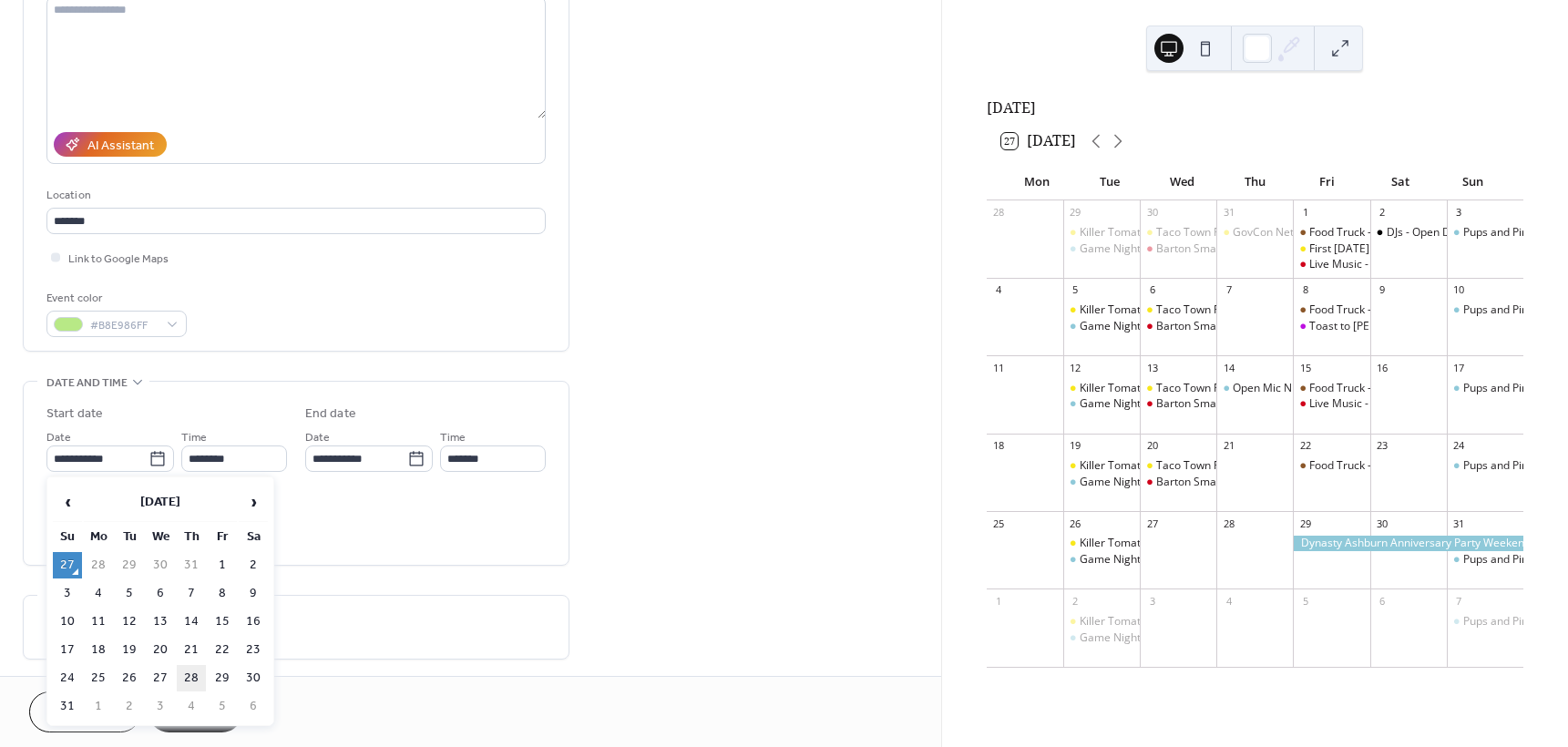 type on "**********" 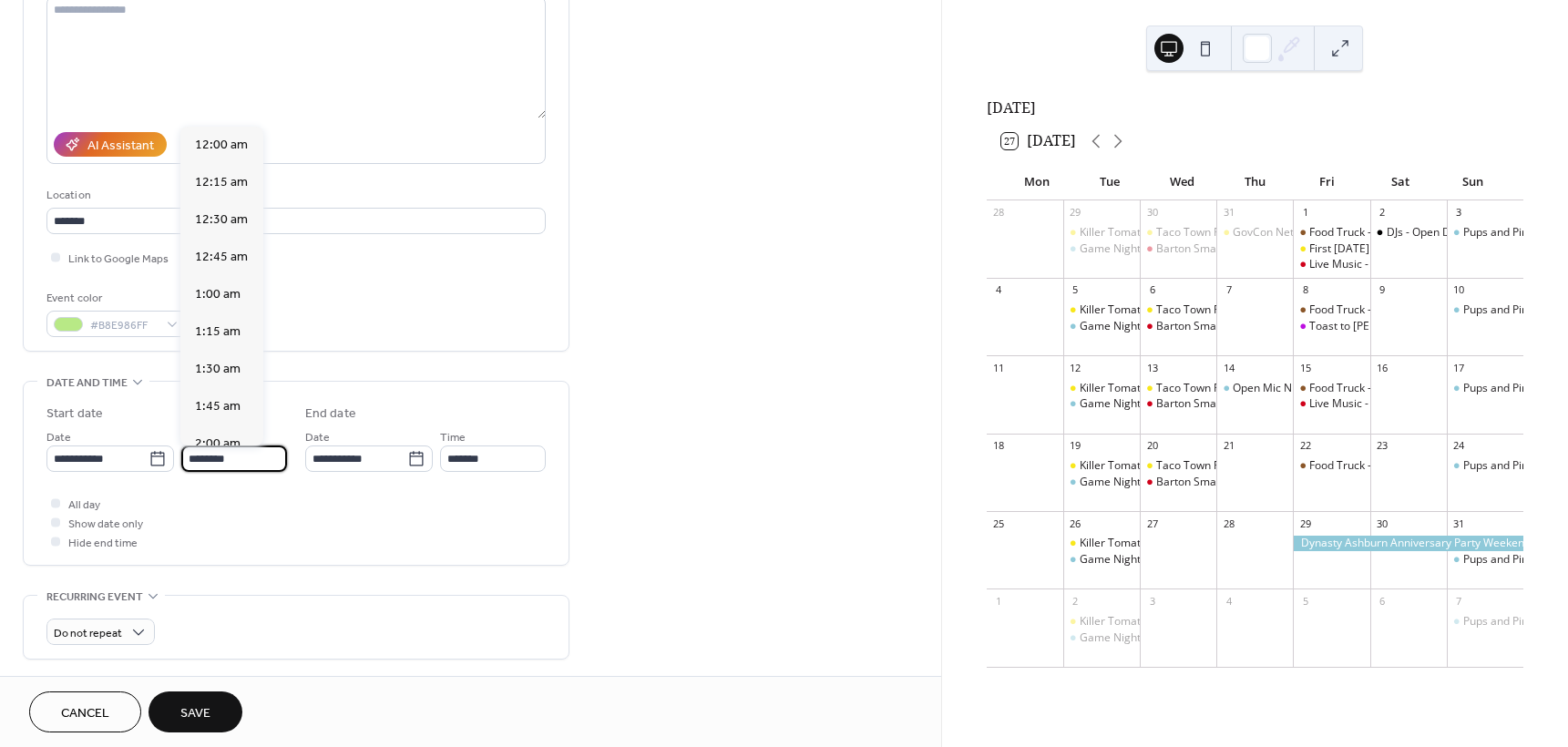 click on "********" at bounding box center (234, 458) 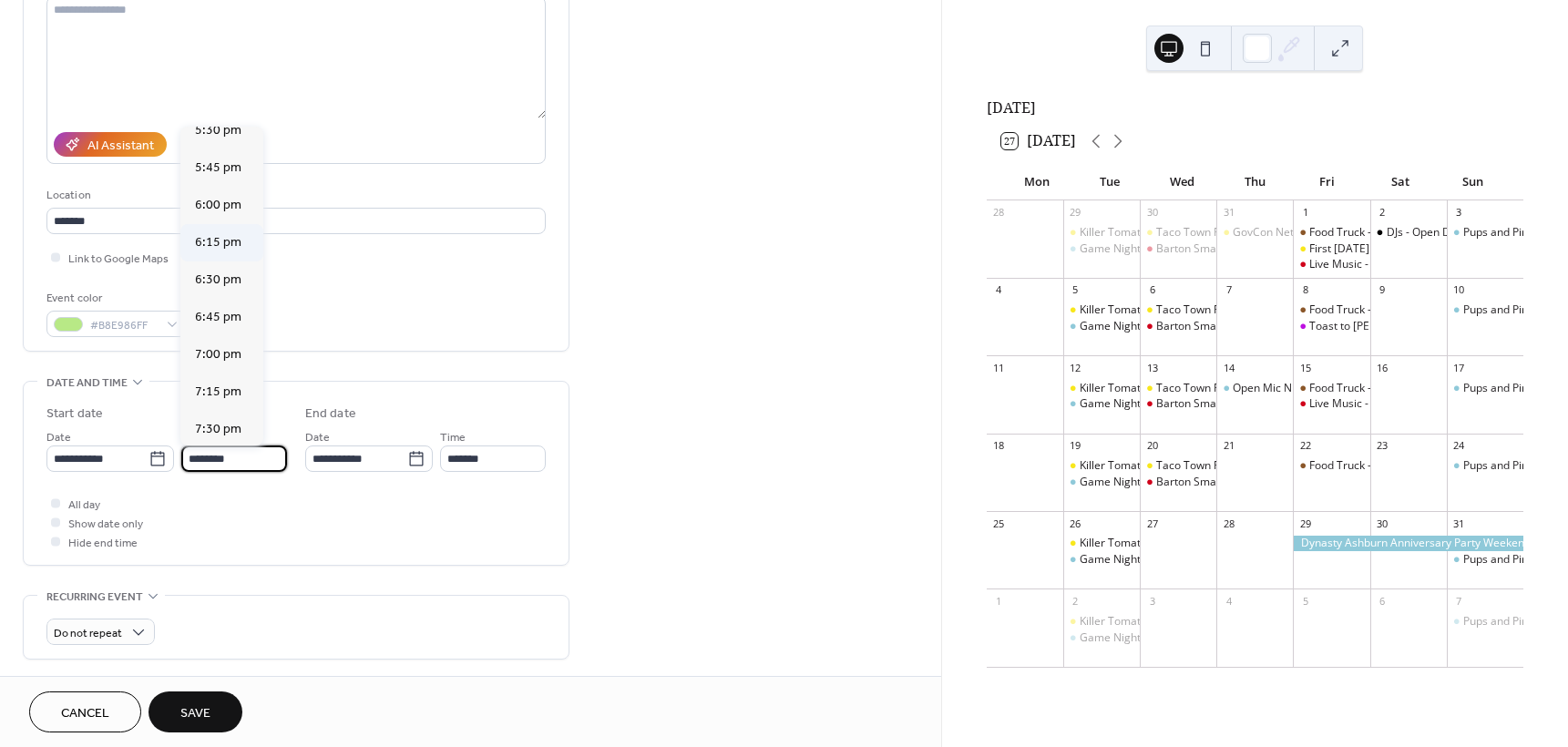 scroll, scrollTop: 2417, scrollLeft: 0, axis: vertical 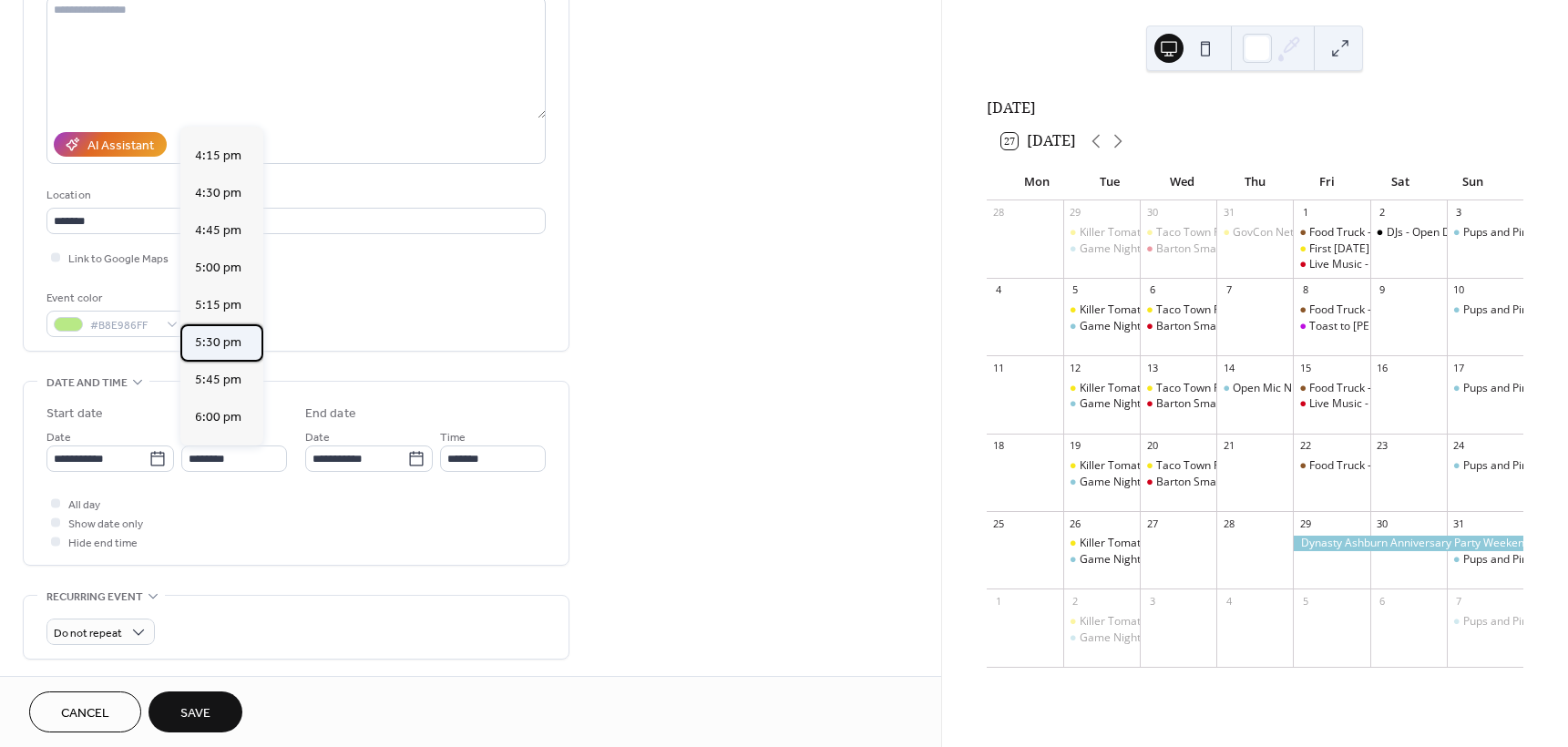 click on "5:30 pm" at bounding box center (218, 343) 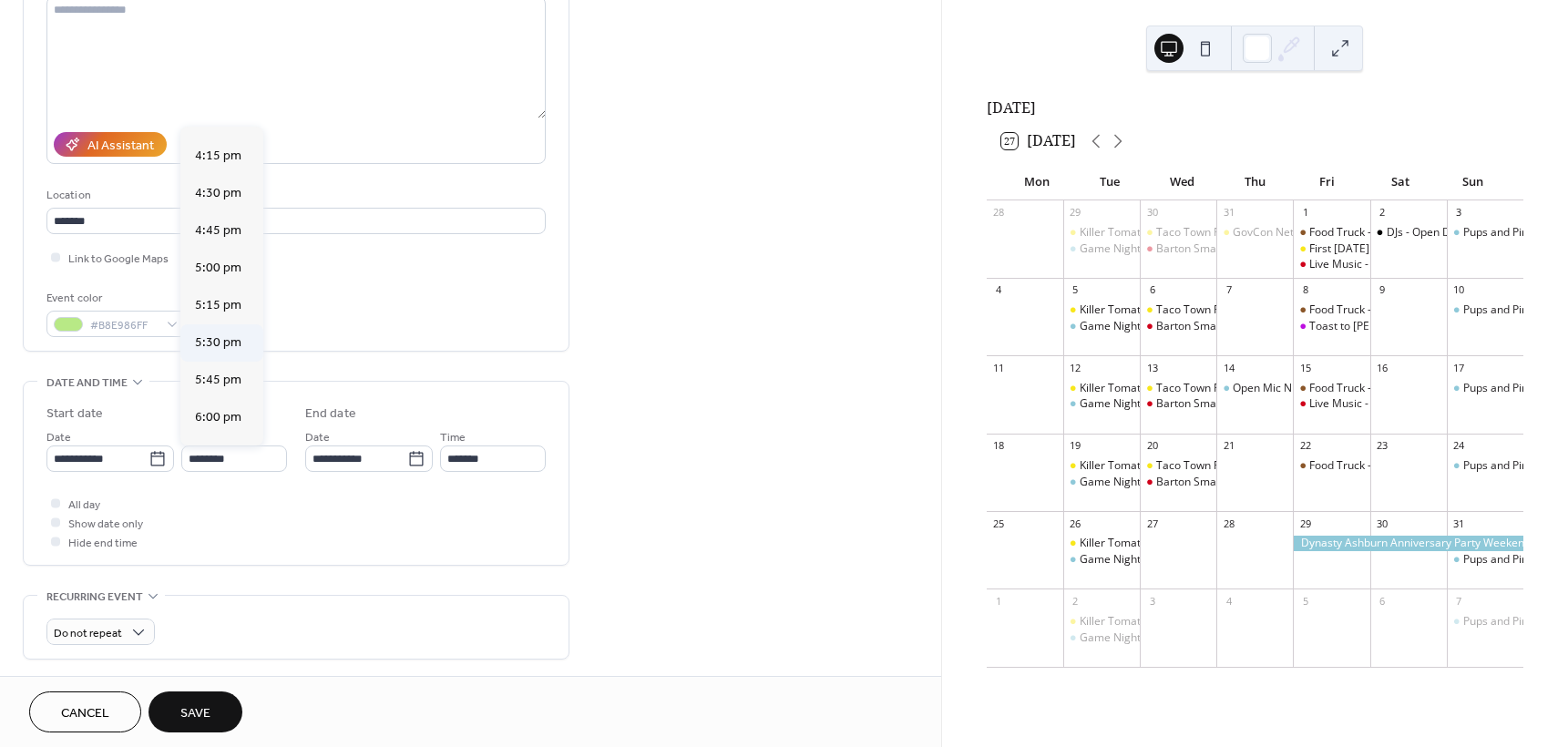 type on "*******" 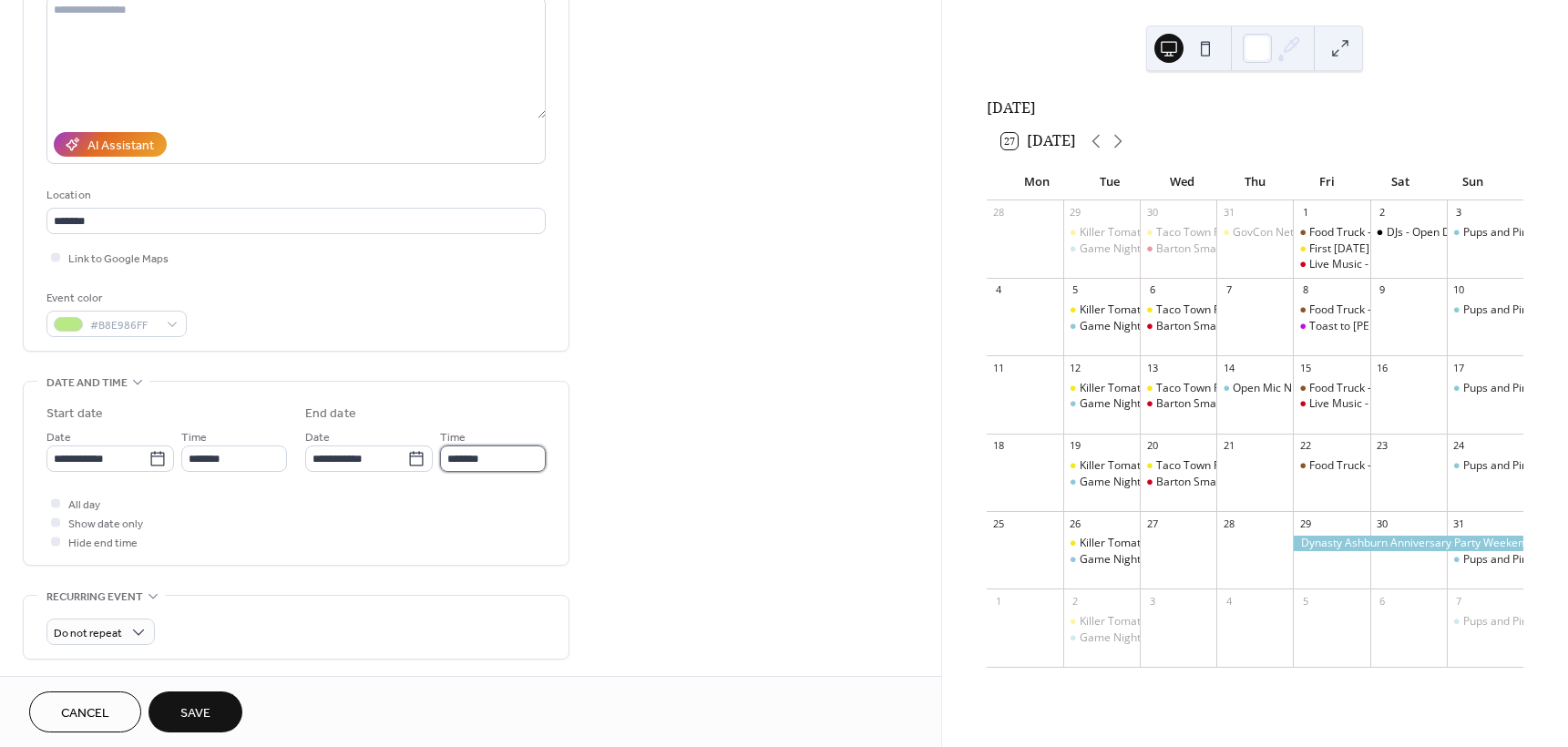 click on "*******" at bounding box center (493, 458) 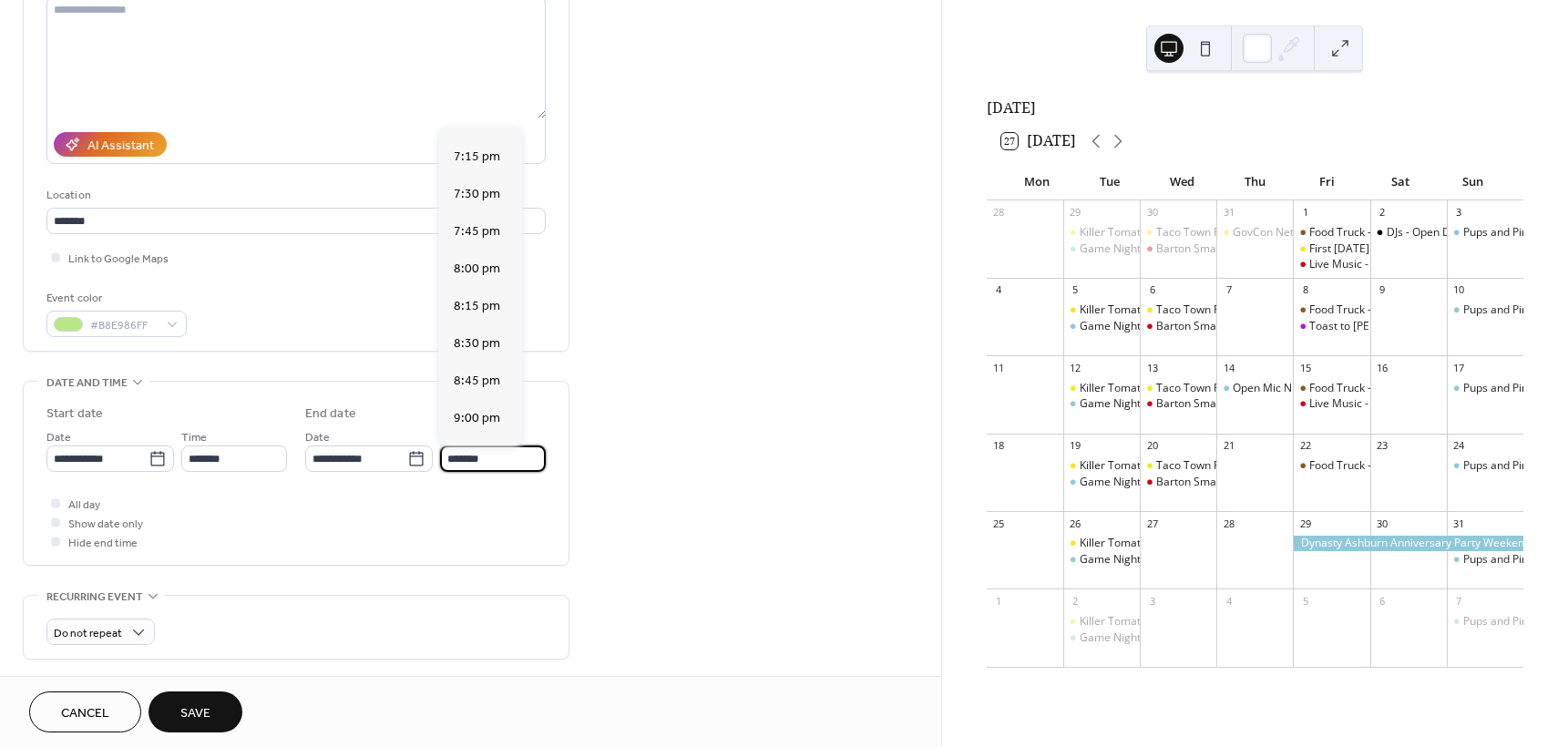 scroll, scrollTop: 425, scrollLeft: 0, axis: vertical 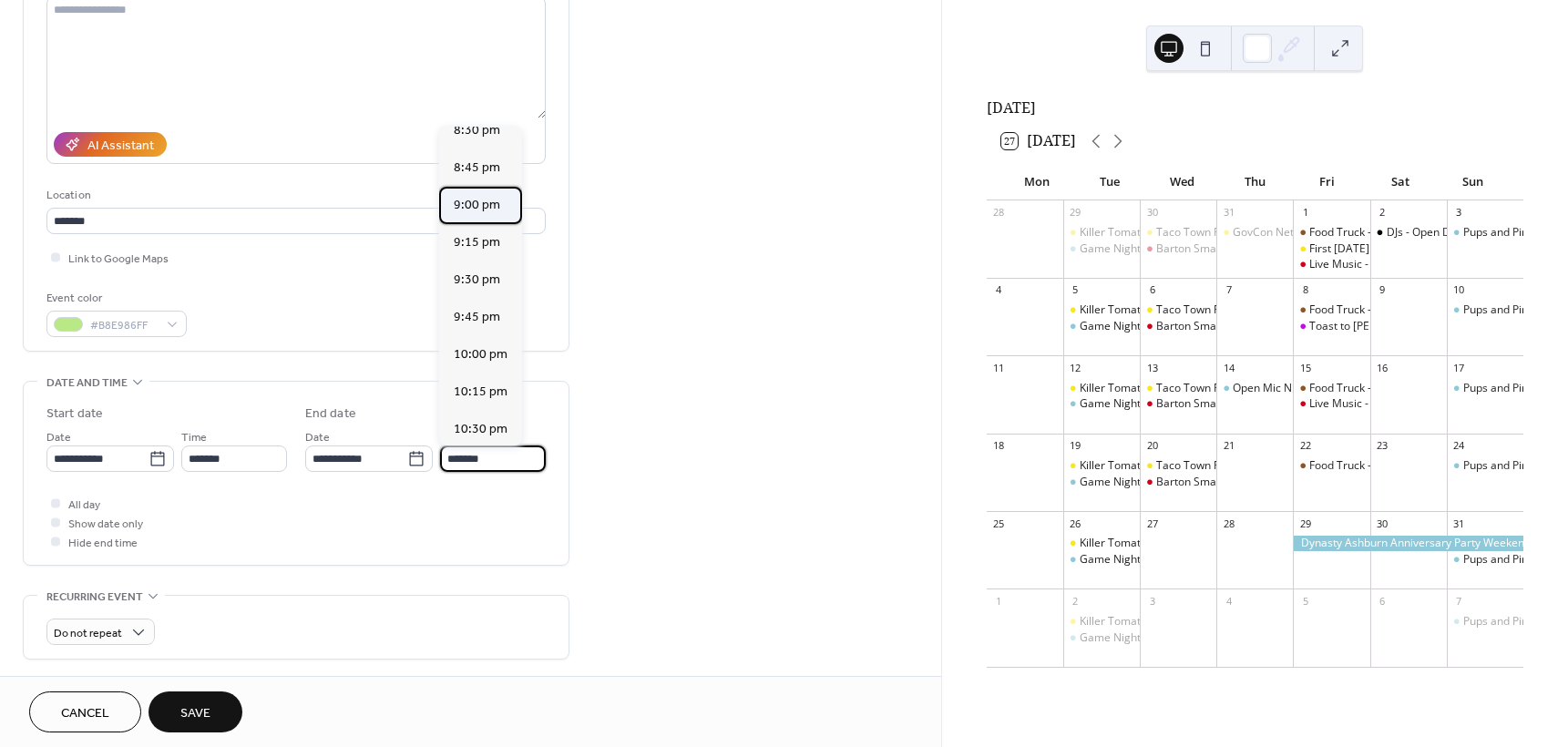 click on "9:00 pm" at bounding box center [477, 205] 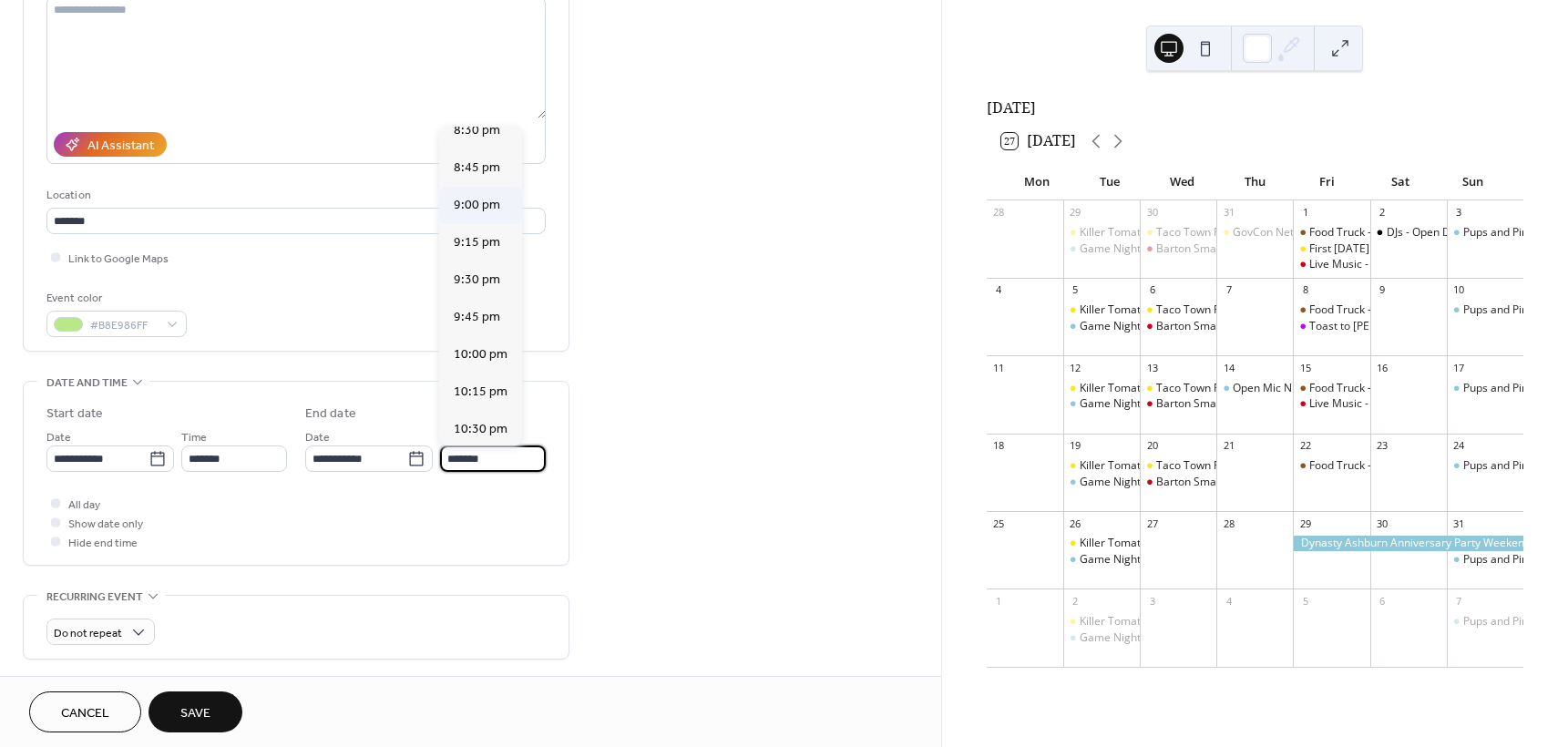 type on "*******" 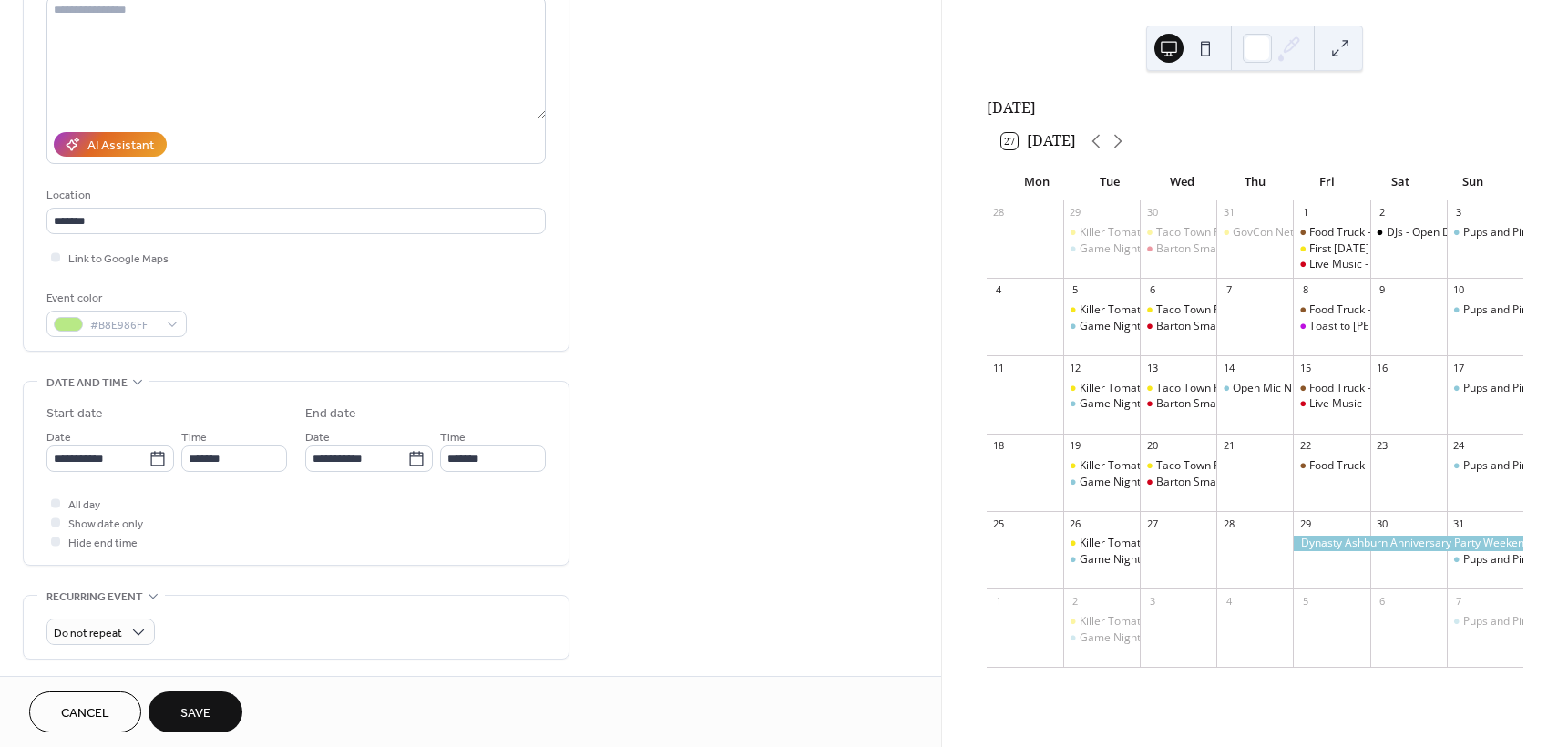 click on "Save" at bounding box center [195, 713] 